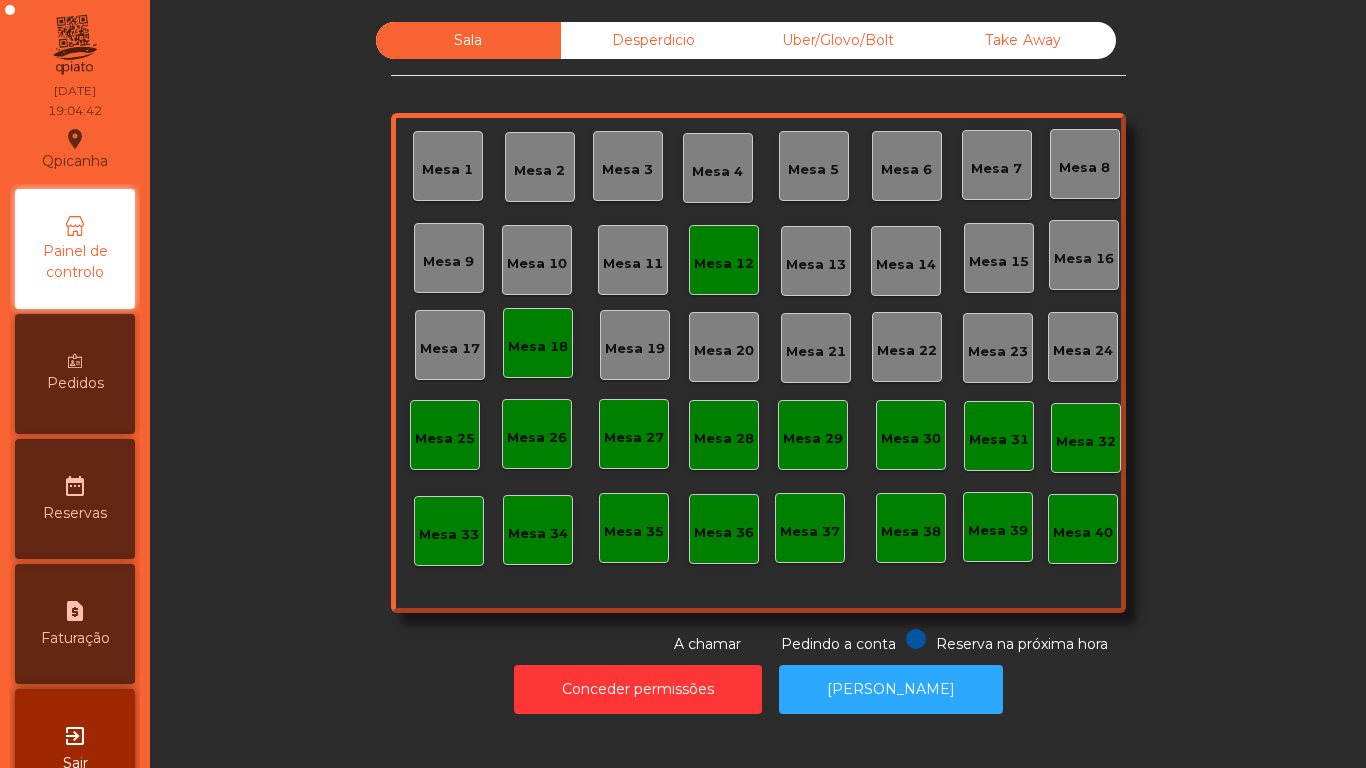 scroll, scrollTop: 0, scrollLeft: 0, axis: both 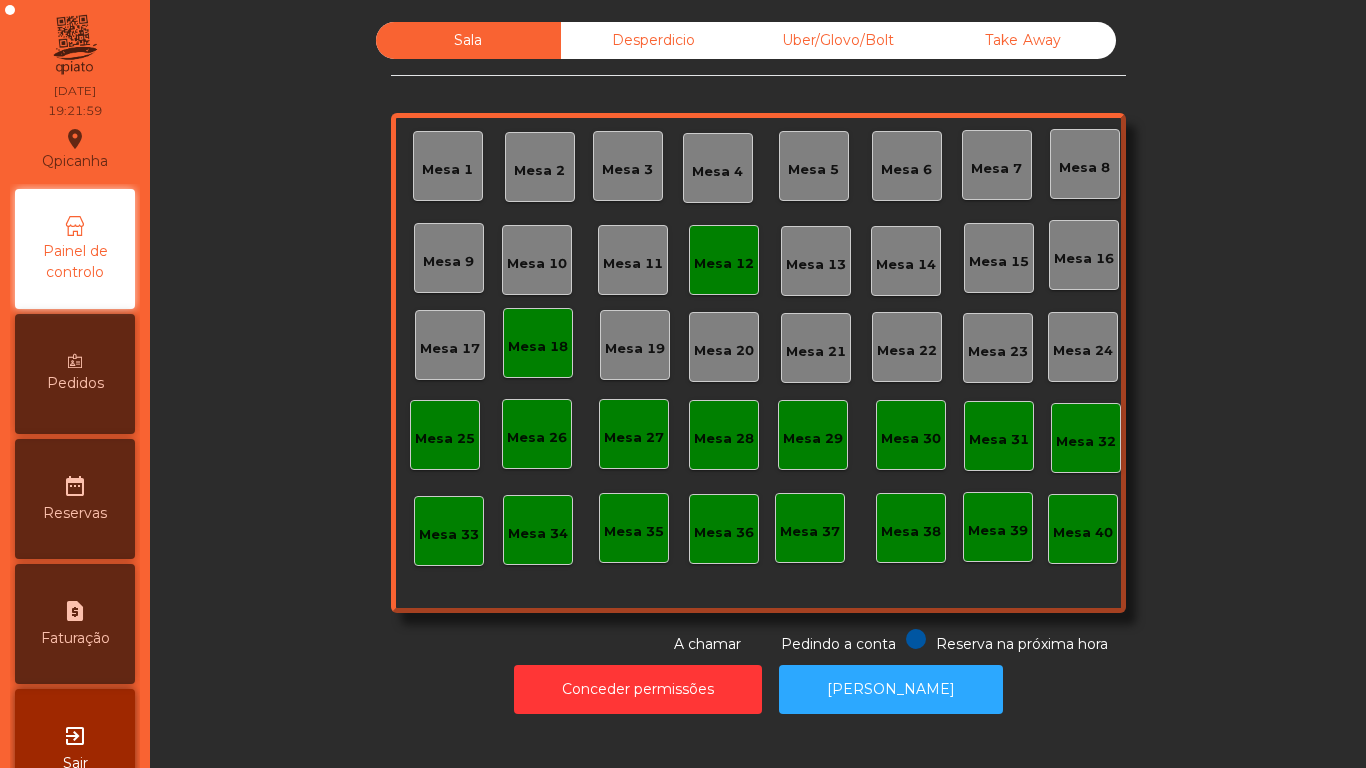 click on "Mesa 15" 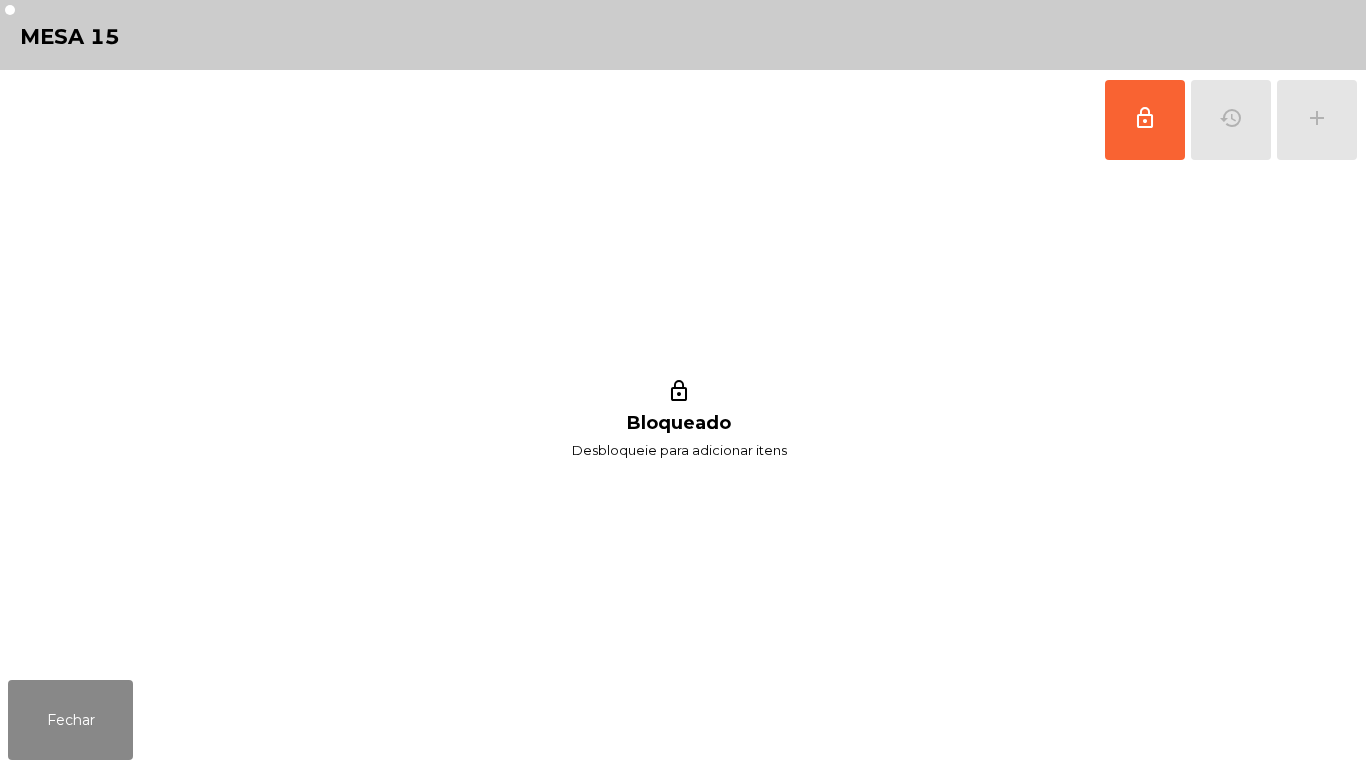 click on "lock_outline   history   add" 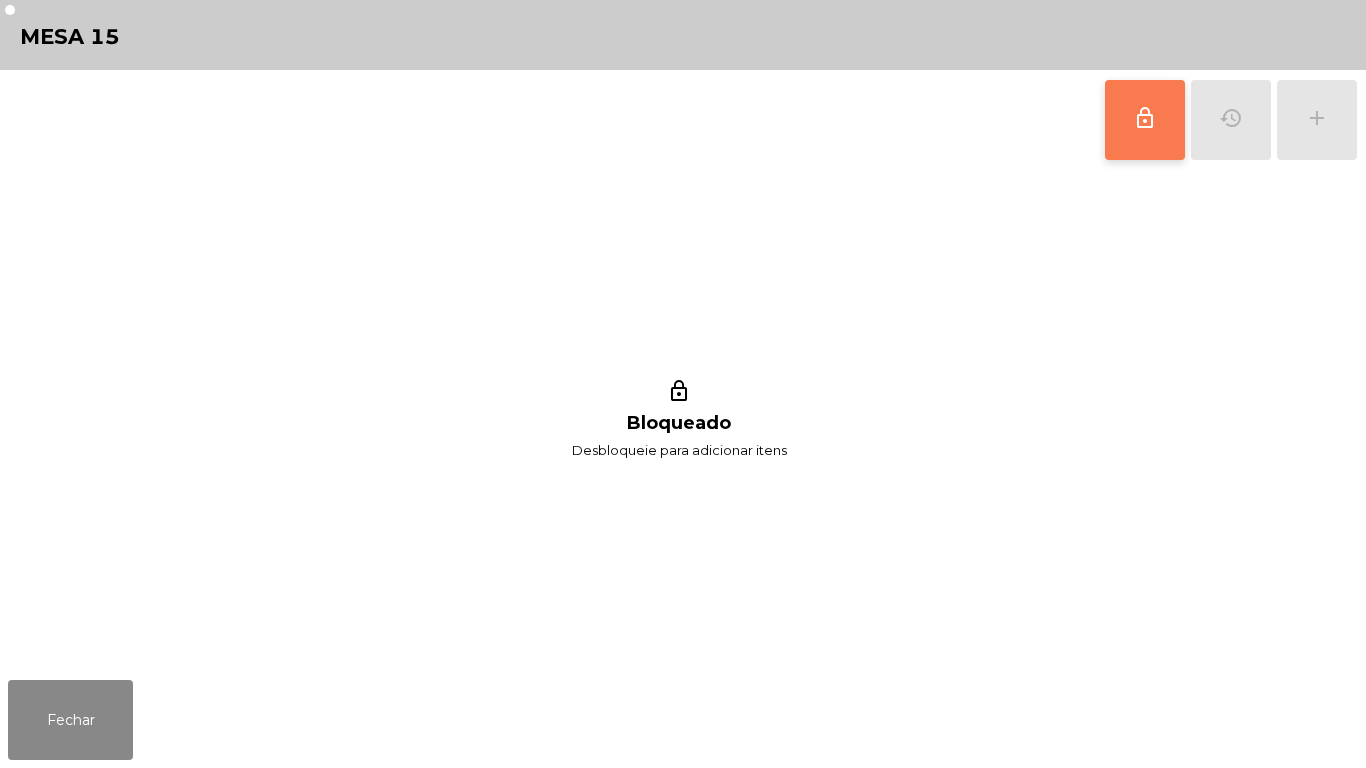 click on "lock_outline" 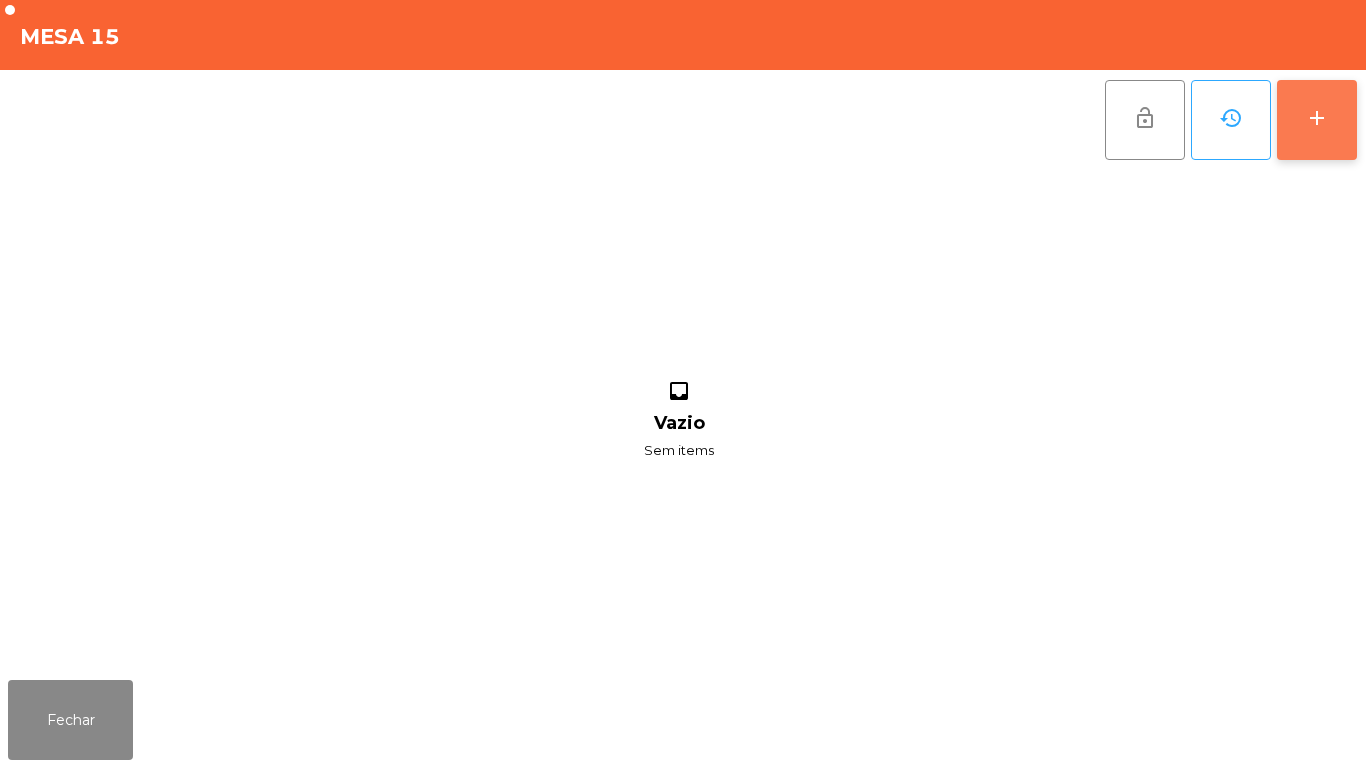 click on "add" 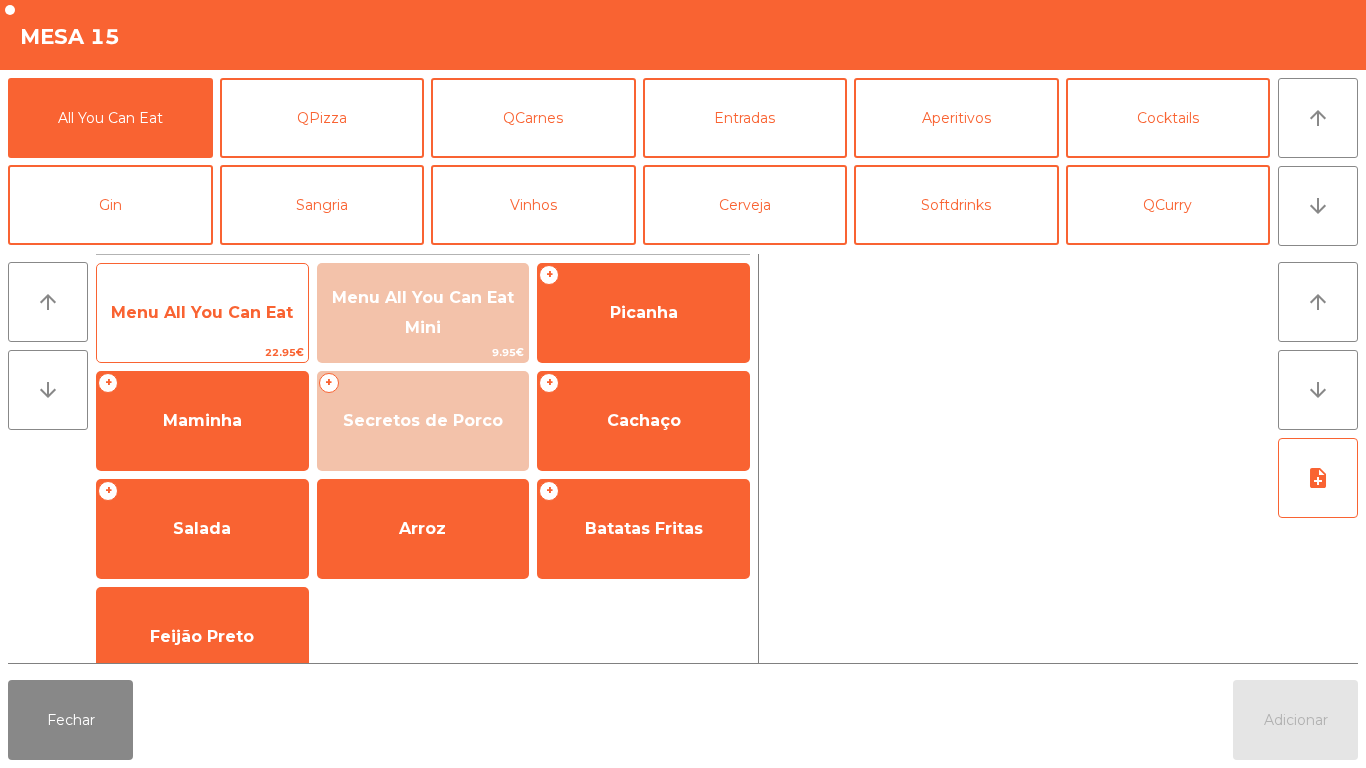 click on "Menu All You Can Eat" 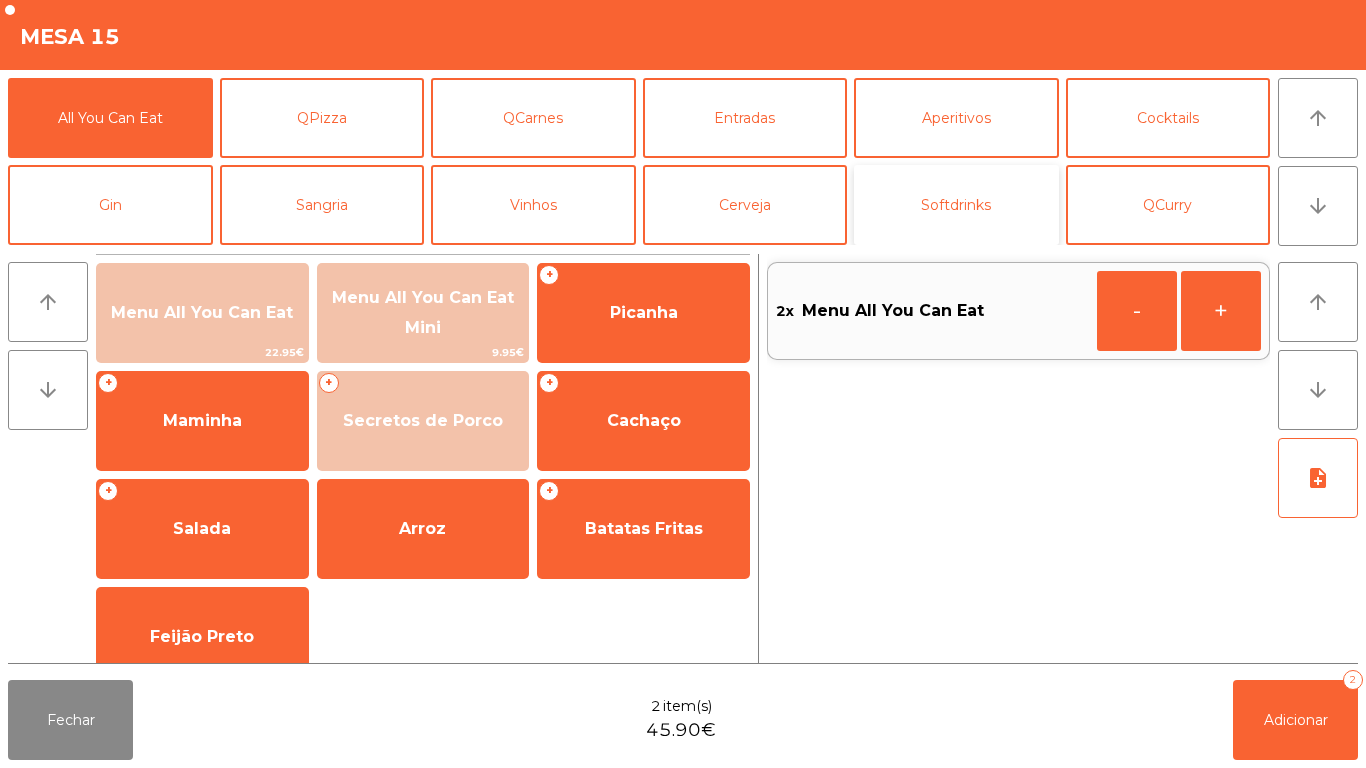 click on "Softdrinks" 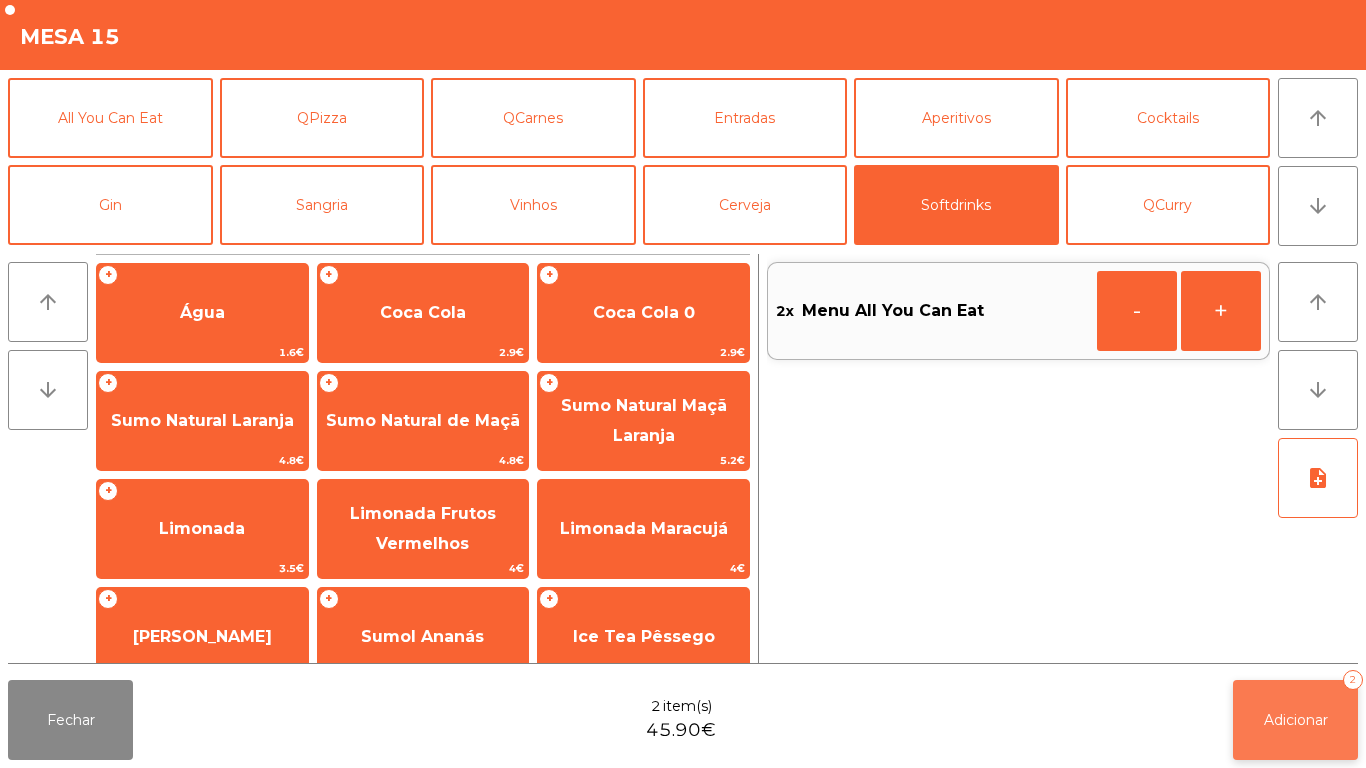 click on "Adicionar   2" 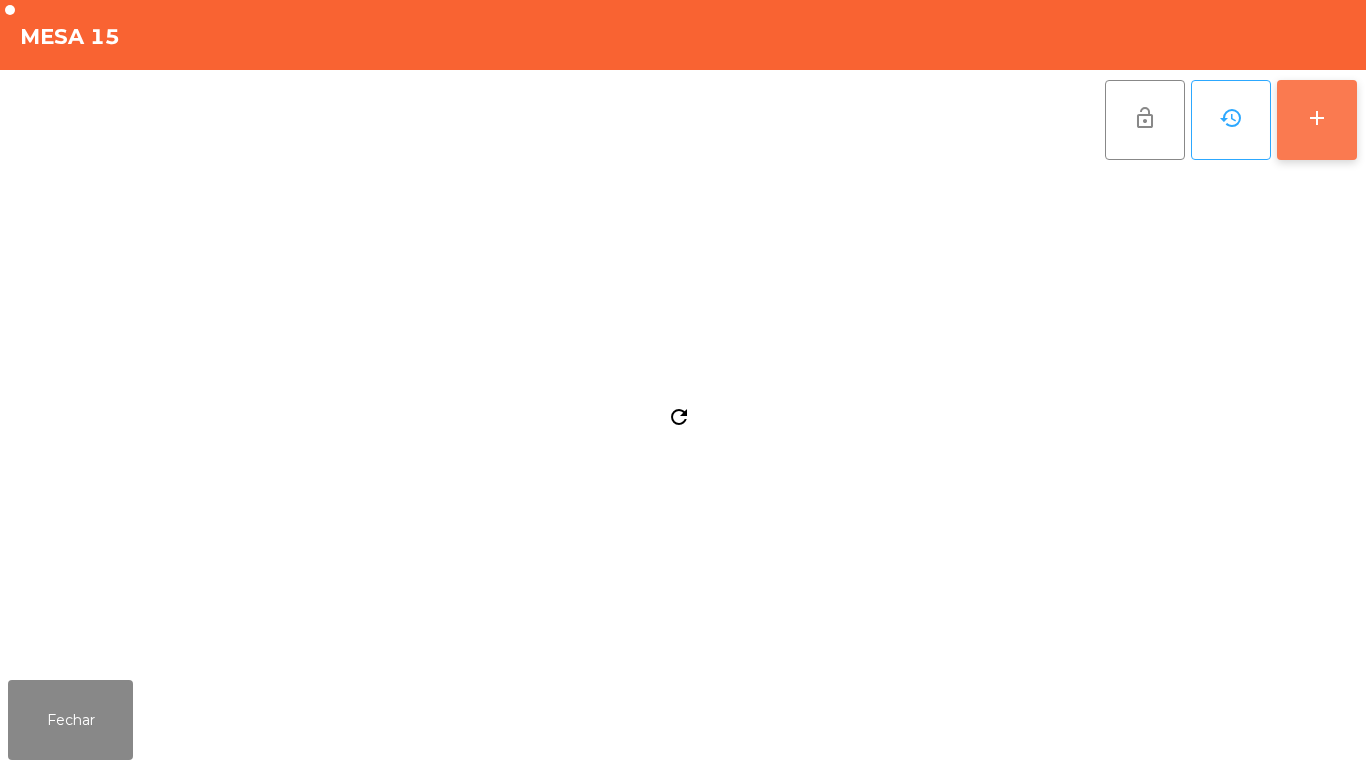 click on "add" 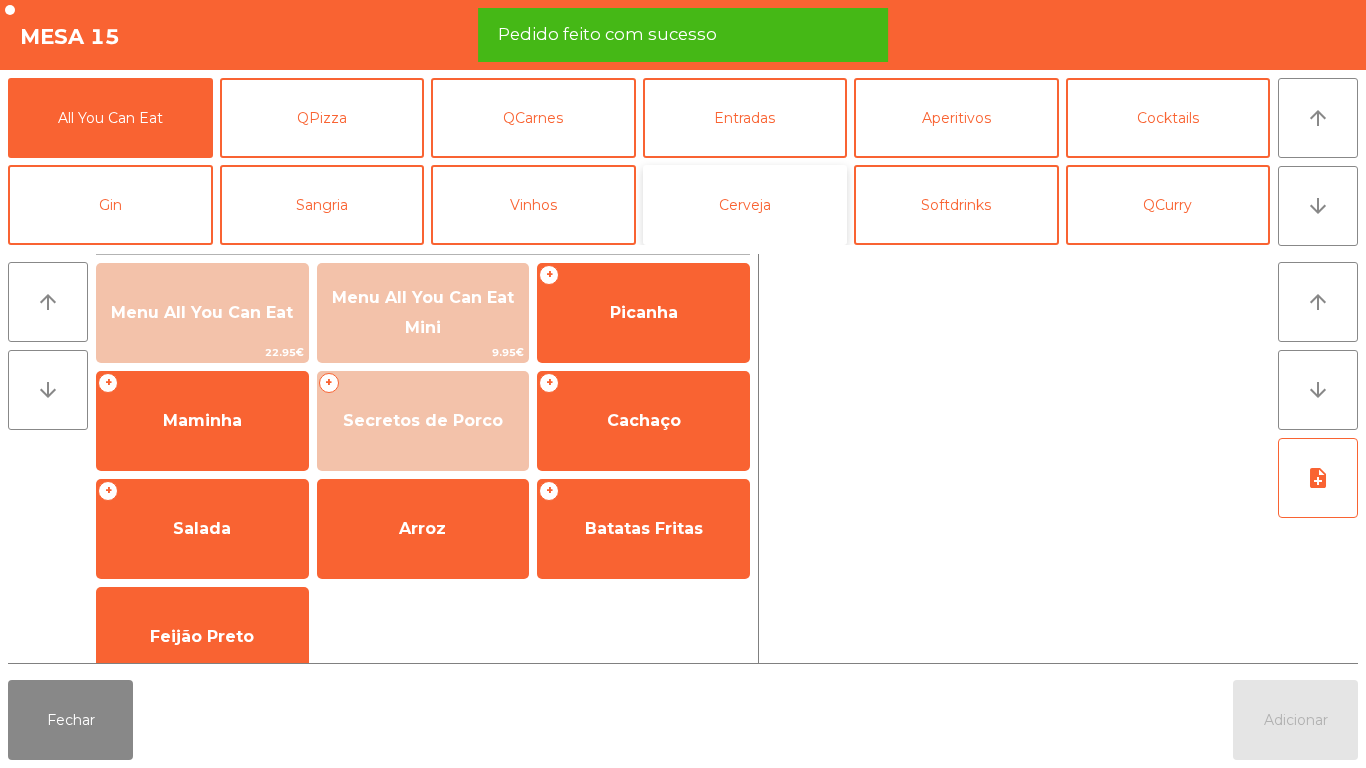 click on "Cerveja" 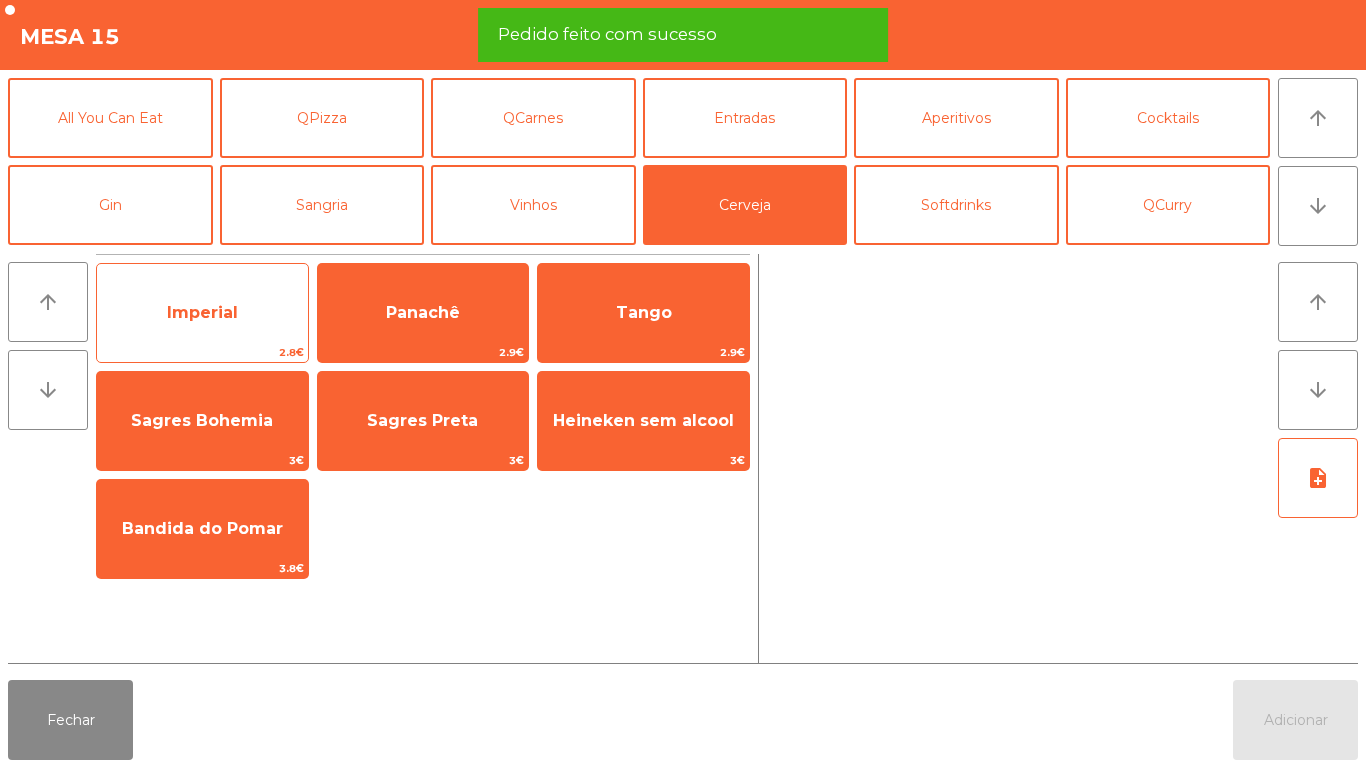 click on "Imperial" 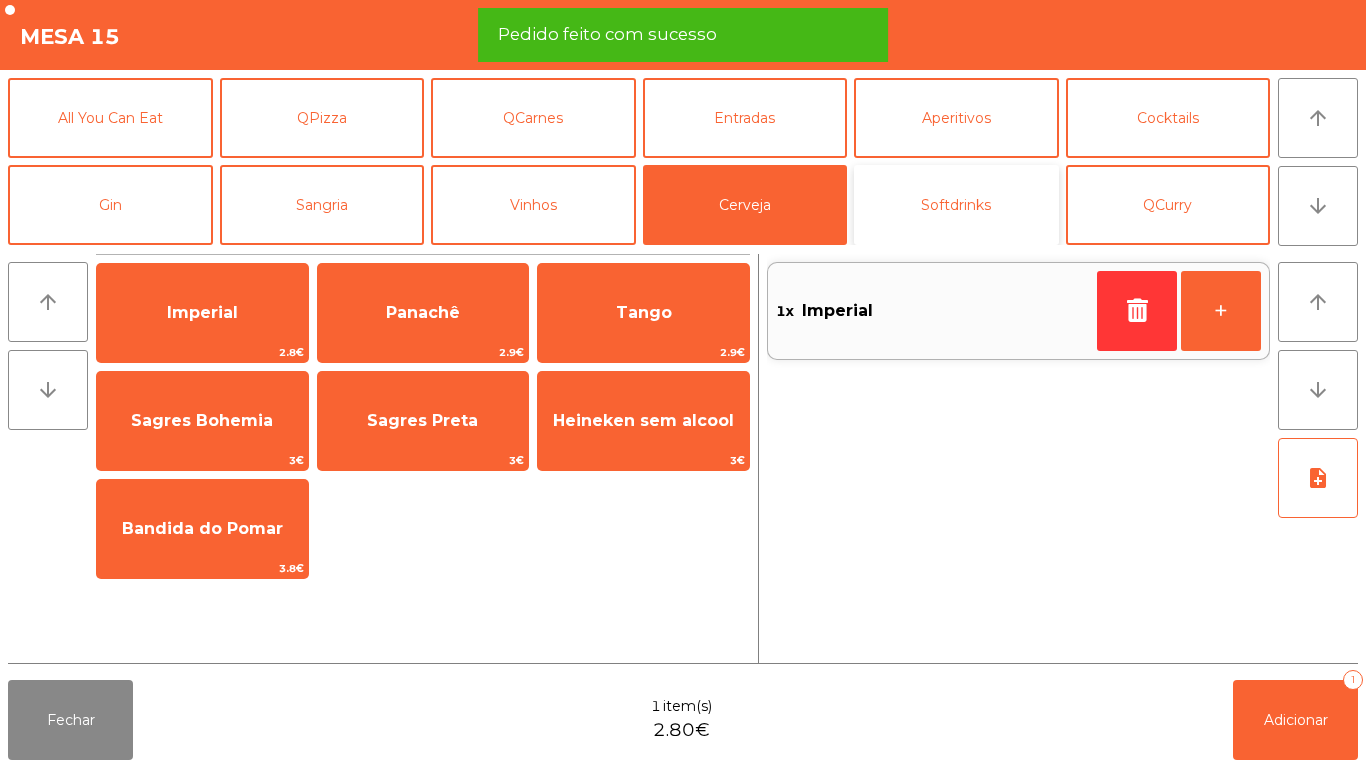 click on "Softdrinks" 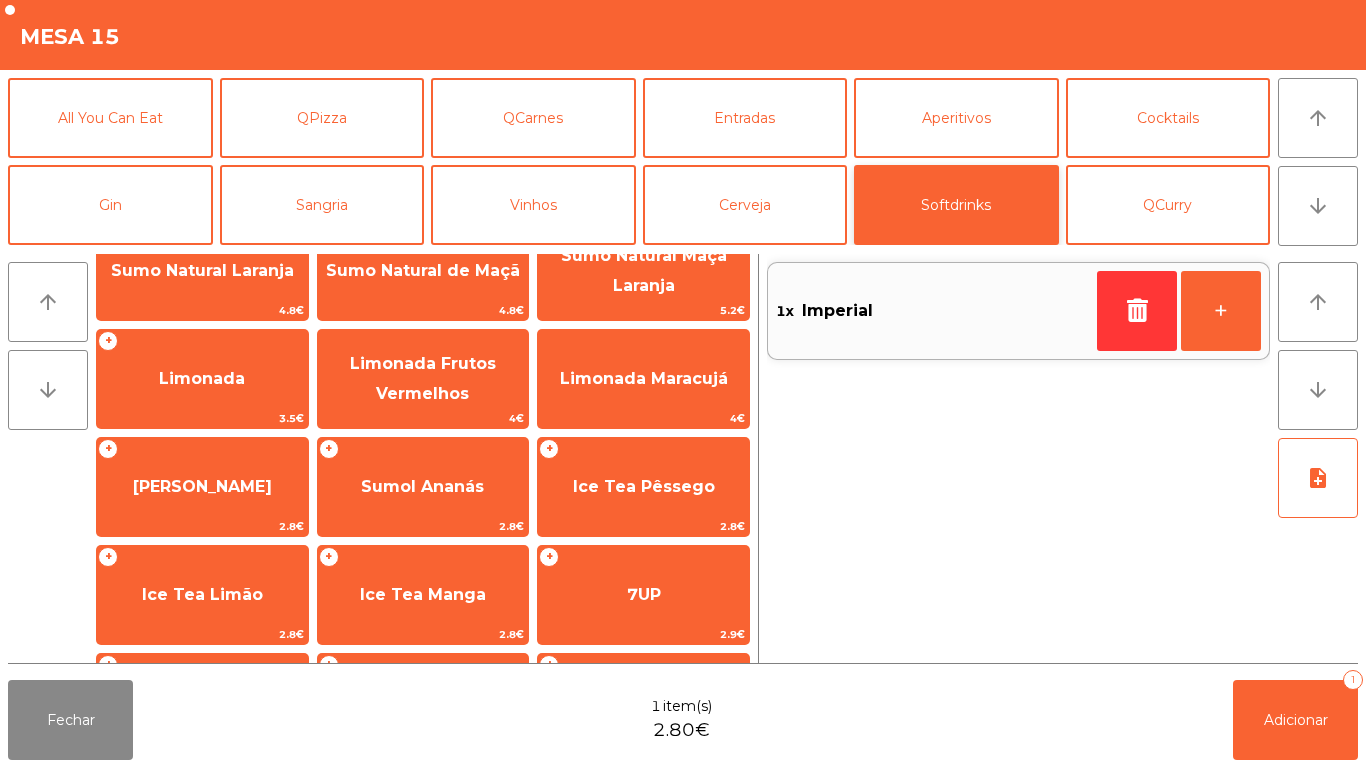 scroll, scrollTop: 174, scrollLeft: 0, axis: vertical 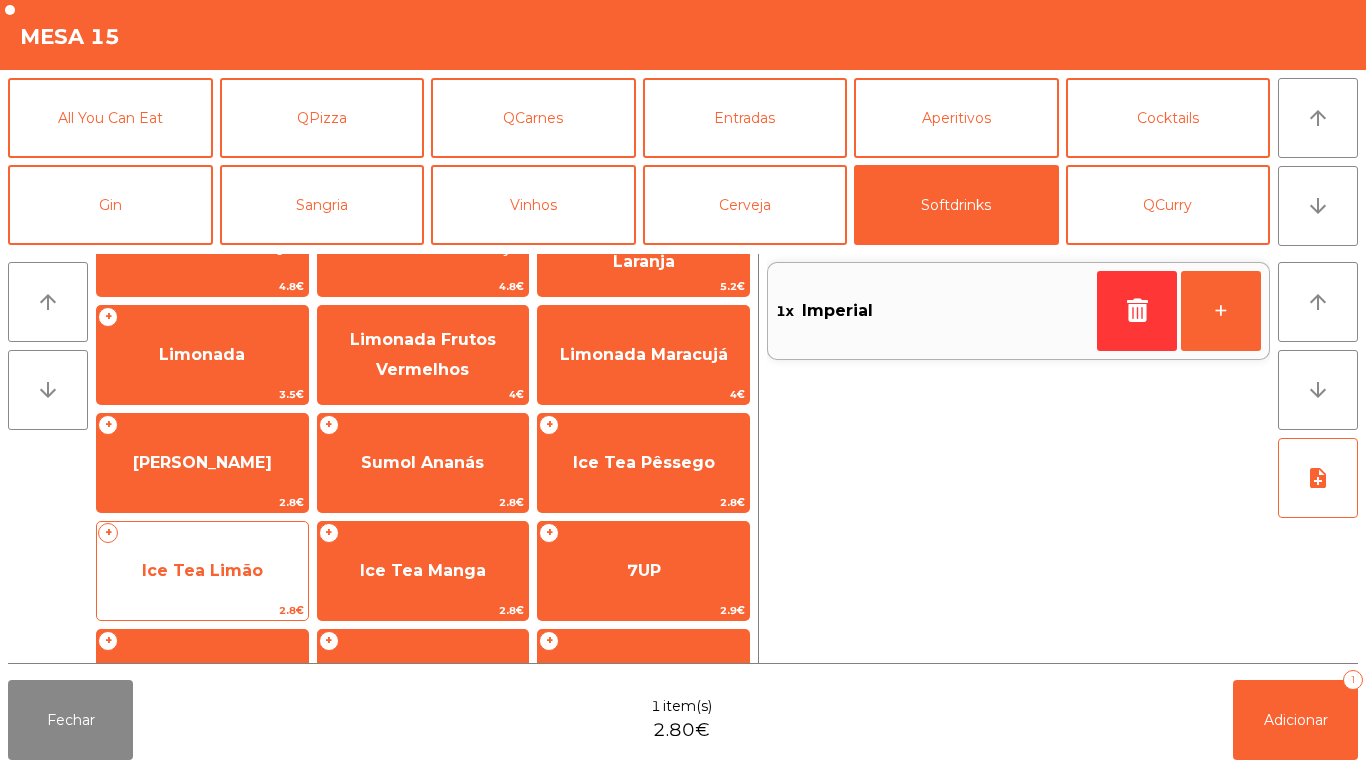 click on "Ice Tea Limão" 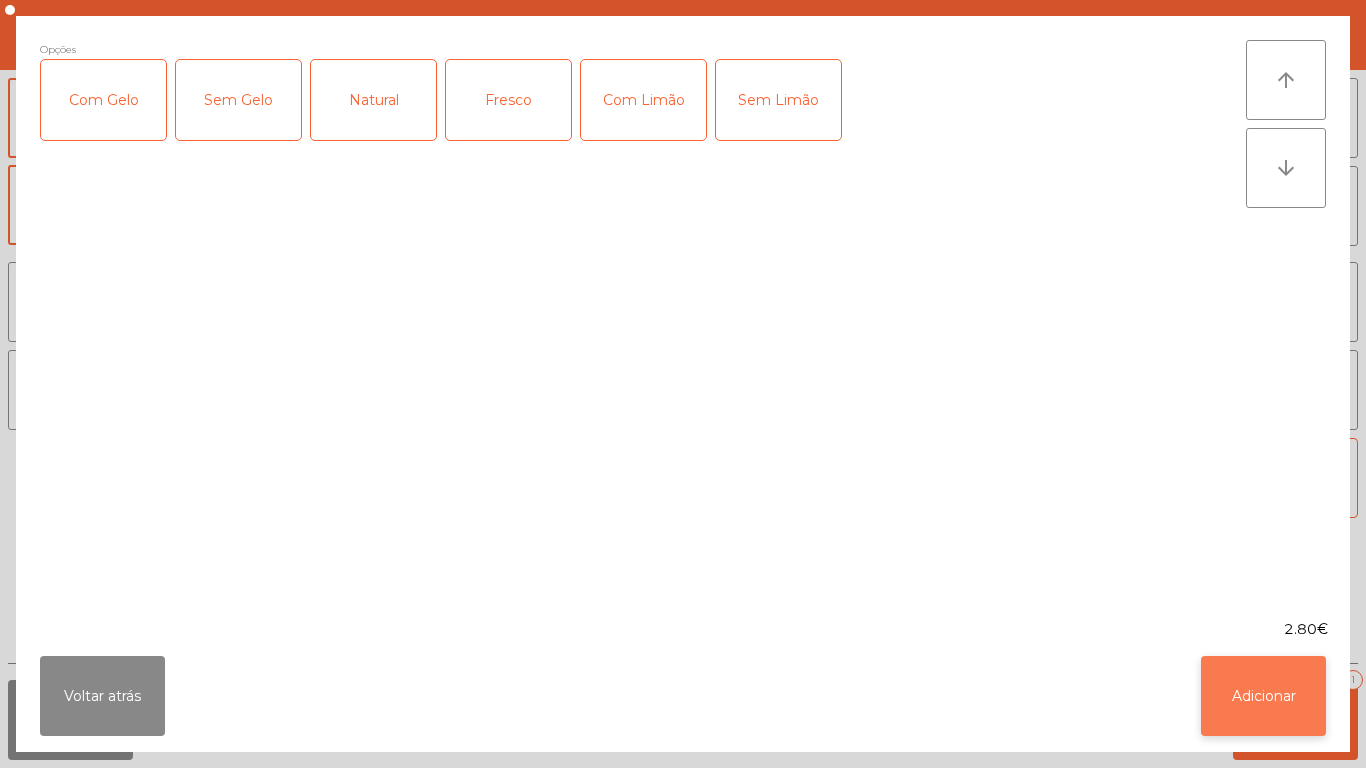 click on "Adicionar" 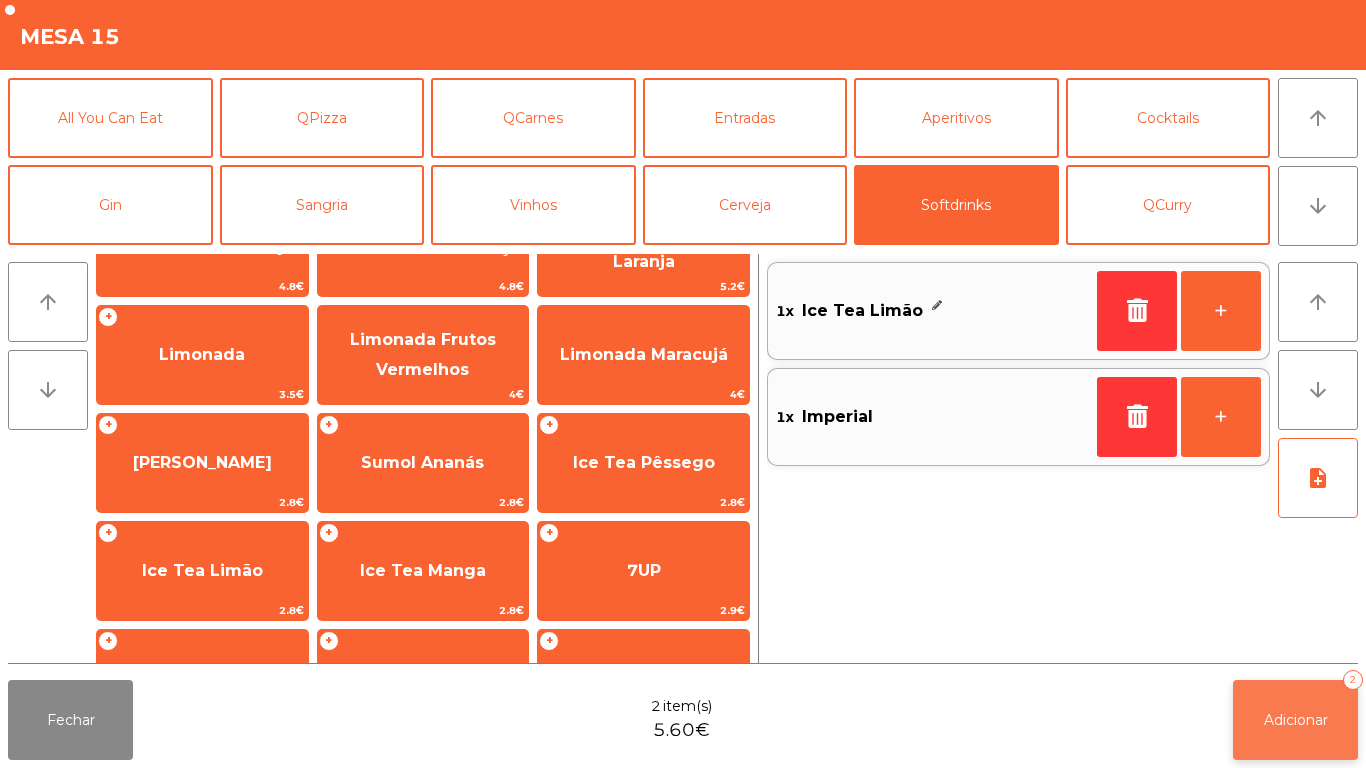 click on "Adicionar   2" 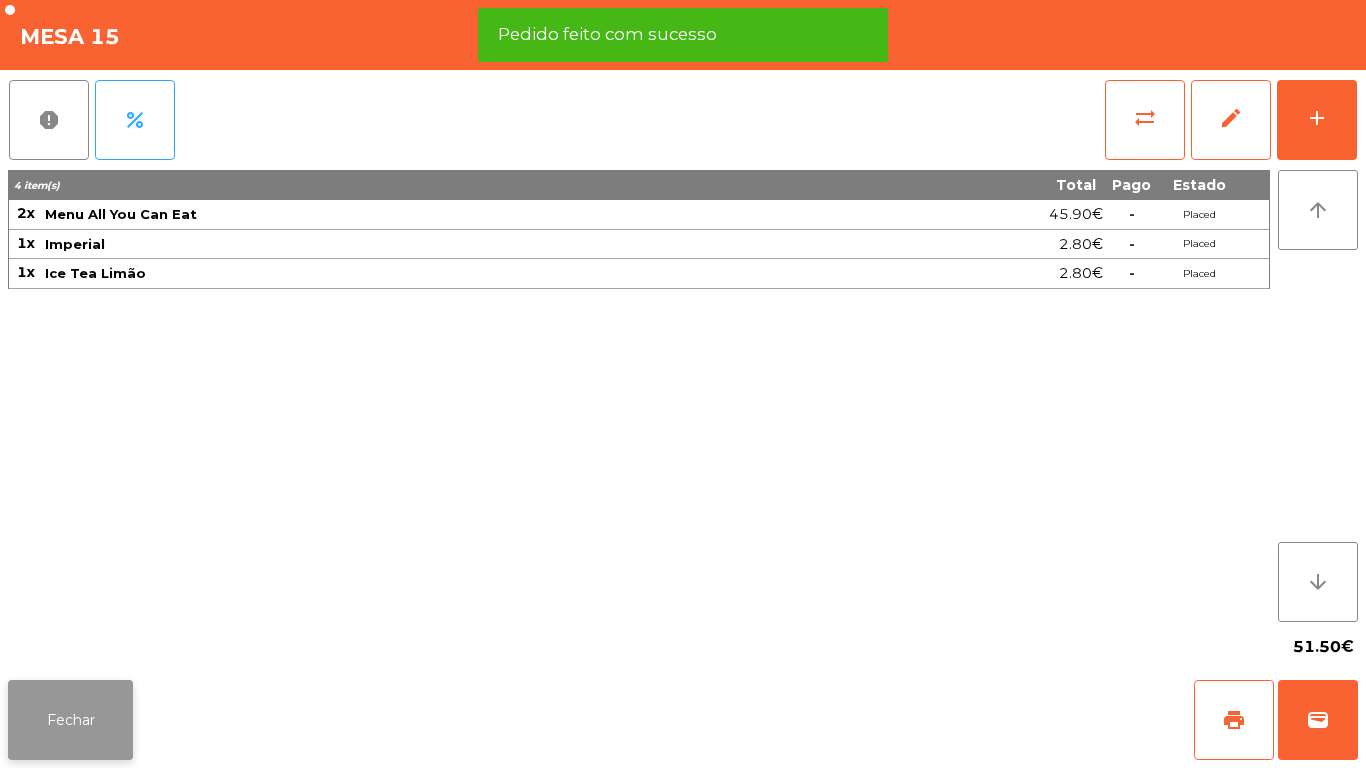 click on "Fechar" 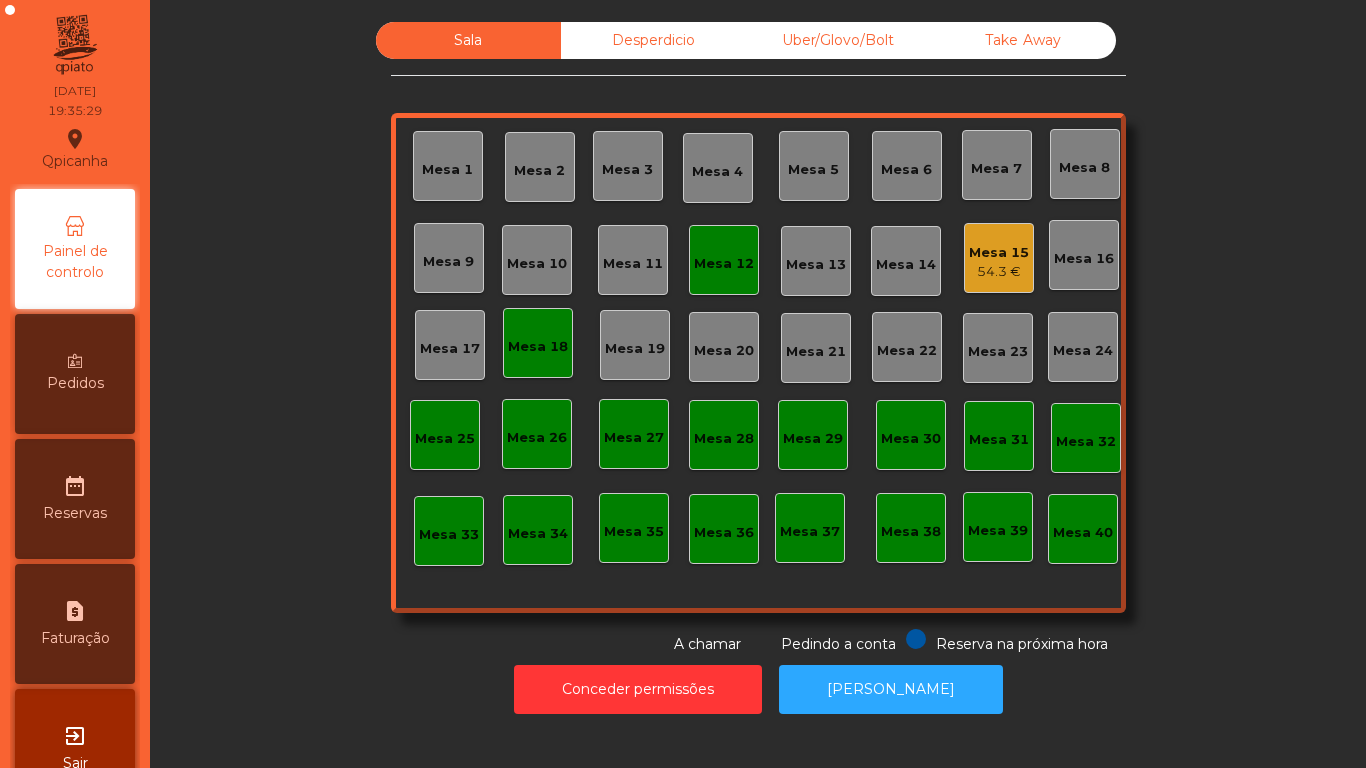 click on "Mesa 15   54.3 €" 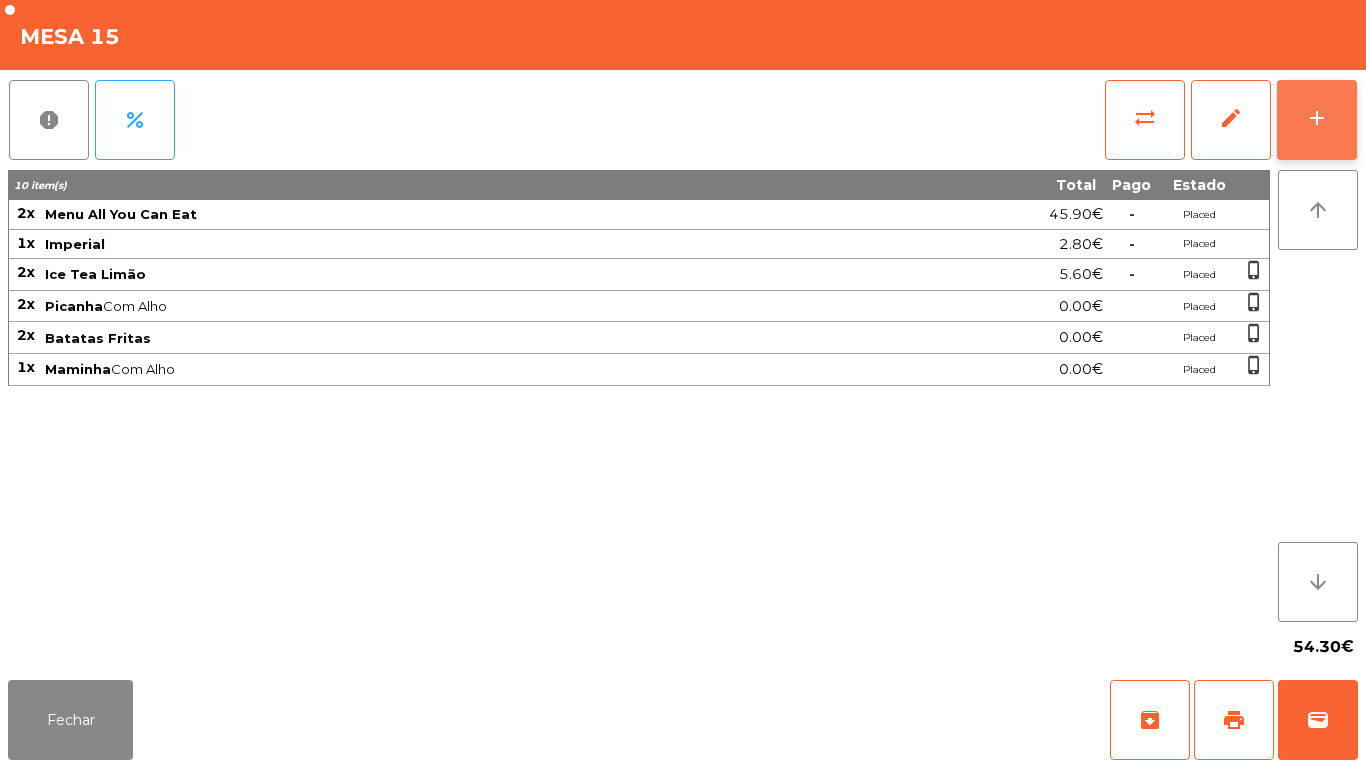 click on "add" 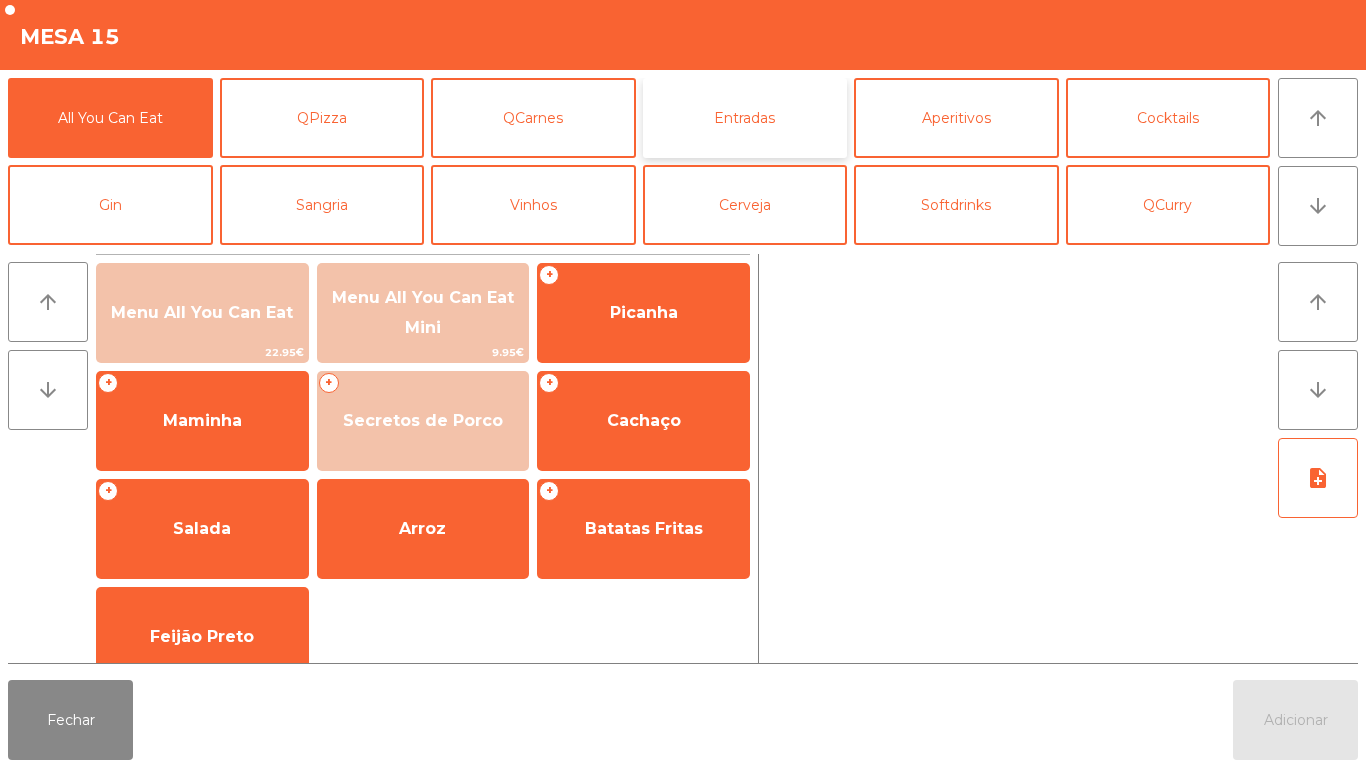 click on "Entradas" 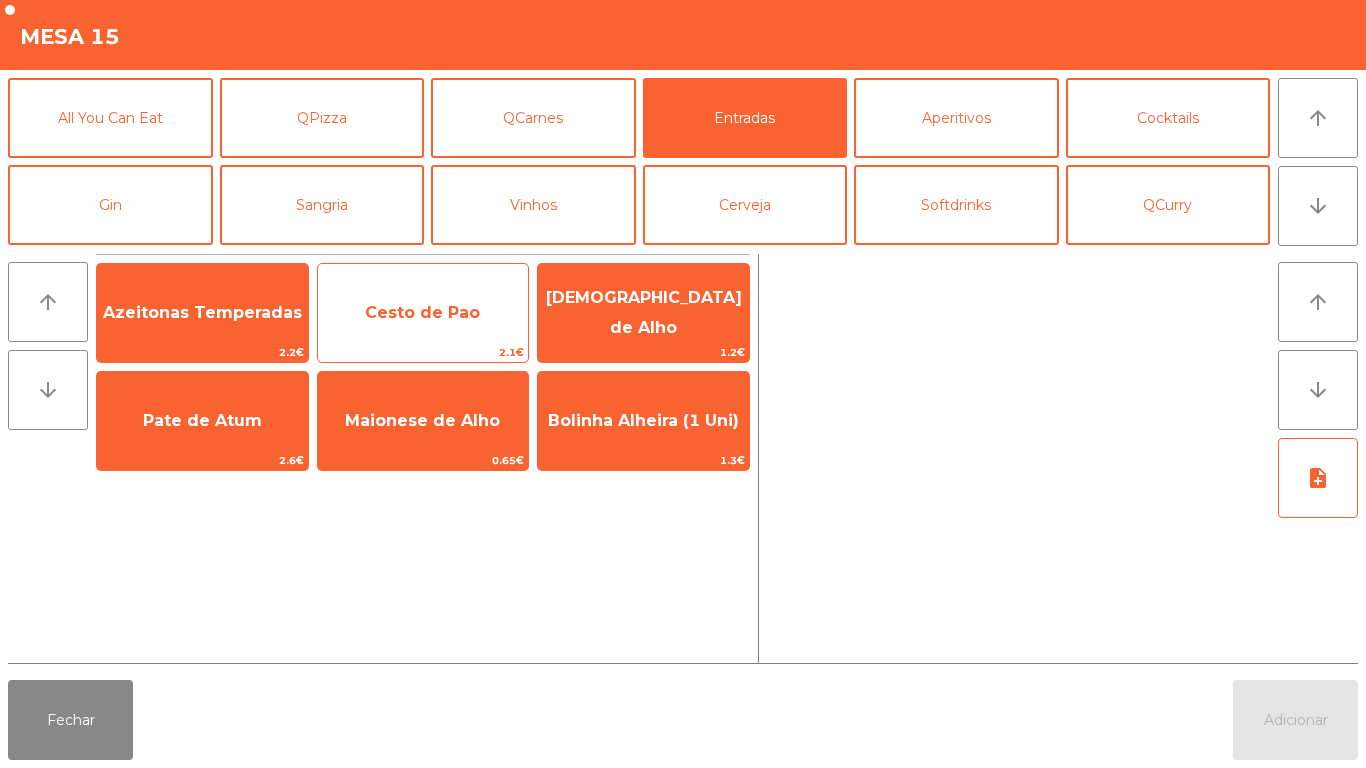 click on "Cesto de Pao" 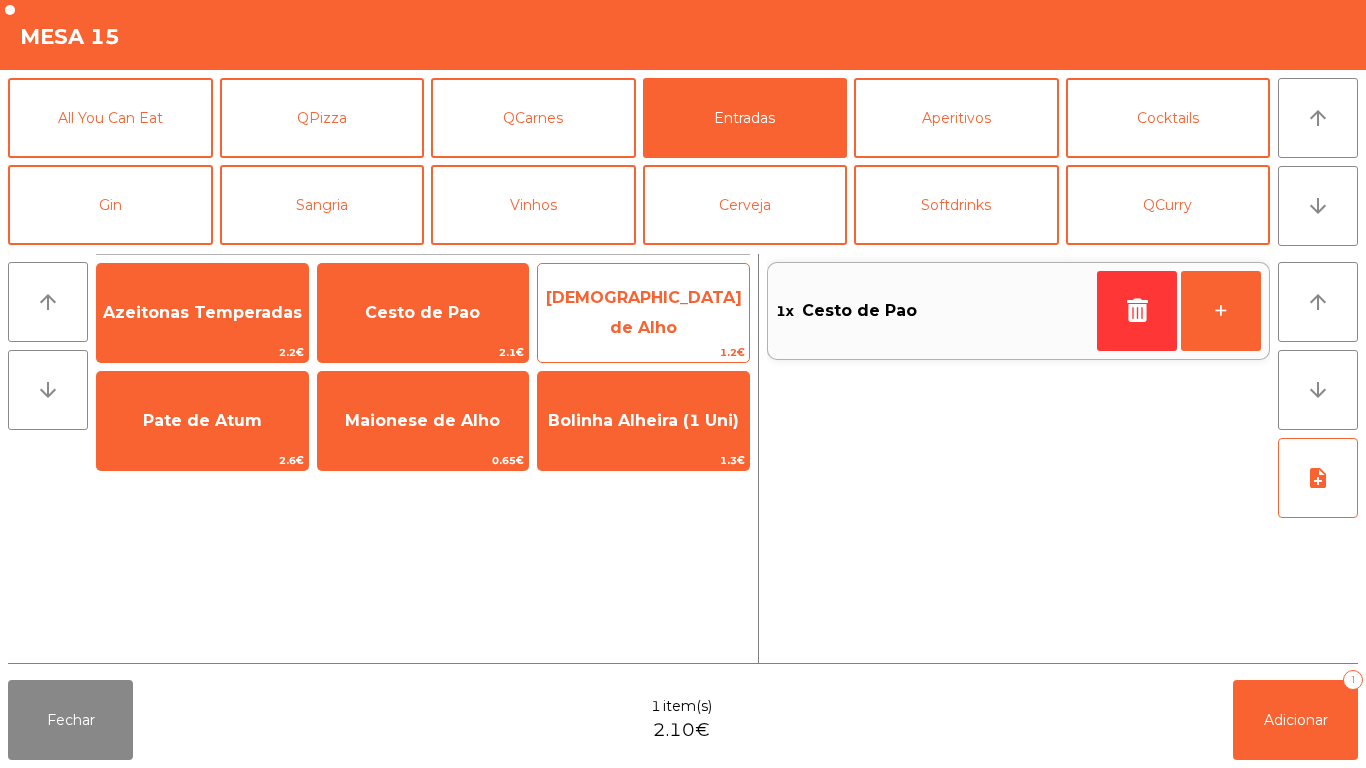 click on "[DEMOGRAPHIC_DATA] de Alho" 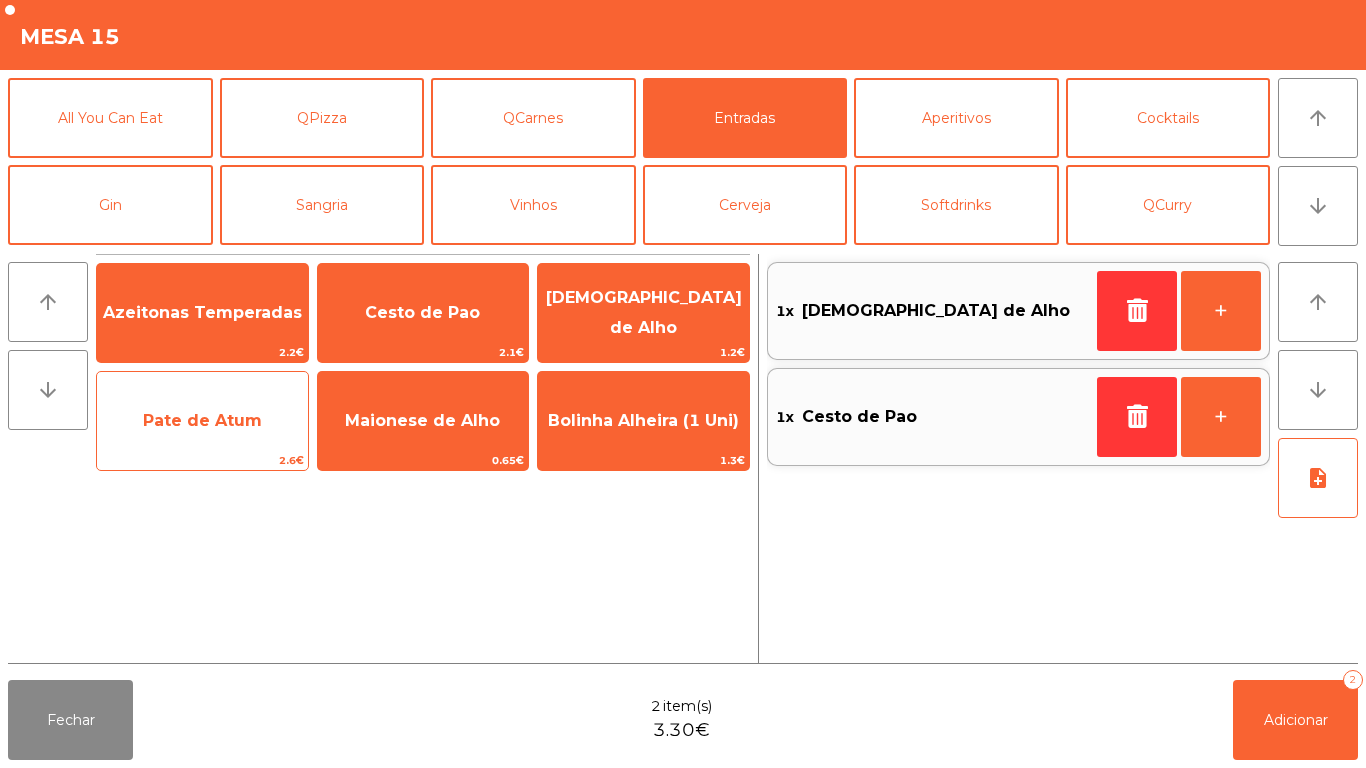 click on "Pate de Atum" 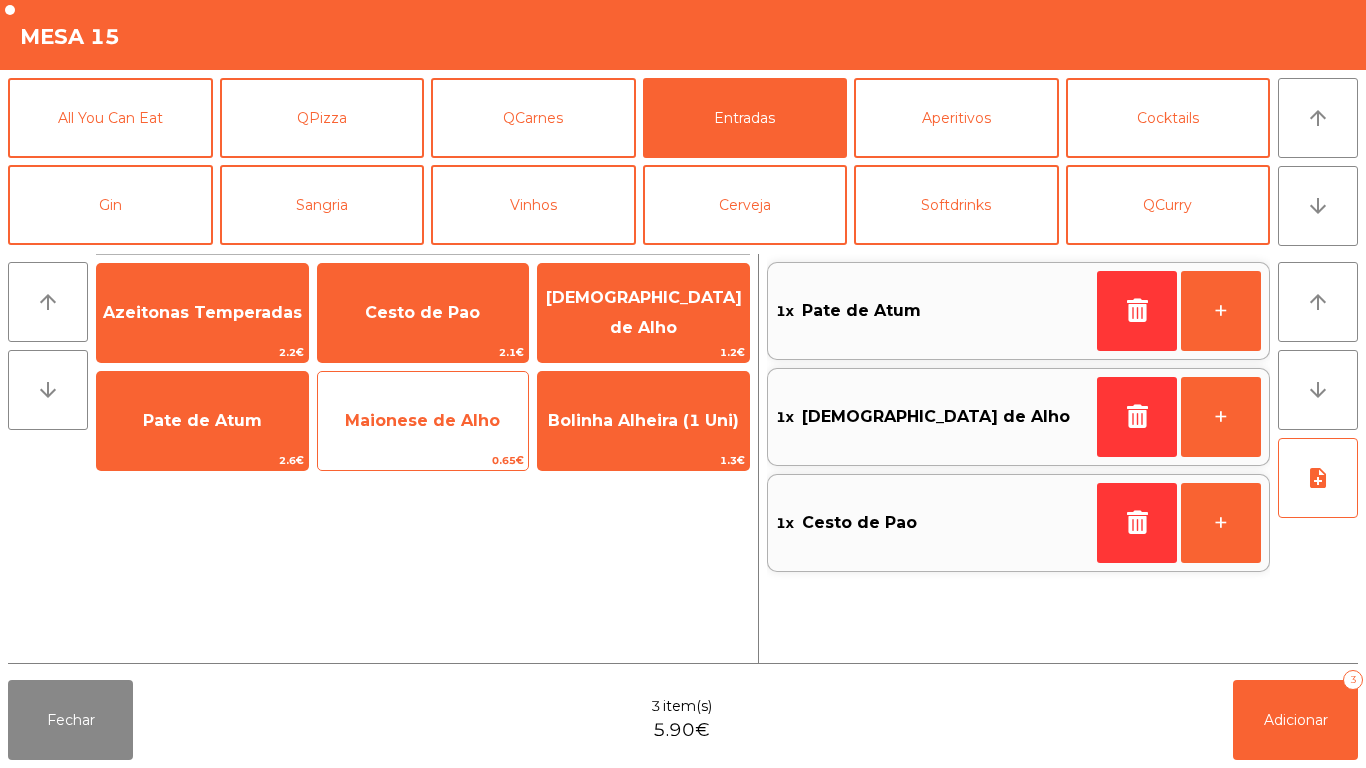 click on "Maionese de Alho" 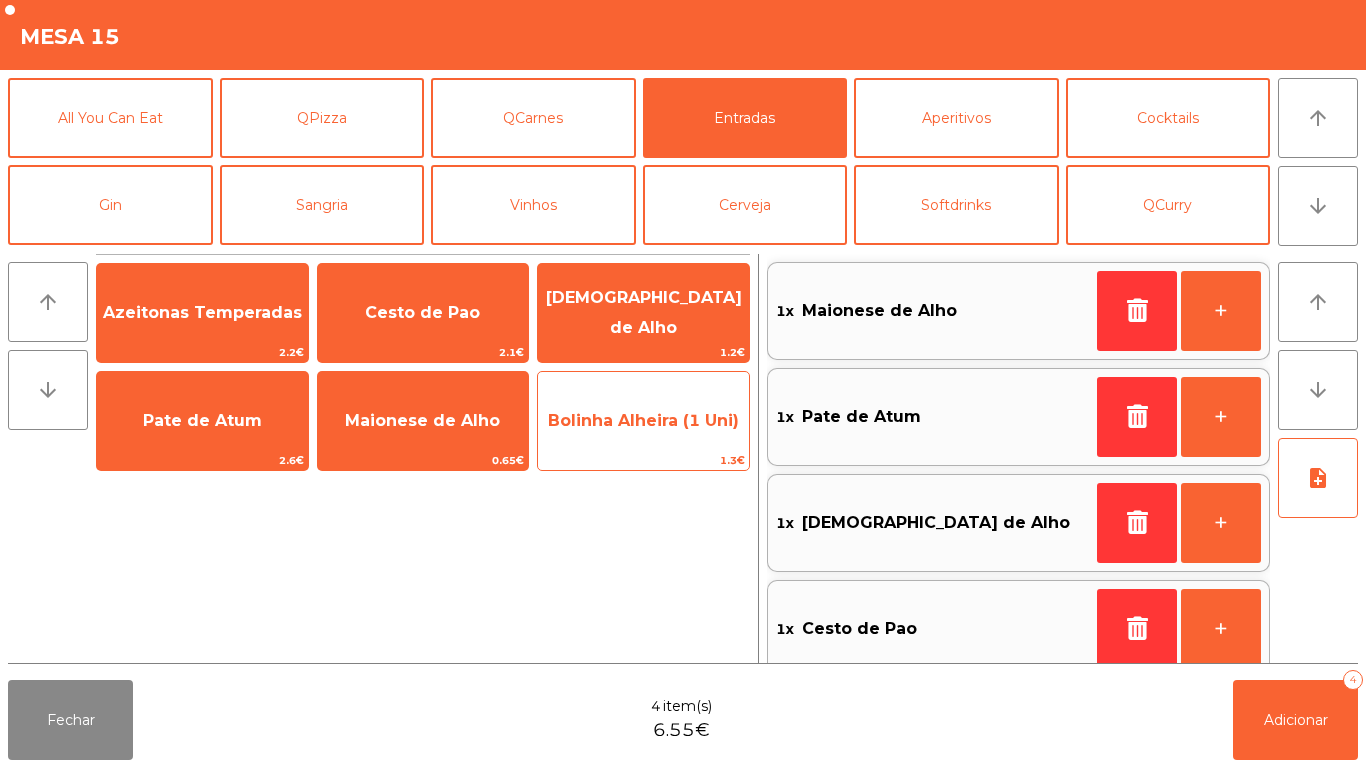 click on "Bolinha Alheira (1 Uni)" 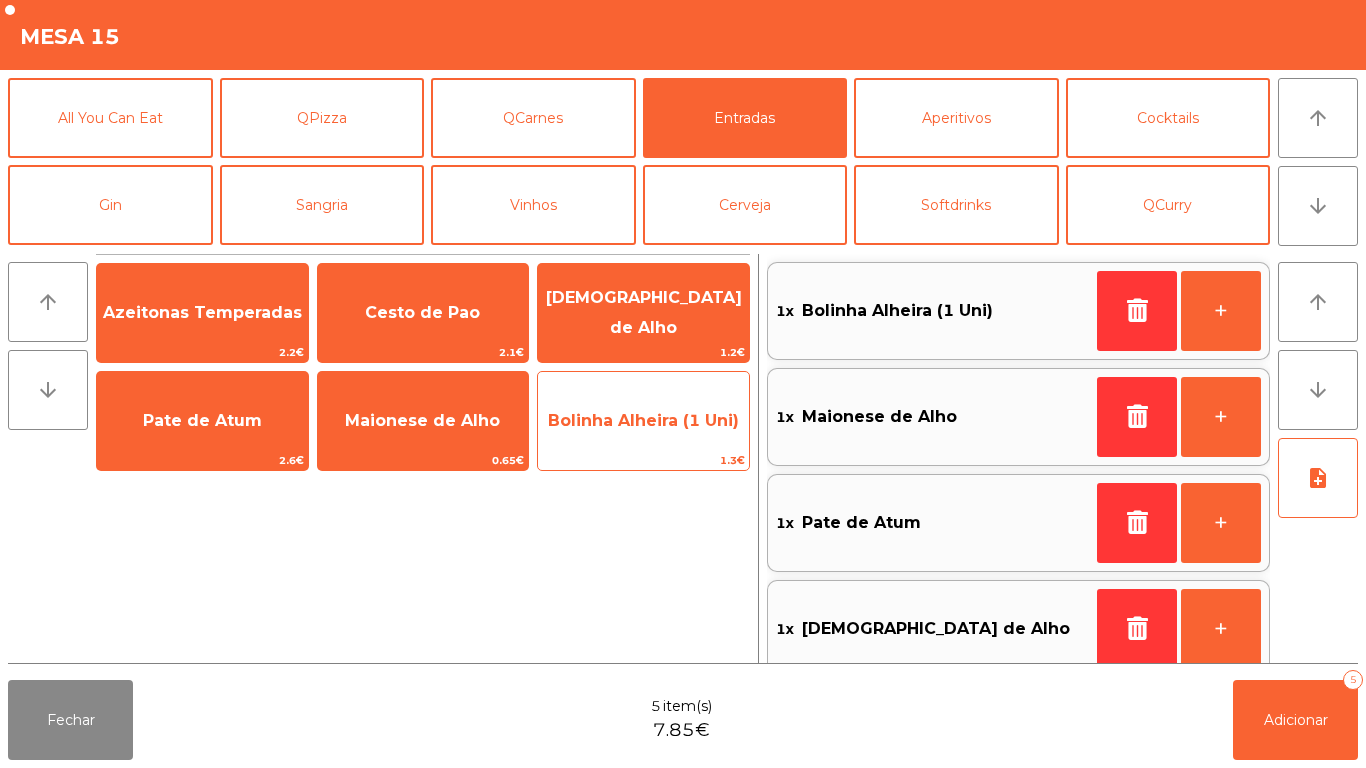 scroll, scrollTop: 8, scrollLeft: 0, axis: vertical 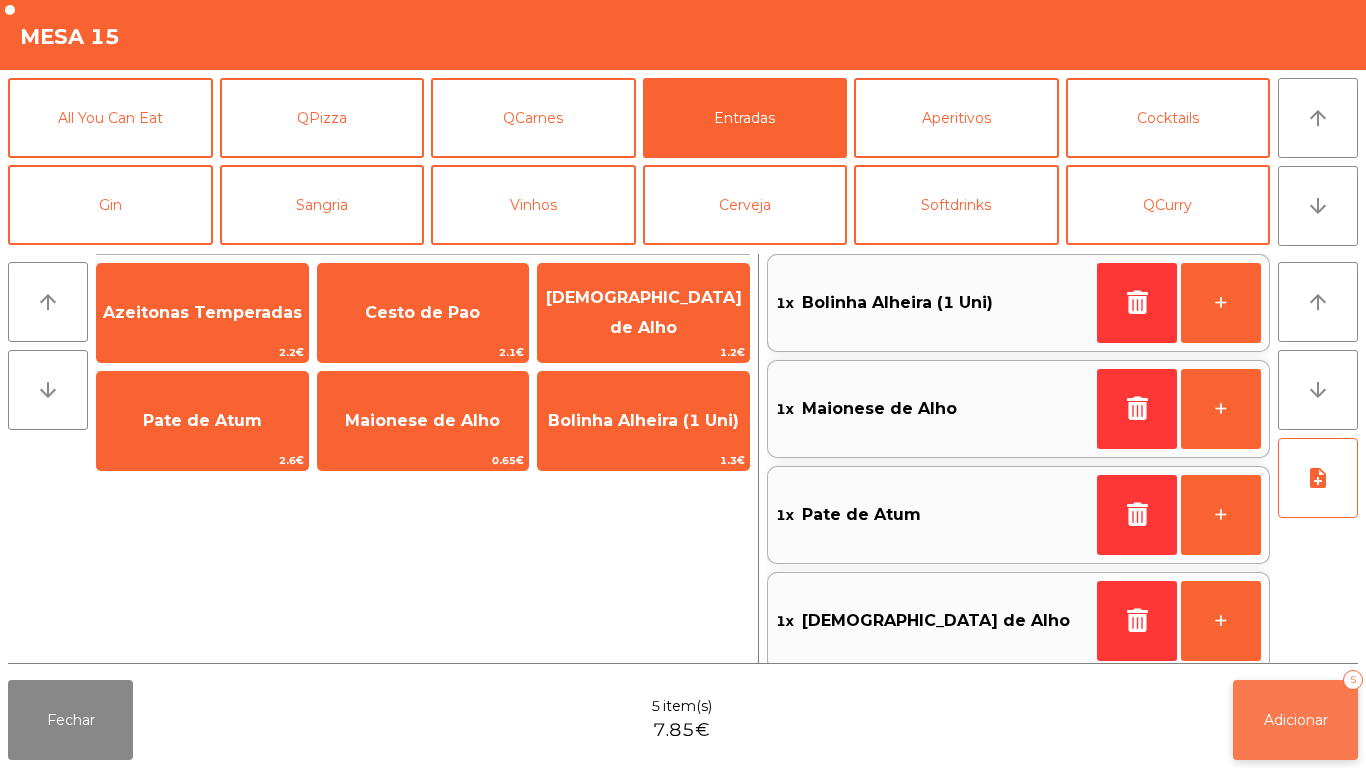 click on "Adicionar   5" 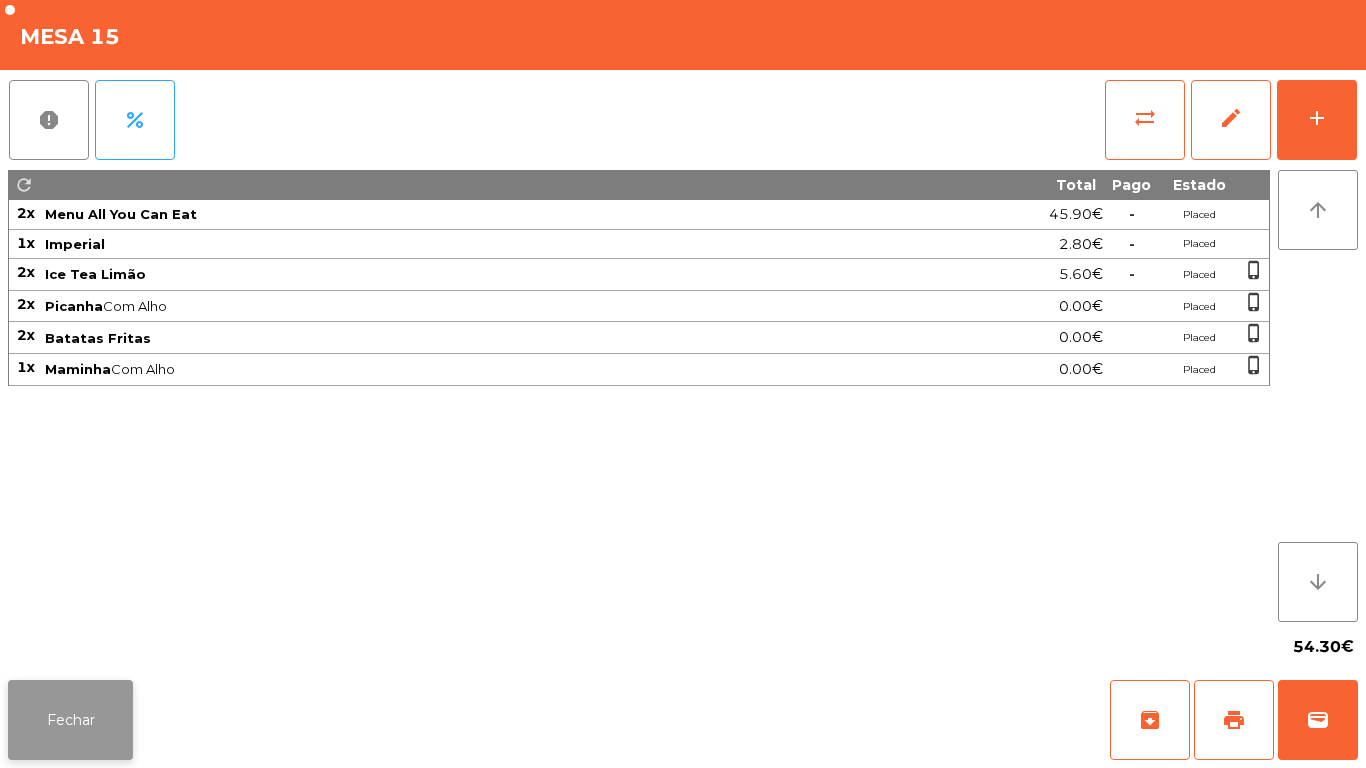 click on "Fechar" 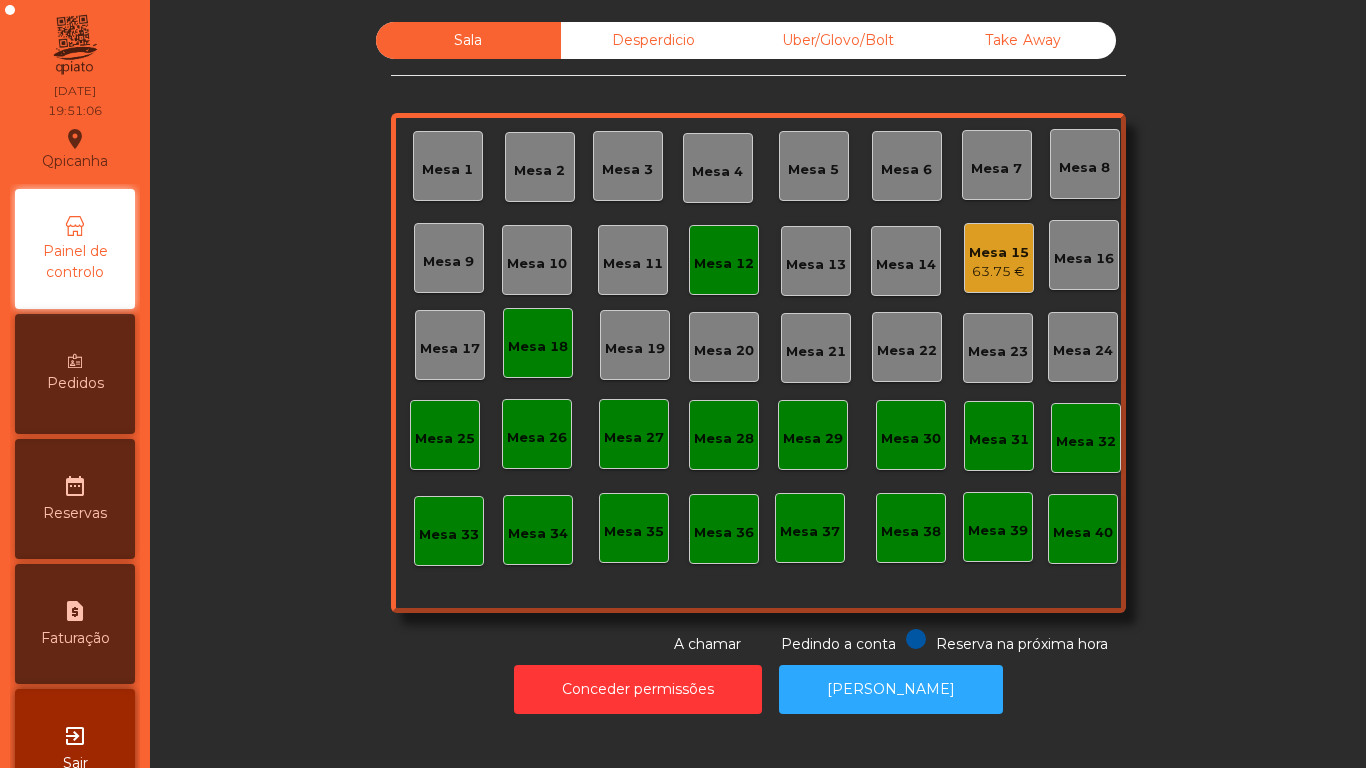 click on "Mesa 15   63.75 €" 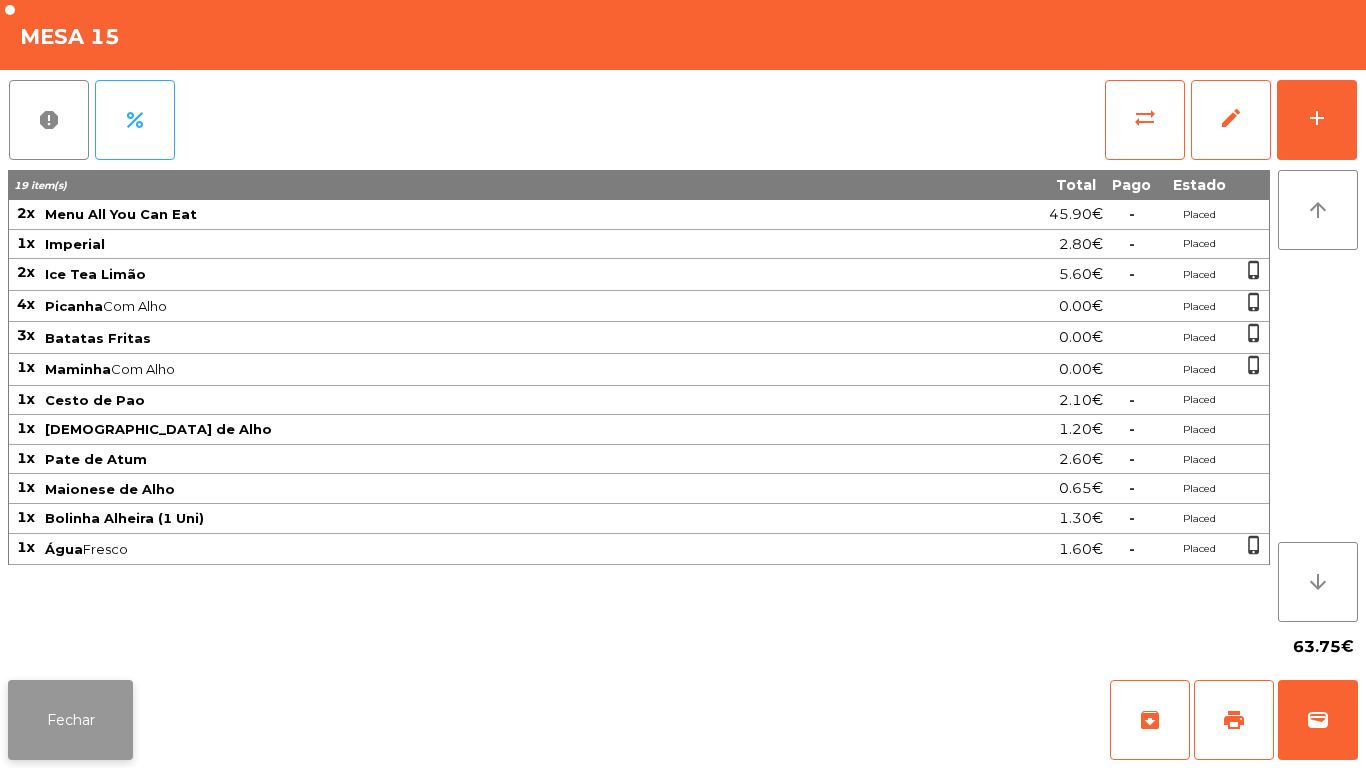 click on "Fechar" 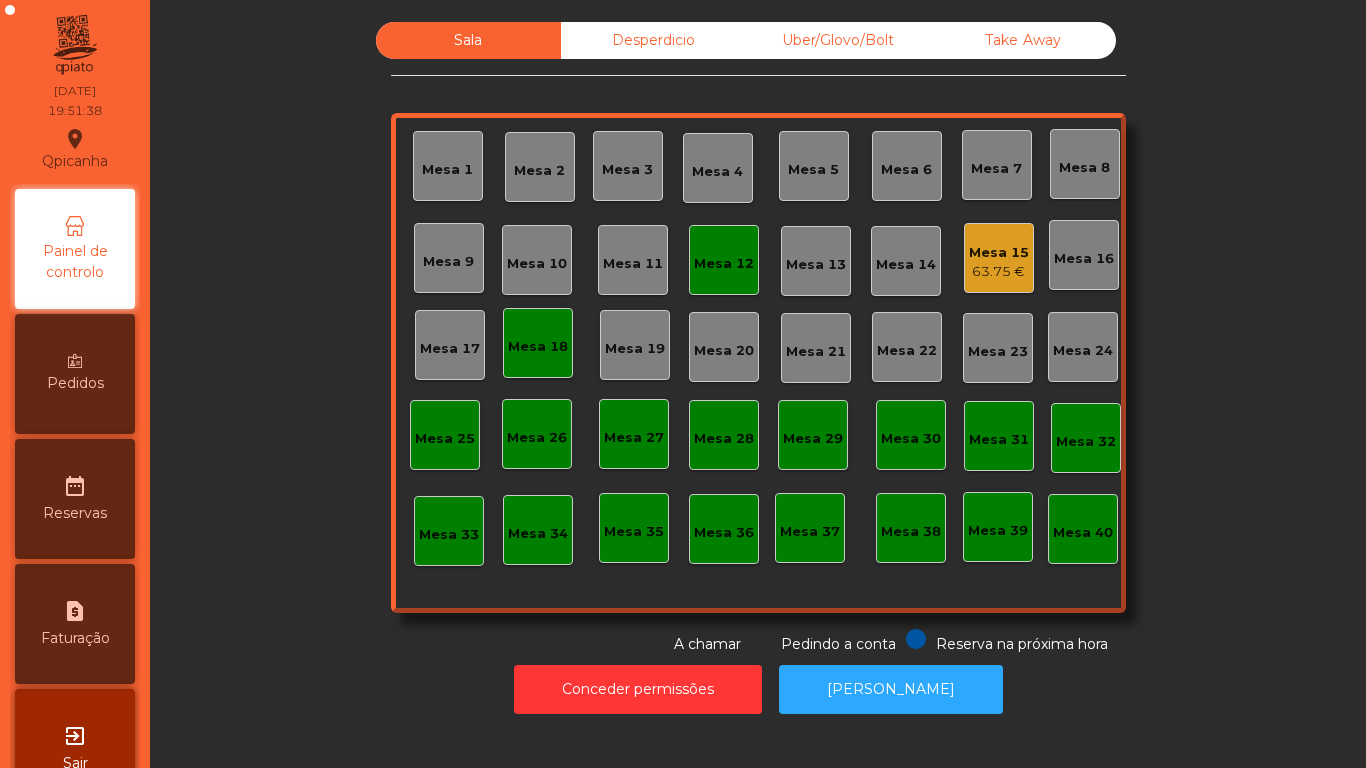 click on "Desperdicio" 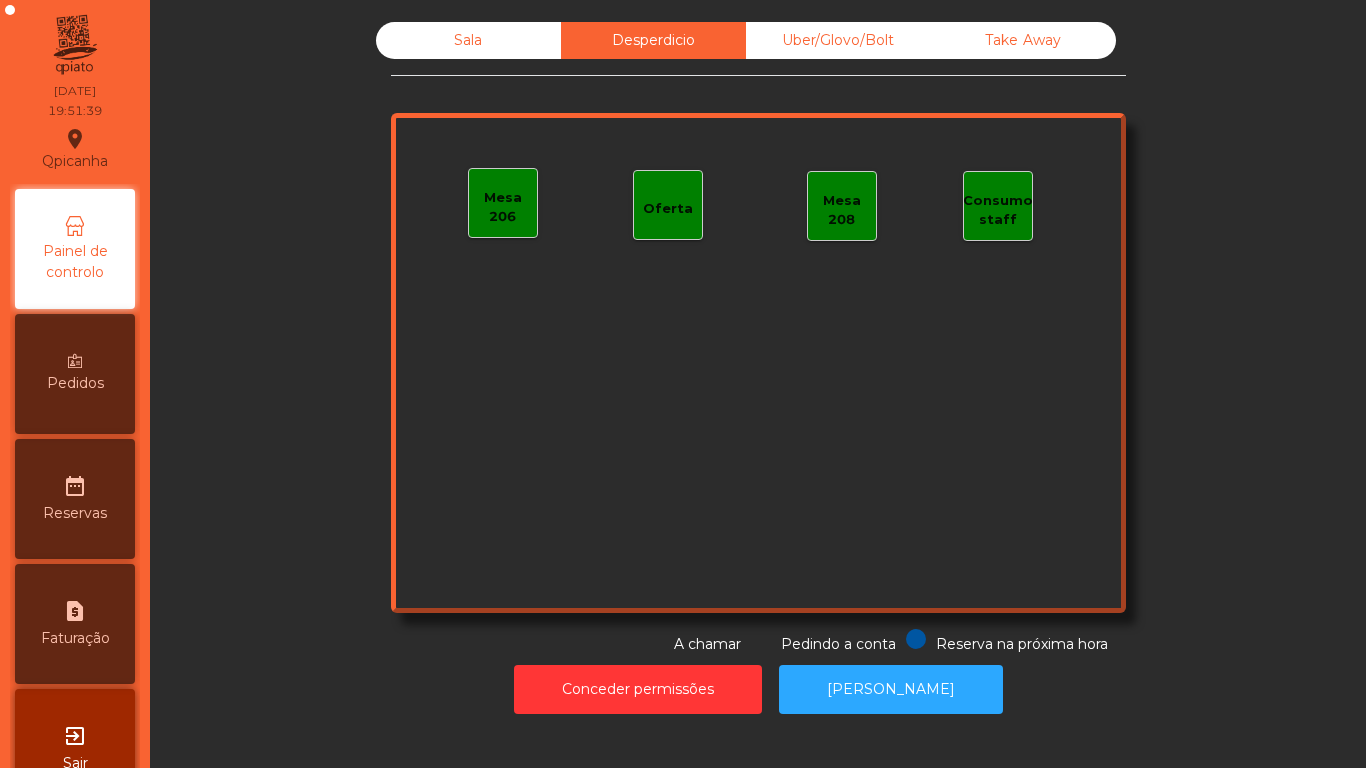 click on "Sala" 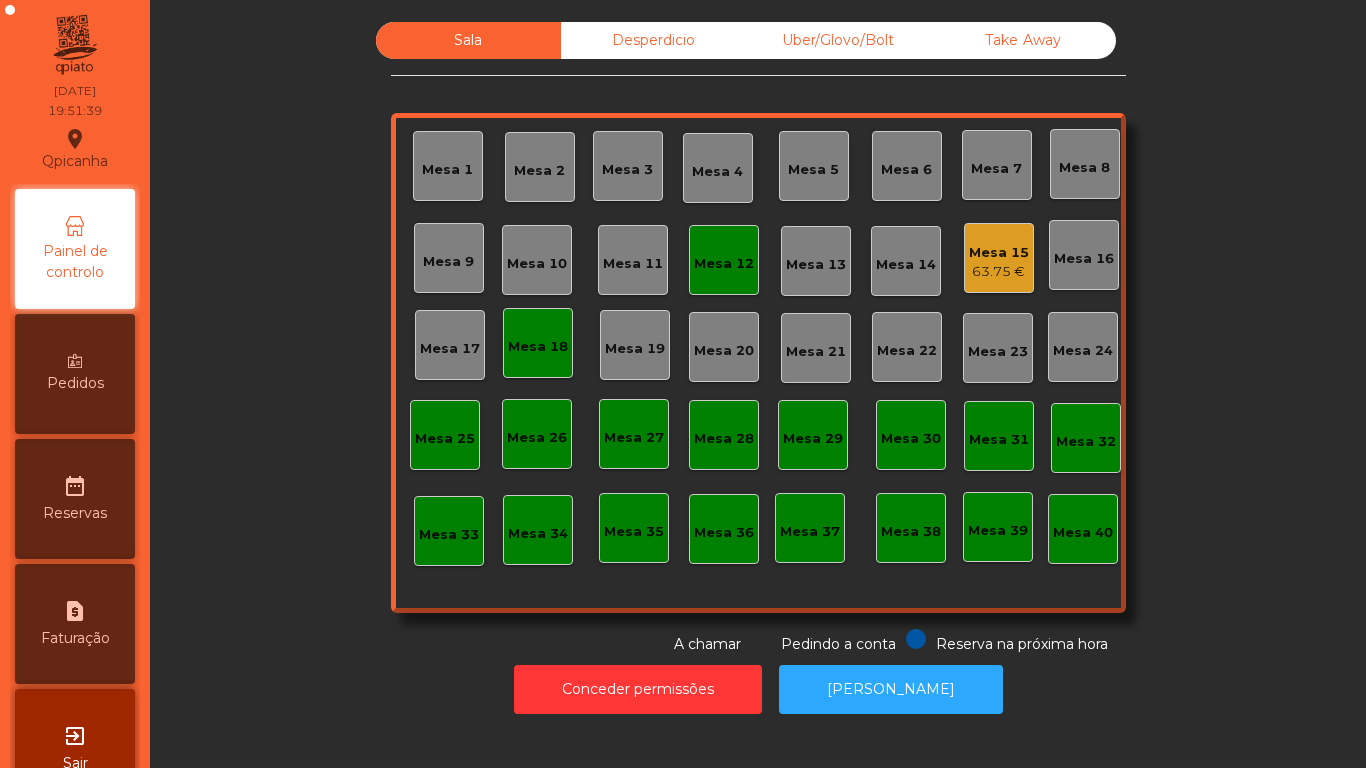 click on "Mesa 2" 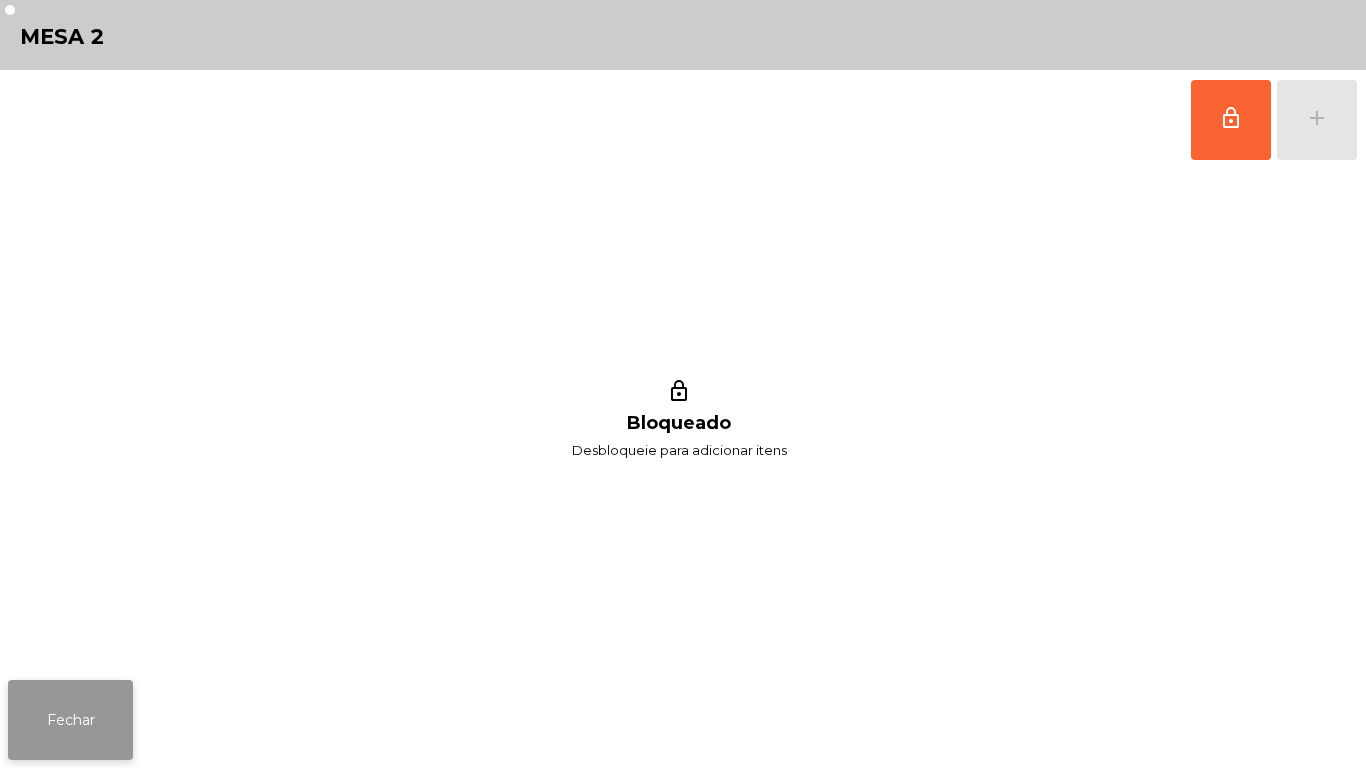 click on "Fechar" 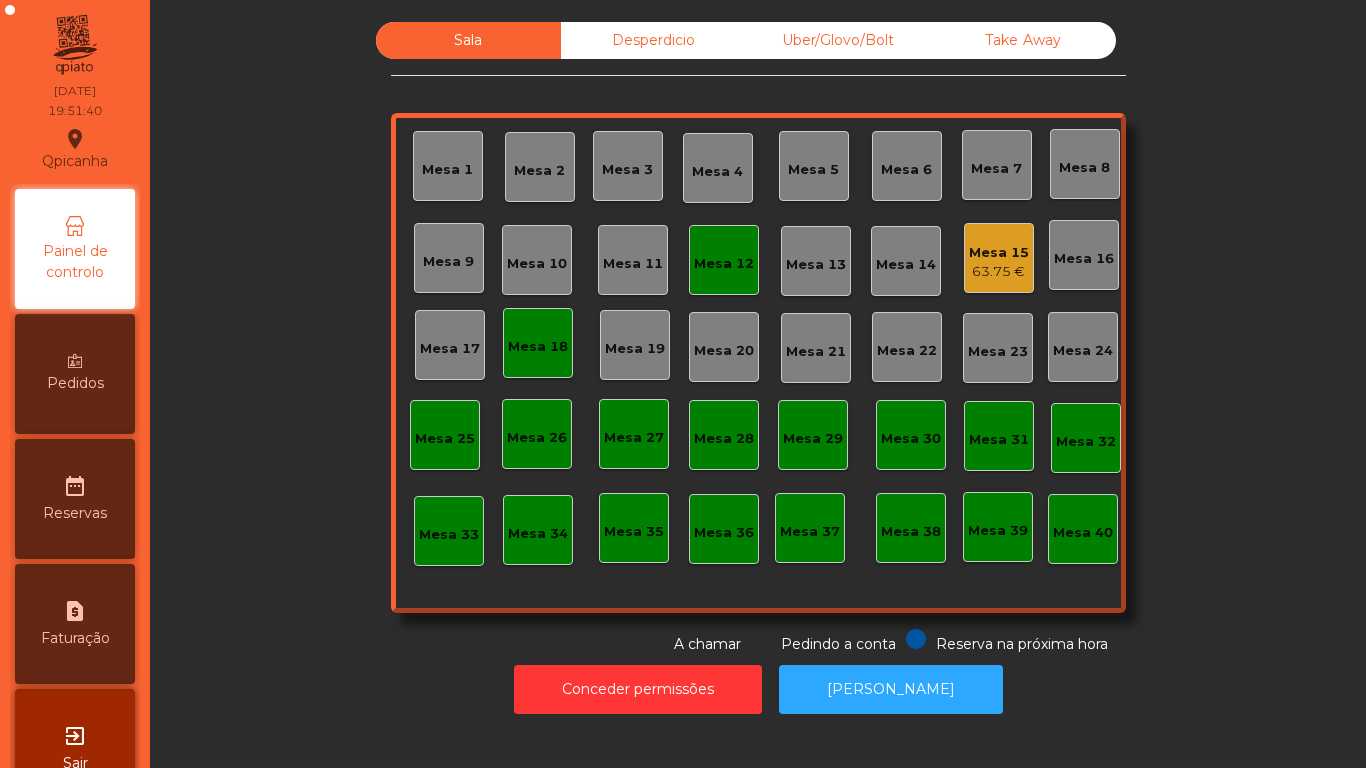 click on "Mesa 3" 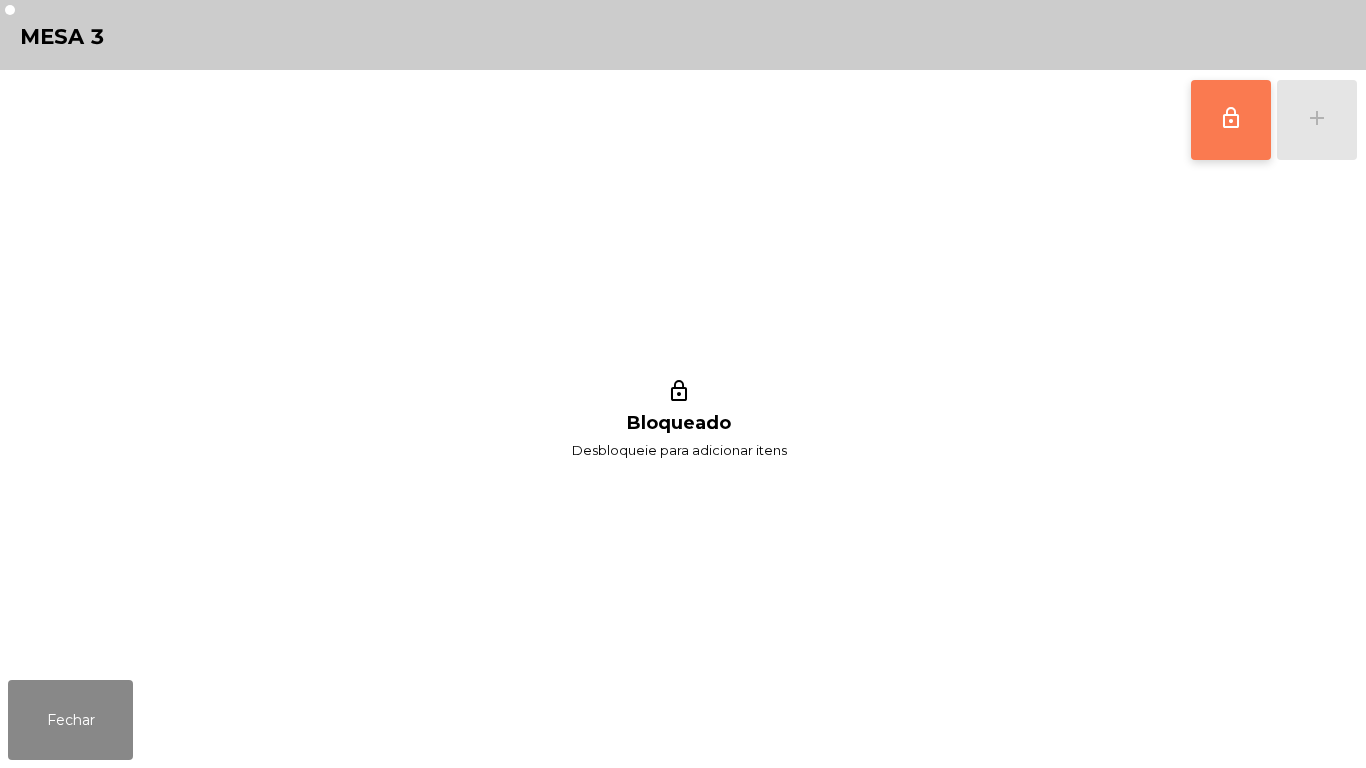 click on "lock_outline" 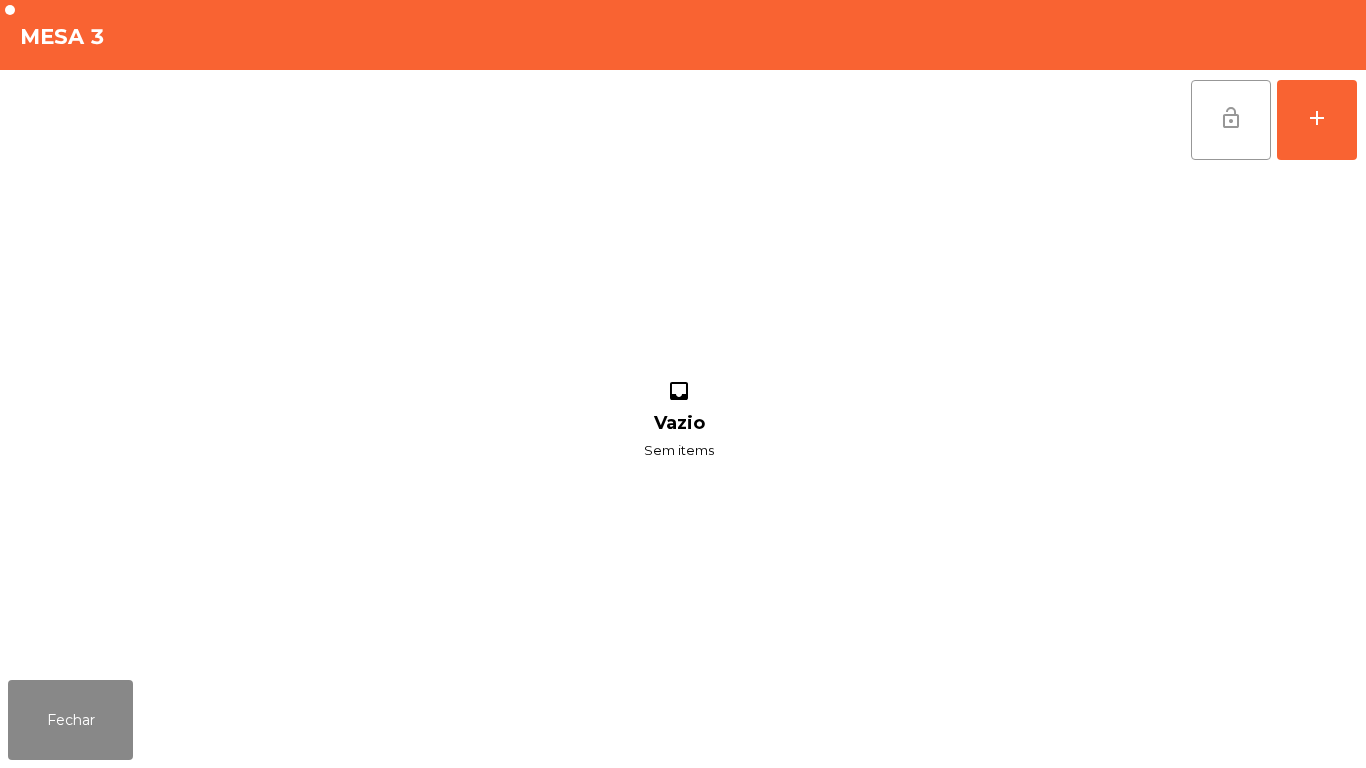 click on "lock_open" 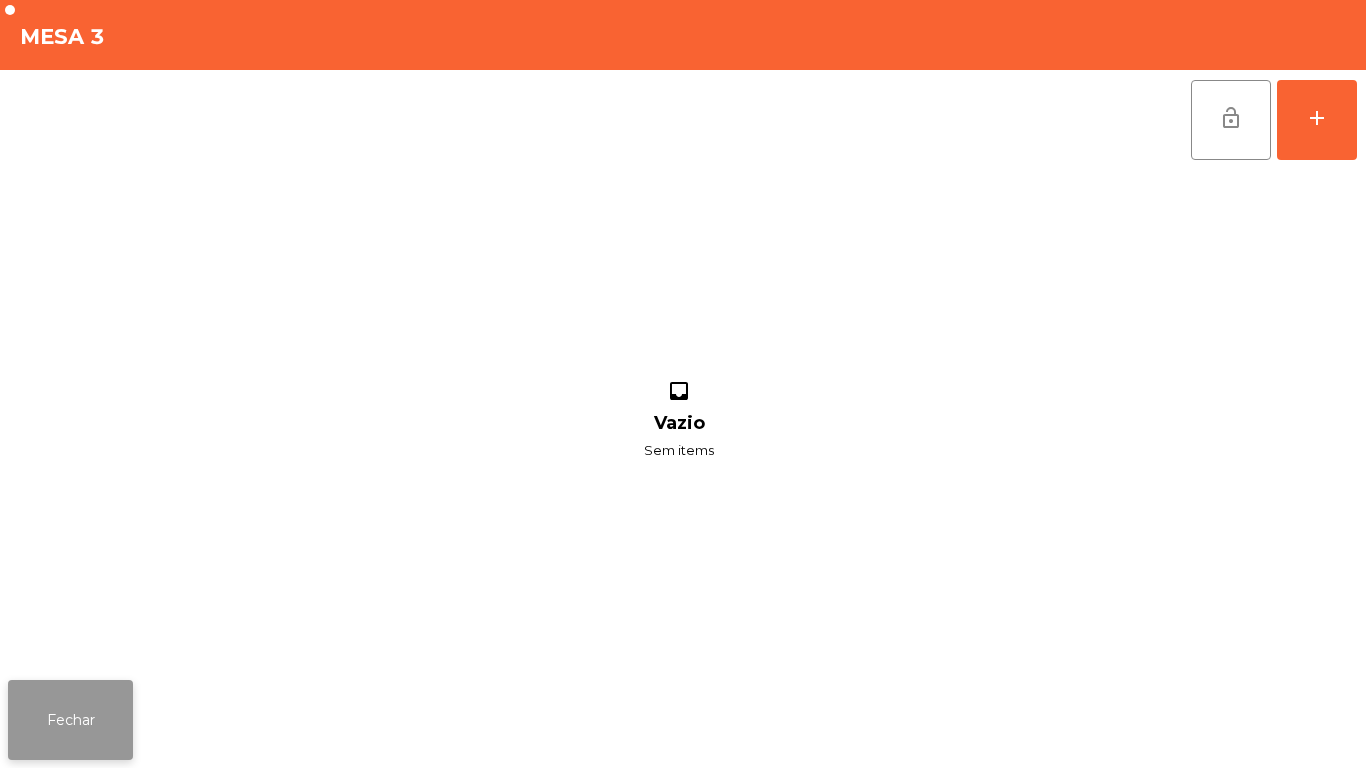 click on "Fechar" 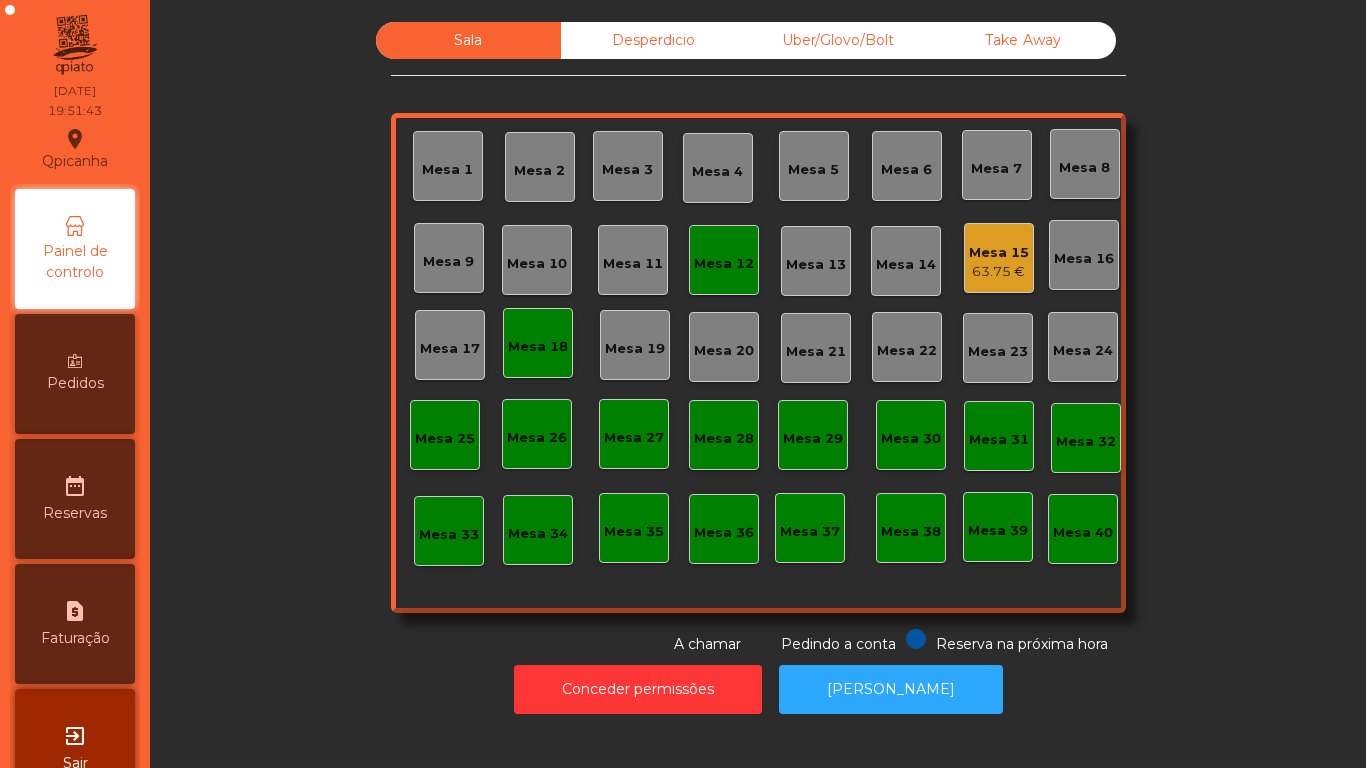 click on "Mesa 2" 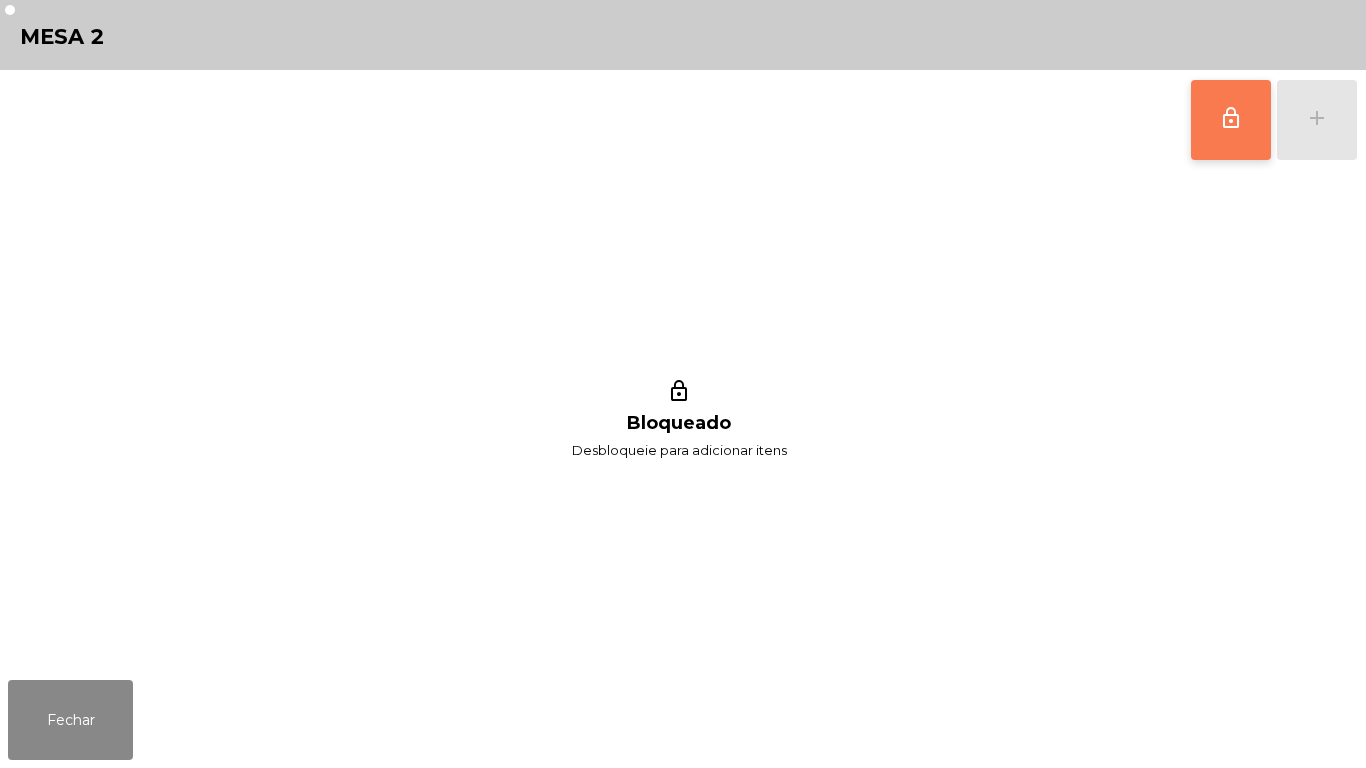 click on "lock_outline" 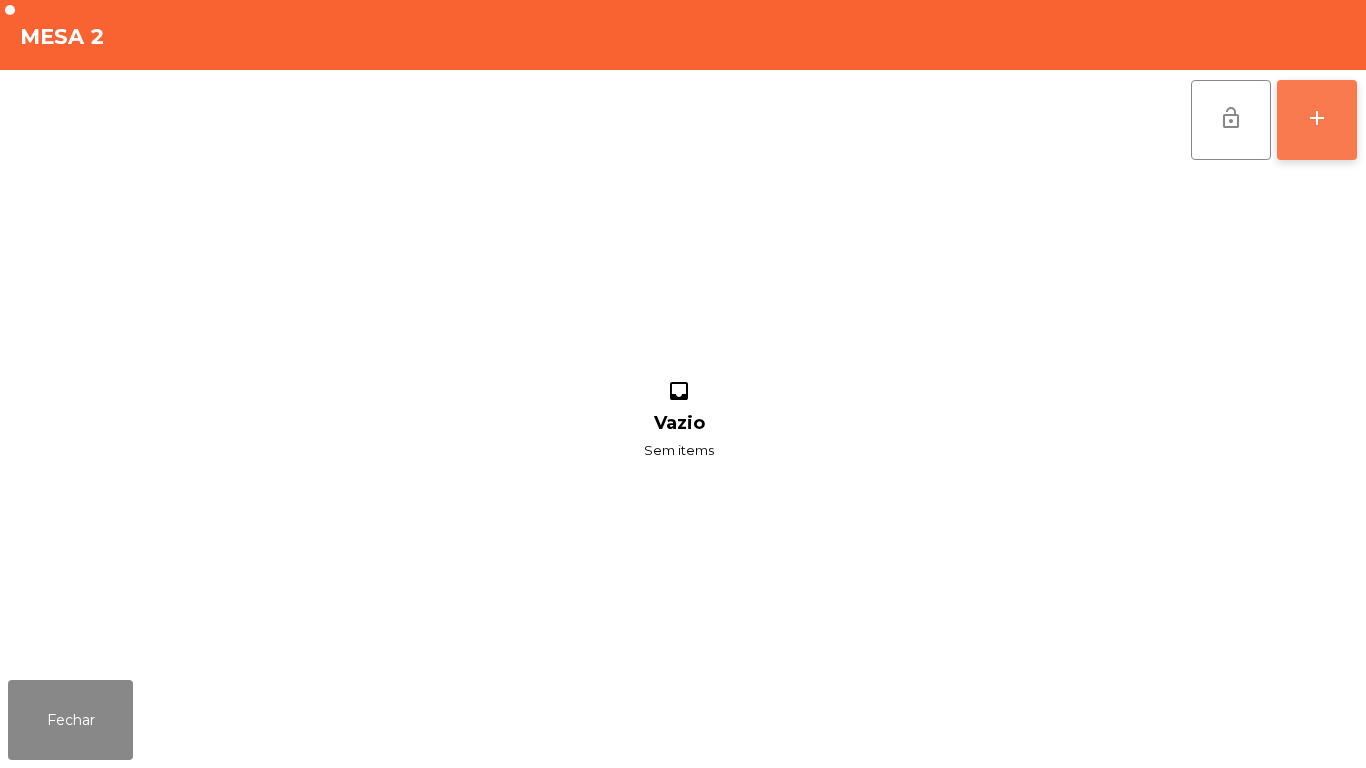 click on "add" 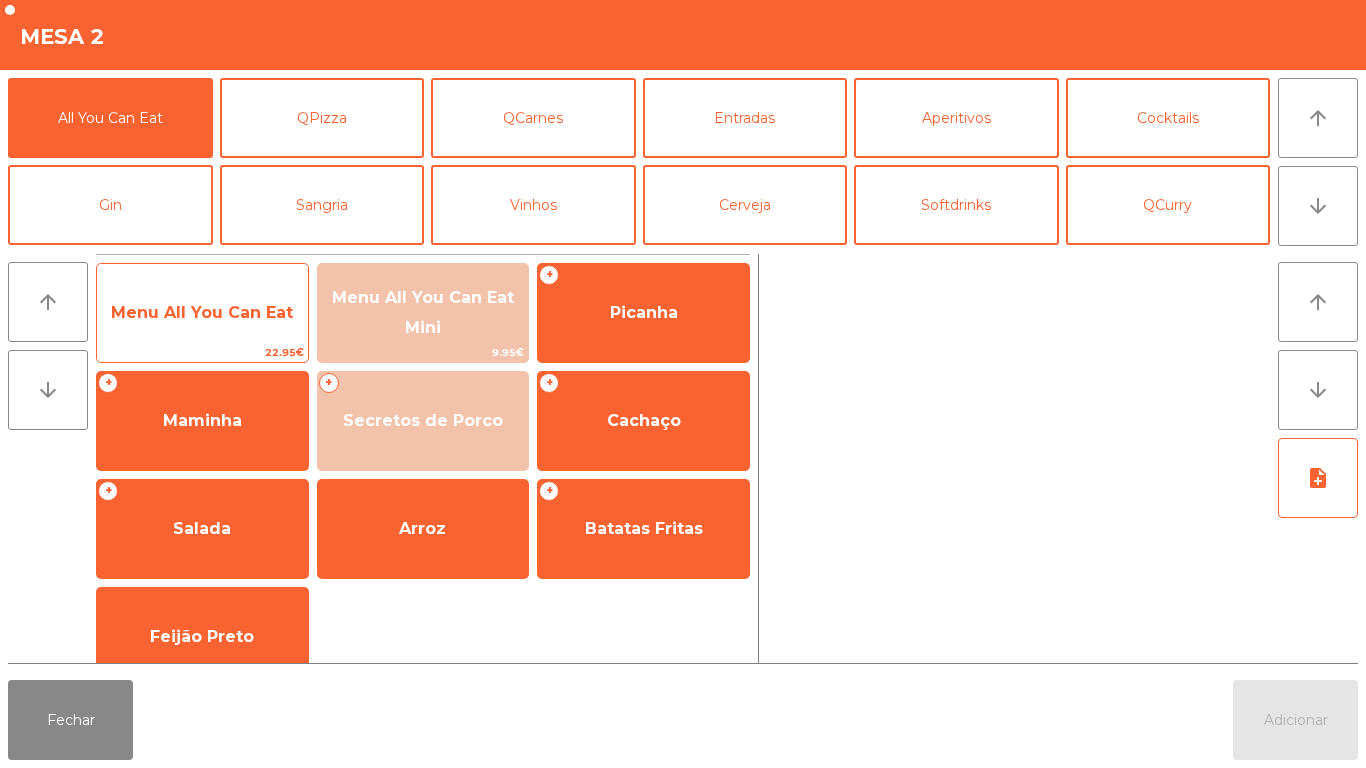 click on "Menu All You Can Eat" 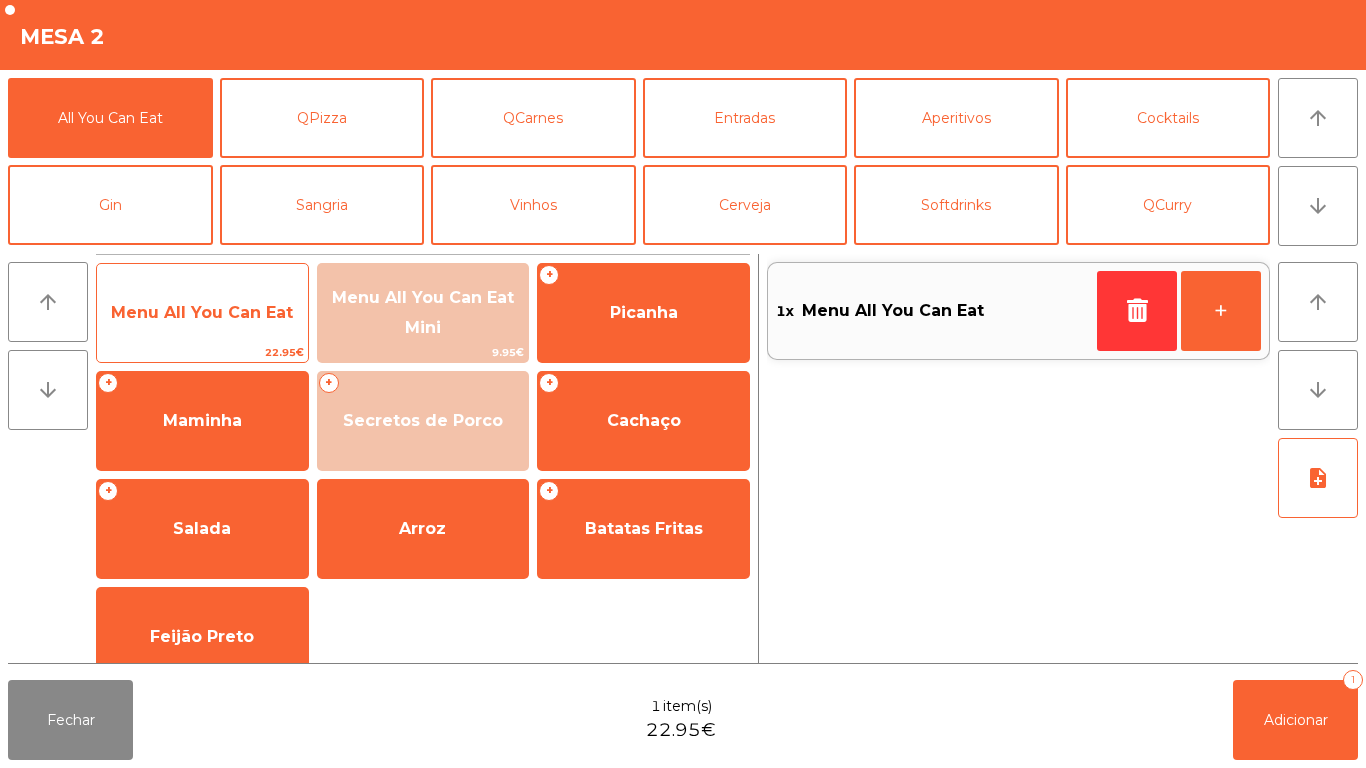 click on "Menu All You Can Eat" 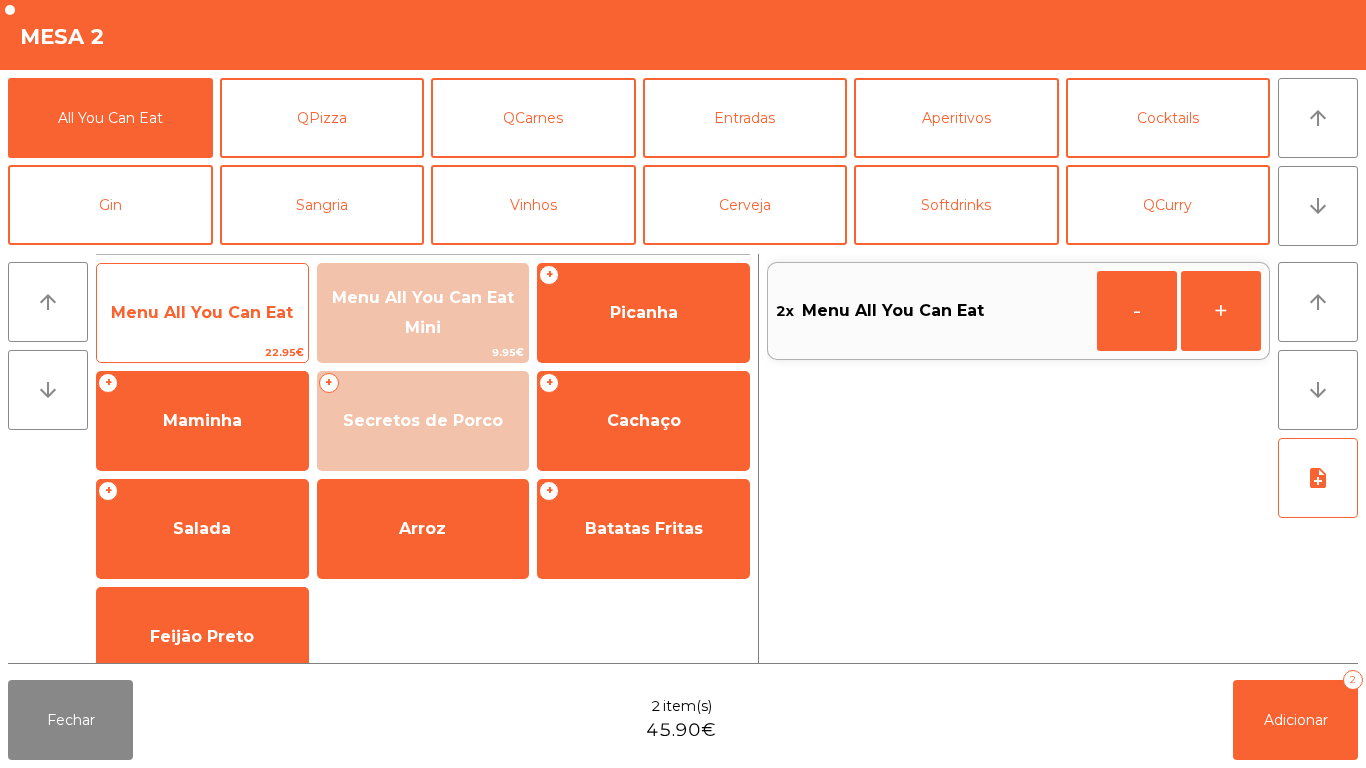 click on "Menu All You Can Eat" 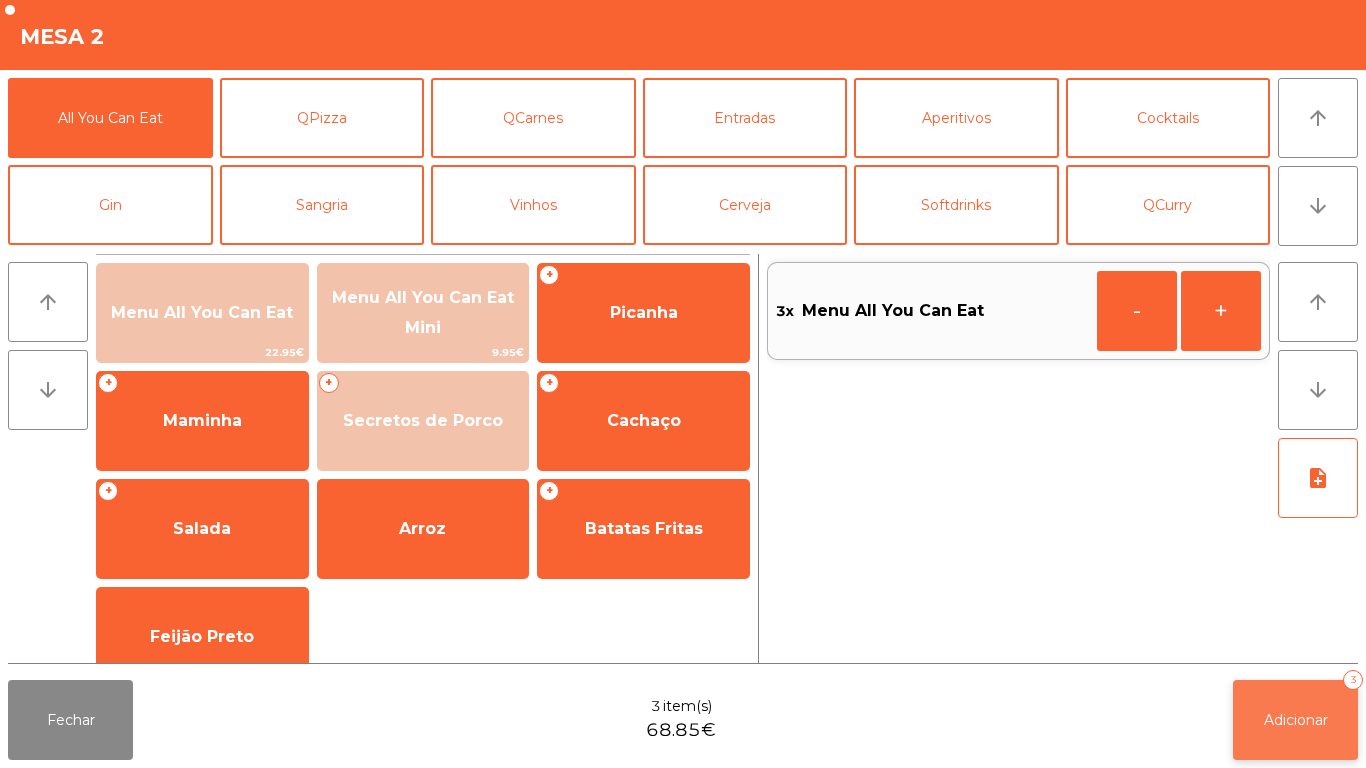 click on "Adicionar   3" 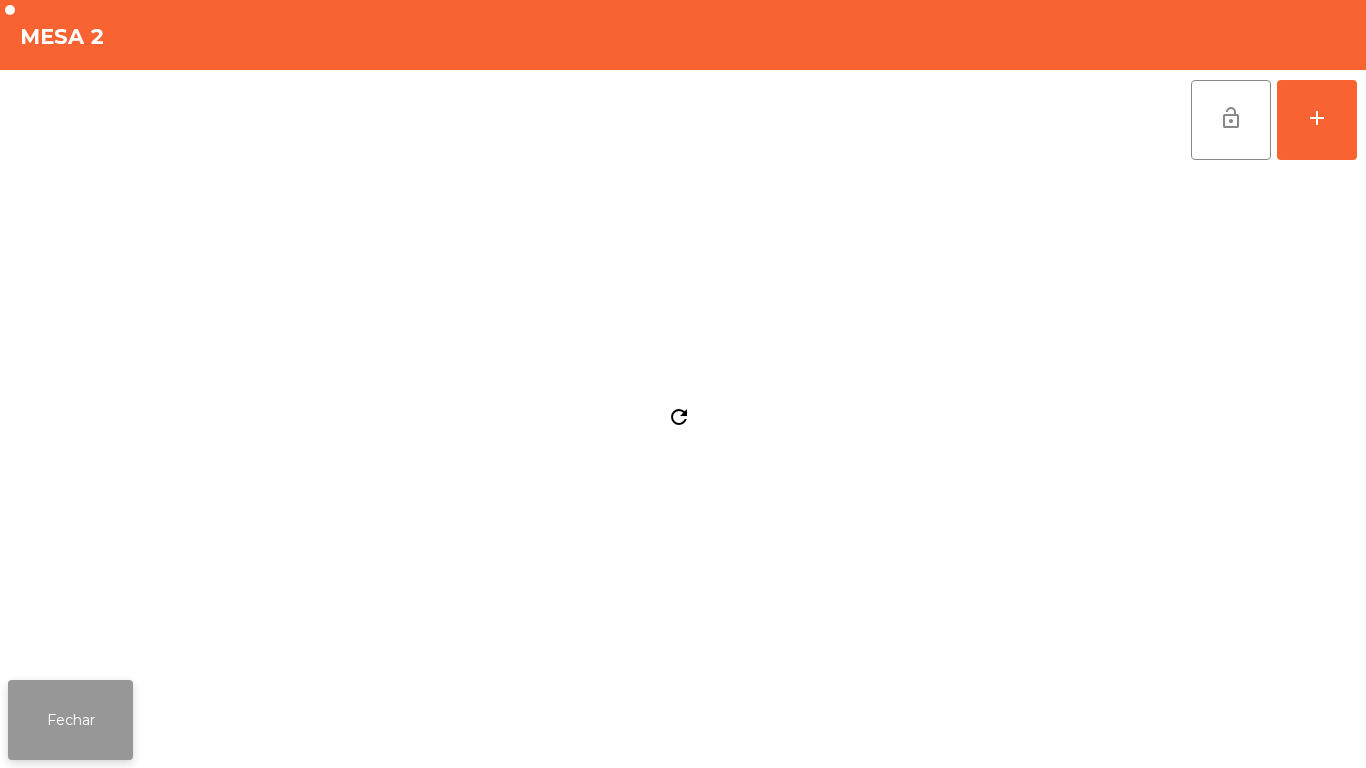 click on "Fechar" 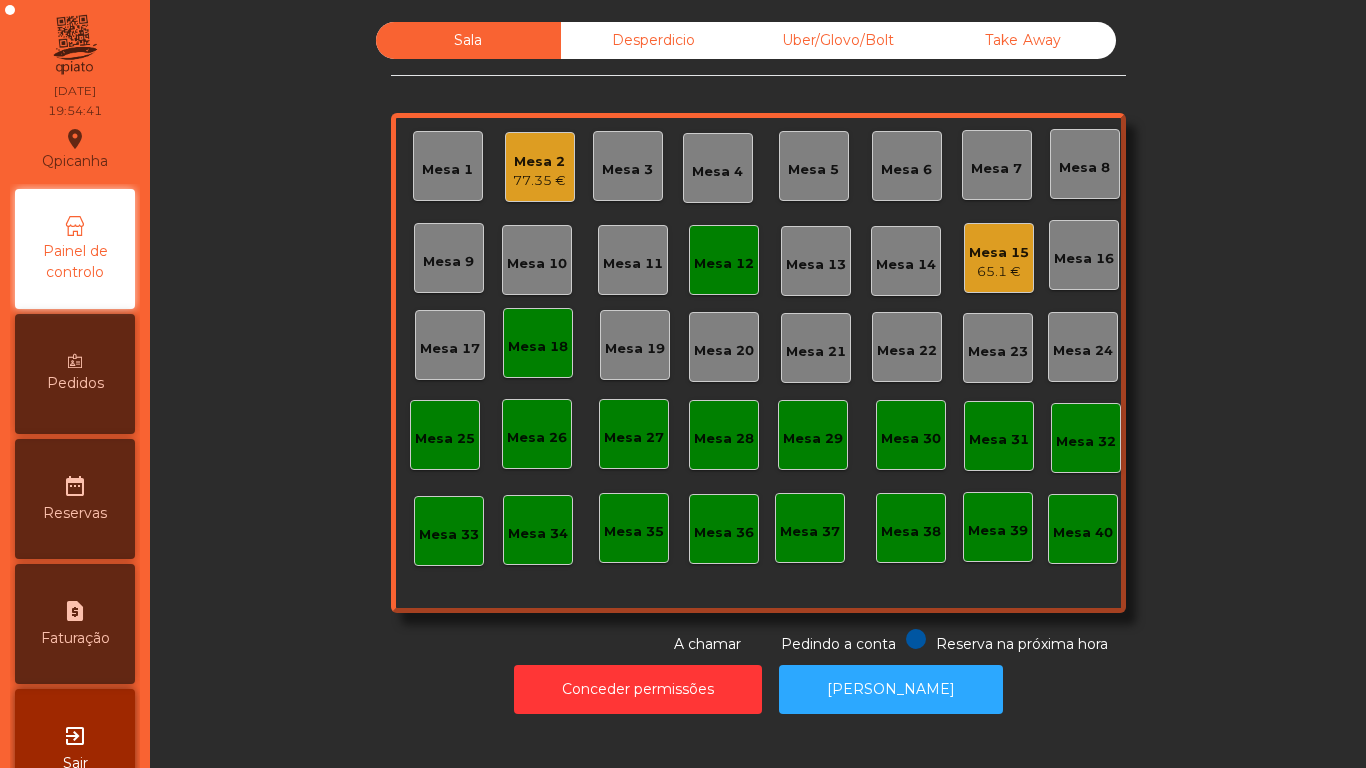 click on "Mesa 19" 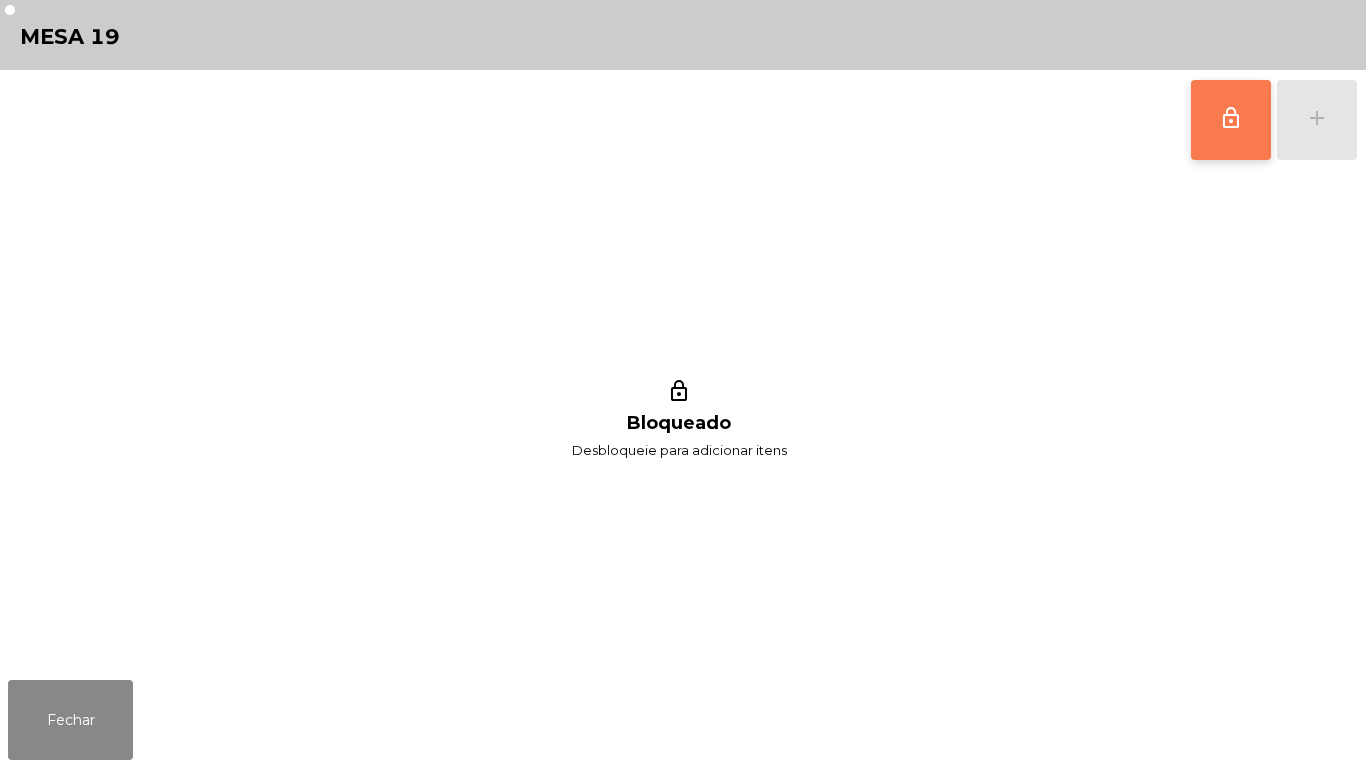 click on "lock_outline" 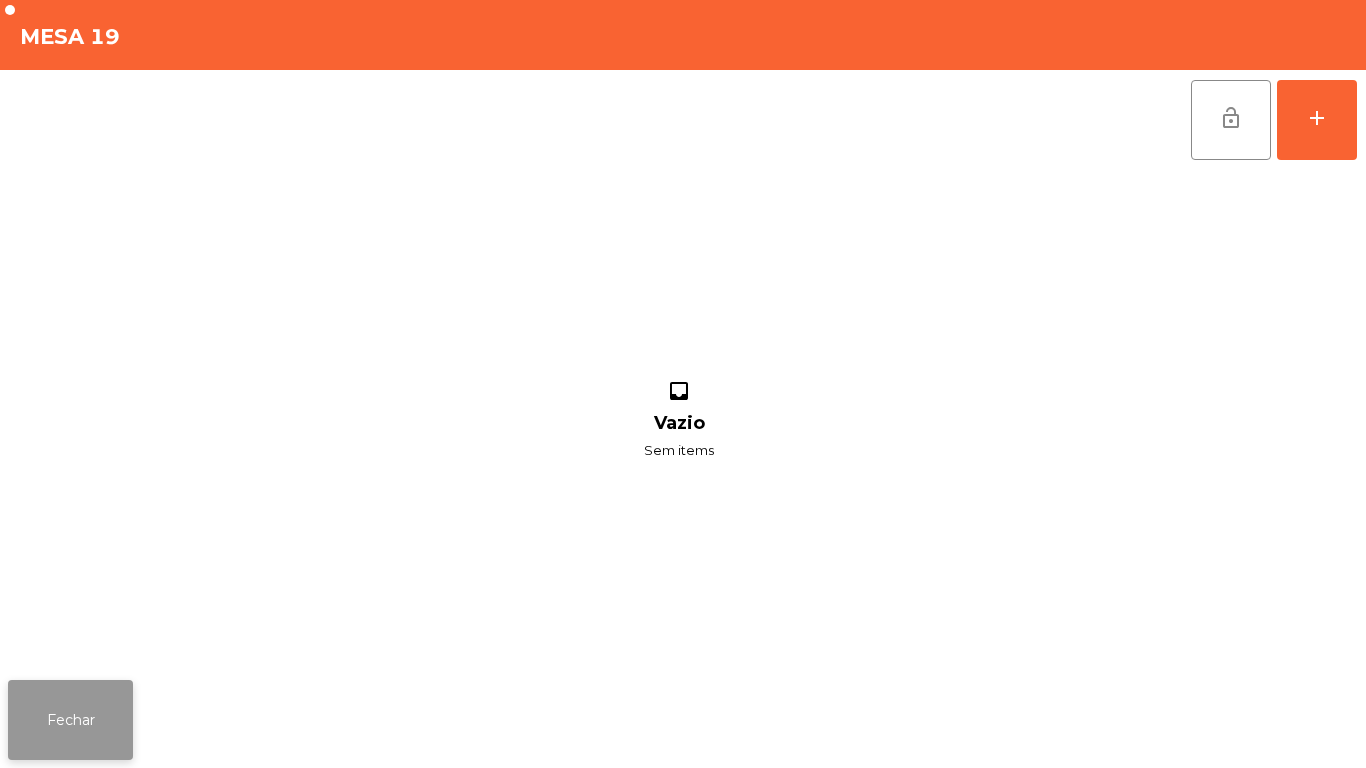 click on "Fechar" 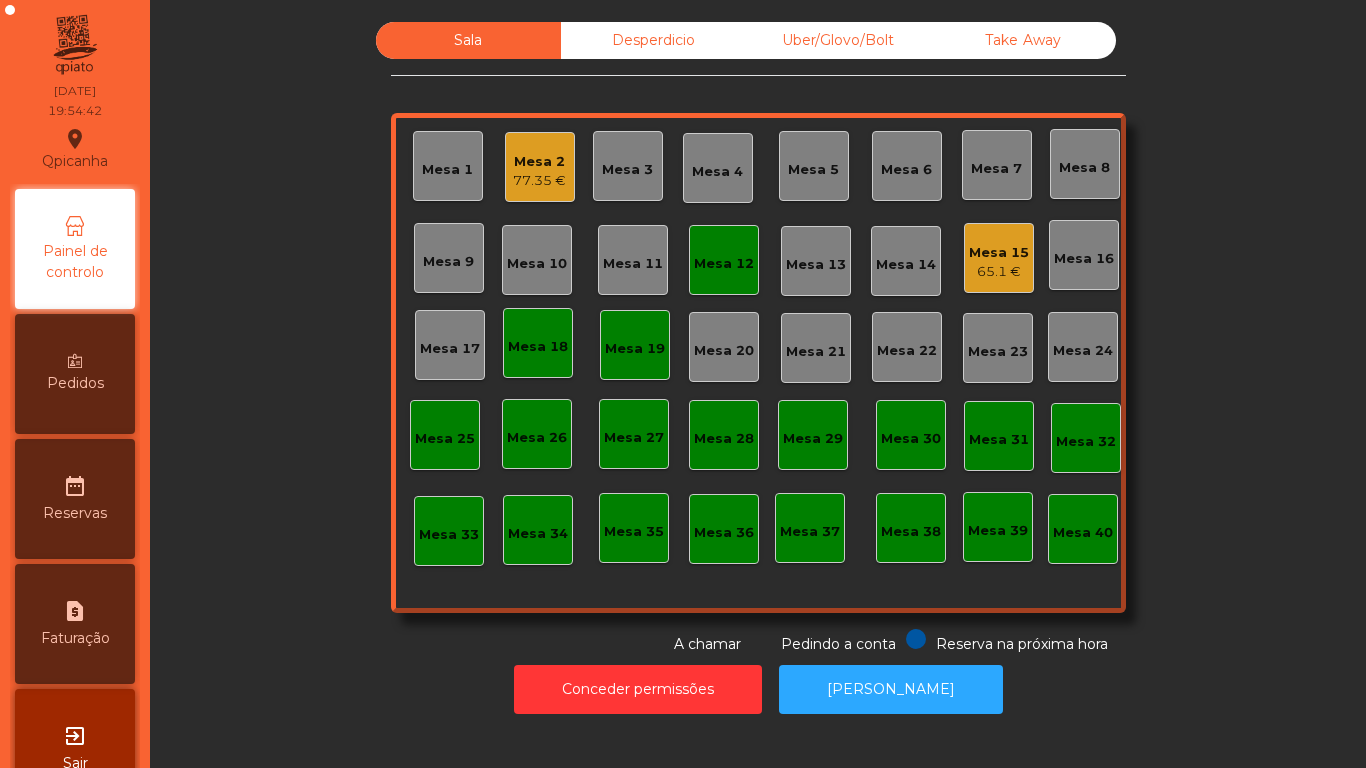 click on "Mesa 18" 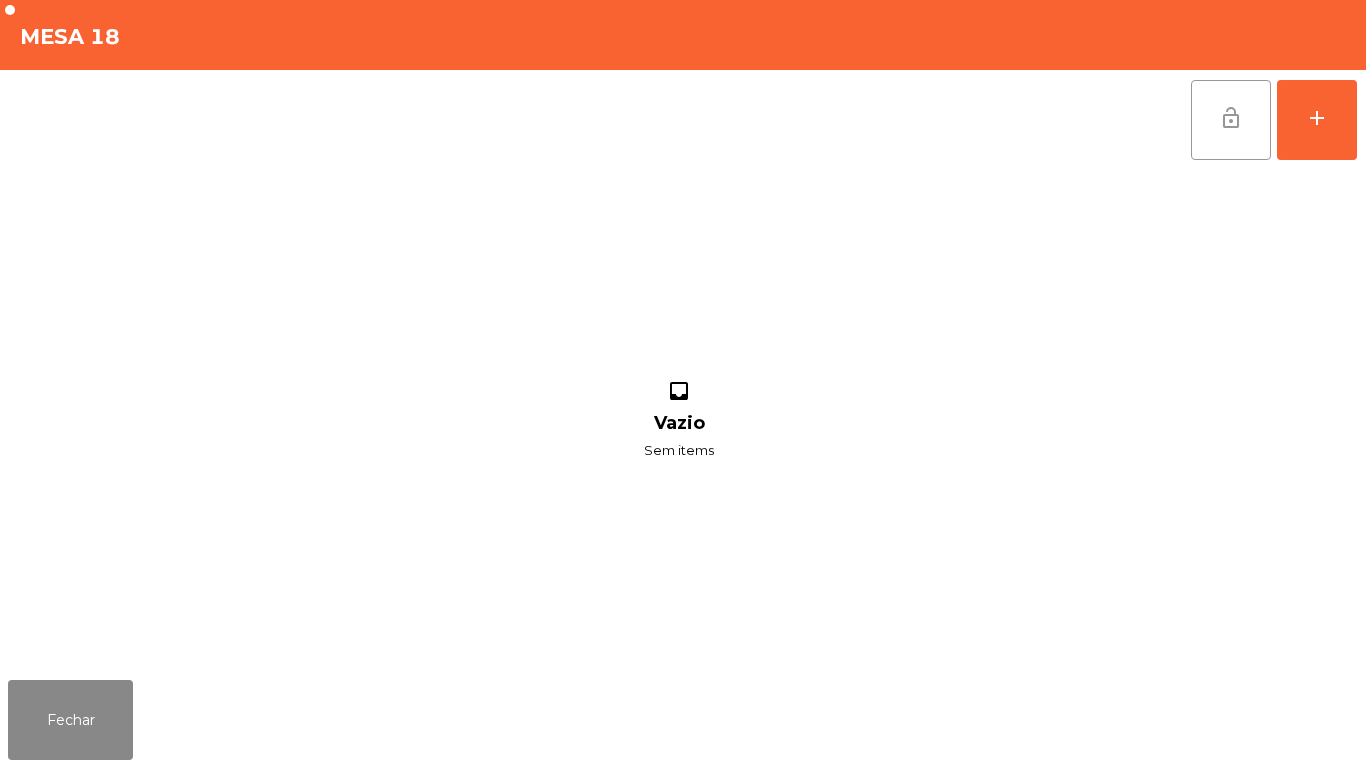 click on "lock_open" 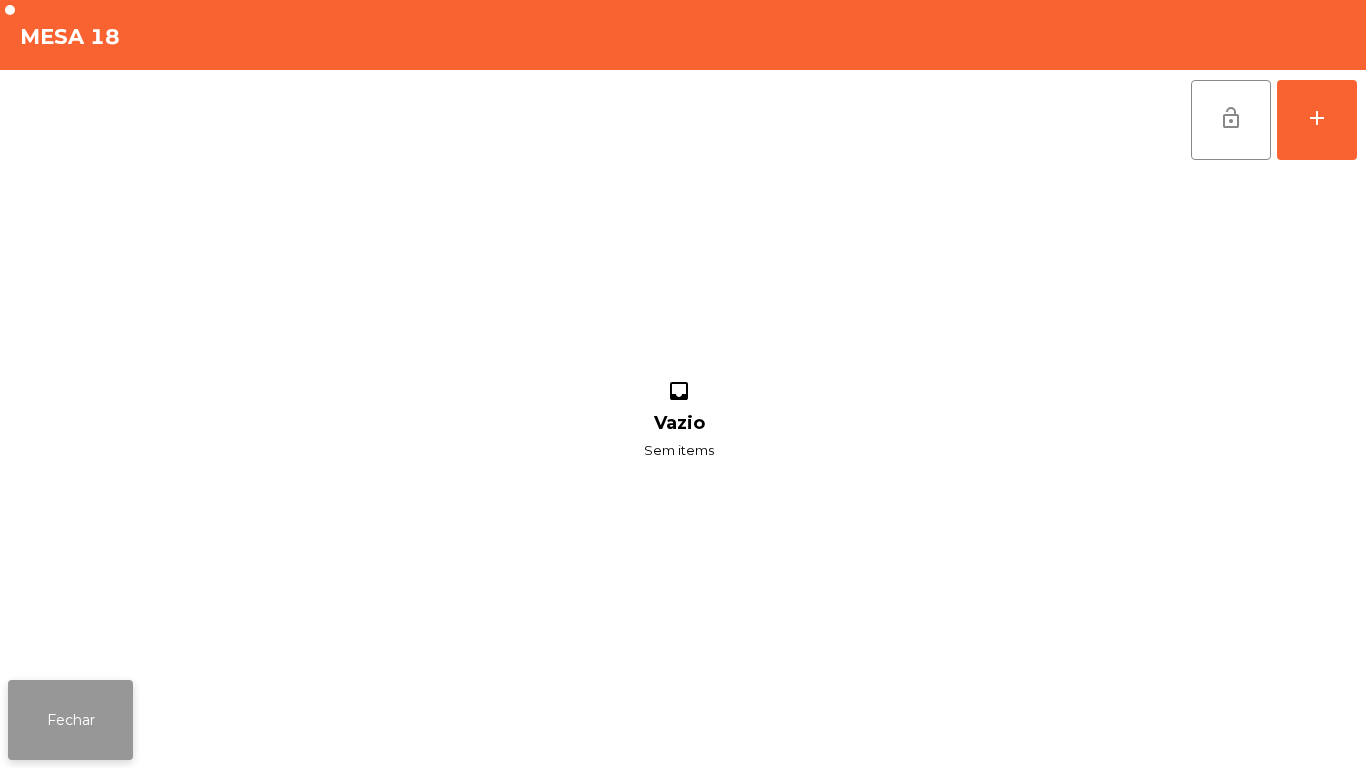 click on "Fechar" 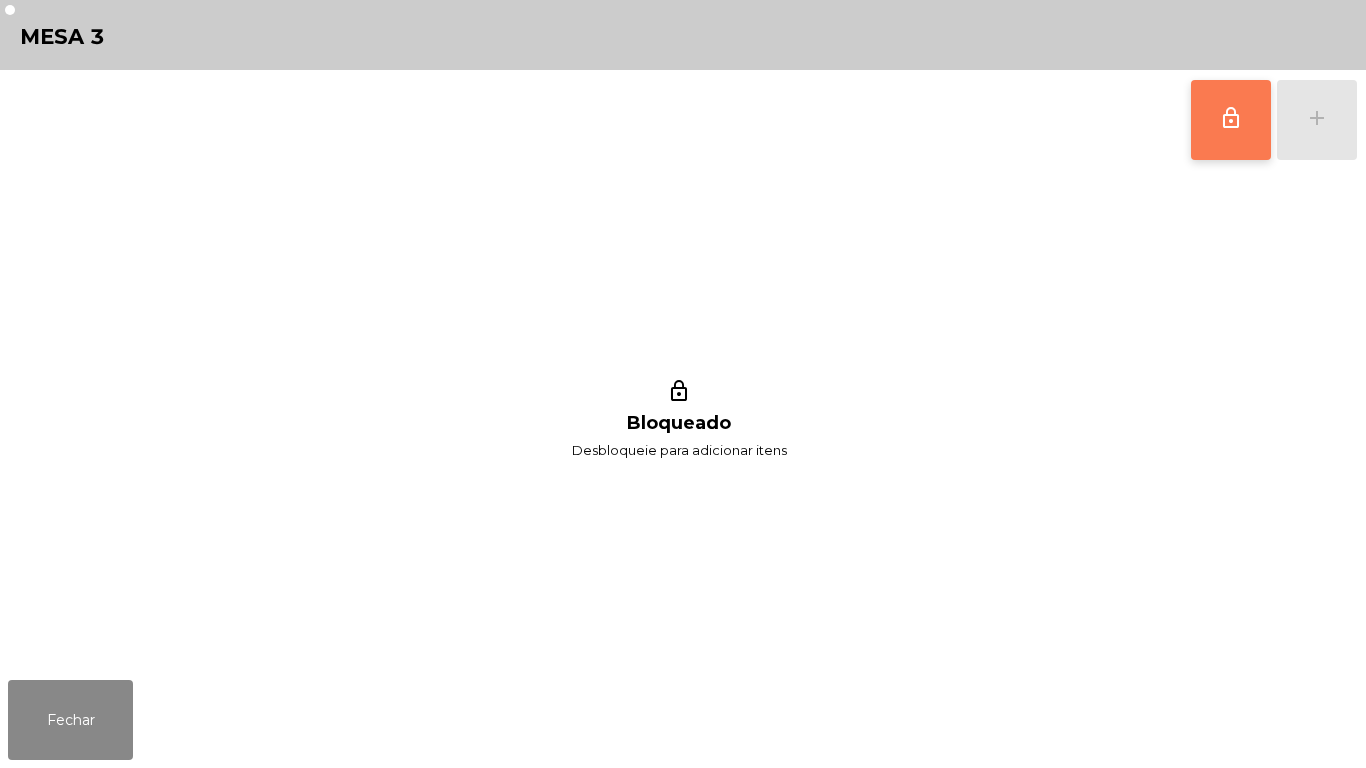 click on "lock_outline" 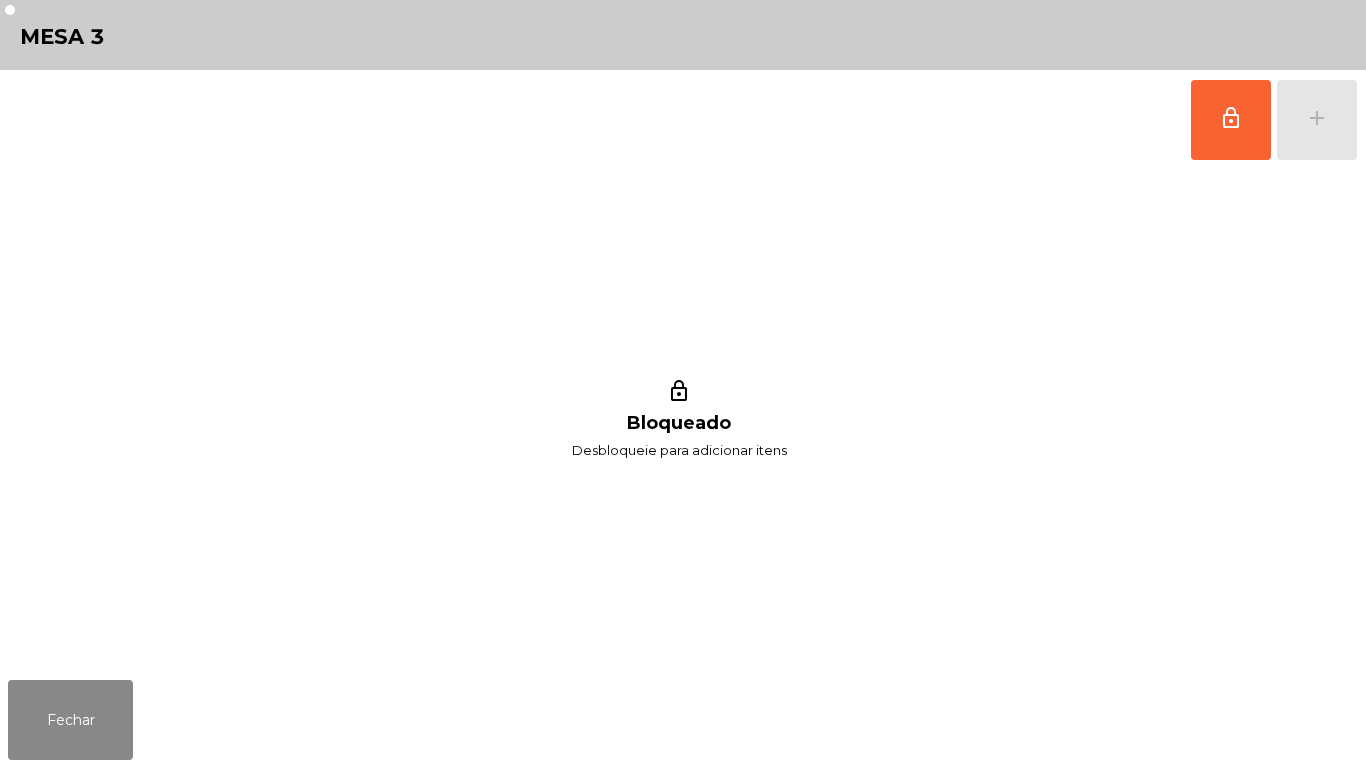 click on "lock_outline Bloqueado Desbloqueie para adicionar itens" 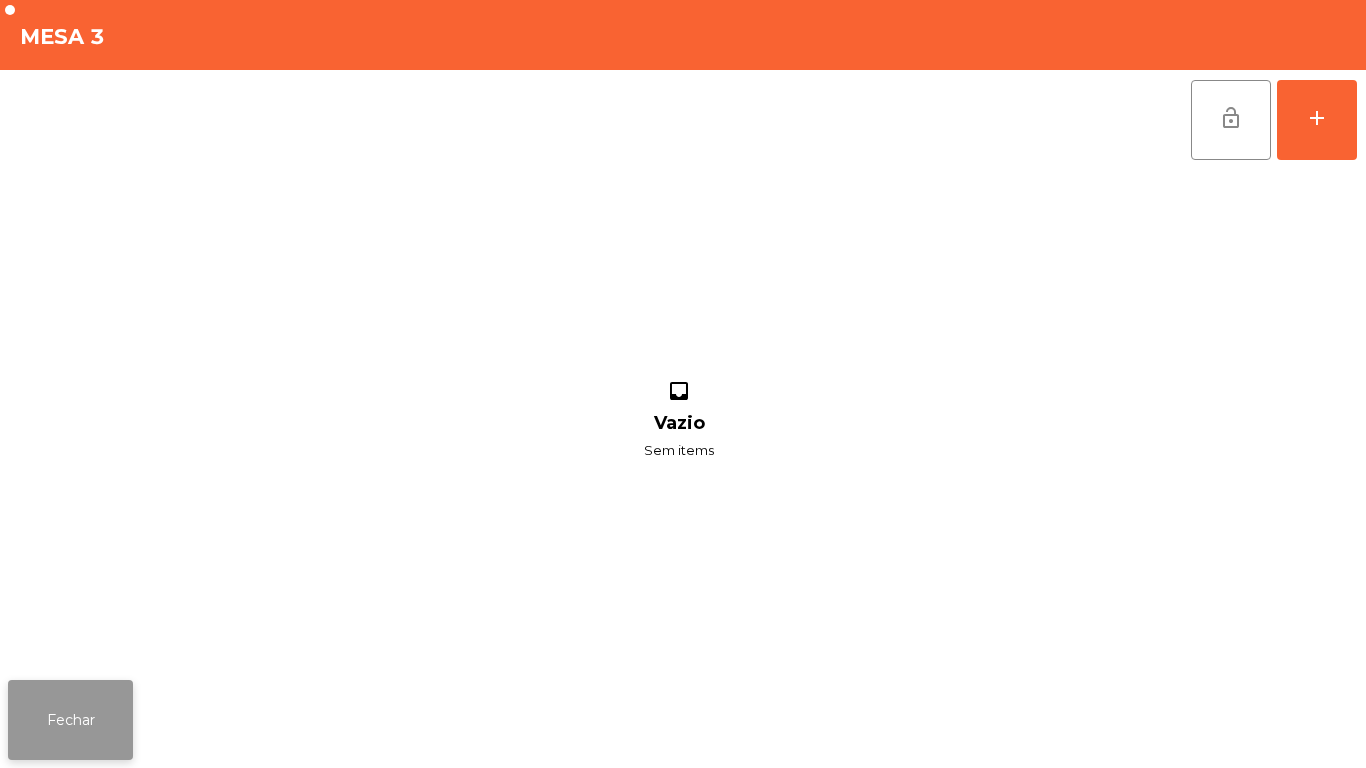 click on "Fechar" 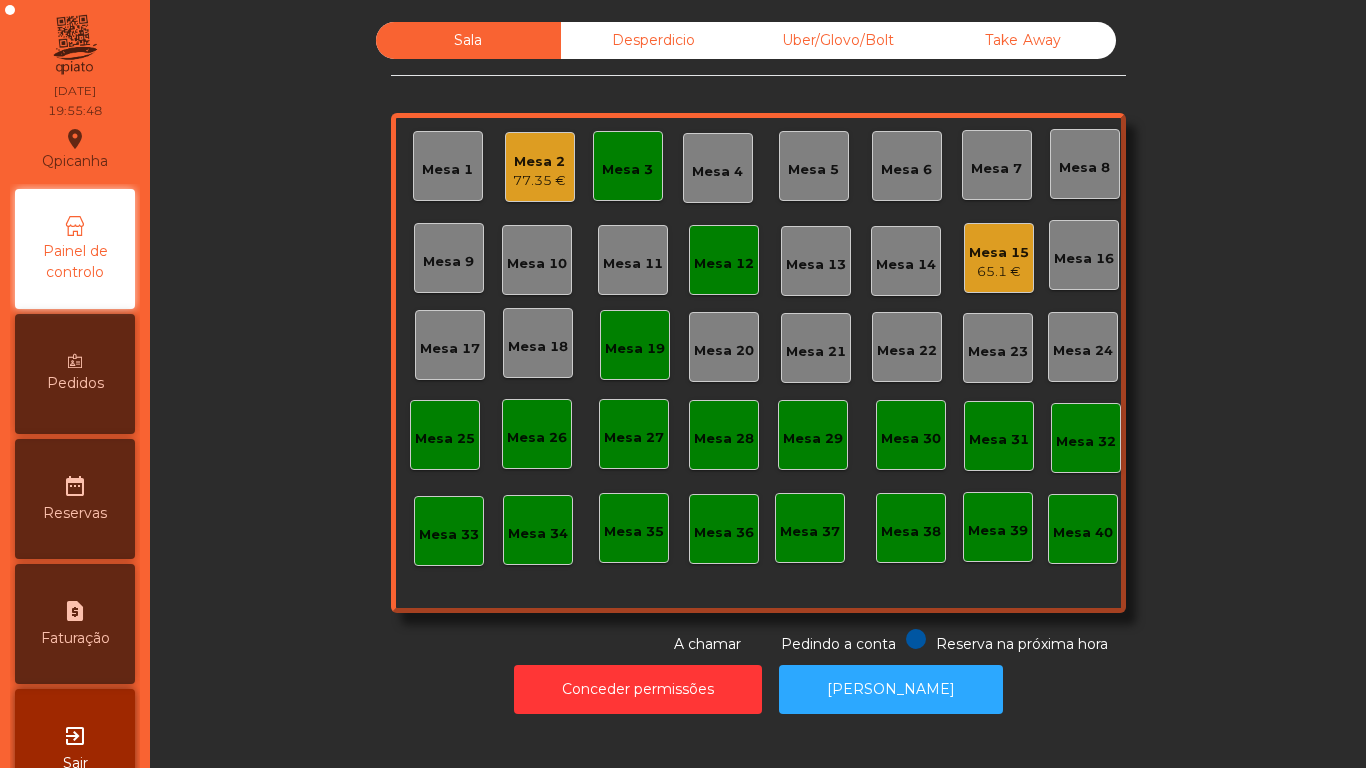 click on "Mesa 3" 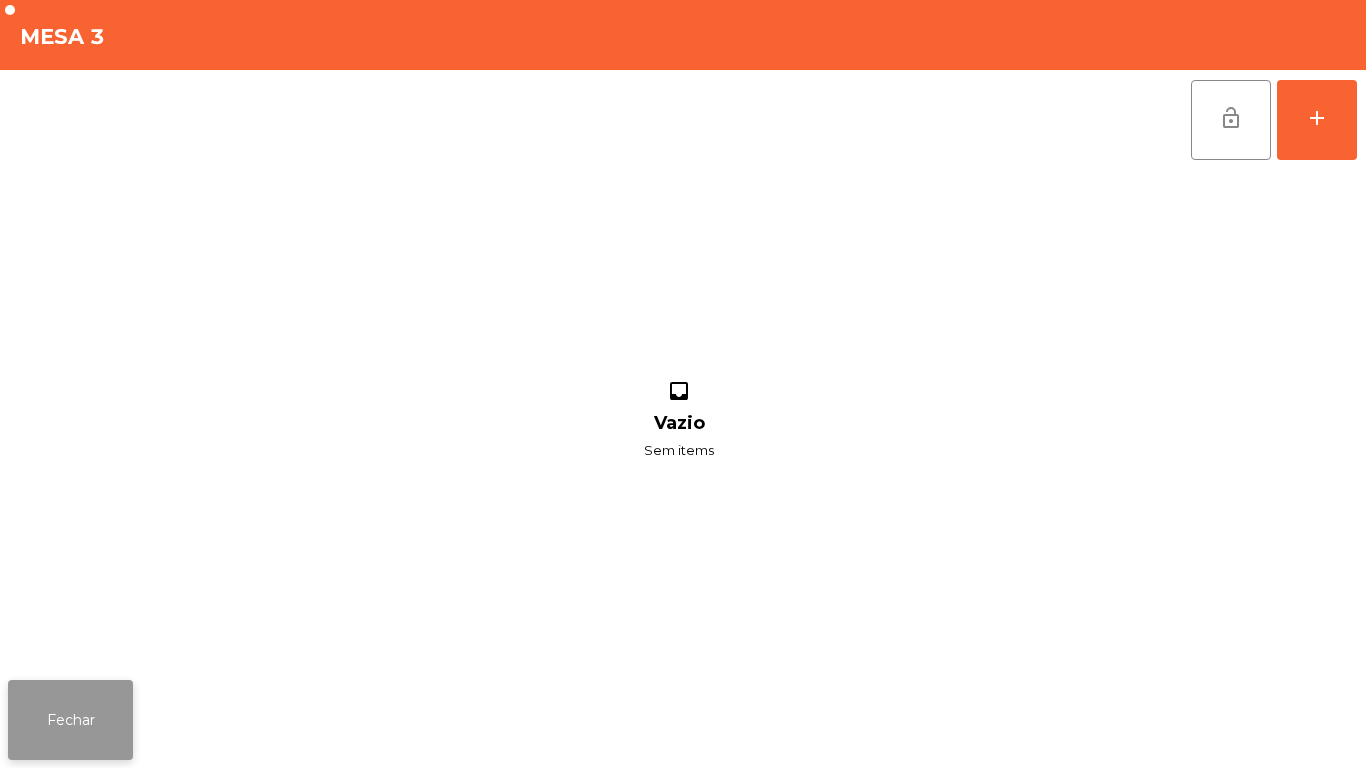 click on "Fechar" 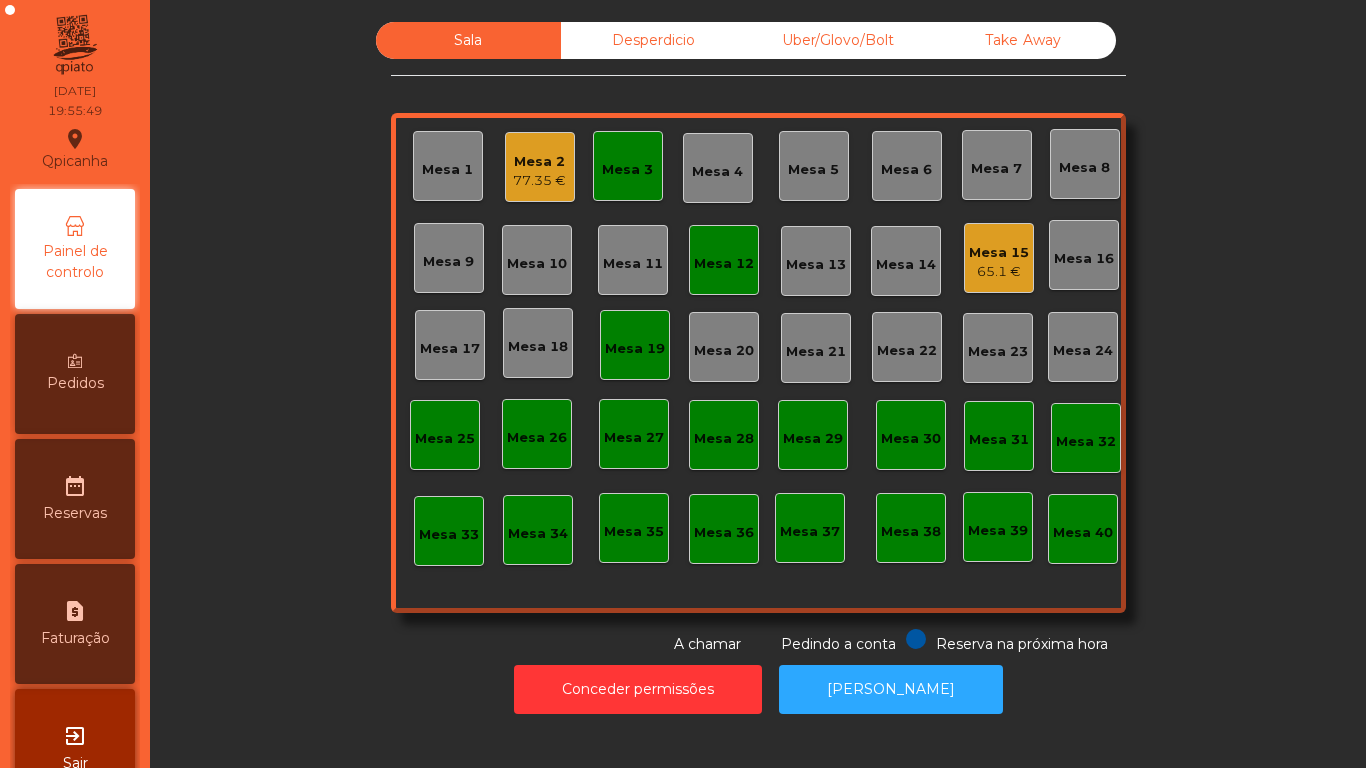 click on "Mesa 19" 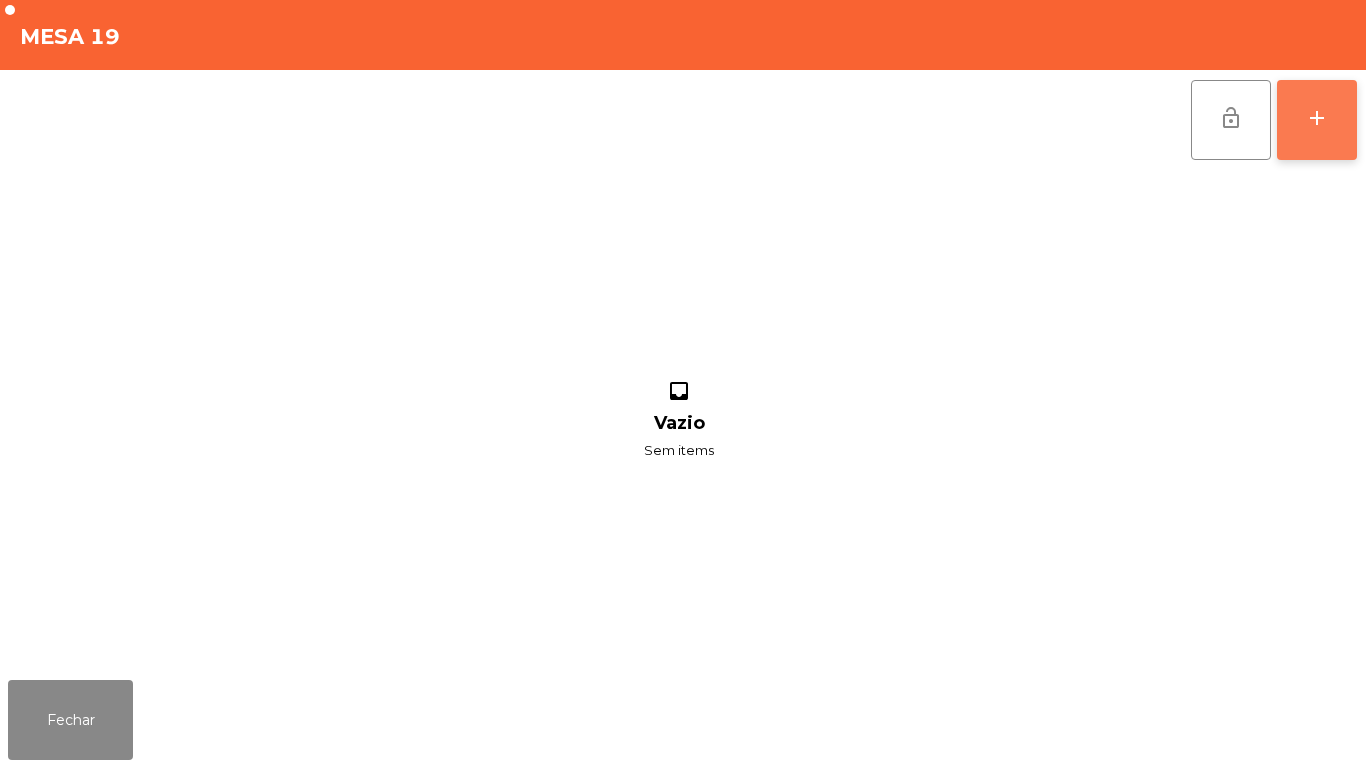 click on "add" 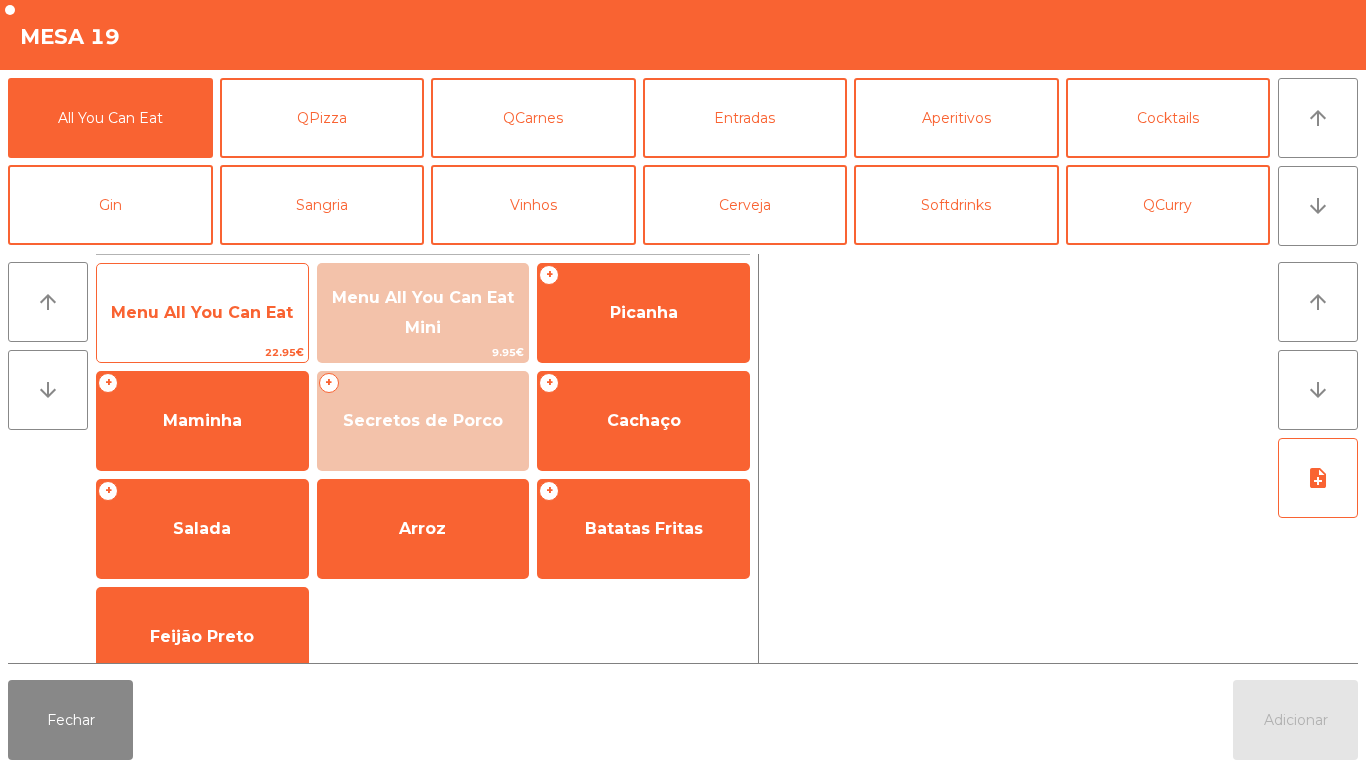 click on "Menu All You Can Eat" 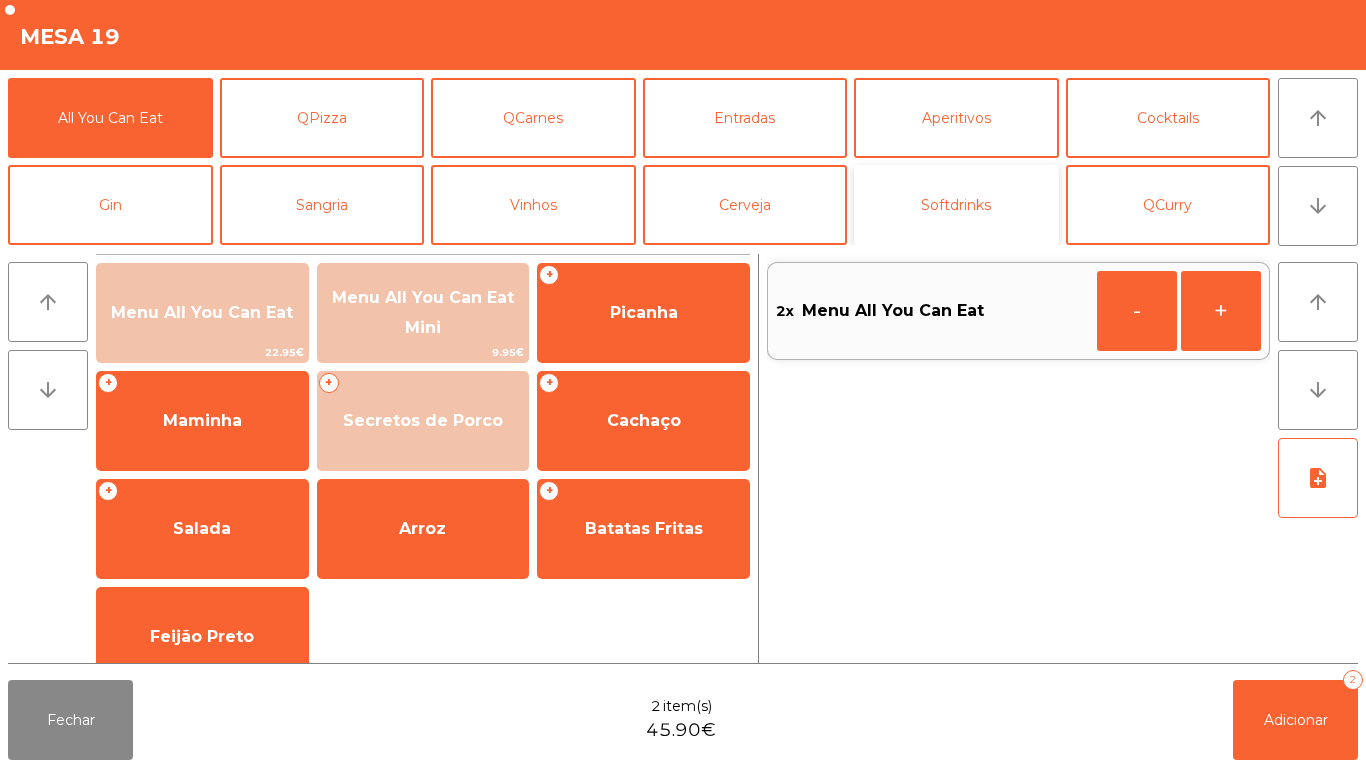 click on "Softdrinks" 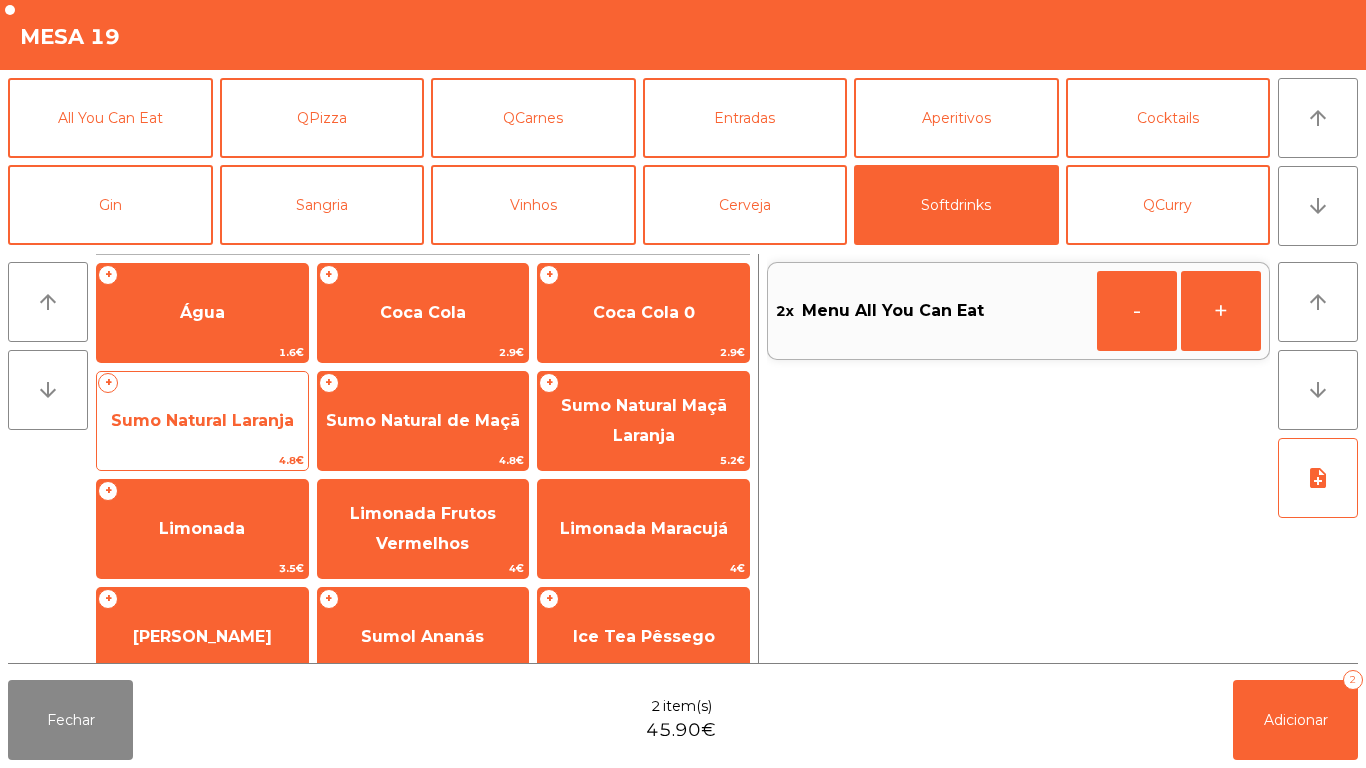 click on "Sumo Natural Laranja" 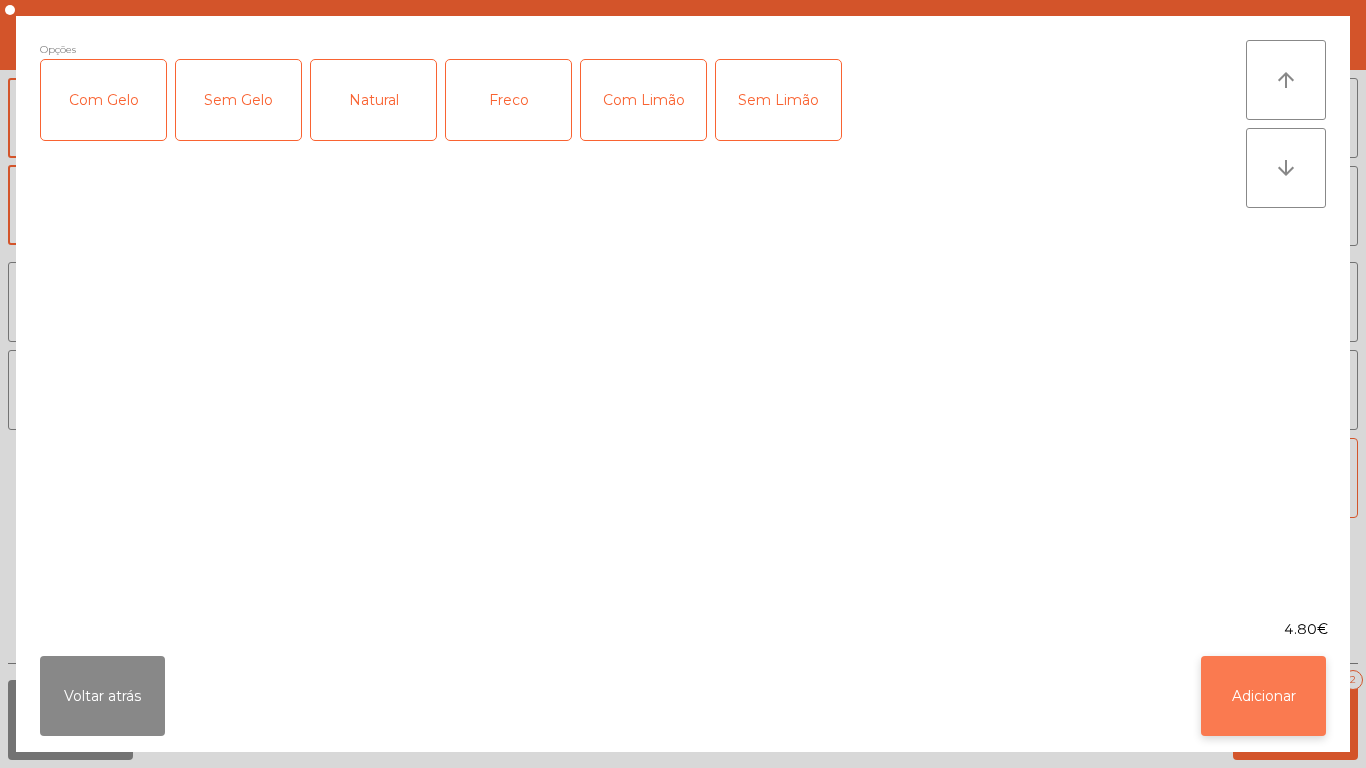 click on "Adicionar" 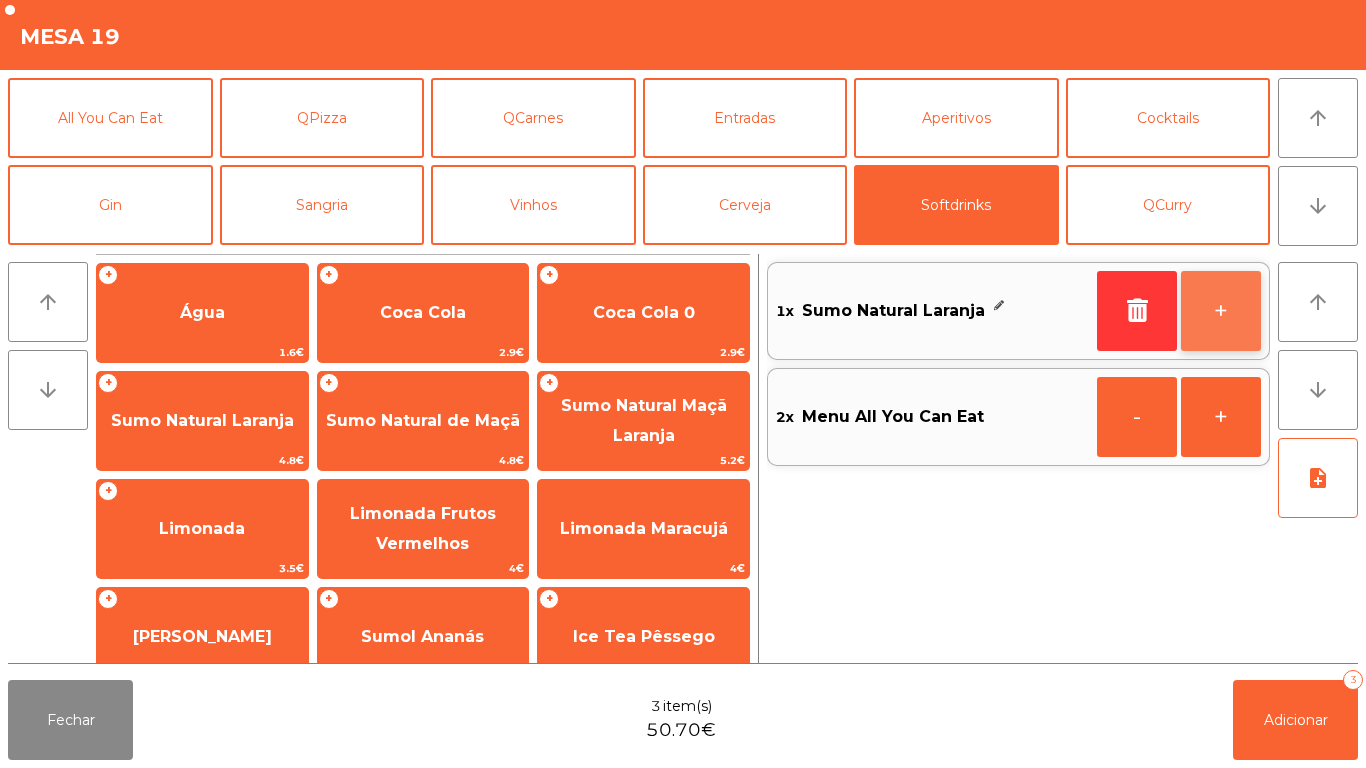 click on "+" 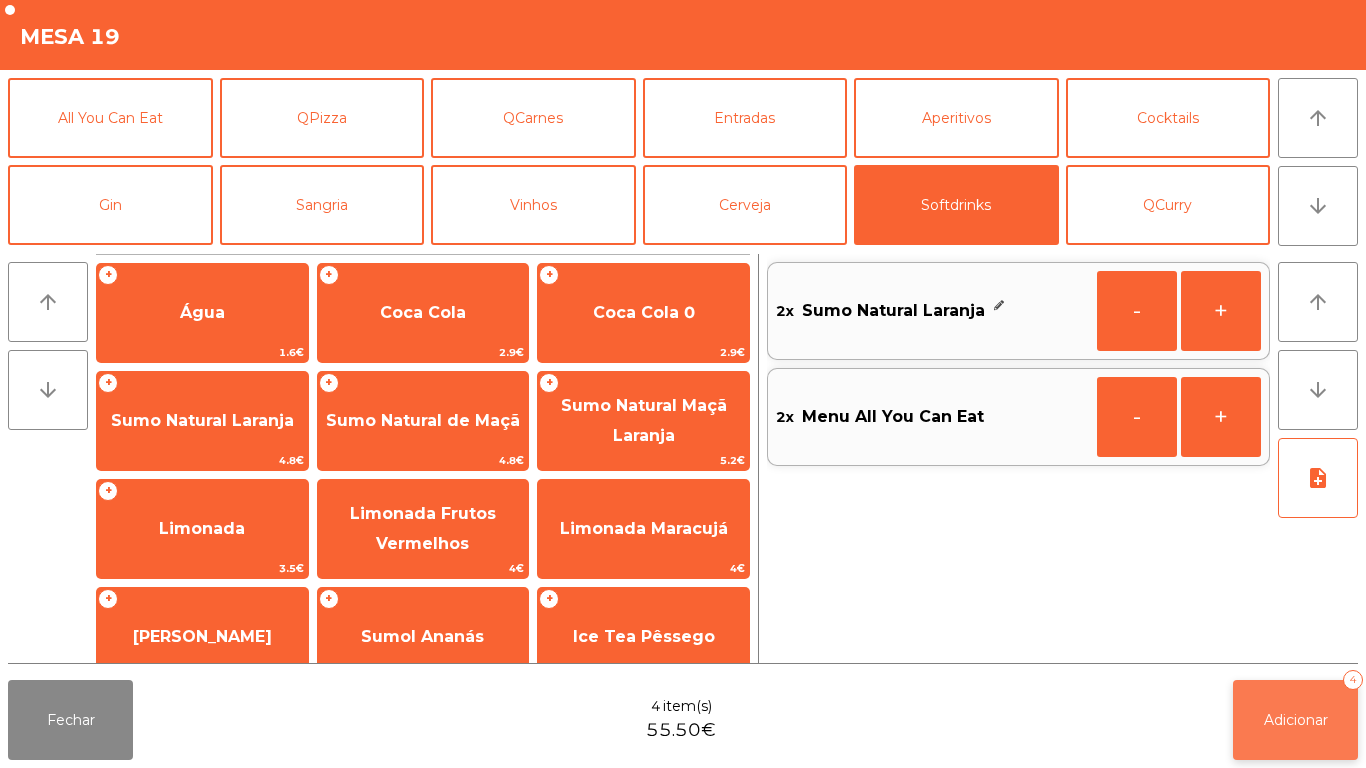 click on "Adicionar" 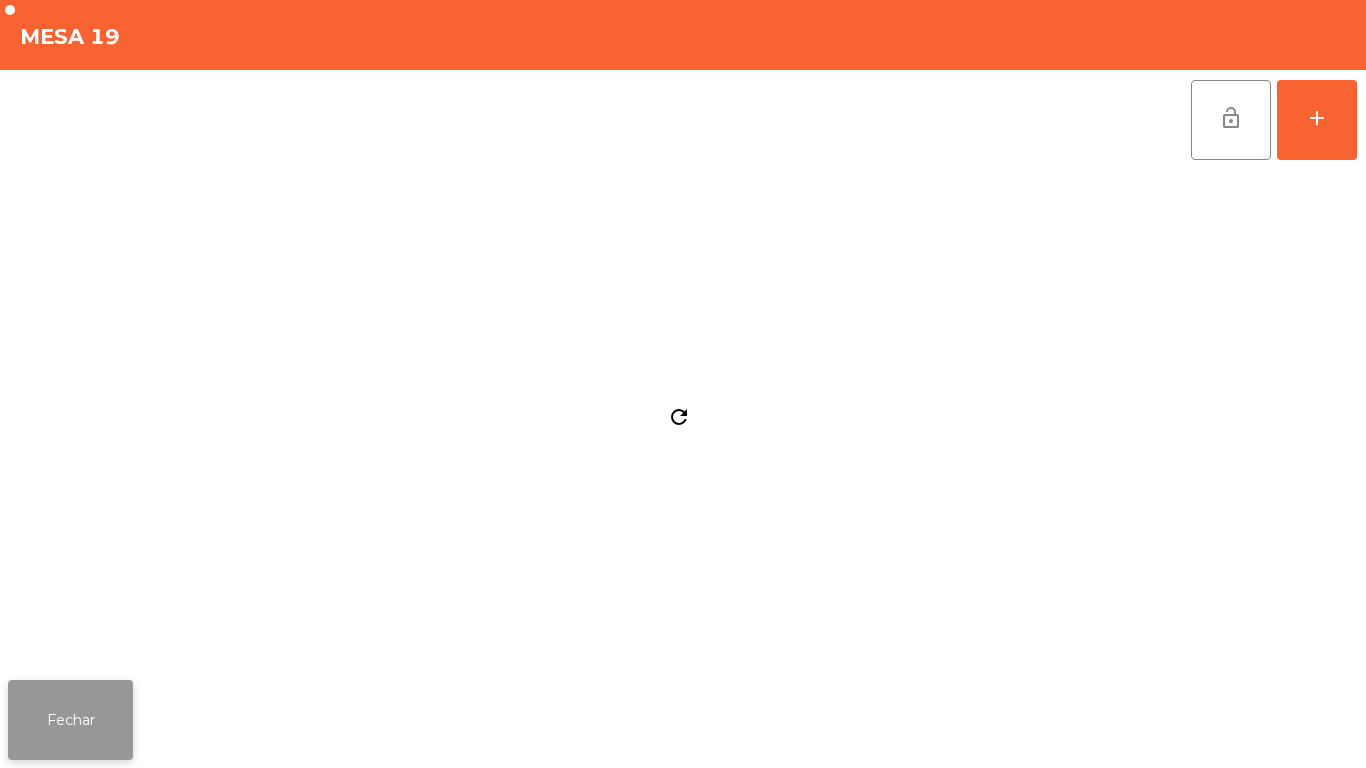 click on "Fechar" 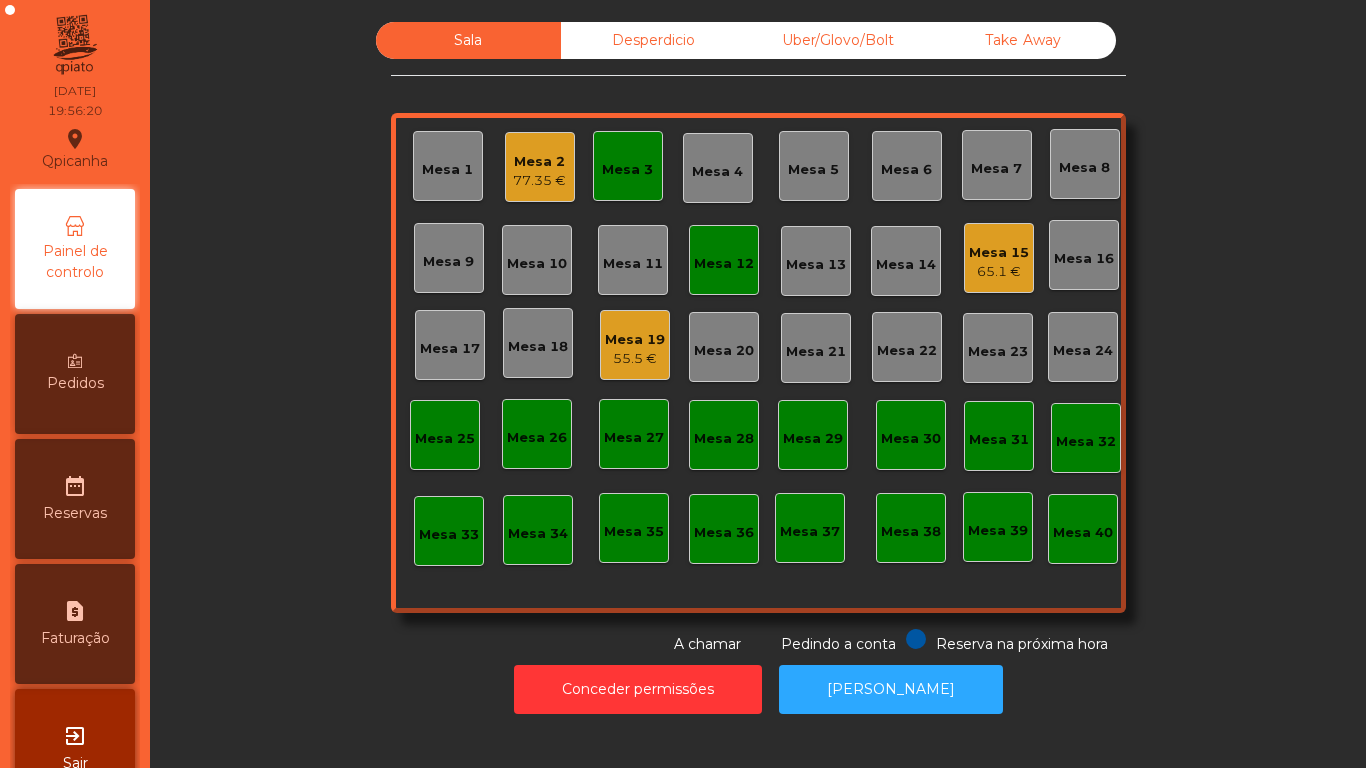 click on "Mesa 3" 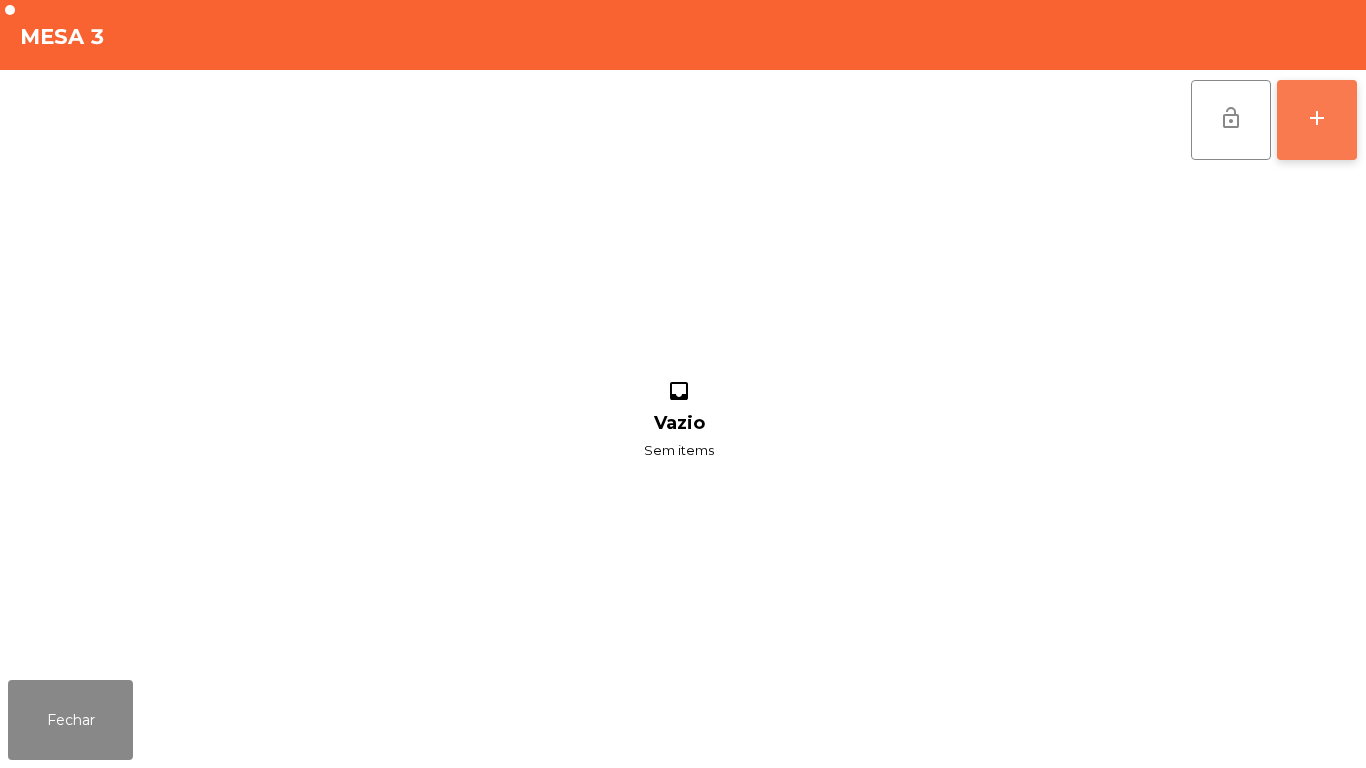 click on "add" 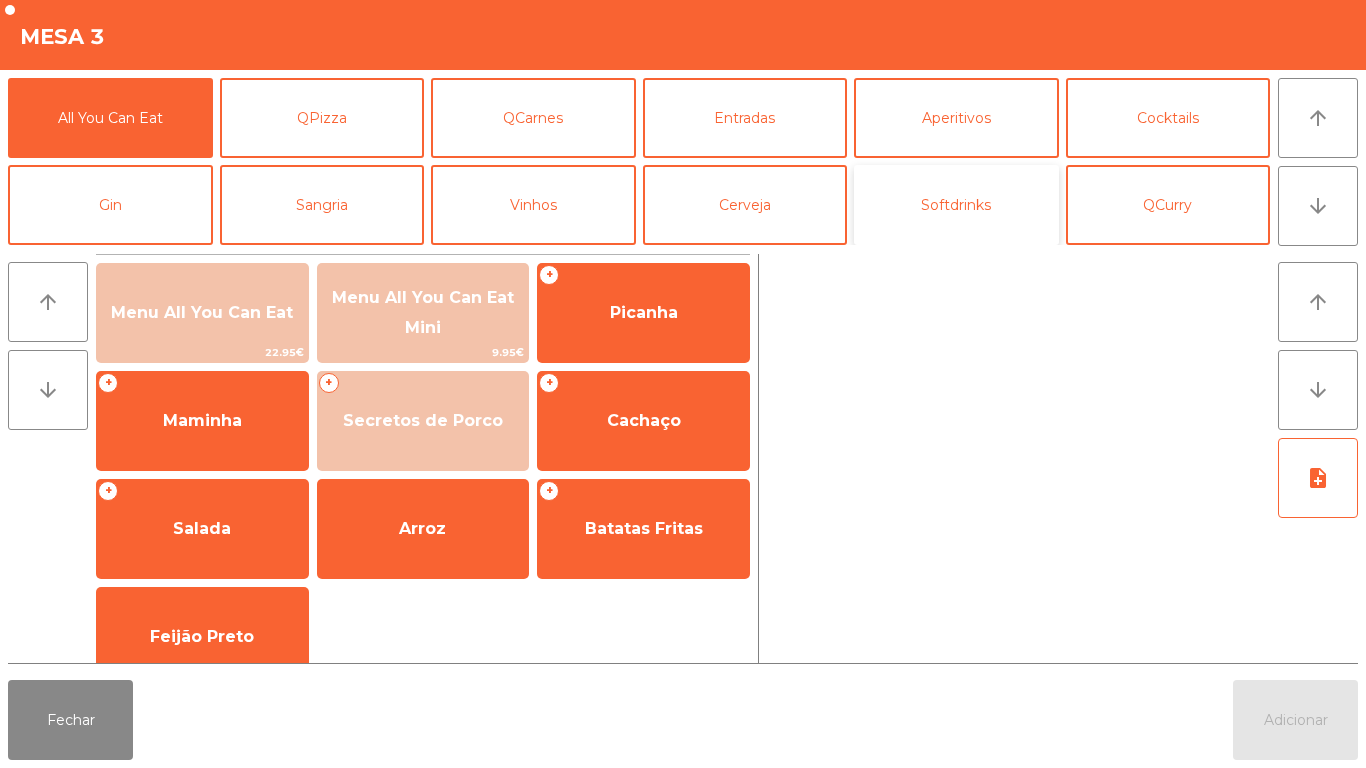 click on "Softdrinks" 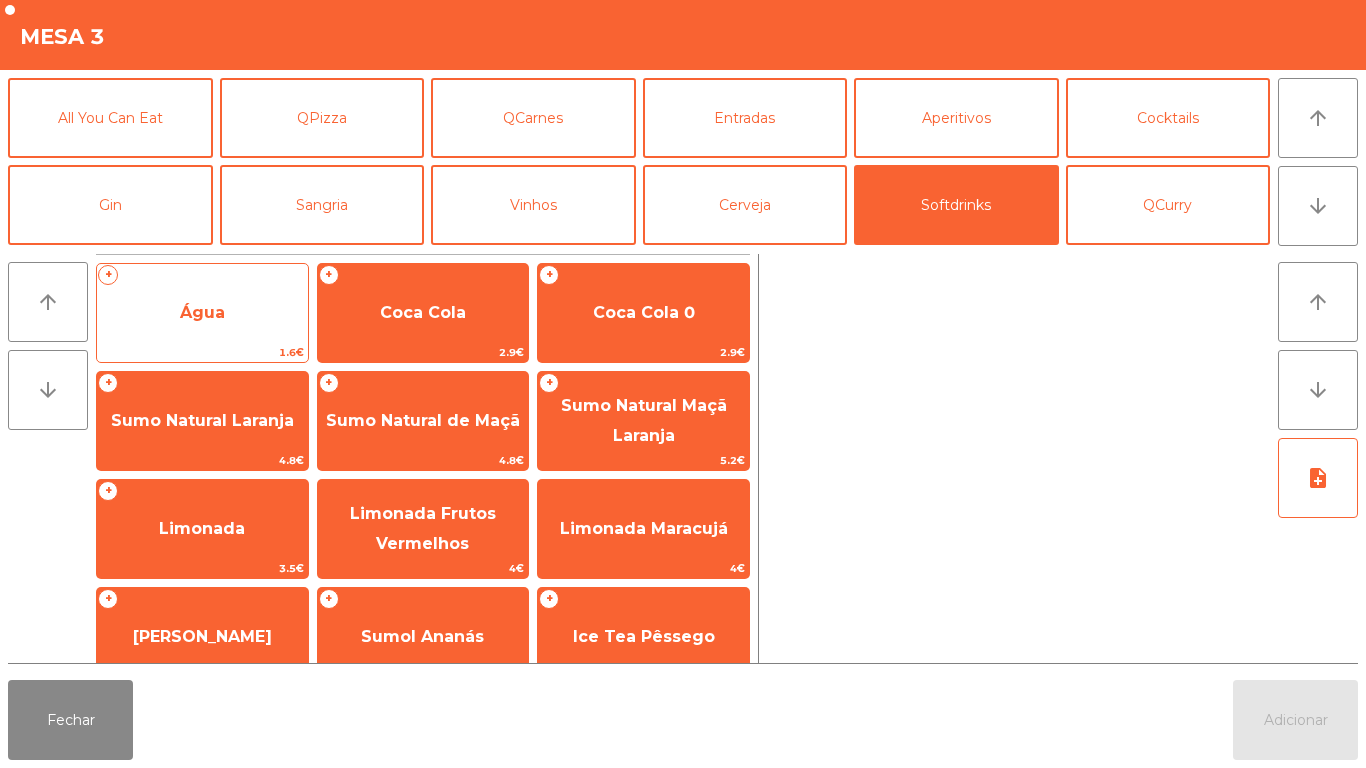 click on "Água" 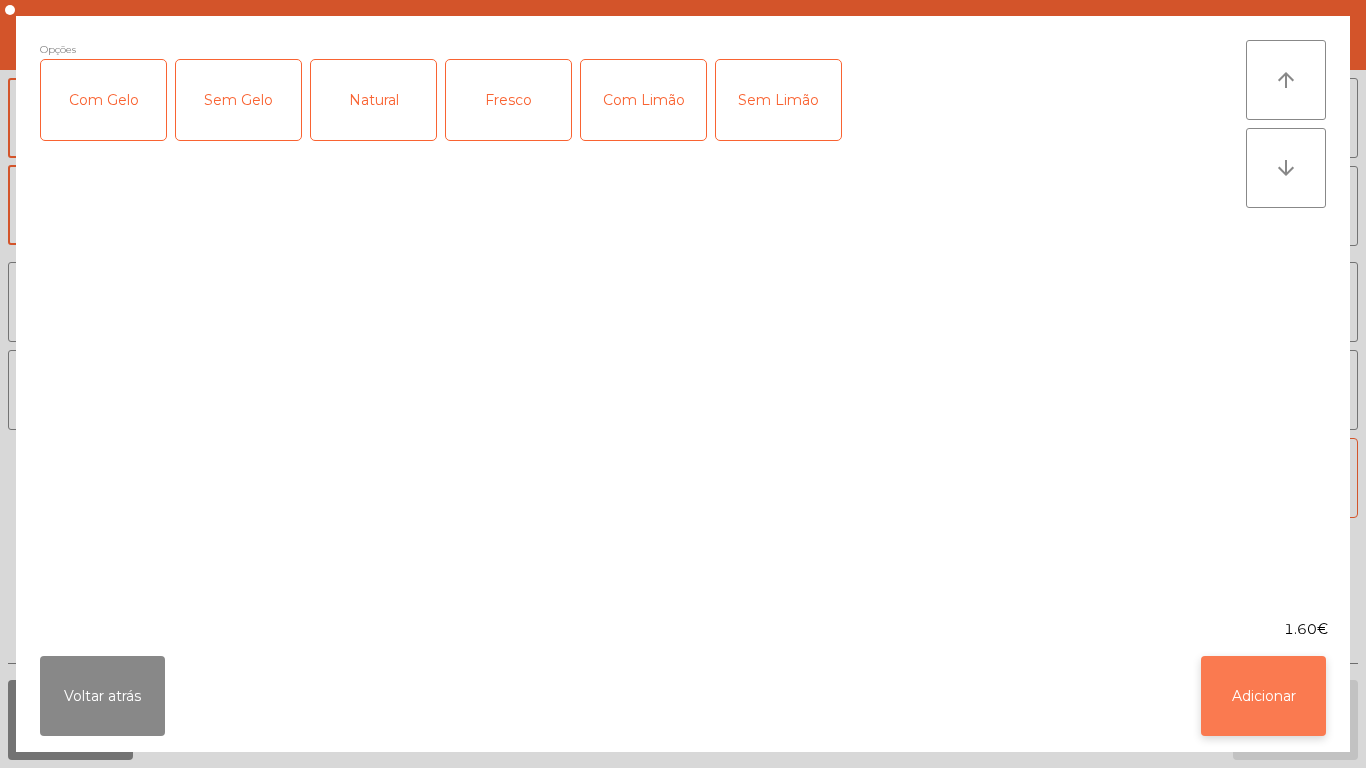 click on "Adicionar" 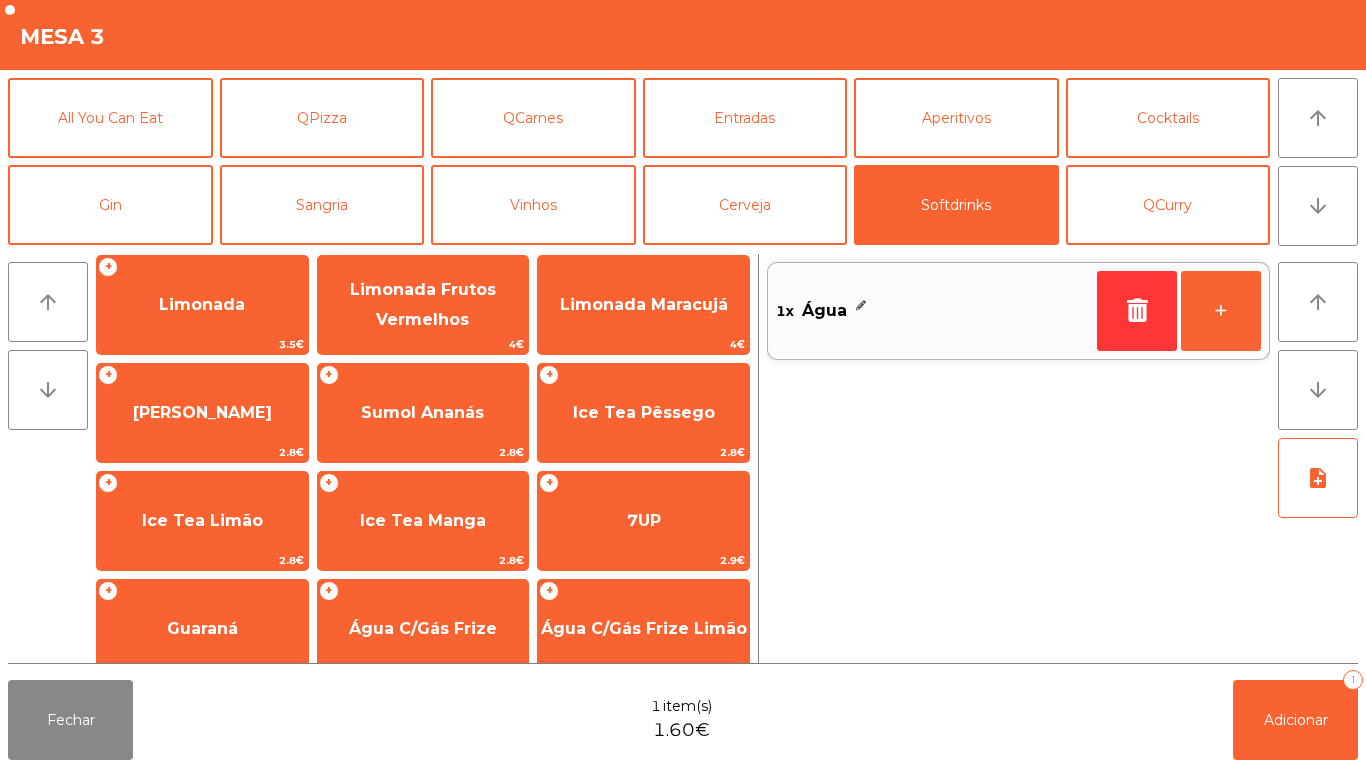 scroll, scrollTop: 223, scrollLeft: 0, axis: vertical 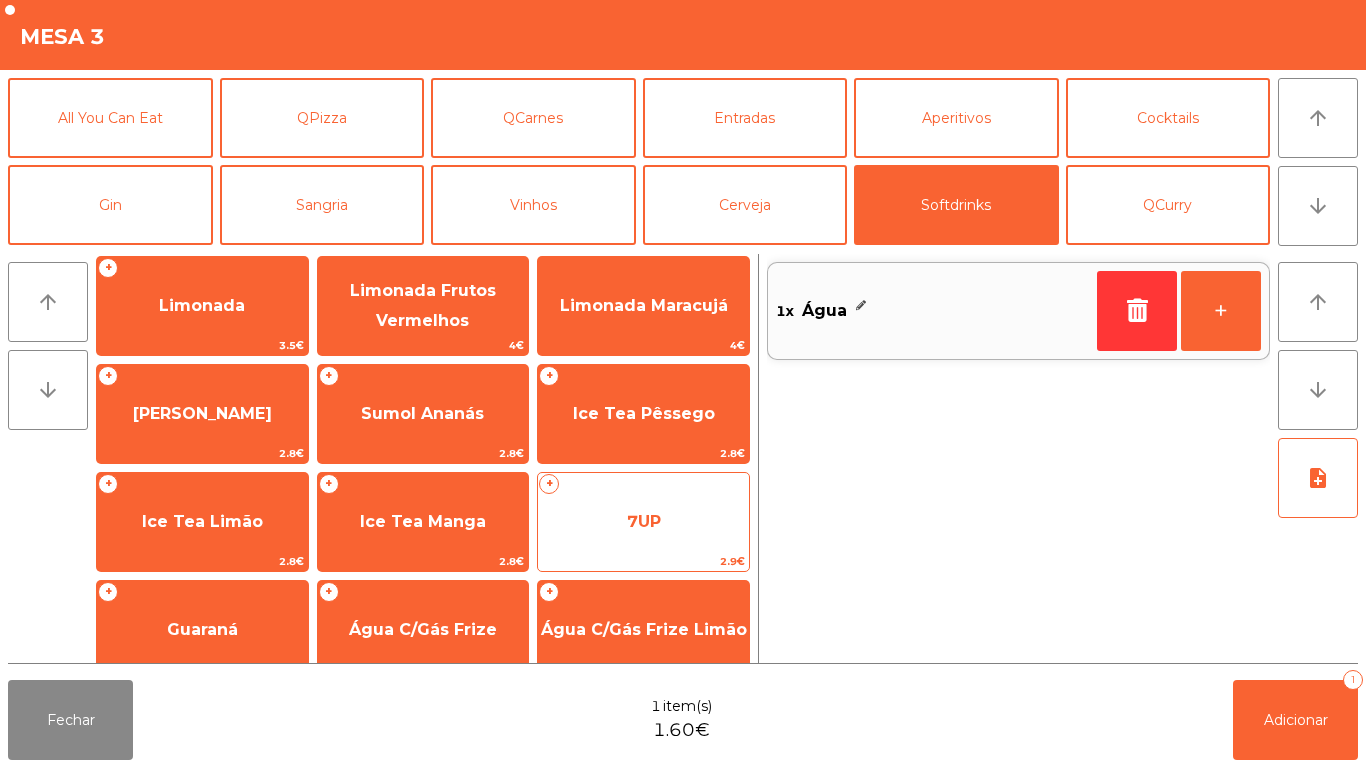 click on "7UP" 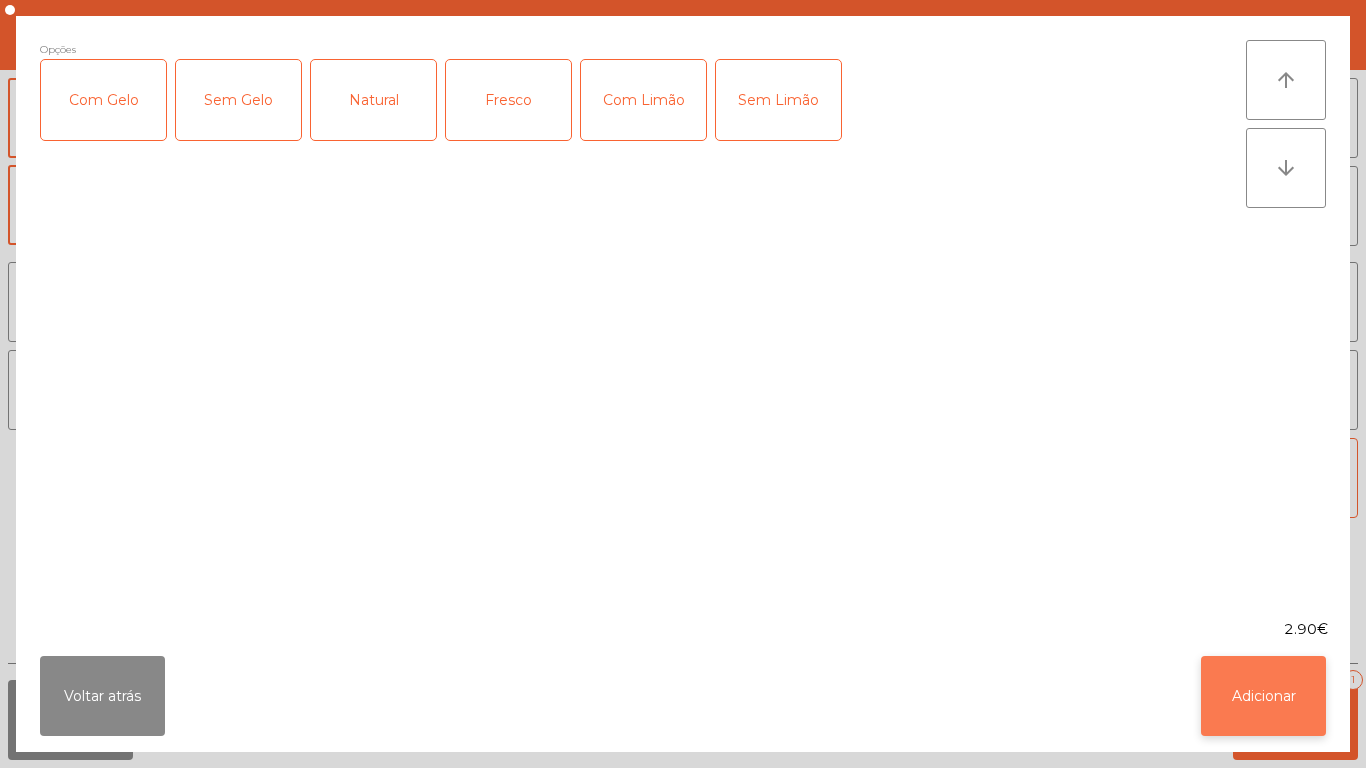 click on "Adicionar" 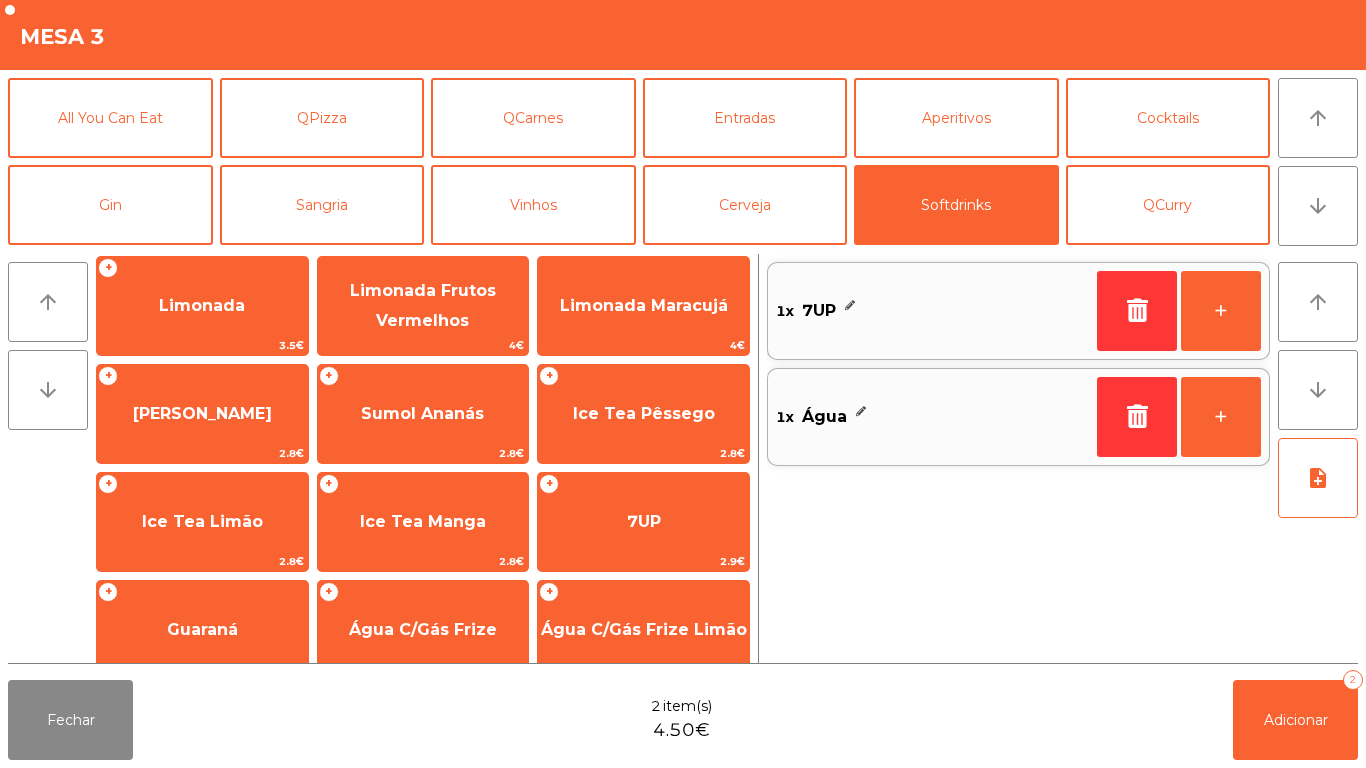scroll, scrollTop: 356, scrollLeft: 0, axis: vertical 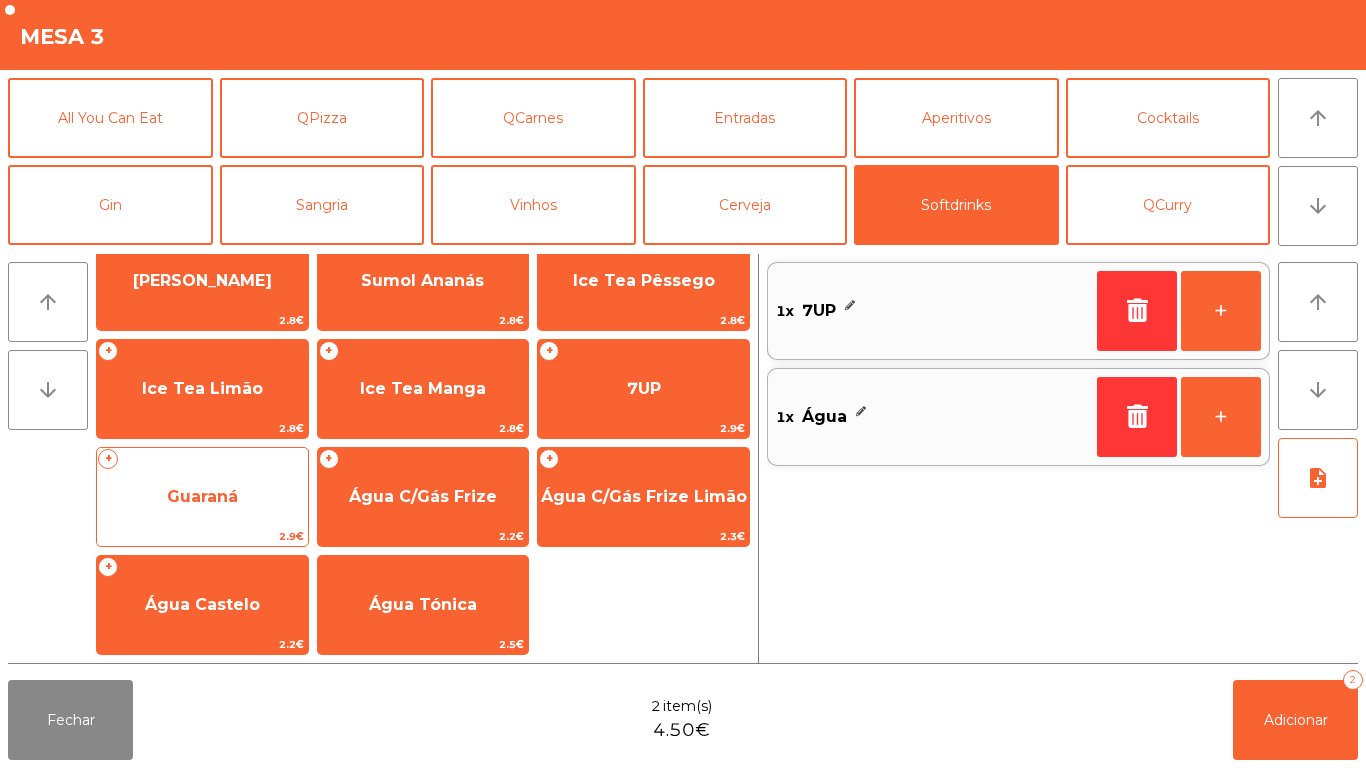 click on "Guaraná" 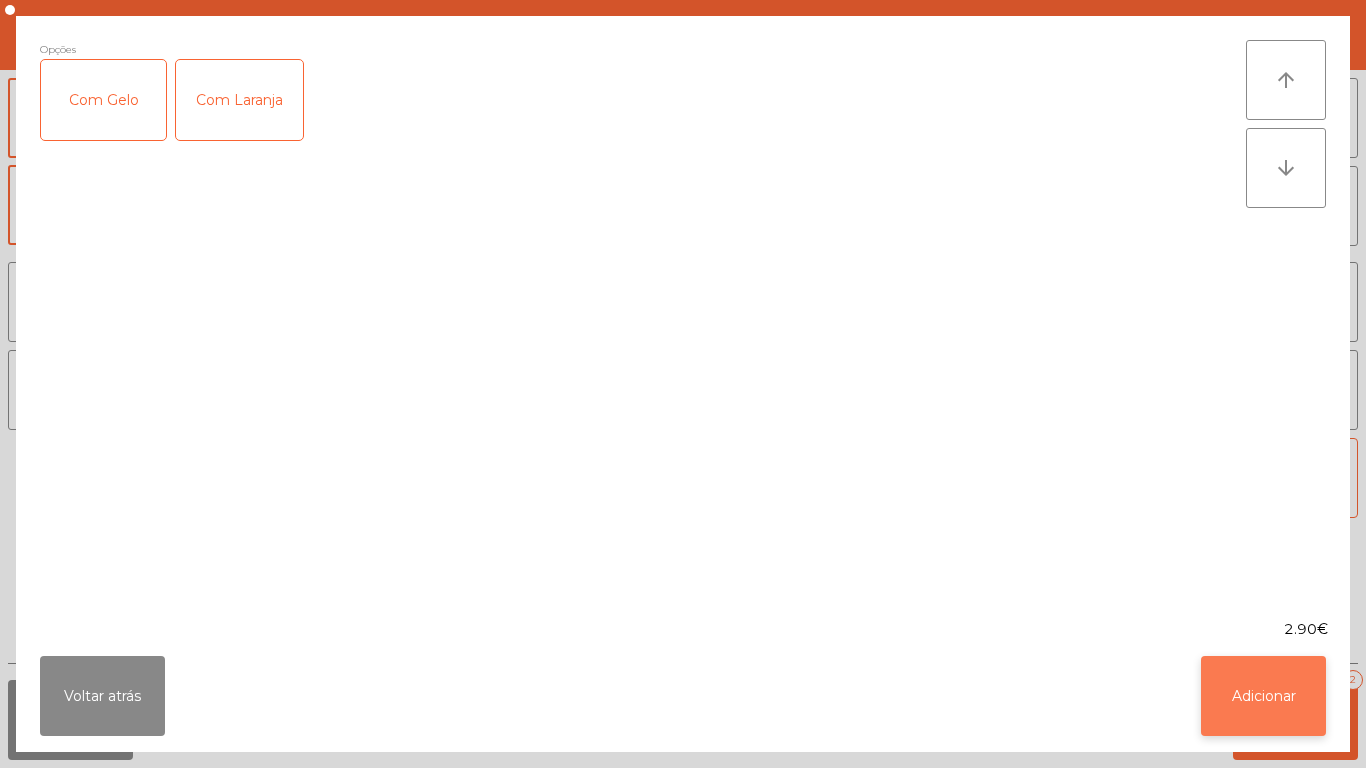 click on "Adicionar" 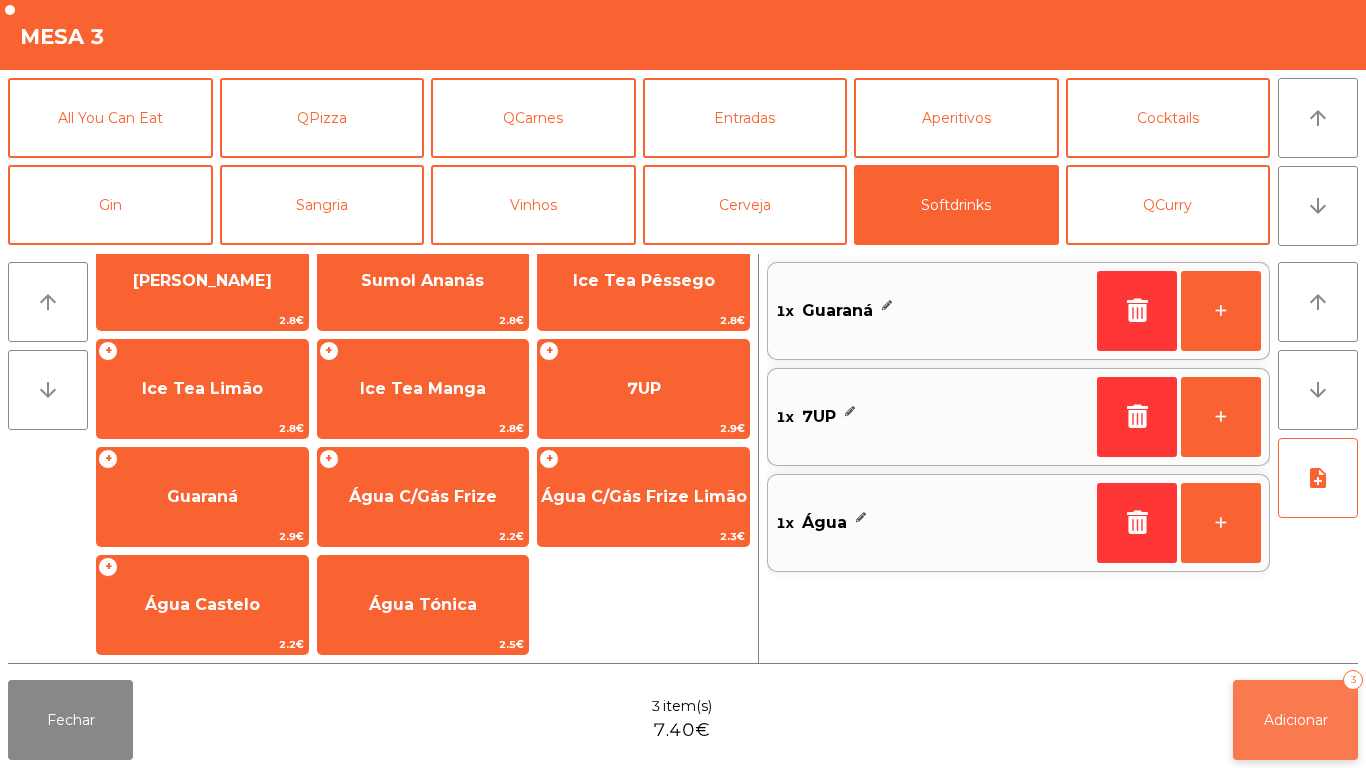 click on "Adicionar" 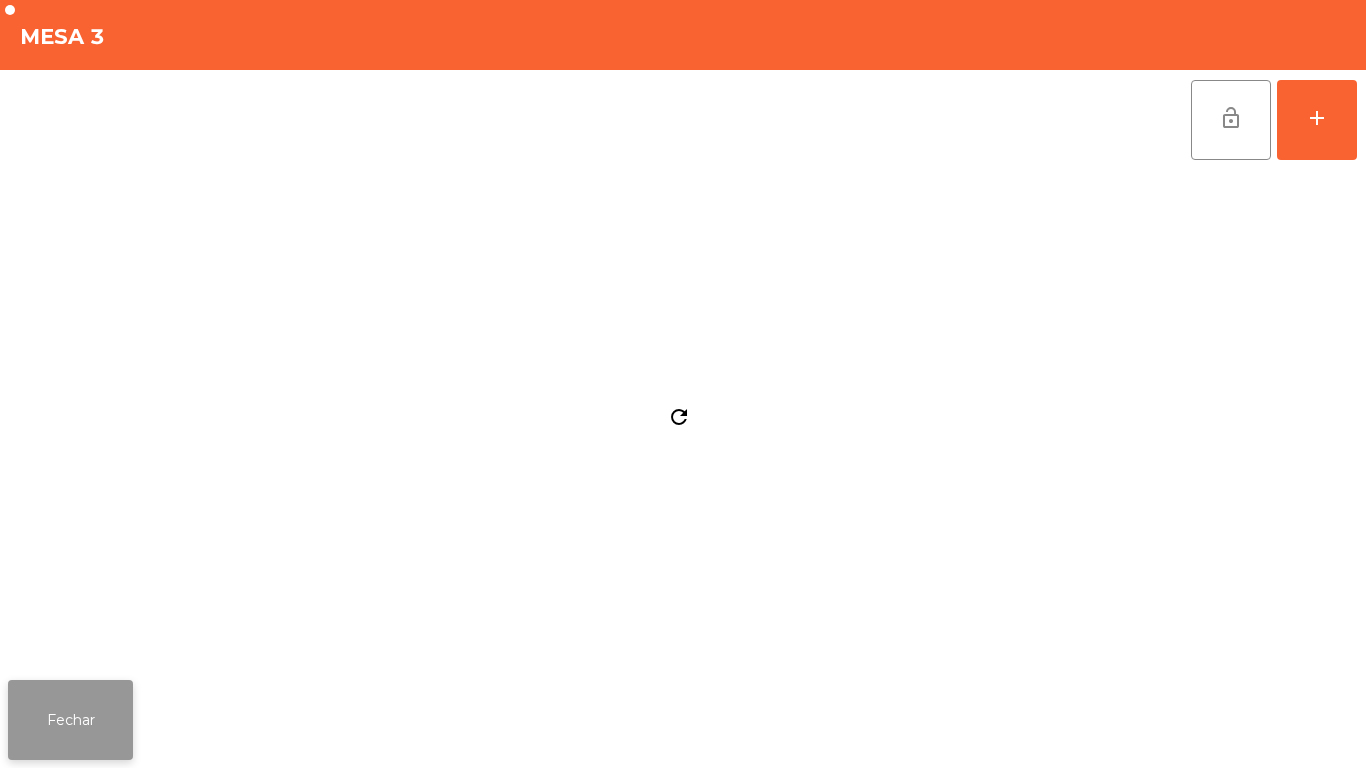 click on "Fechar" 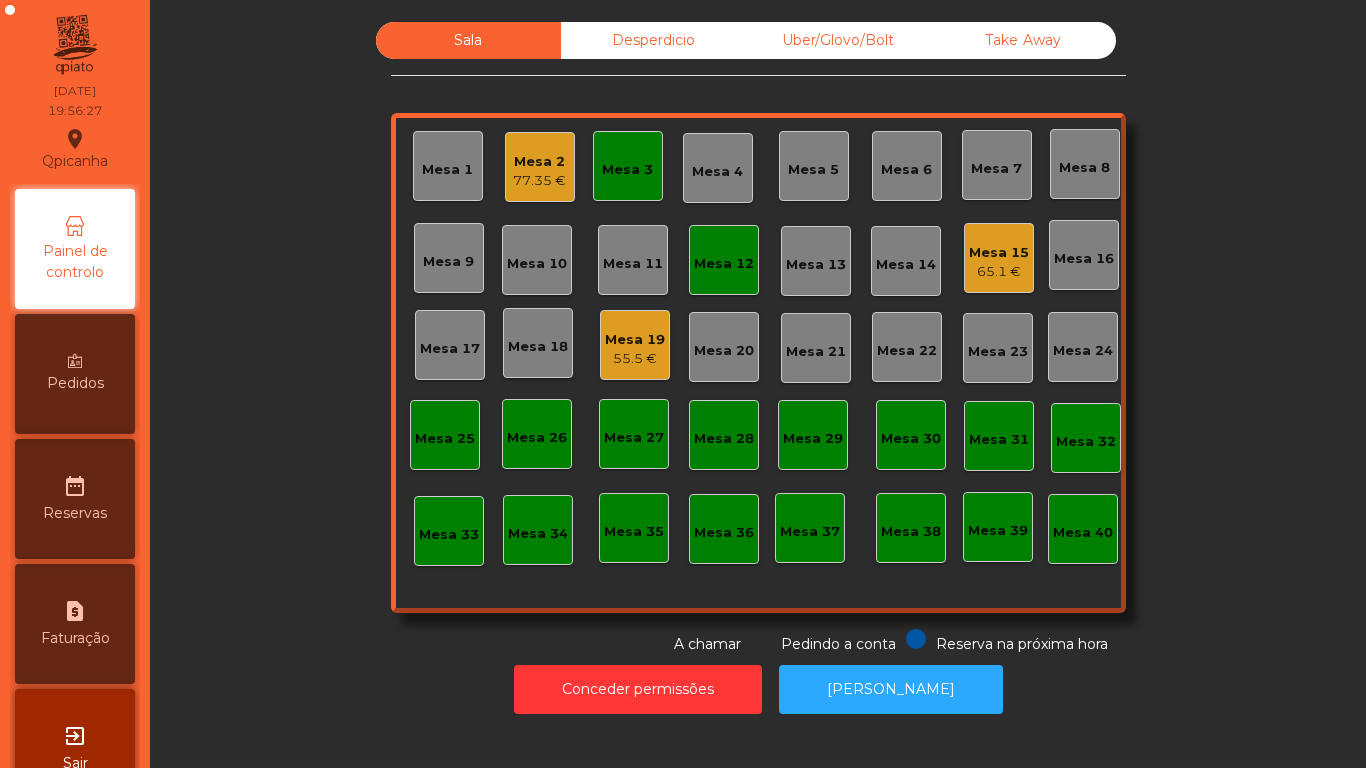 click on "55.5 €" 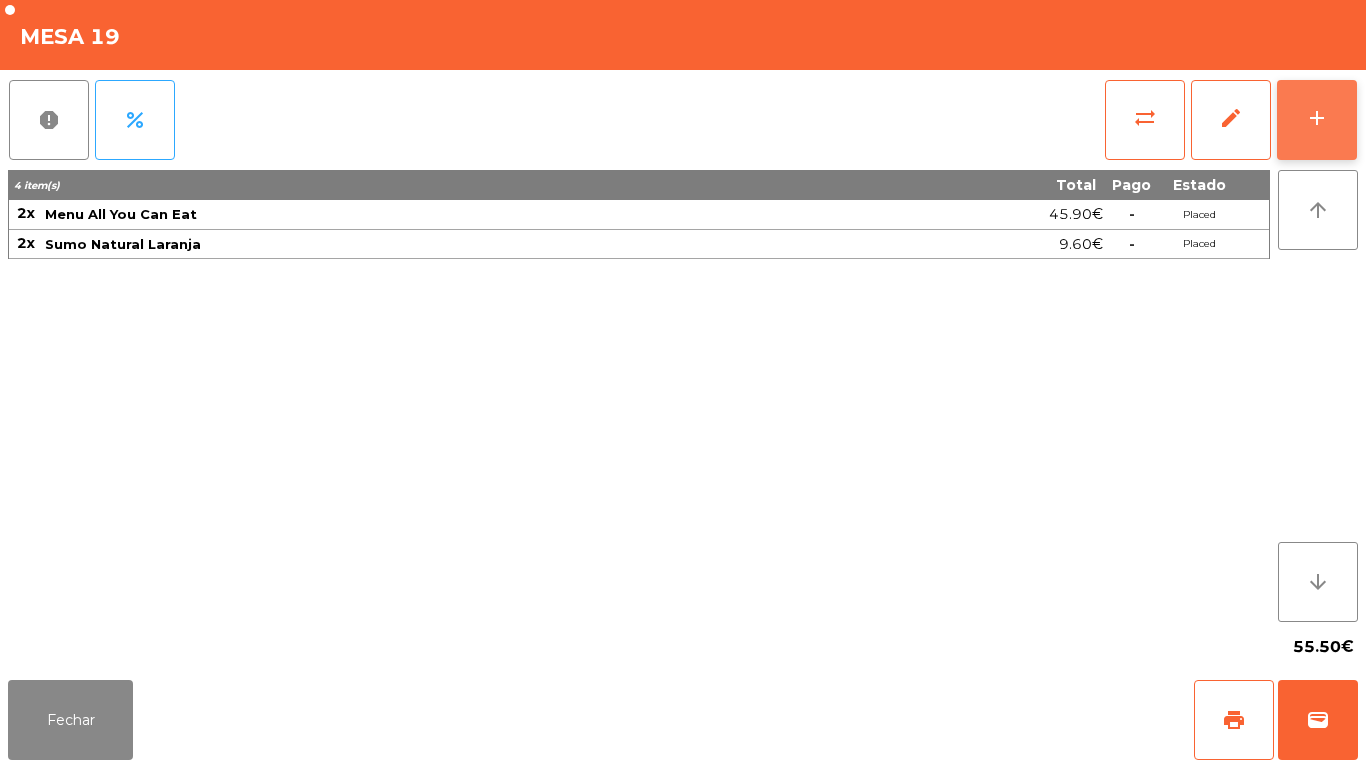 click on "add" 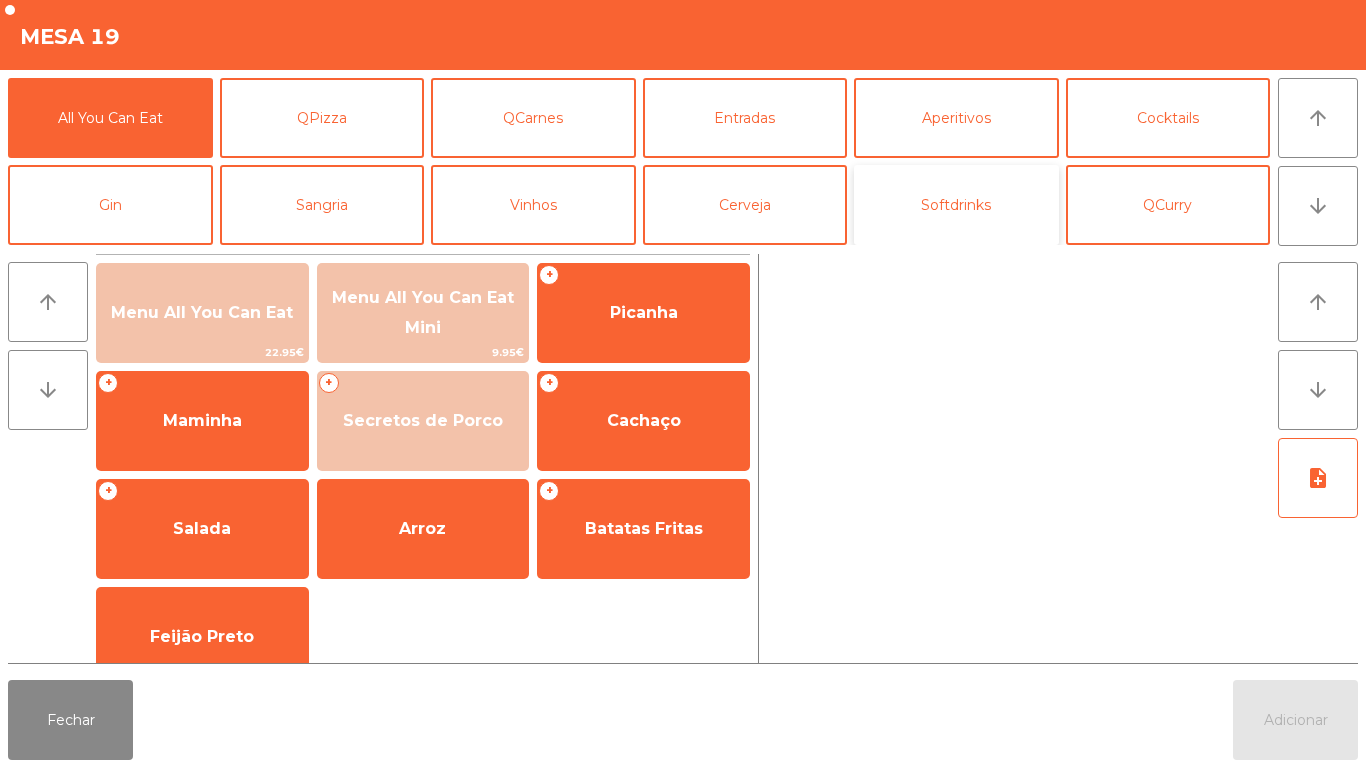 click on "Softdrinks" 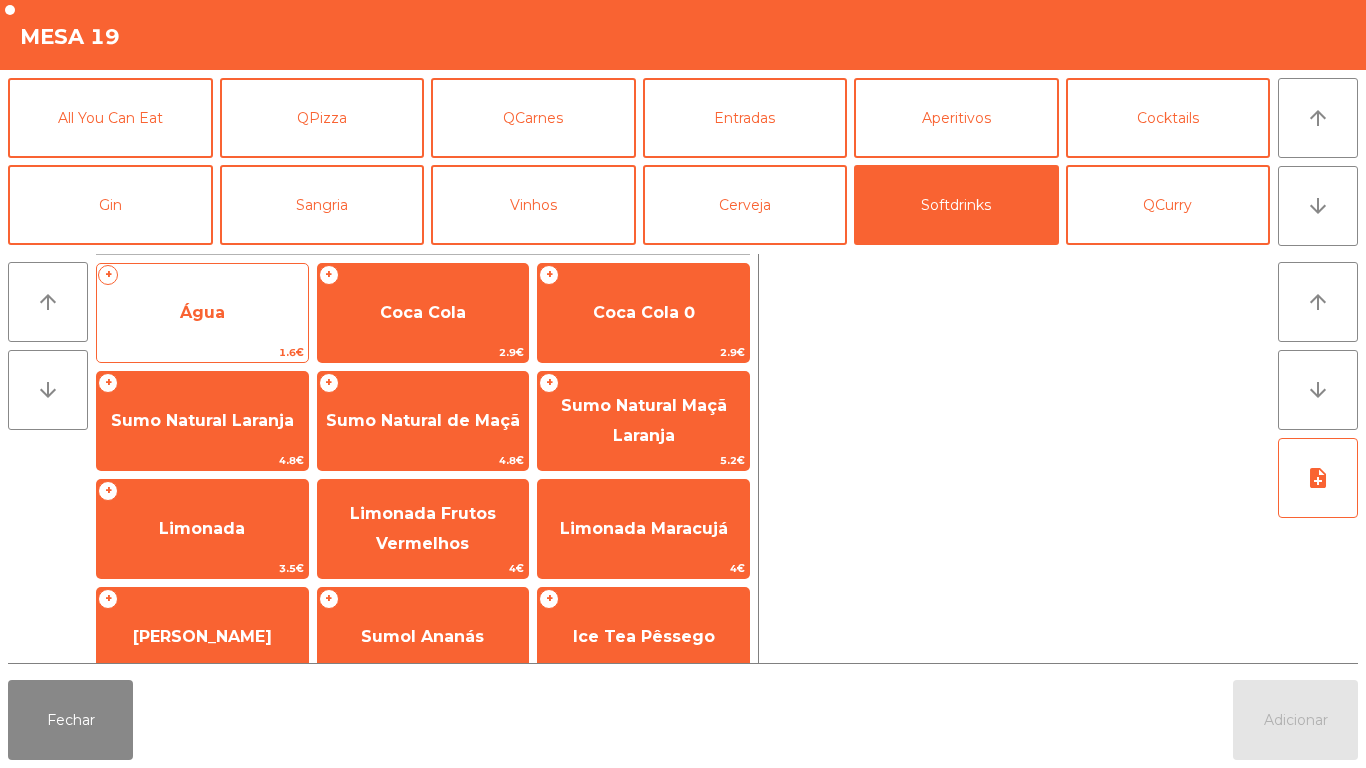 click on "Água" 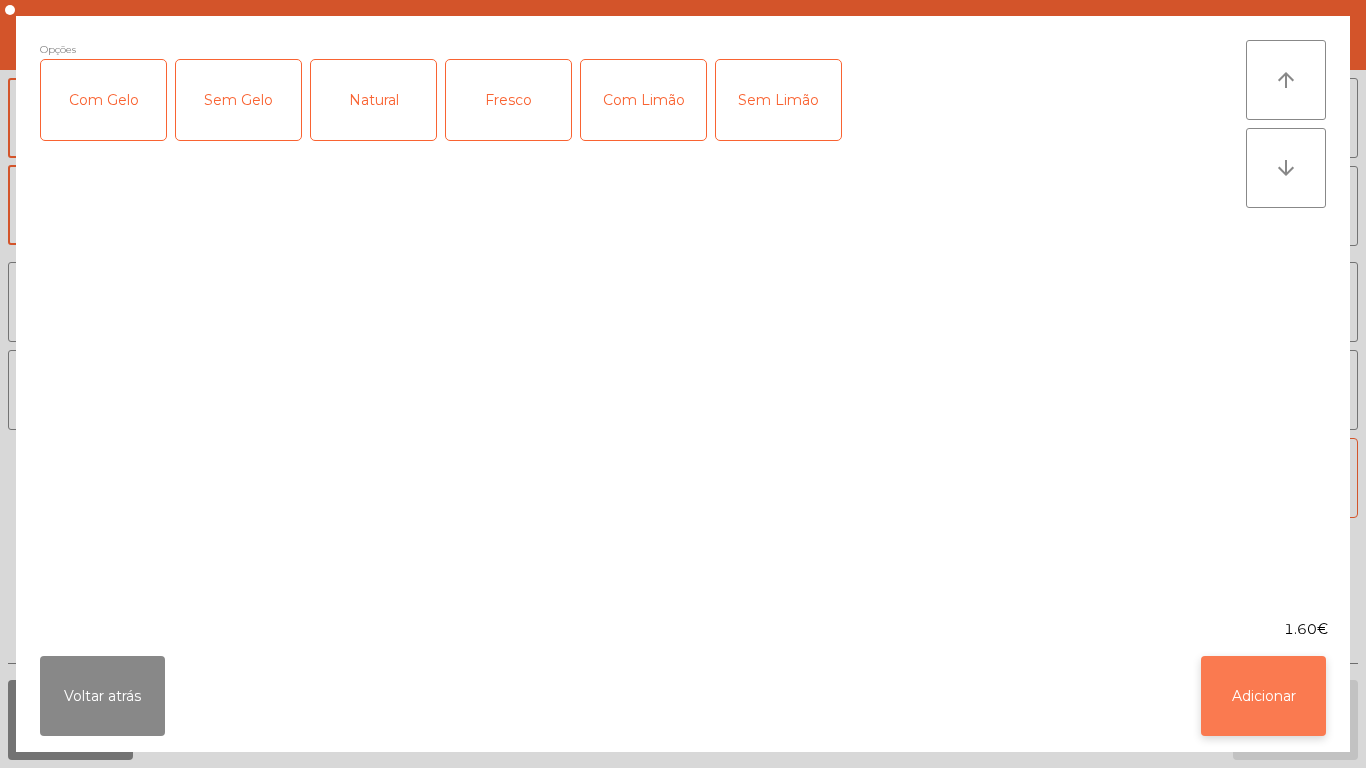 click on "Adicionar" 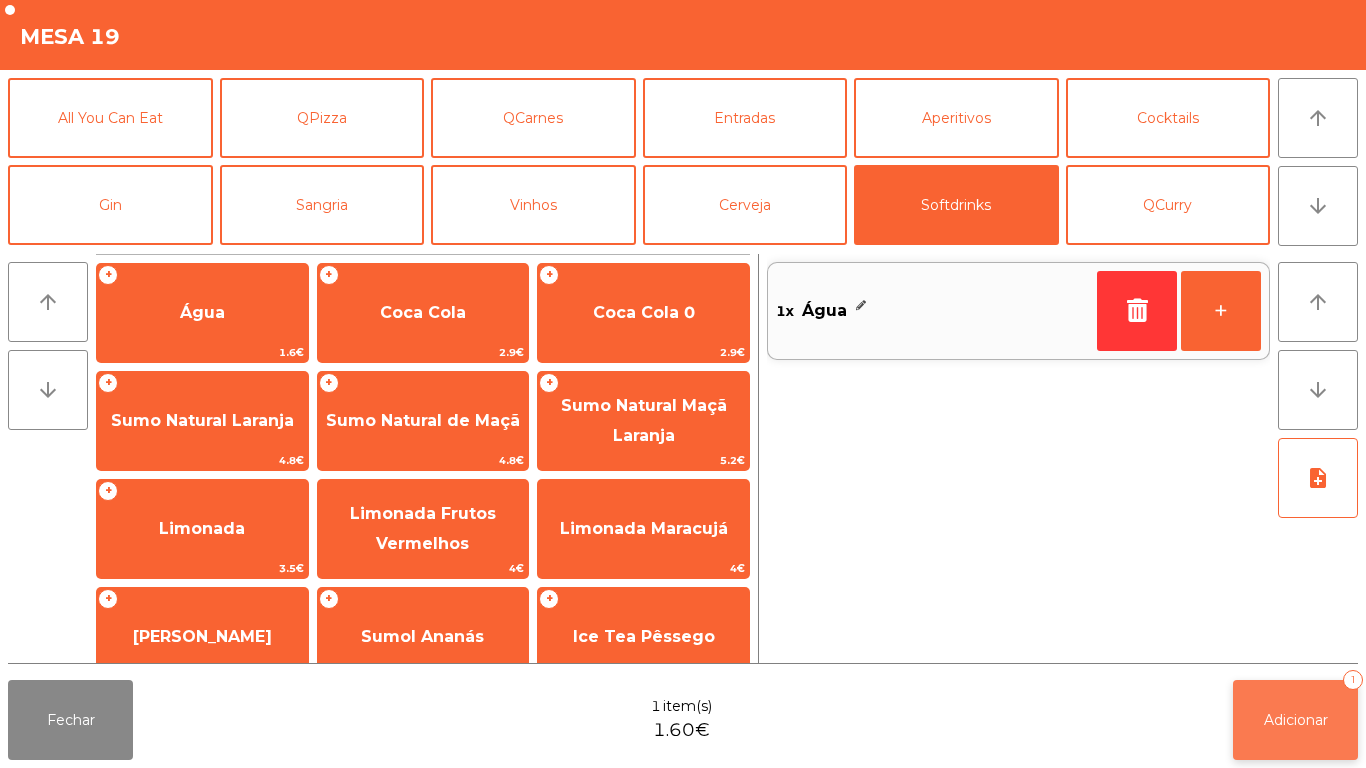 click on "Adicionar   1" 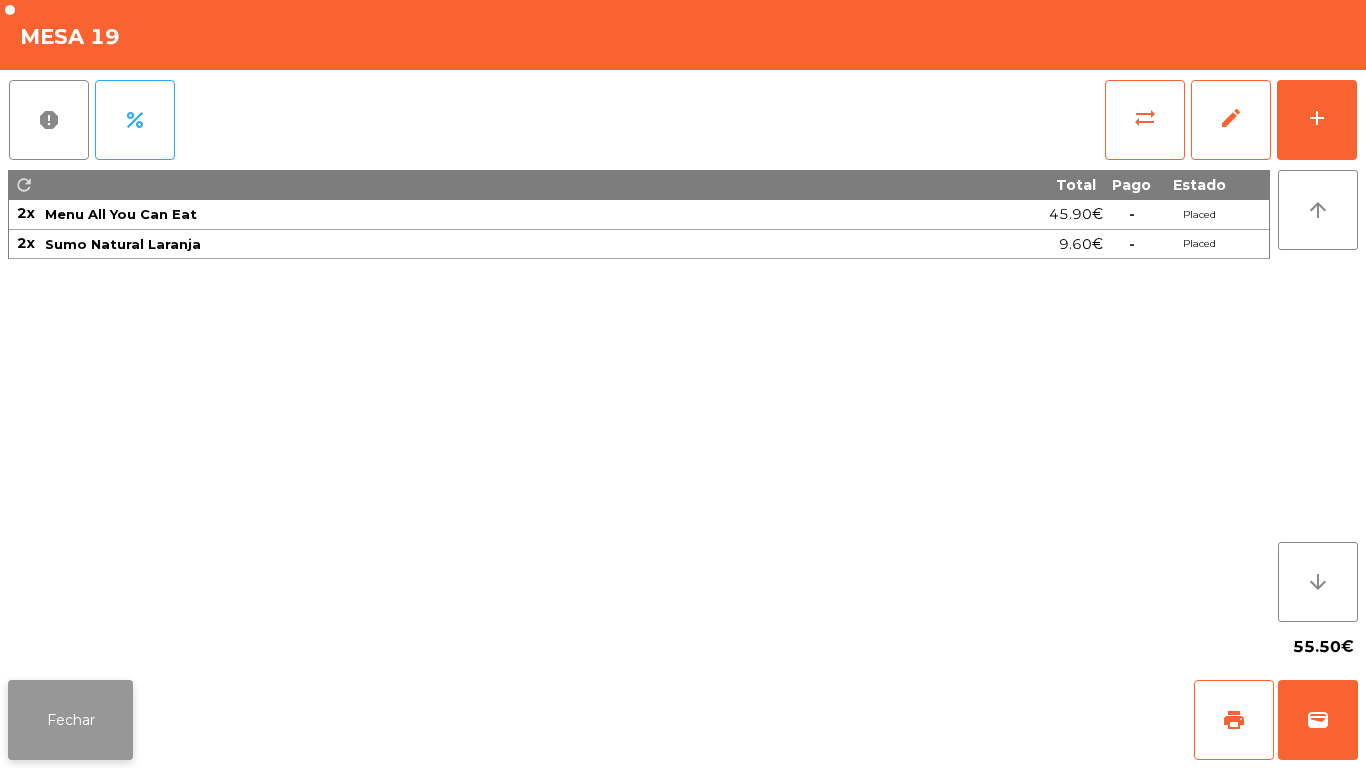 click on "Fechar" 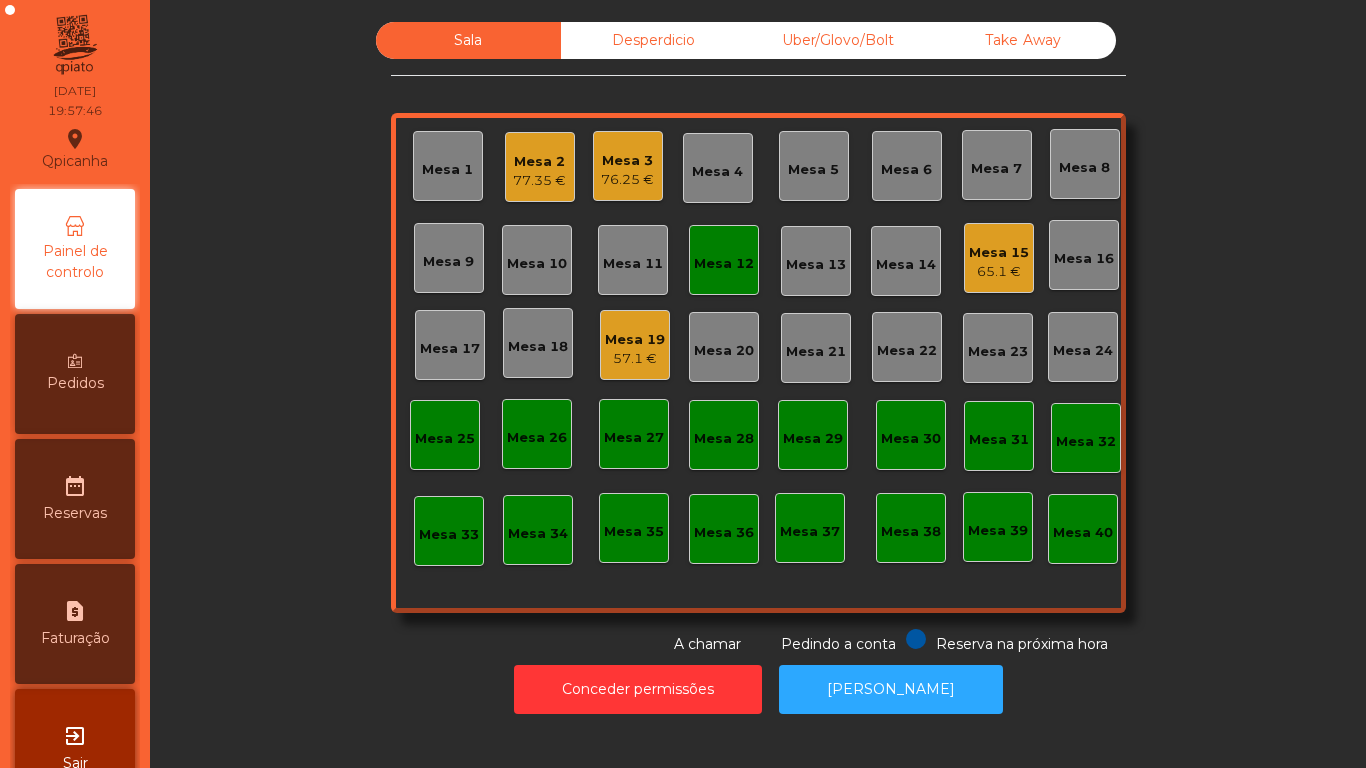 click on "Mesa 3" 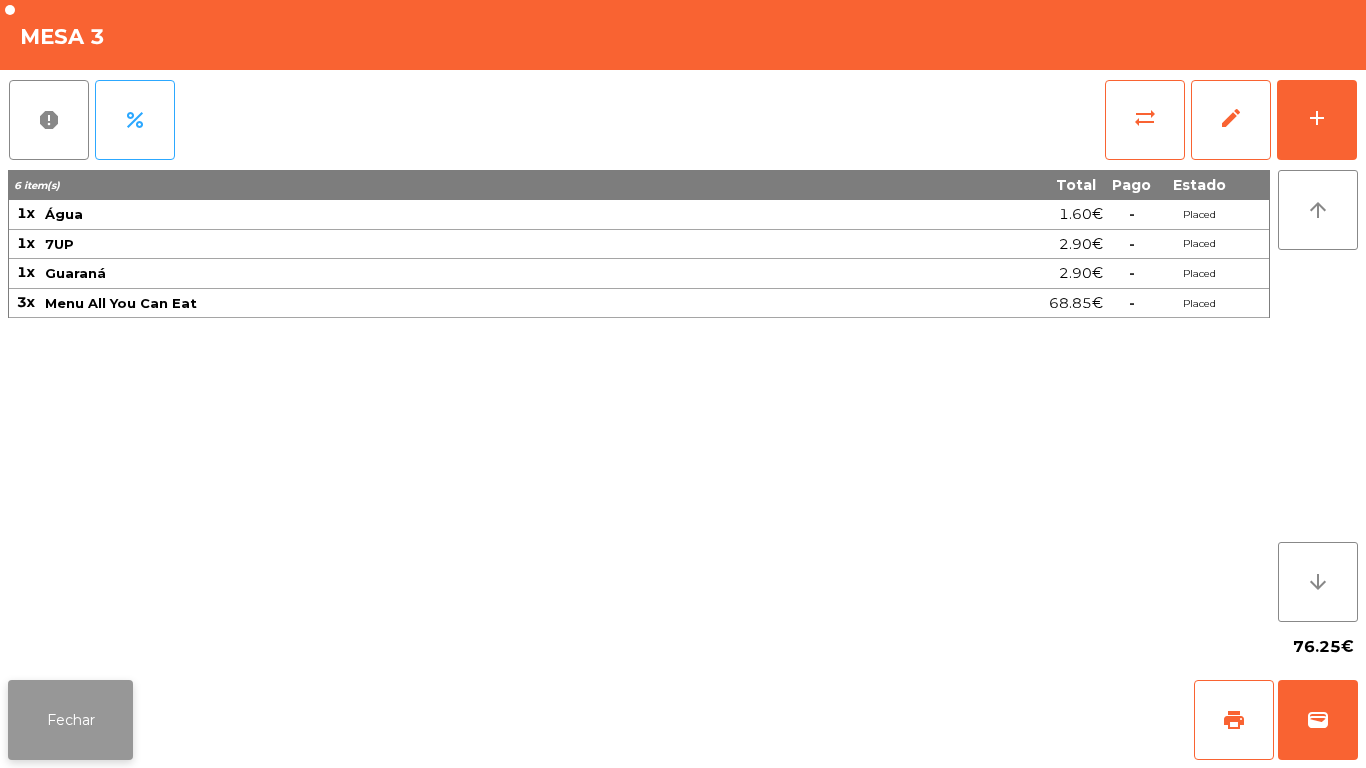 click on "Fechar" 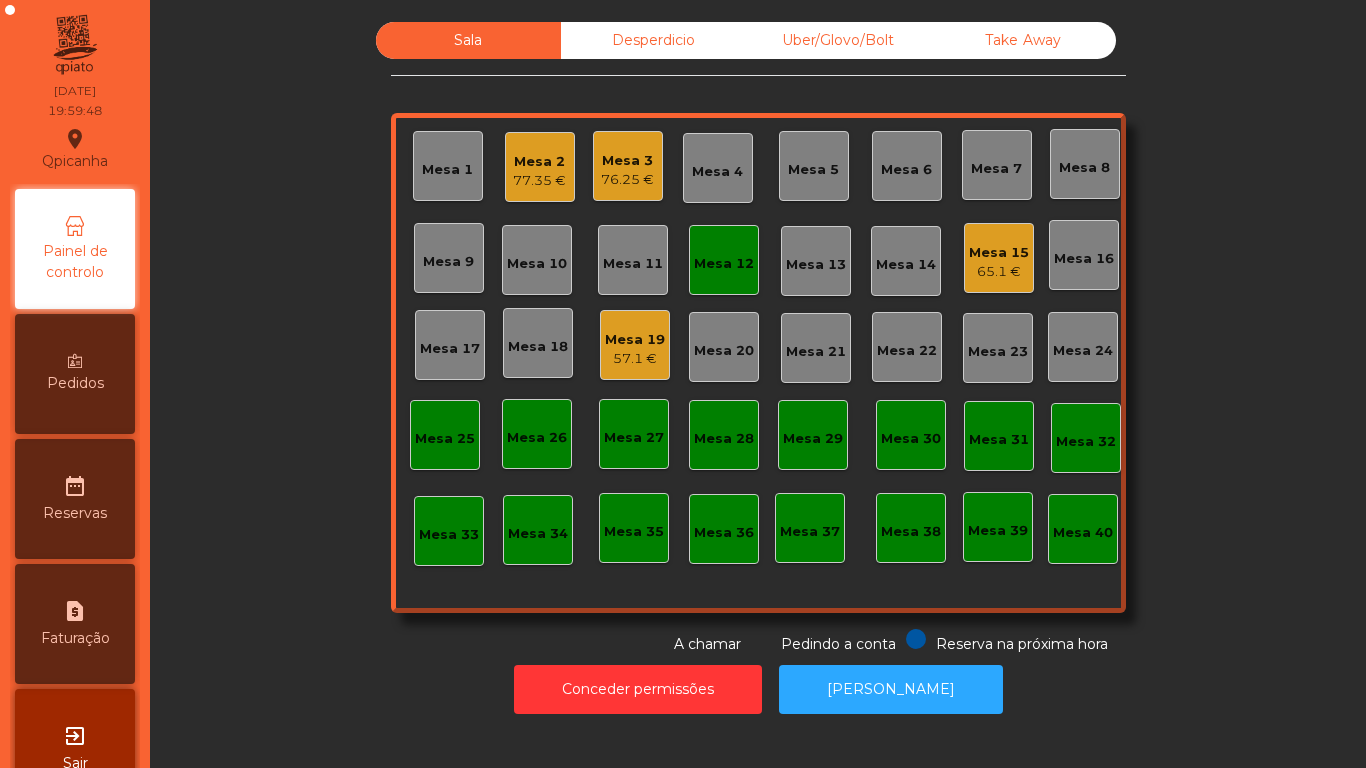 click on "Mesa 12" 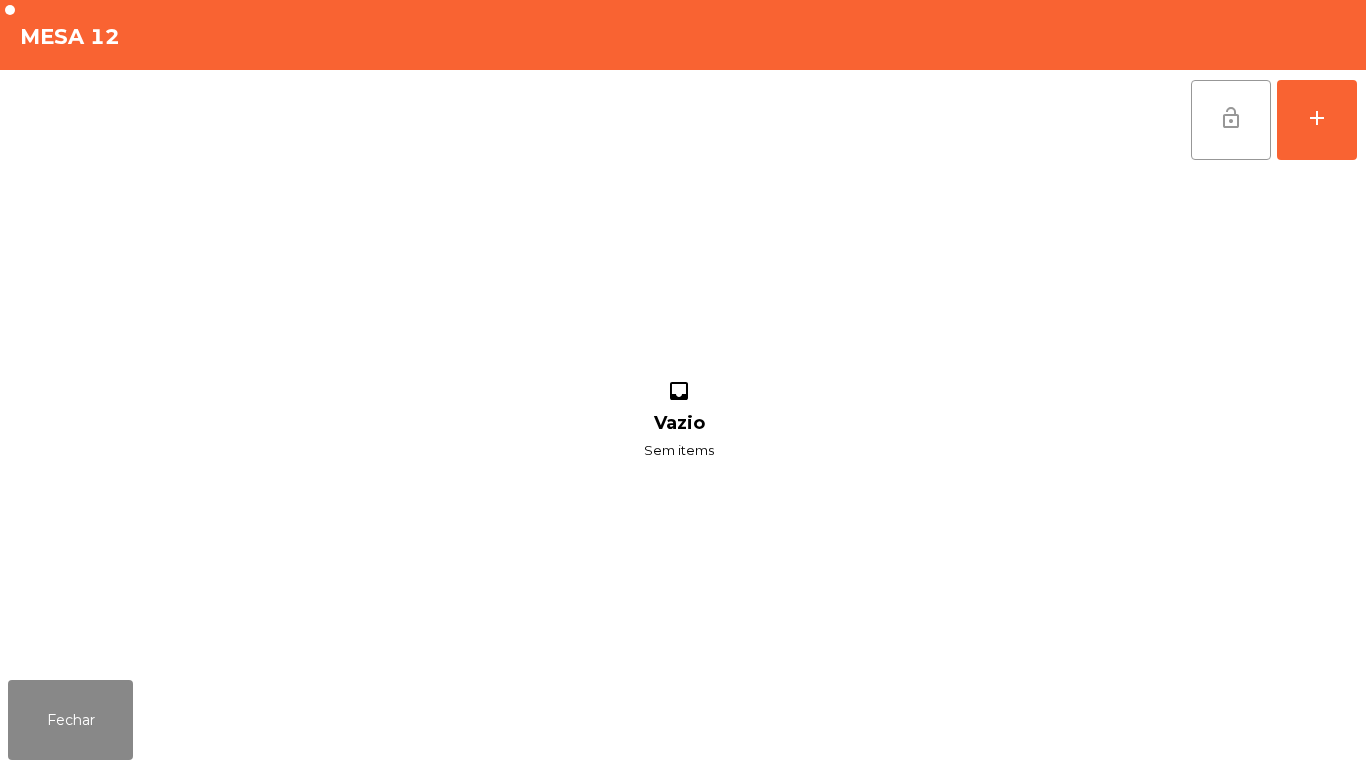 click on "lock_open" 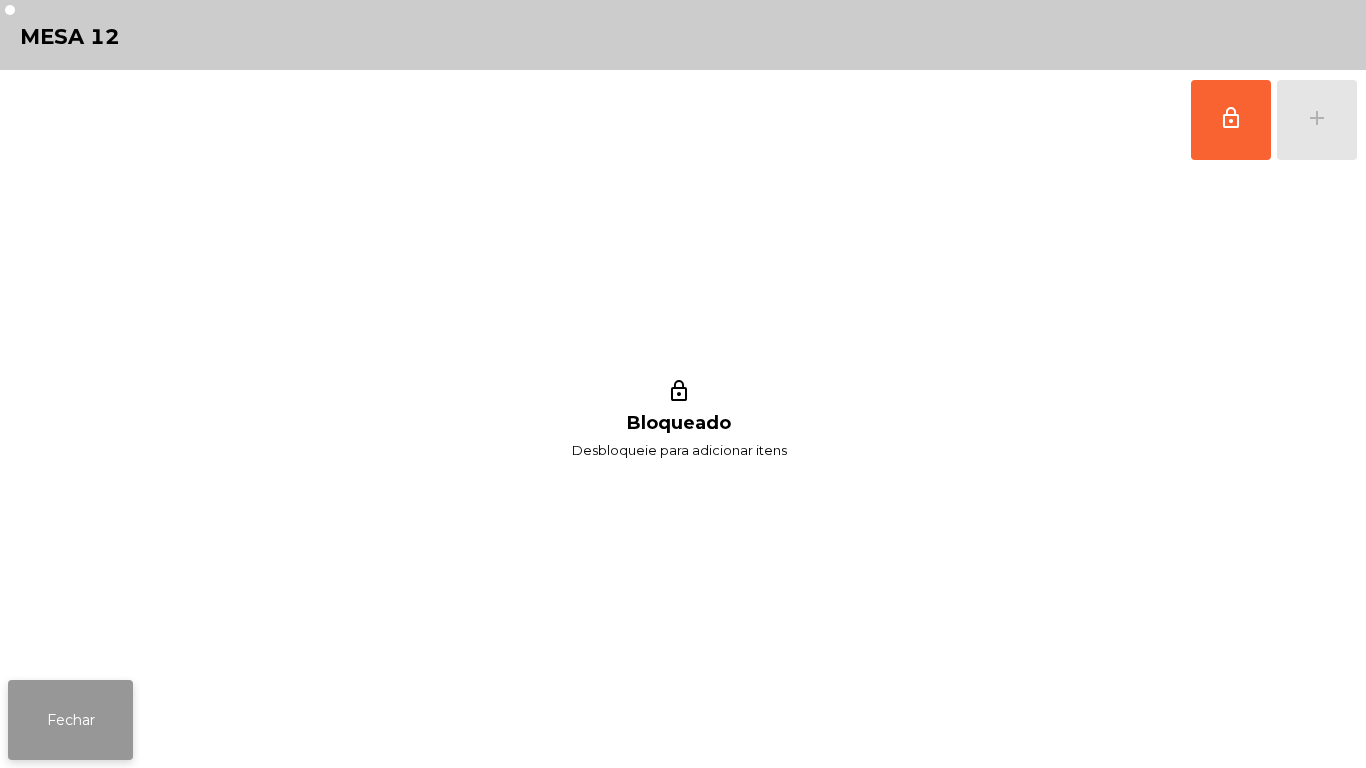 click on "Fechar" 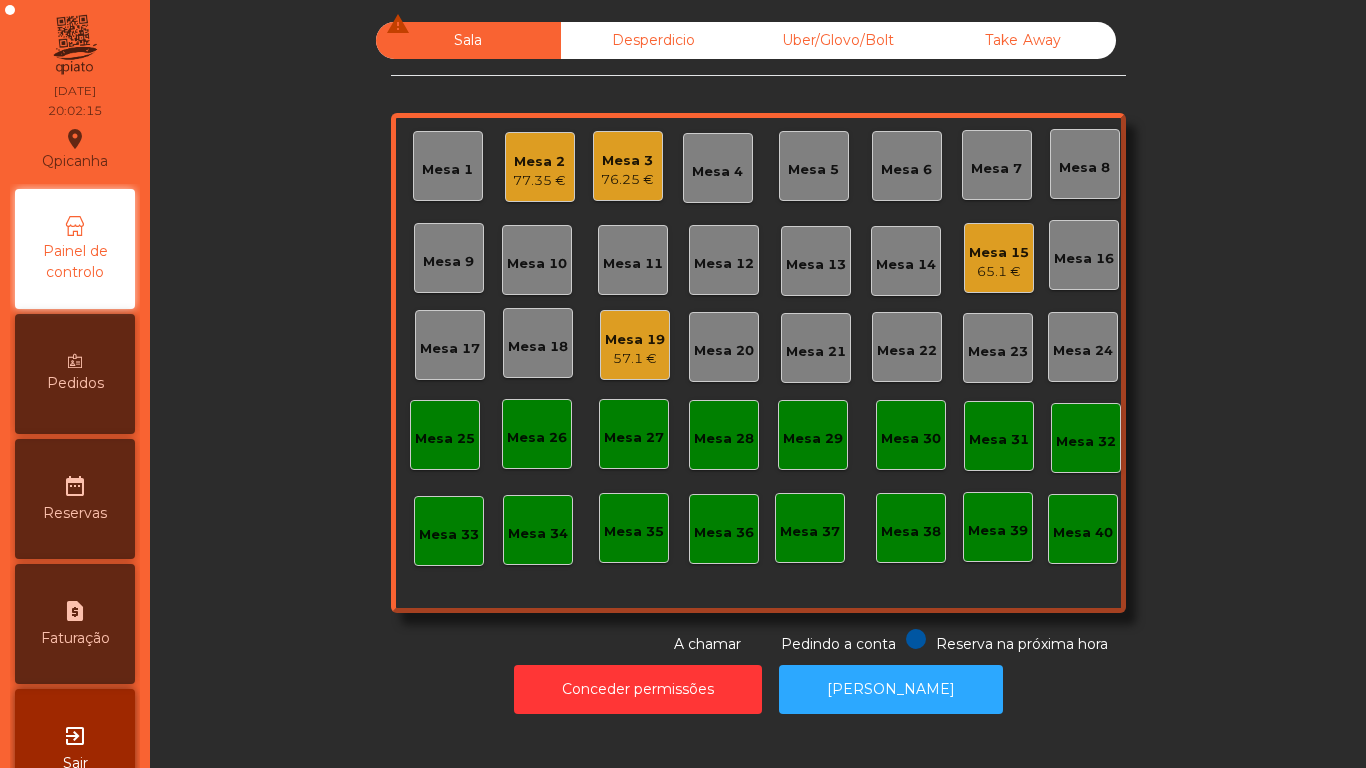 click on "Mesa 15   65.1 €" 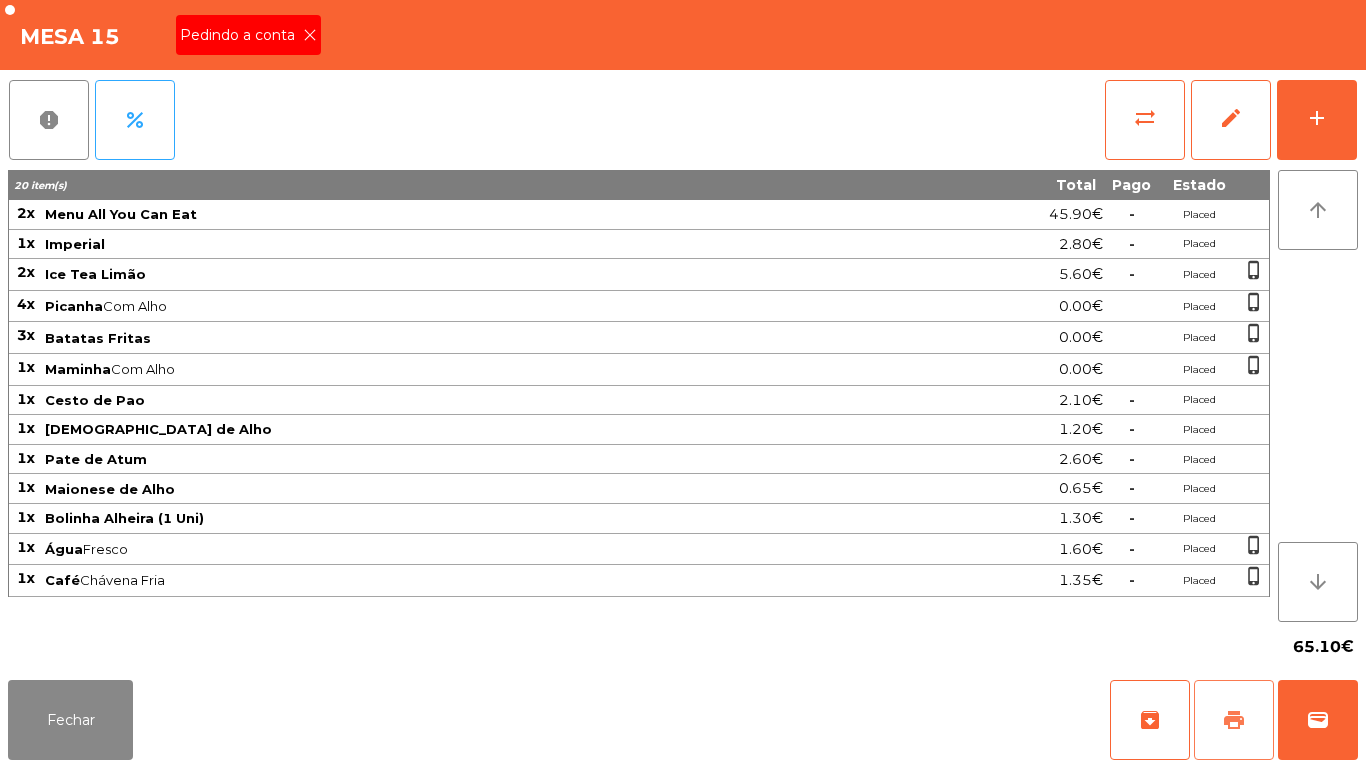 click on "print" 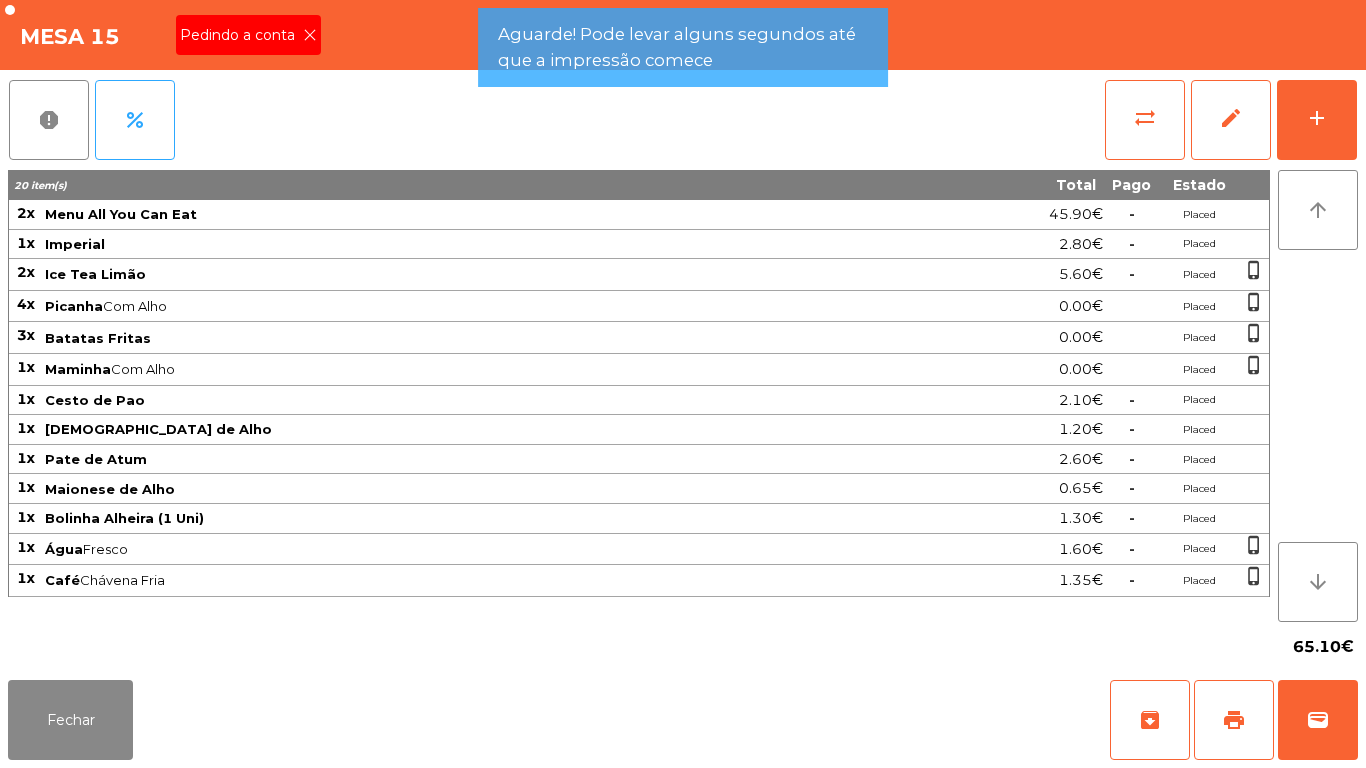click 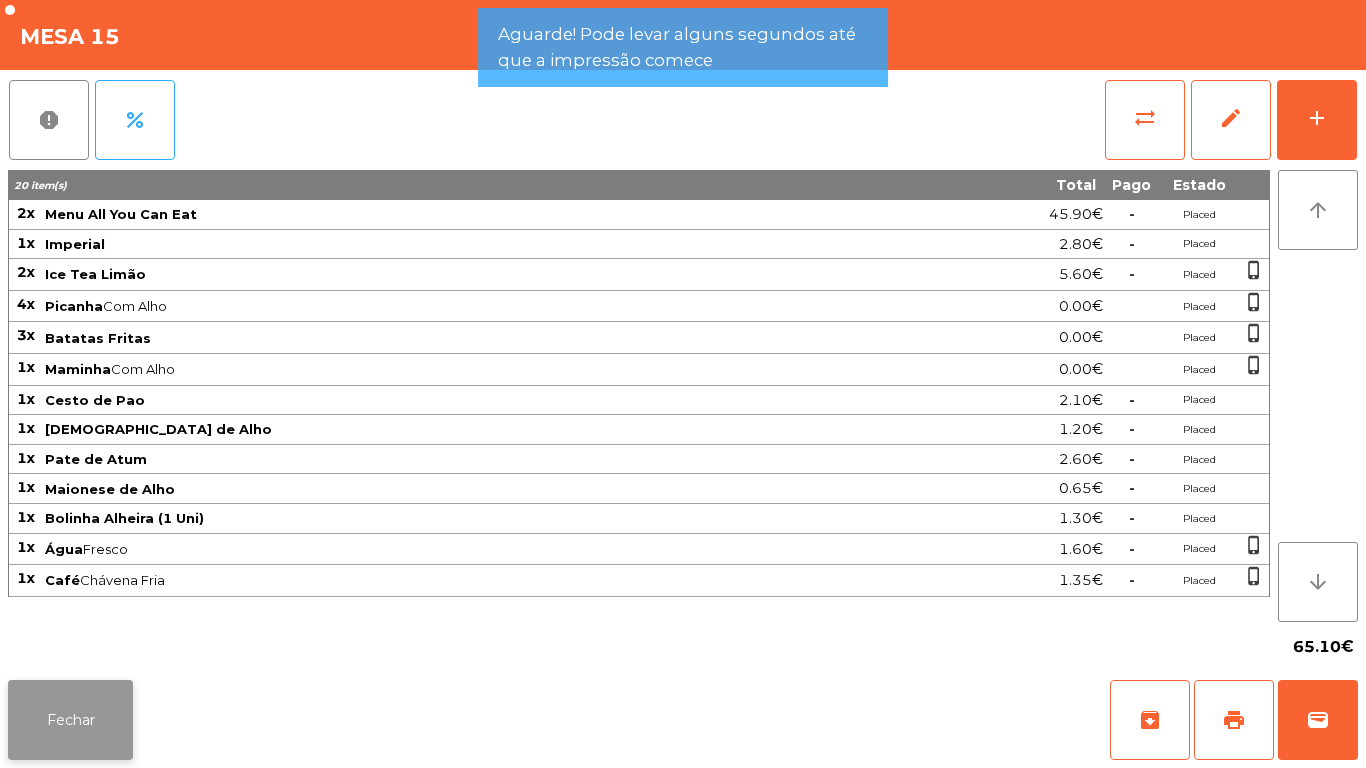 click on "Fechar" 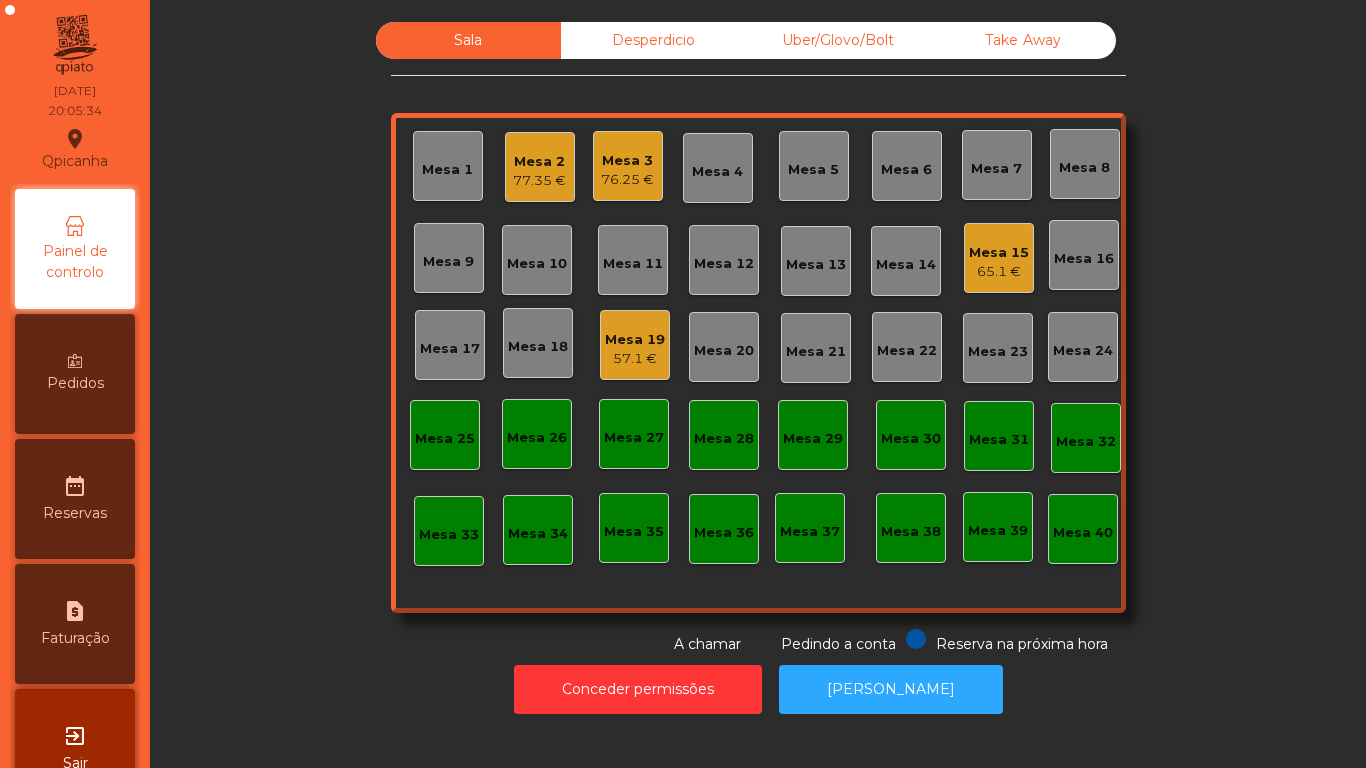 click on "Mesa 15   65.1 €" 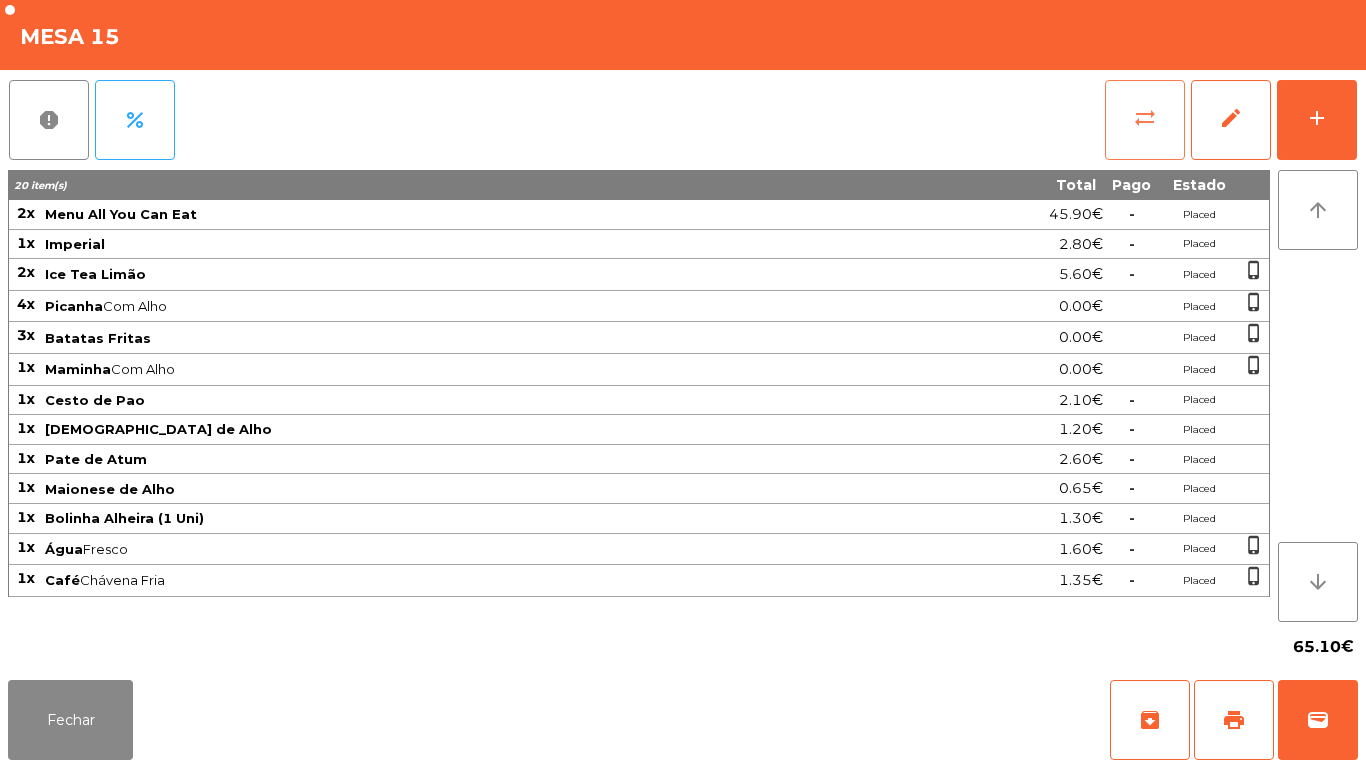 click on "sync_alt" 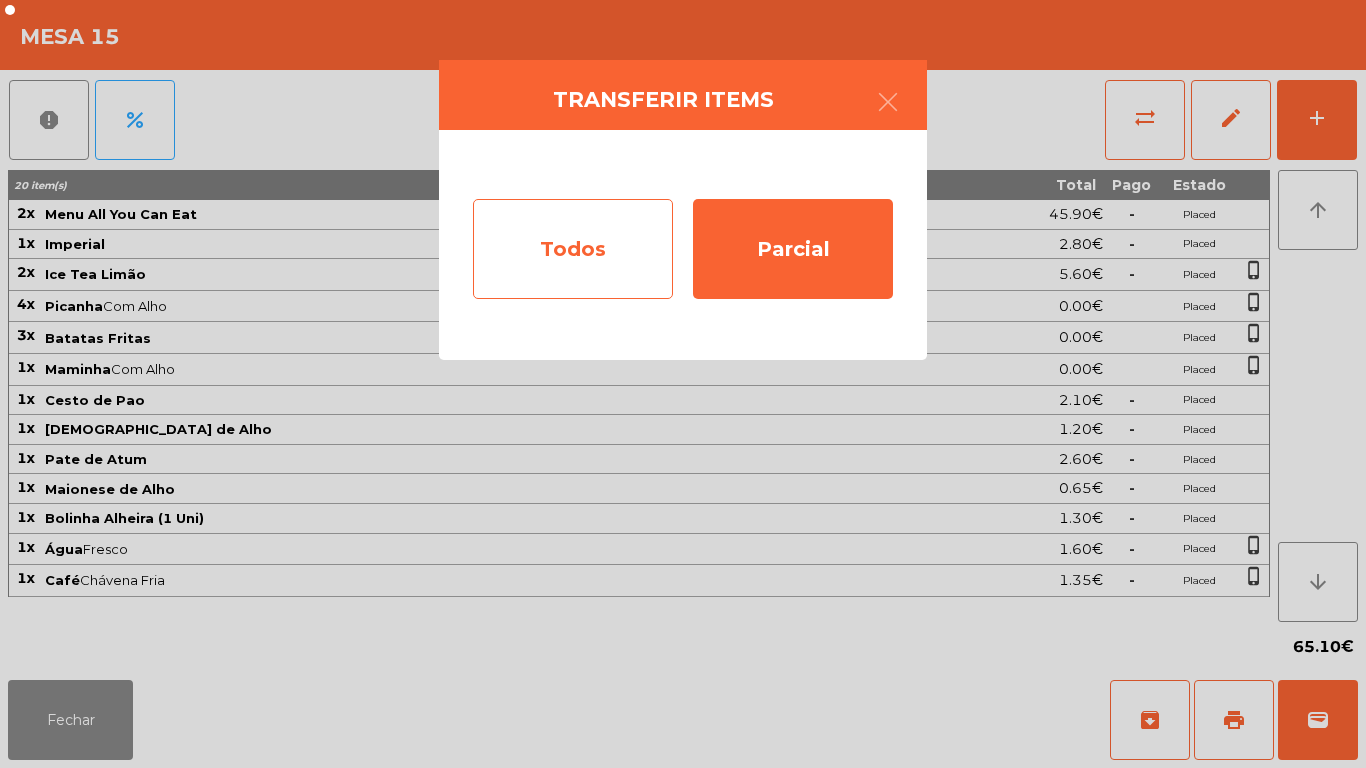 click on "Todos" 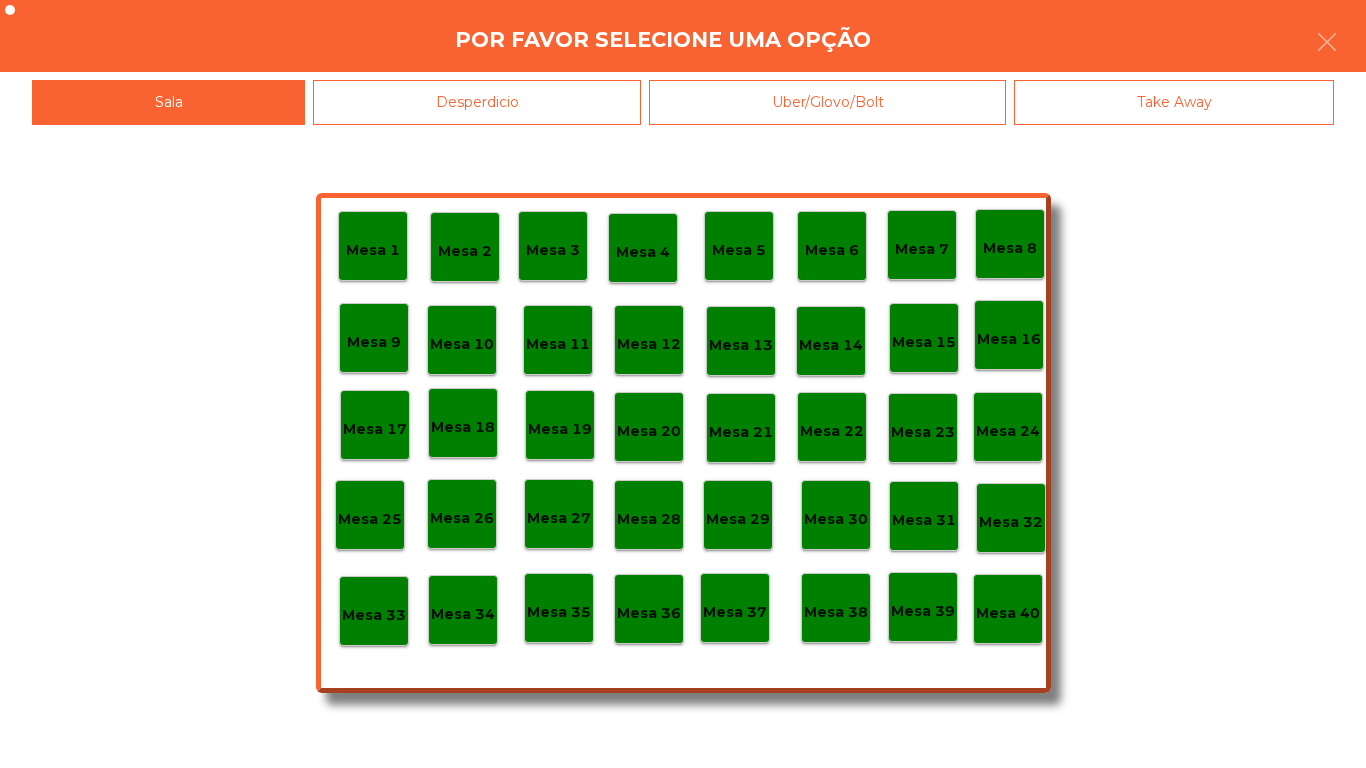 click on "Mesa 40" 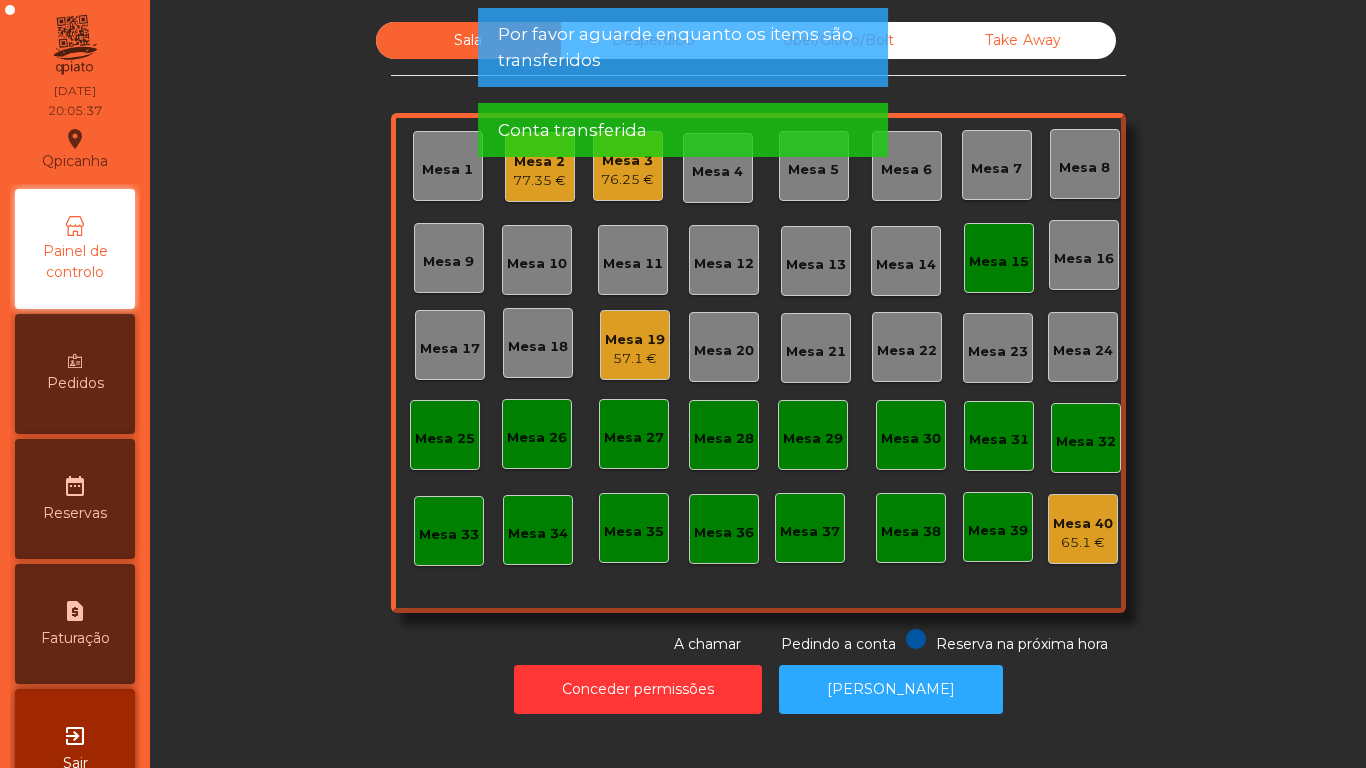 click on "Mesa 15" 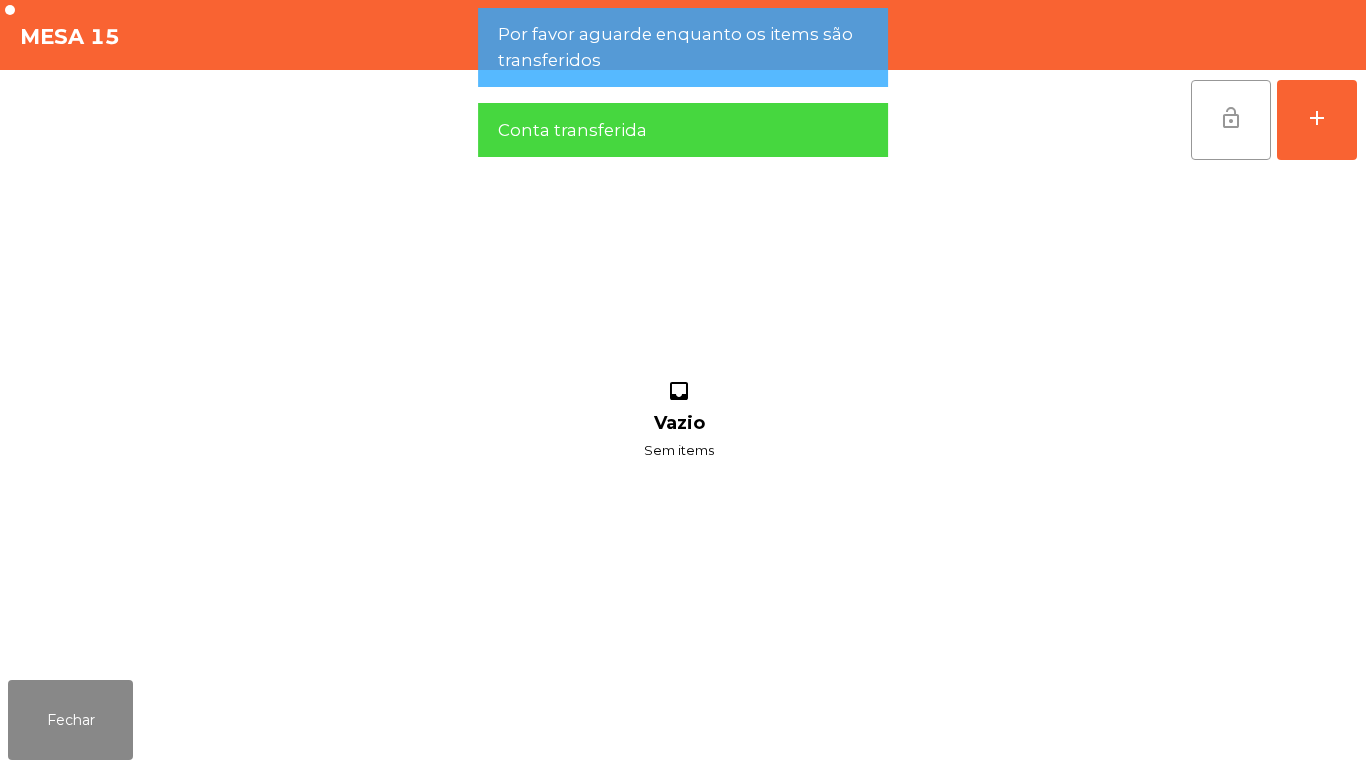 click on "lock_open" 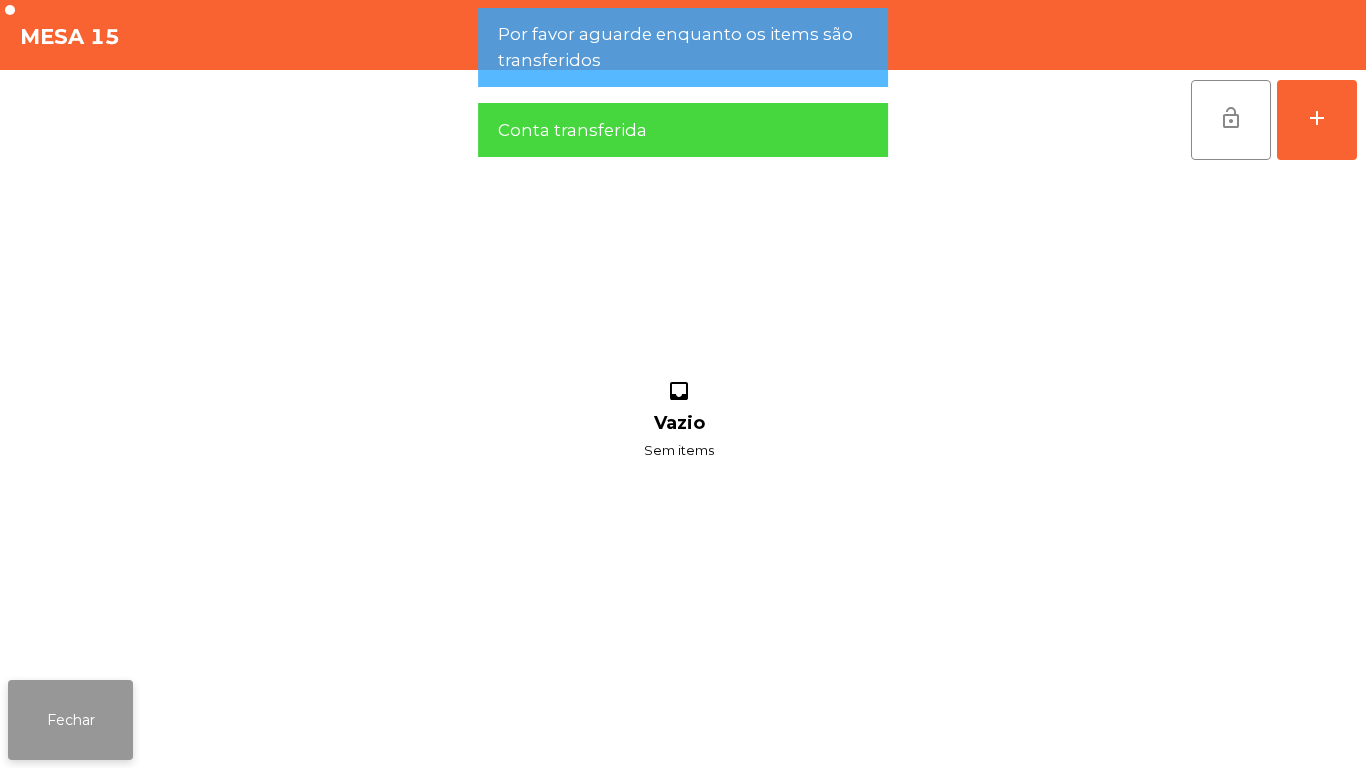 click on "Fechar" 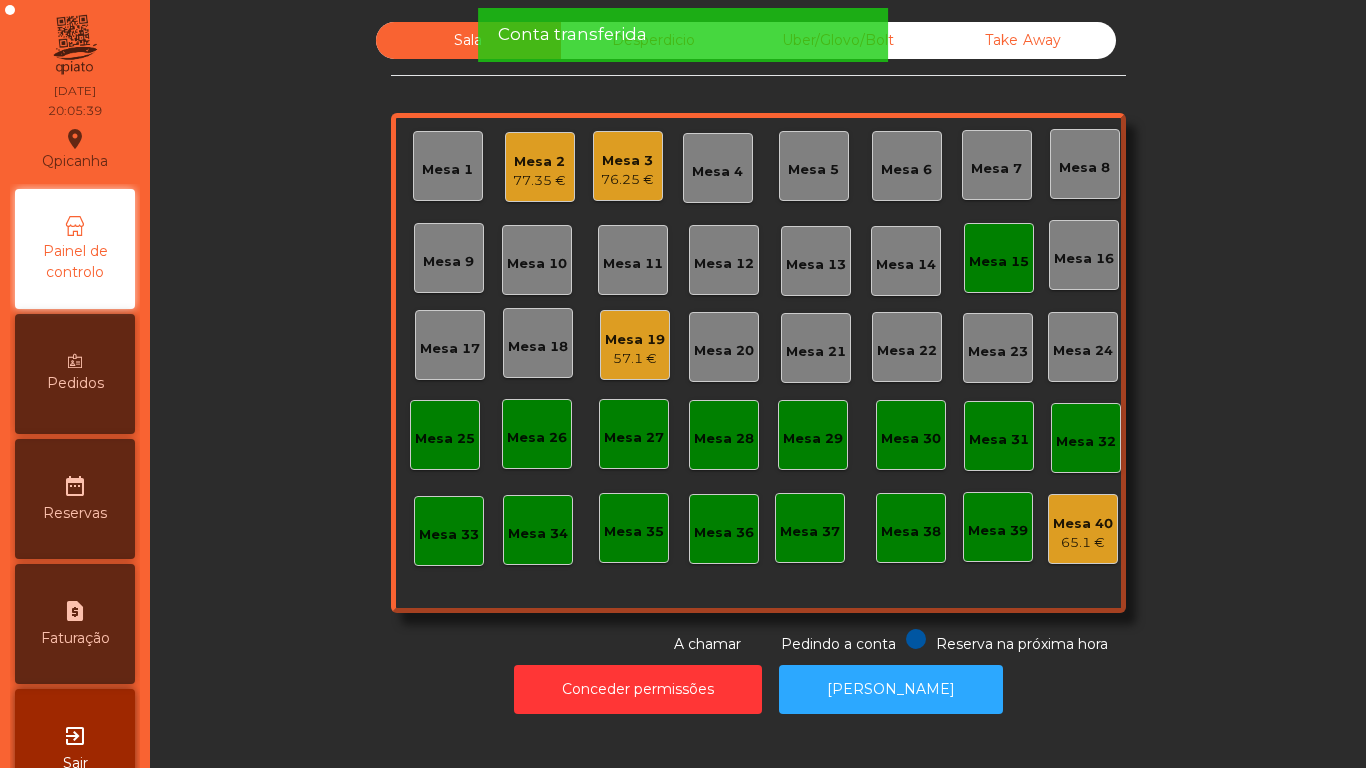click on "Conceder permissões   Abrir [PERSON_NAME]" 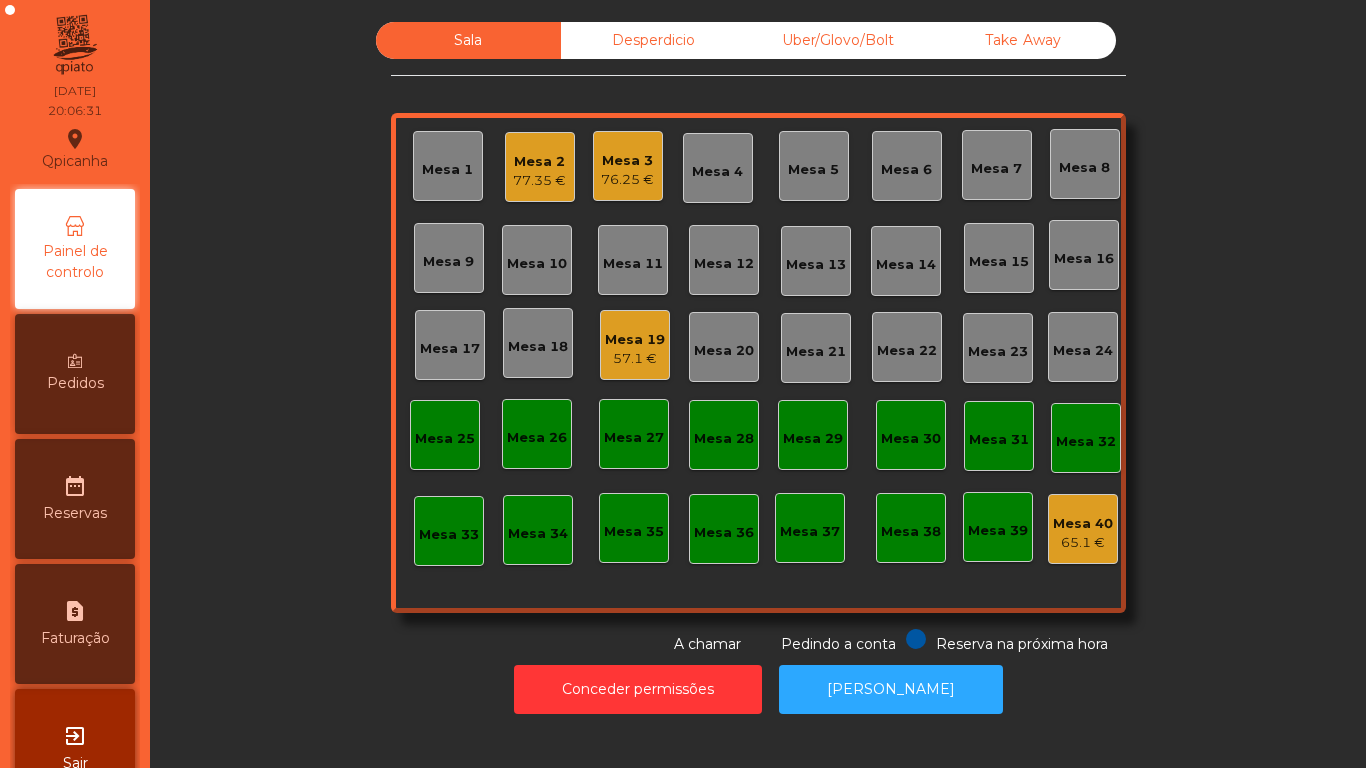 click on "77.35 €" 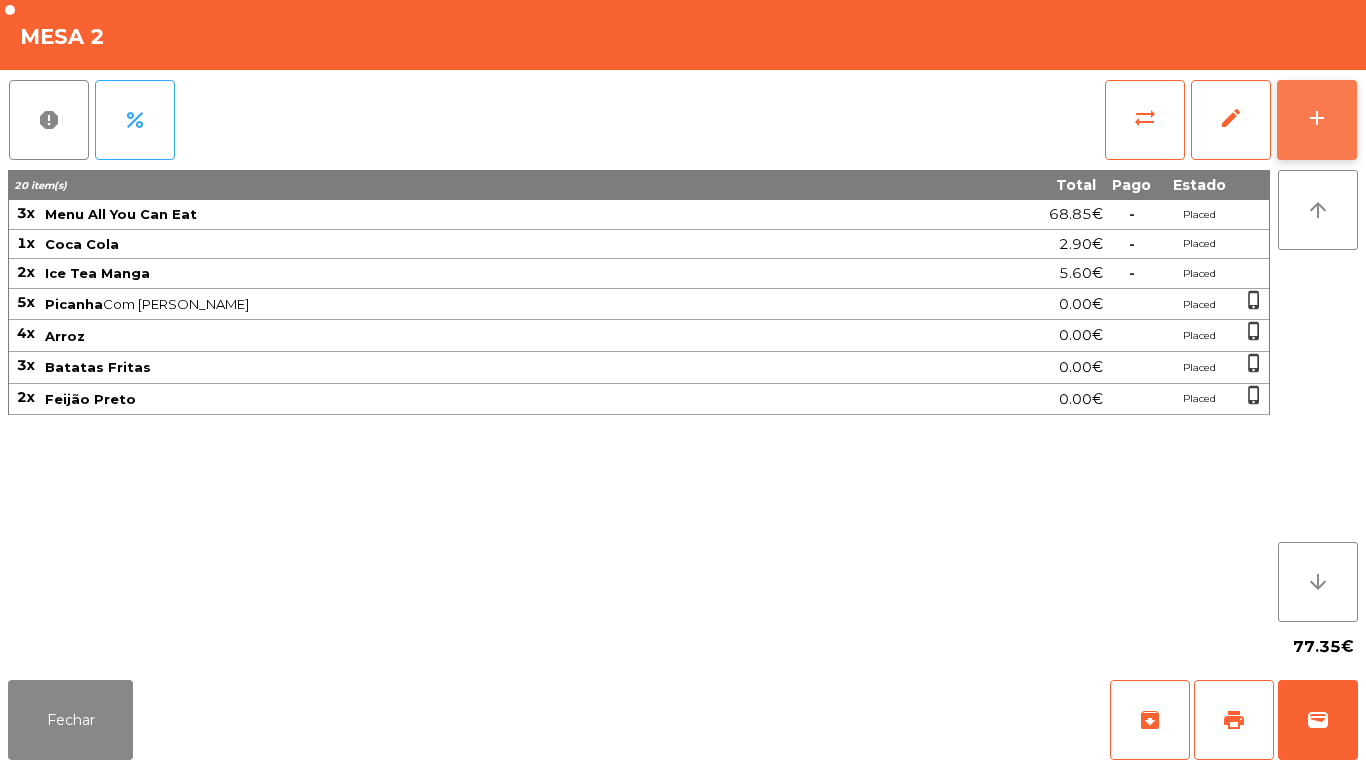 click on "add" 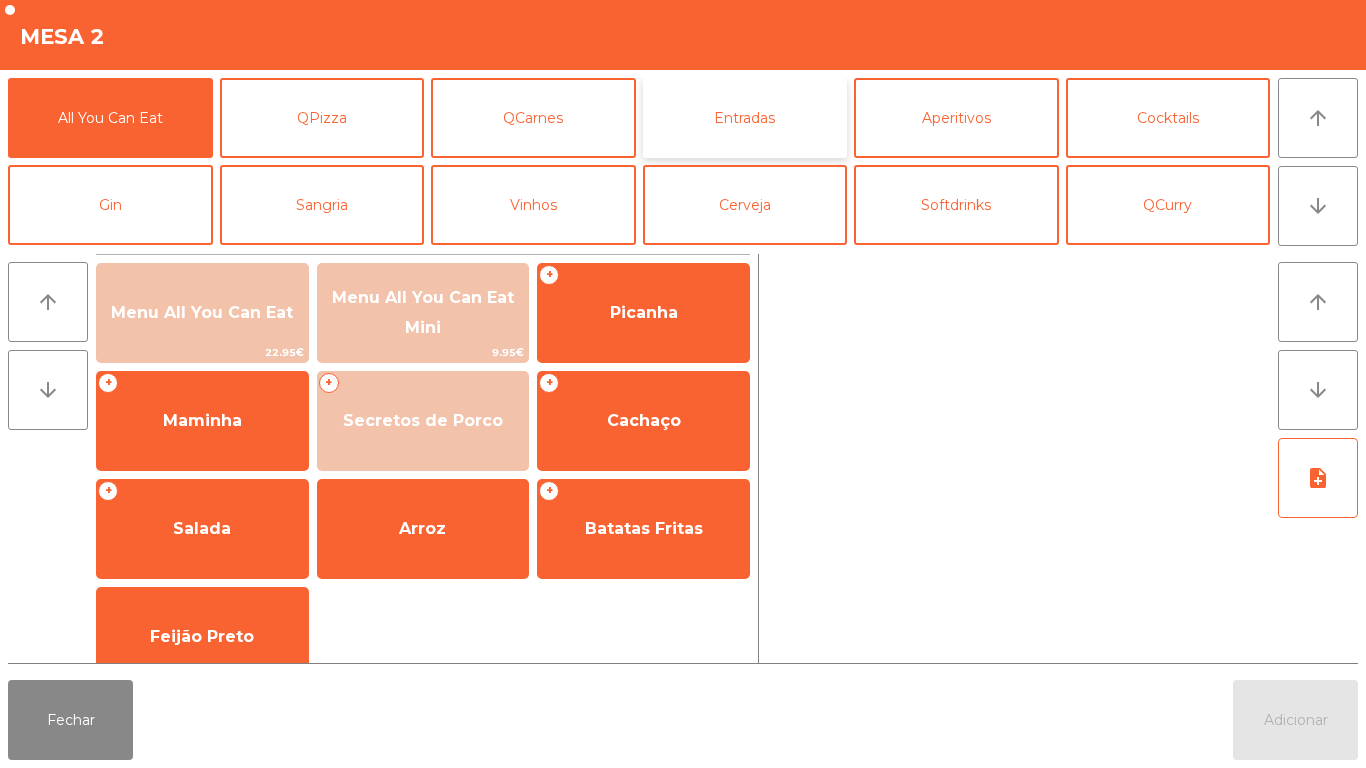click on "Entradas" 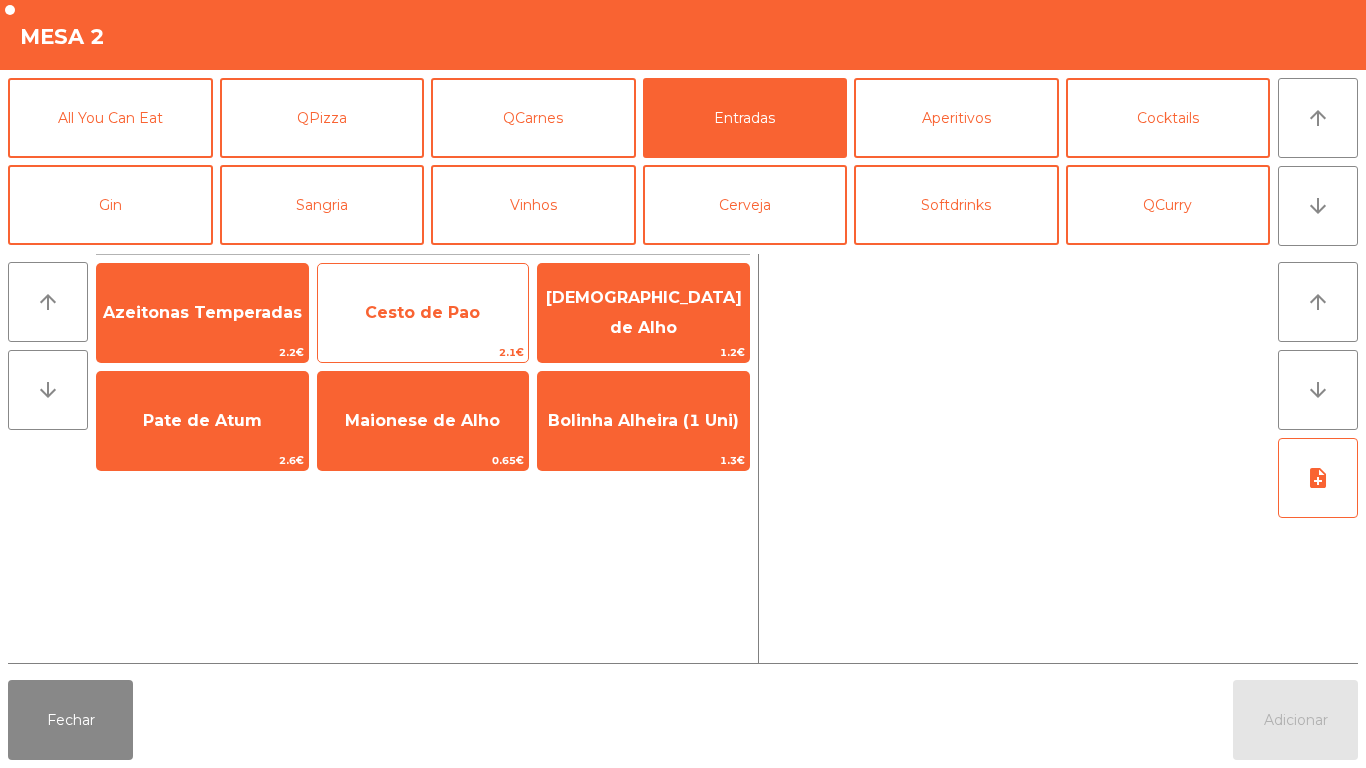 click on "Azeitonas Temperadas" 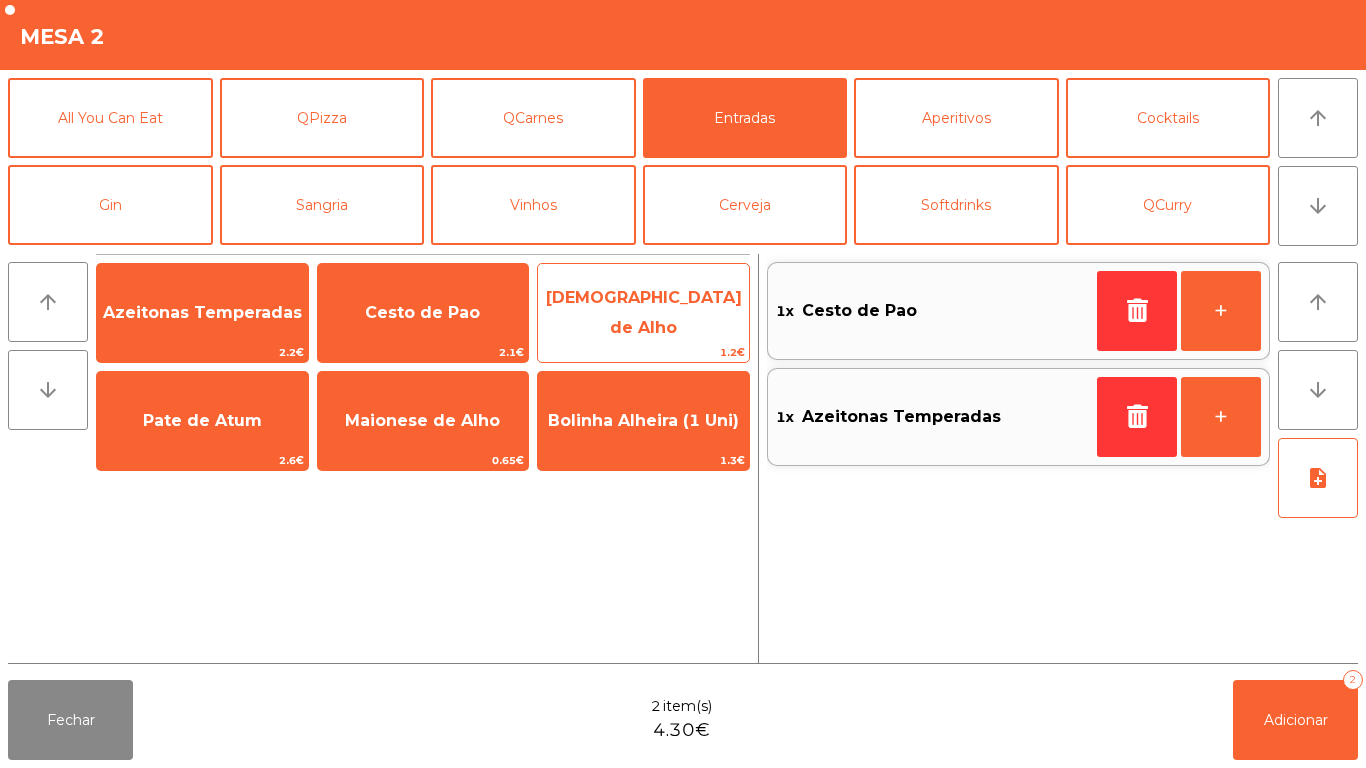 click on "[DEMOGRAPHIC_DATA] de Alho" 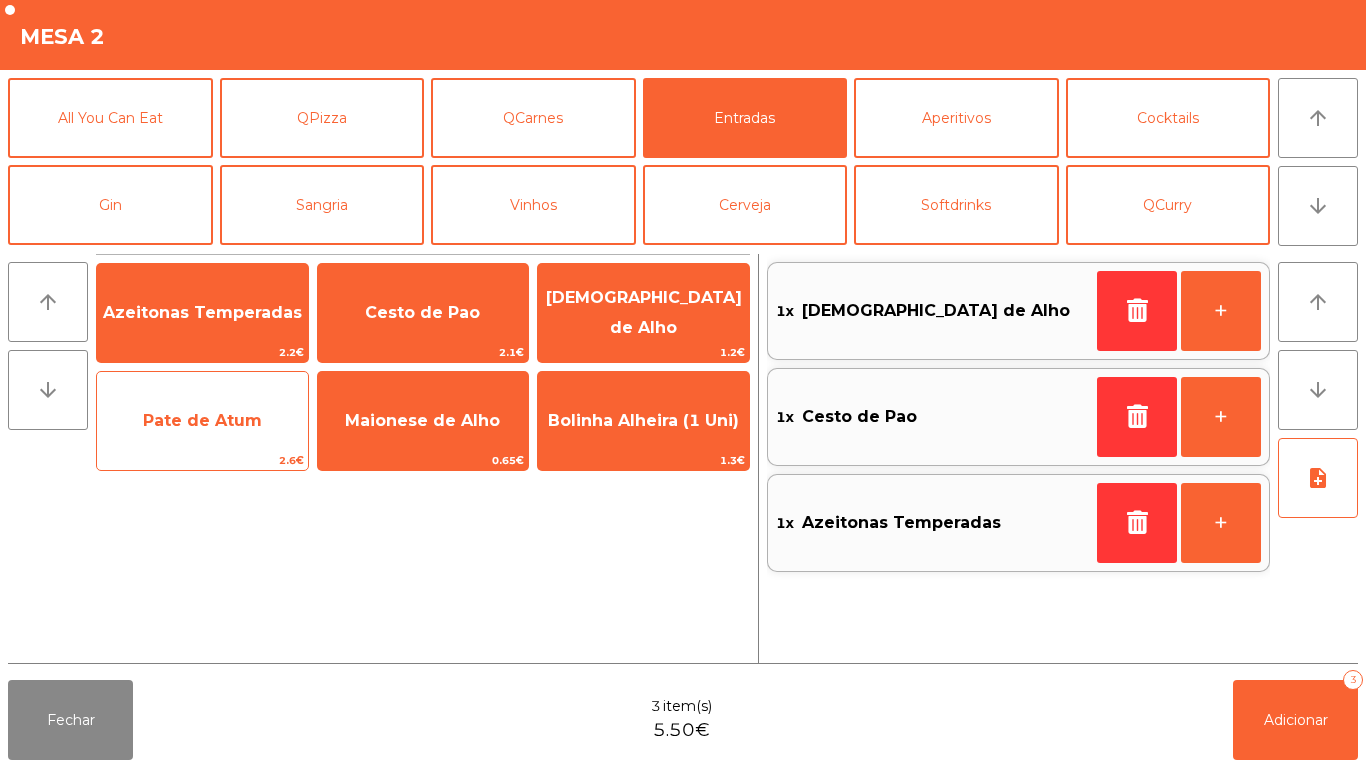 click on "Pate de Atum" 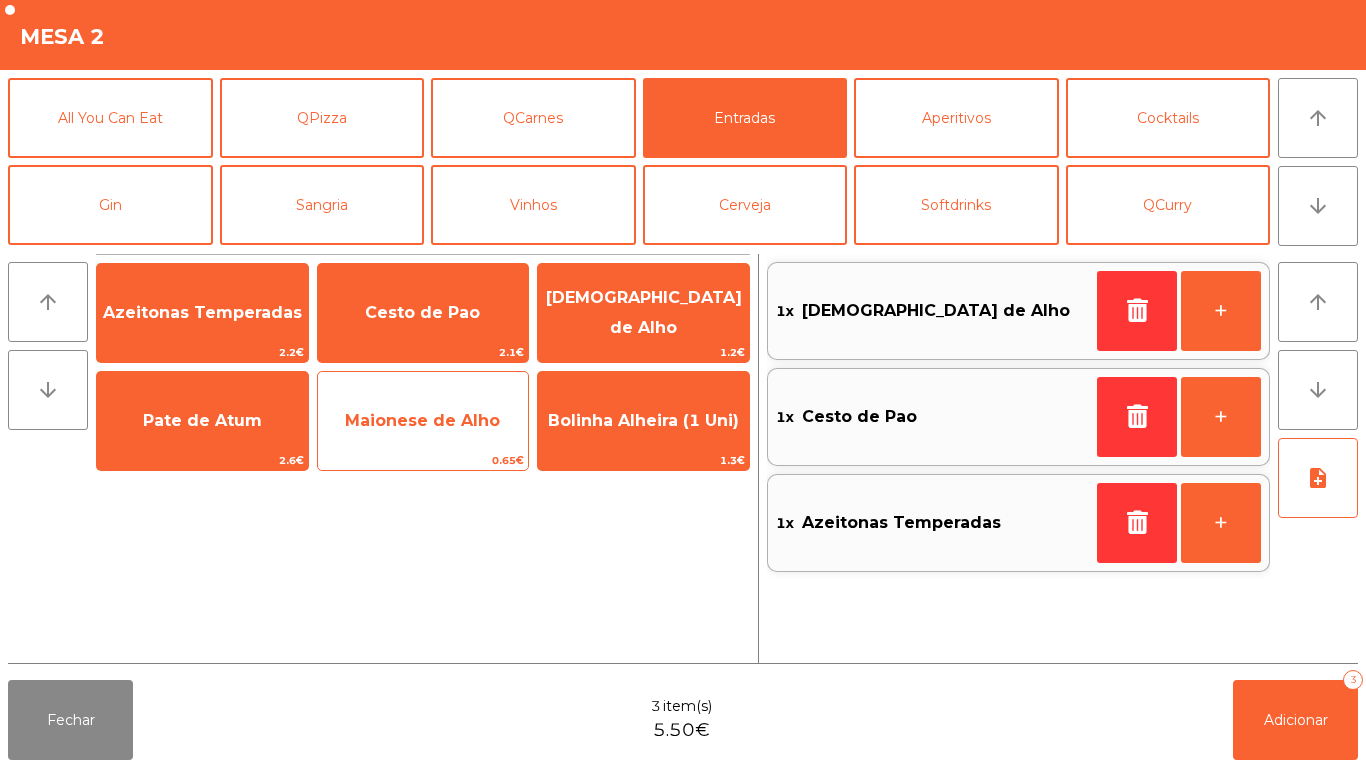 click on "Maionese de Alho" 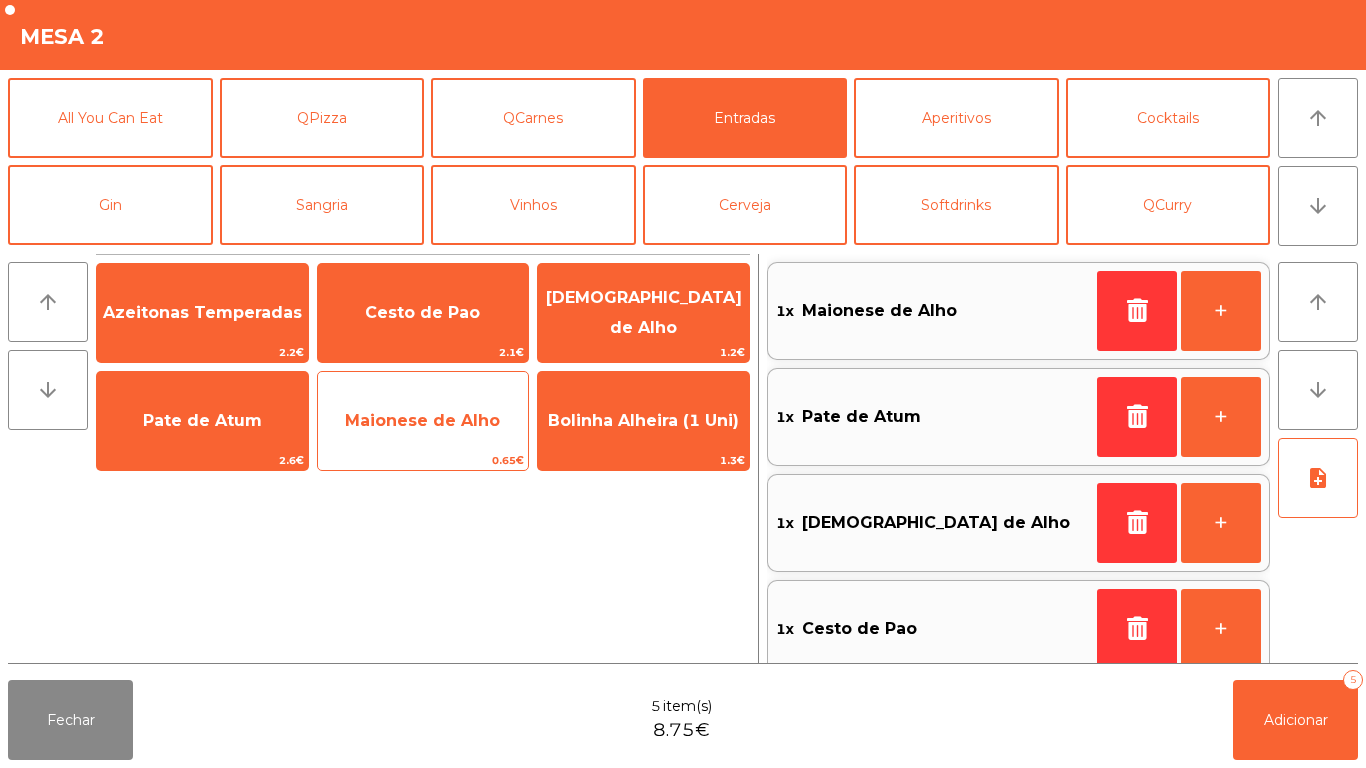 scroll, scrollTop: 8, scrollLeft: 0, axis: vertical 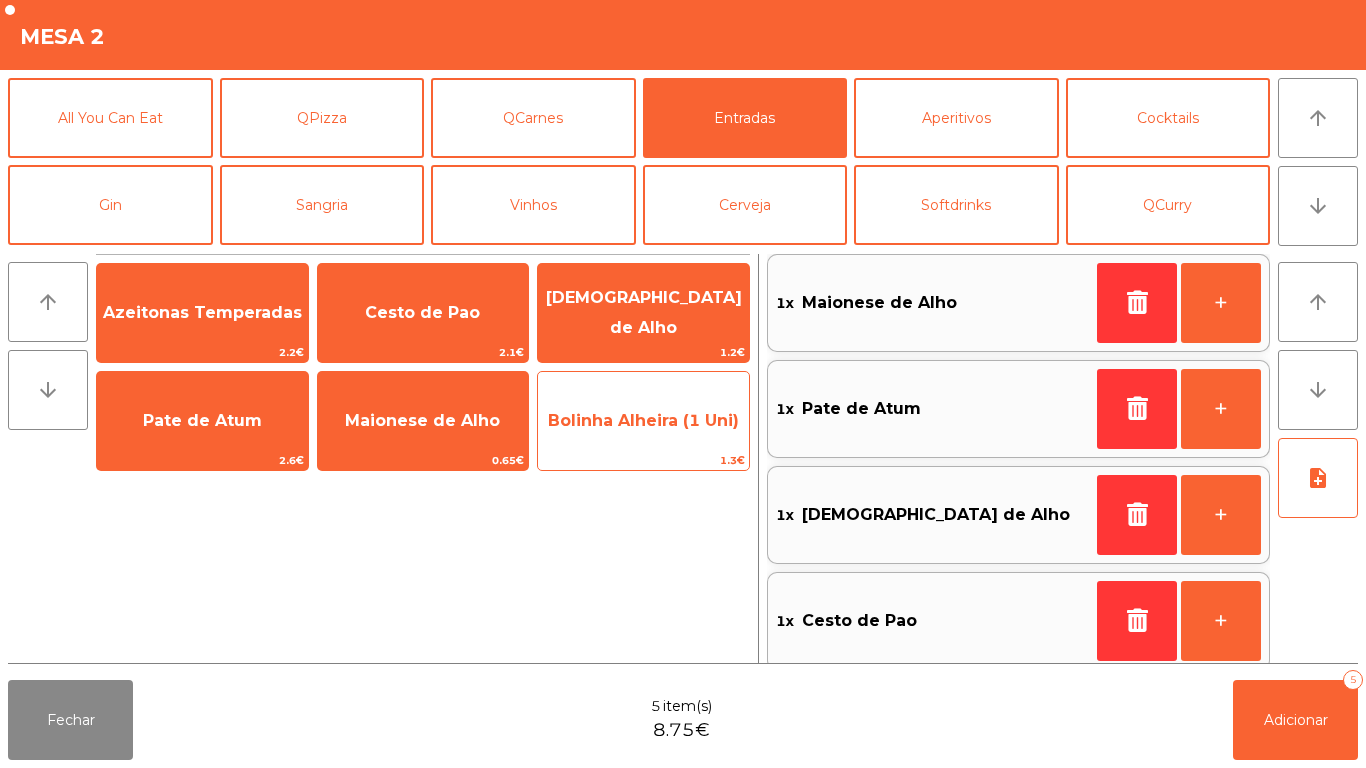 click on "Bolinha Alheira (1 Uni)" 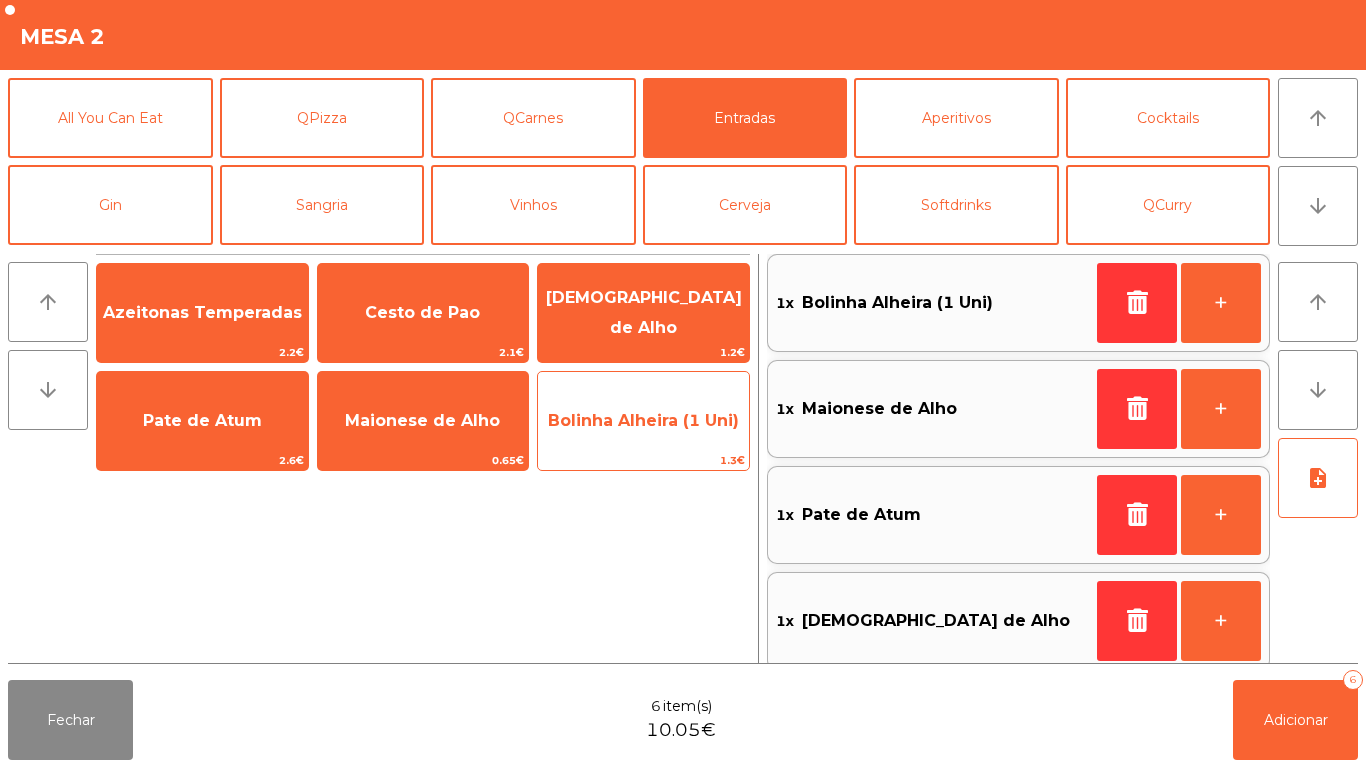 click on "Bolinha Alheira (1 Uni)" 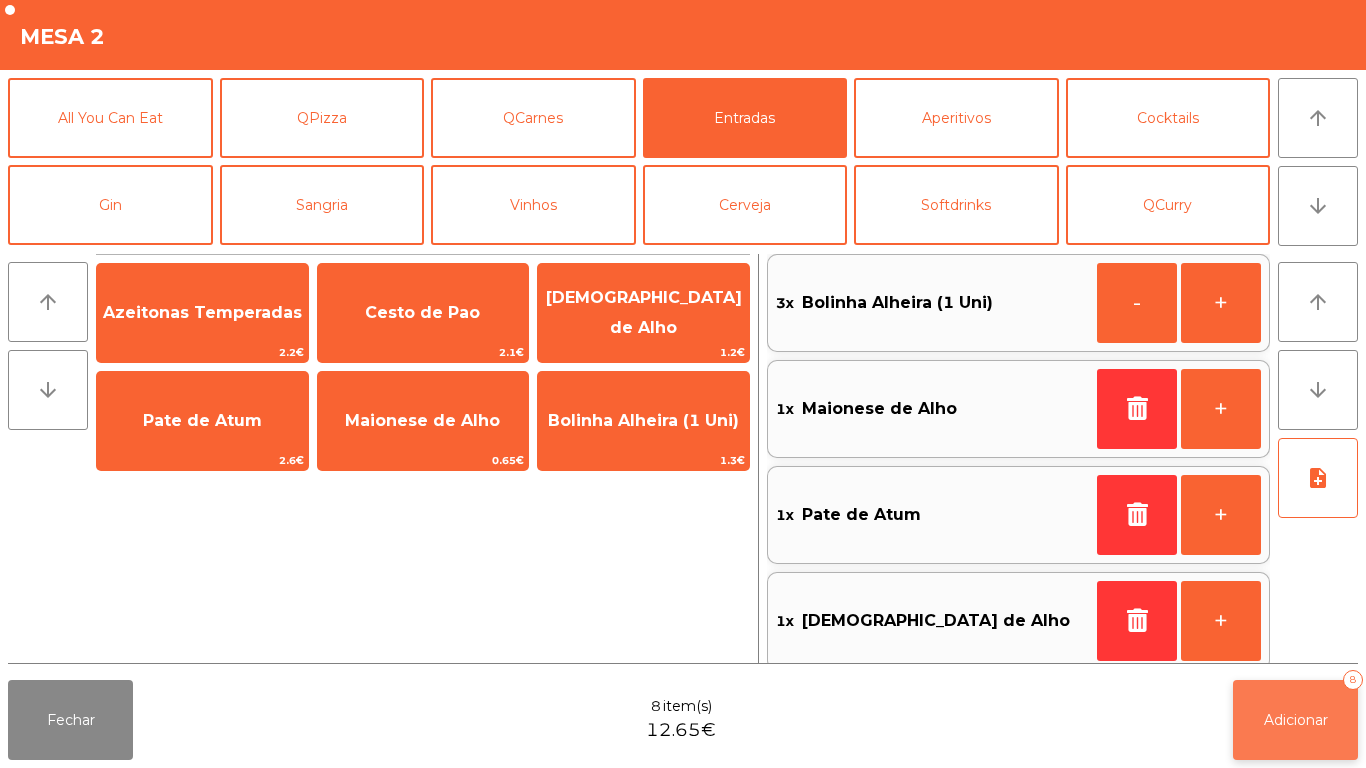 click on "Adicionar   8" 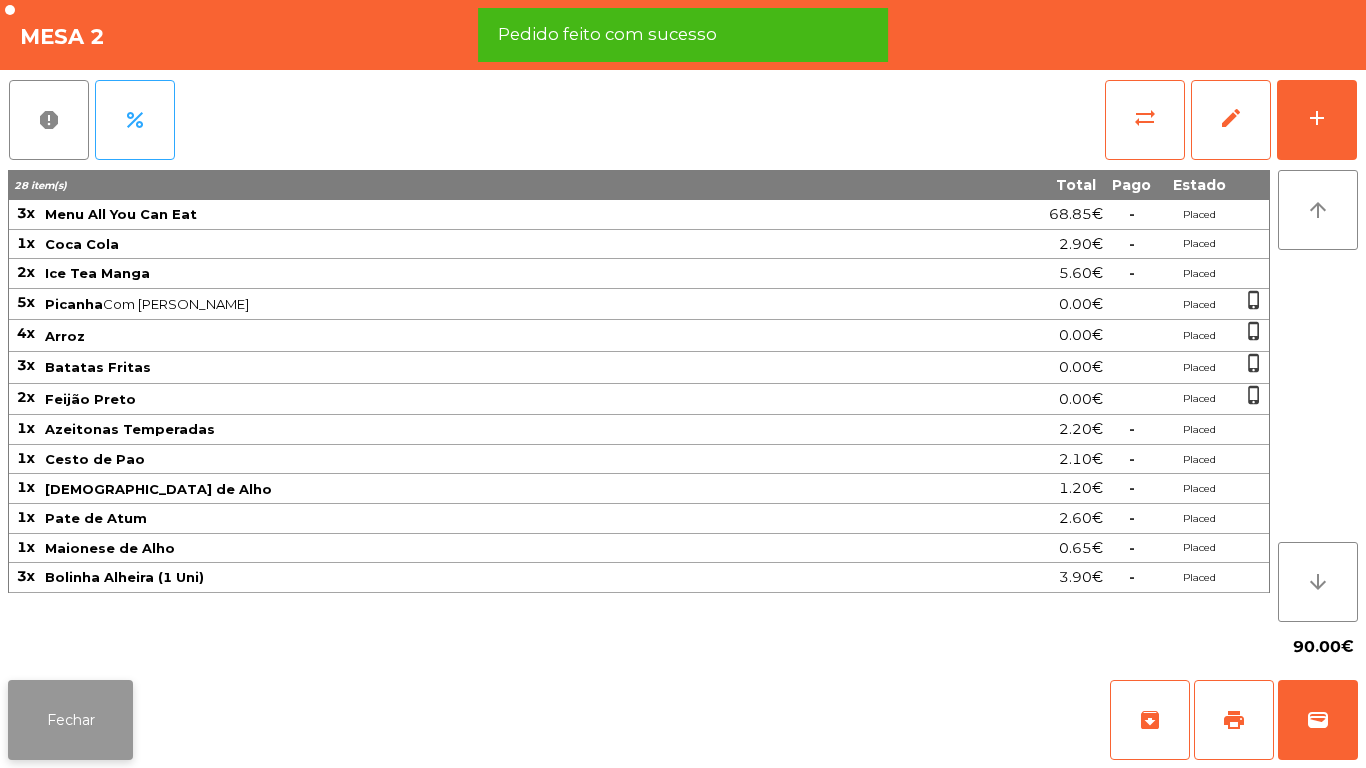 click on "Fechar" 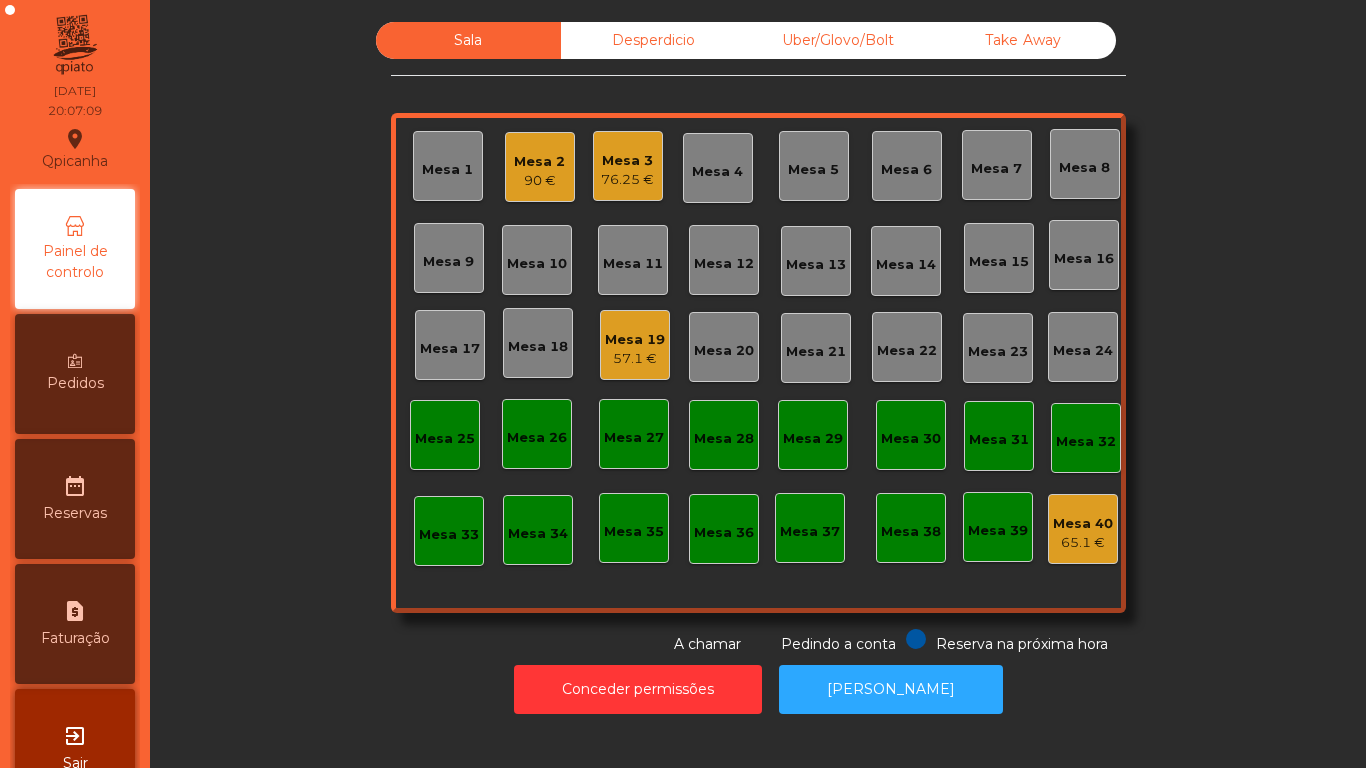 click on "Desperdicio" 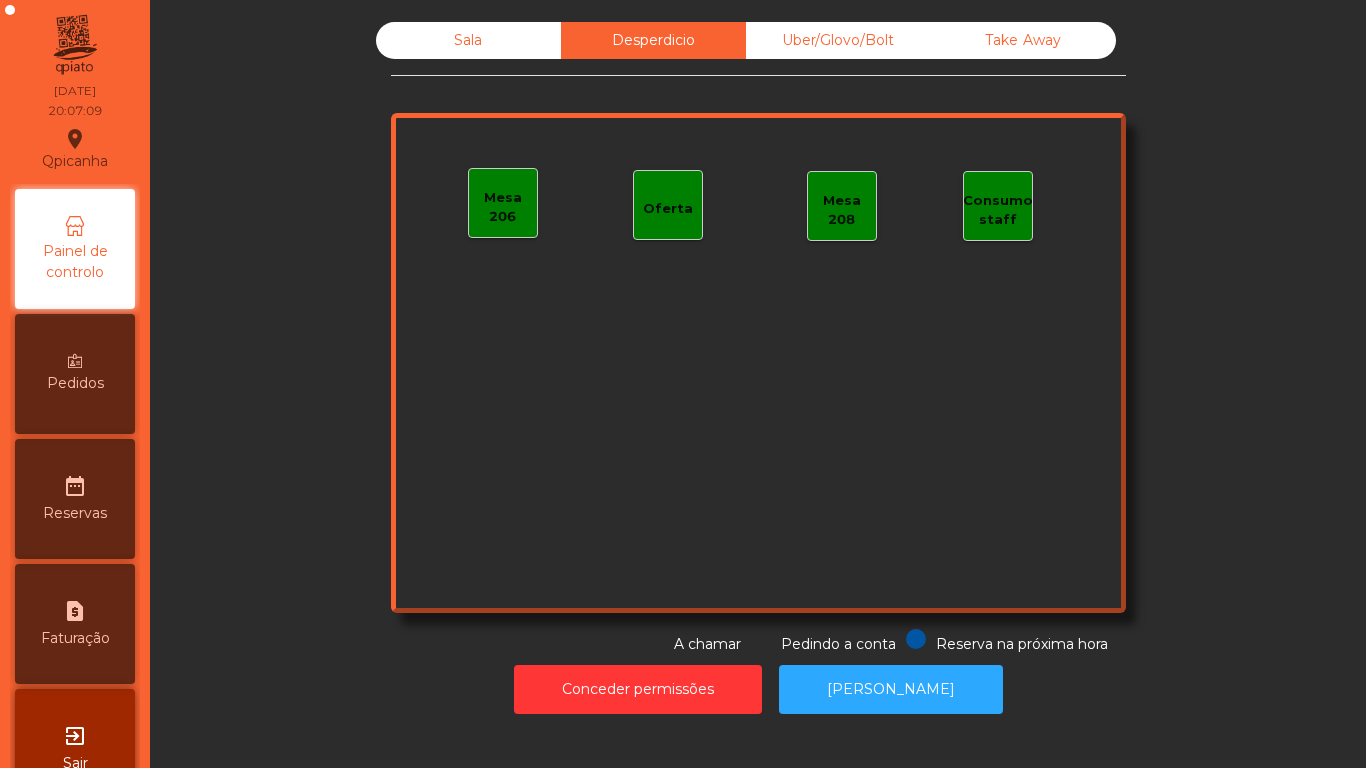 click on "Uber/Glovo/Bolt" 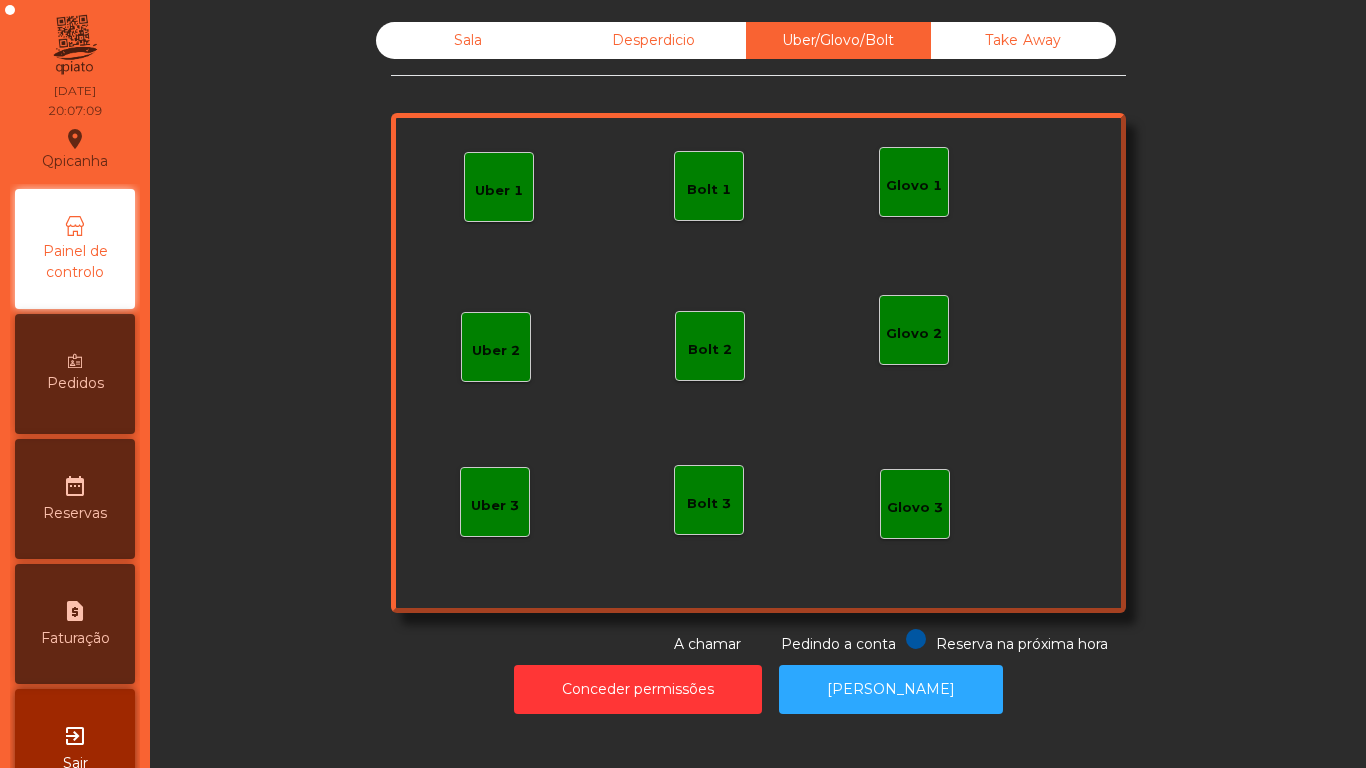 click on "Take Away" 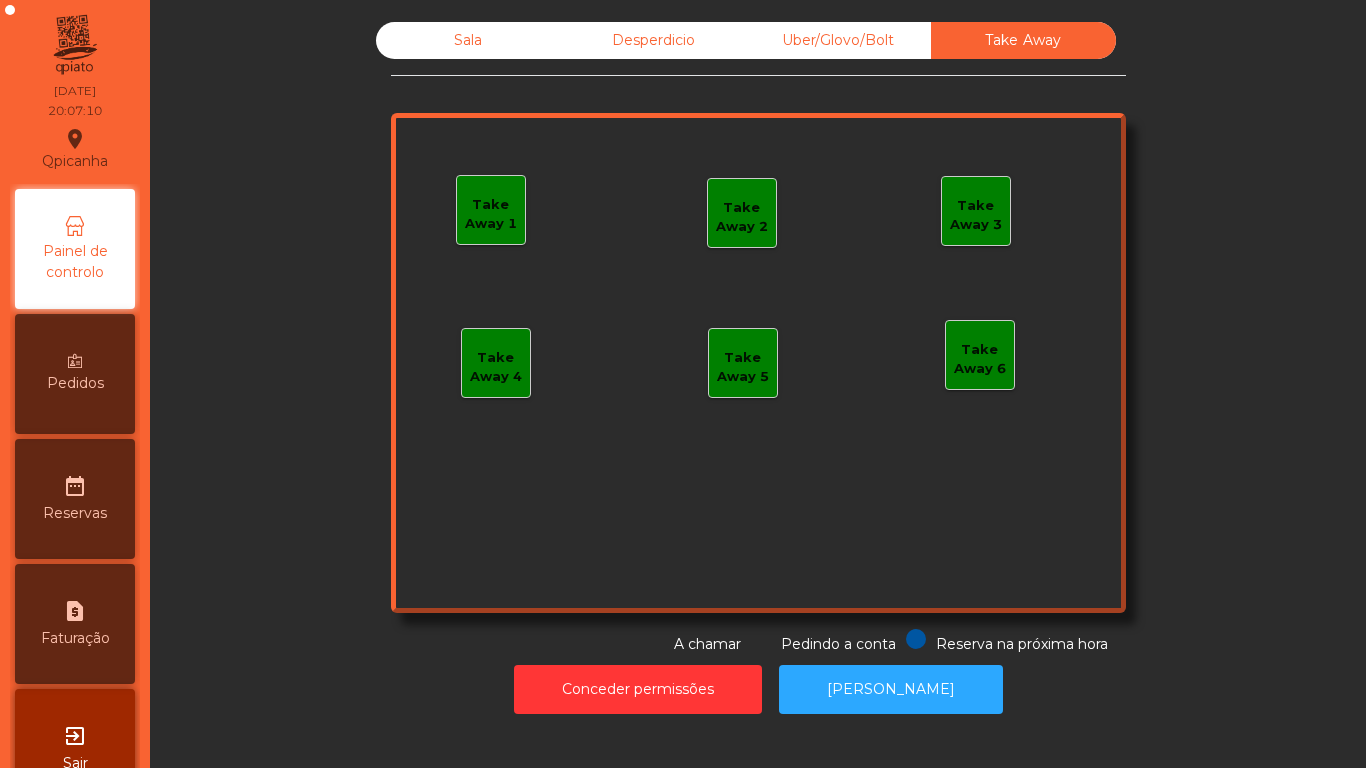 click on "Sala" 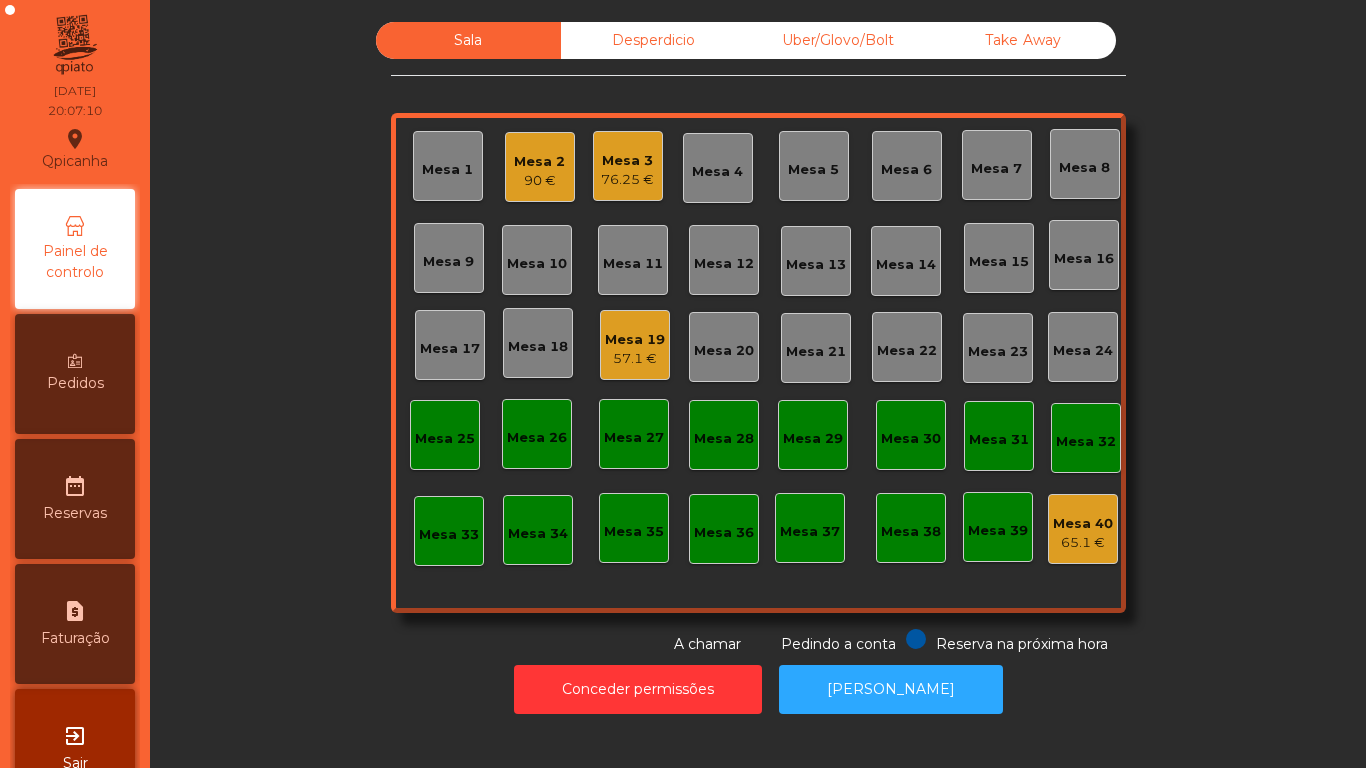 click on "Sala   Desperdicio   Uber/Glovo/Bolt   Take Away   Mesa 1   Mesa 2   90 €   Mesa 3   76.25 €   Mesa 4   [GEOGRAPHIC_DATA] 6   [GEOGRAPHIC_DATA] 8   [GEOGRAPHIC_DATA] 10   Mesa 11   [GEOGRAPHIC_DATA] 13   [GEOGRAPHIC_DATA] 14   [GEOGRAPHIC_DATA] 15   [GEOGRAPHIC_DATA] [GEOGRAPHIC_DATA] 17   [GEOGRAPHIC_DATA] 19   57.1 €   [GEOGRAPHIC_DATA] 20   [GEOGRAPHIC_DATA] 21   [GEOGRAPHIC_DATA] 22   [GEOGRAPHIC_DATA] 23   [GEOGRAPHIC_DATA] 24   [GEOGRAPHIC_DATA] 25   [GEOGRAPHIC_DATA] 26   [GEOGRAPHIC_DATA] 27   [GEOGRAPHIC_DATA] 28   [GEOGRAPHIC_DATA] 29   [GEOGRAPHIC_DATA] 30   [GEOGRAPHIC_DATA] 31   [GEOGRAPHIC_DATA] 32   [GEOGRAPHIC_DATA] 34   [GEOGRAPHIC_DATA] 36   [GEOGRAPHIC_DATA] 38   [GEOGRAPHIC_DATA] 40   65.1 €  Reserva na próxima hora Pedindo a conta A chamar" 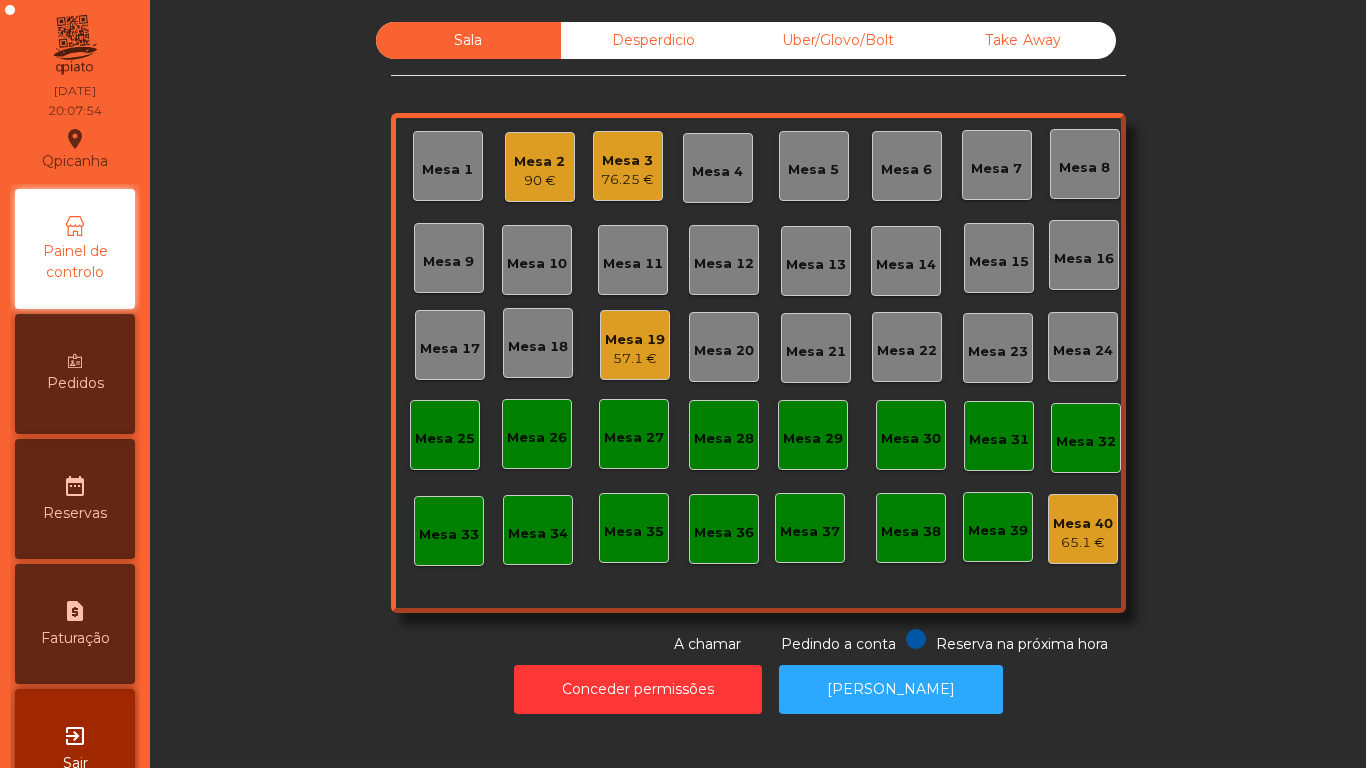 click on "90 €" 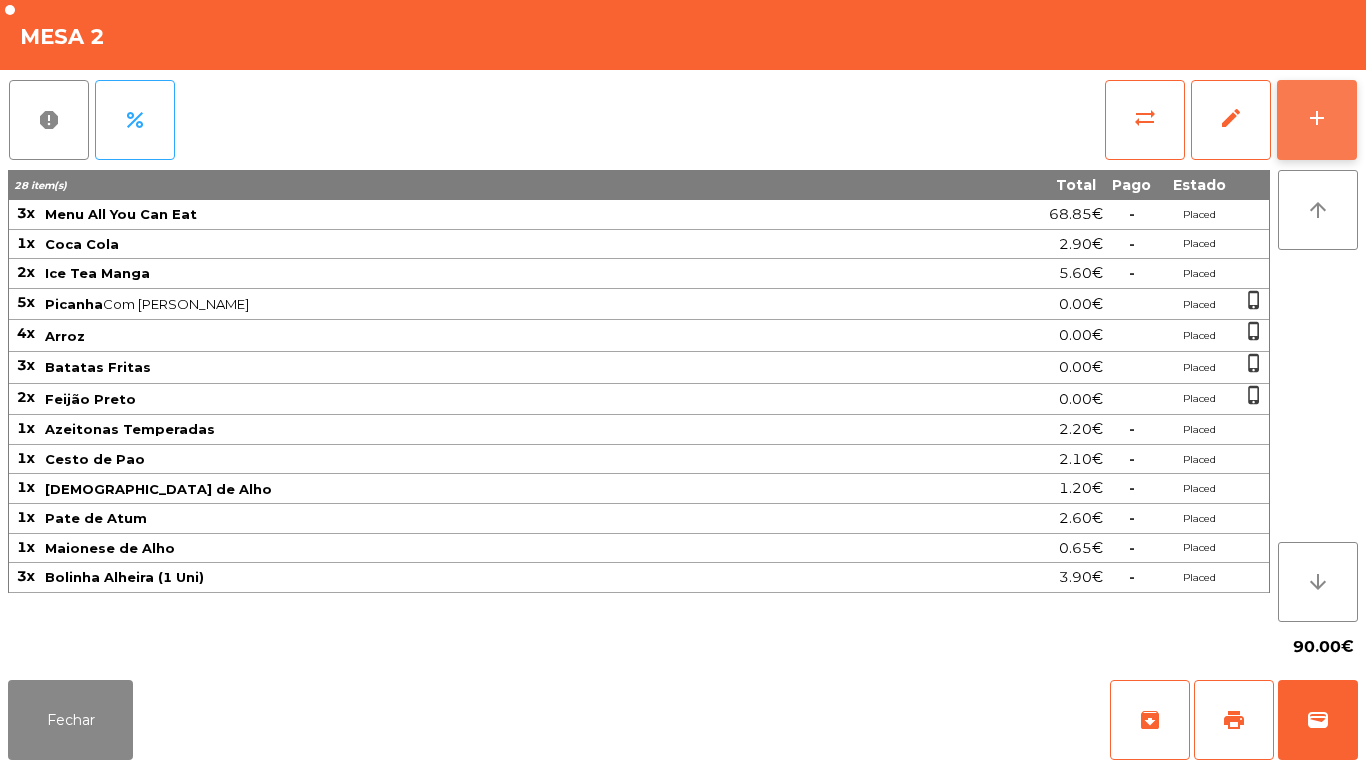 click on "add" 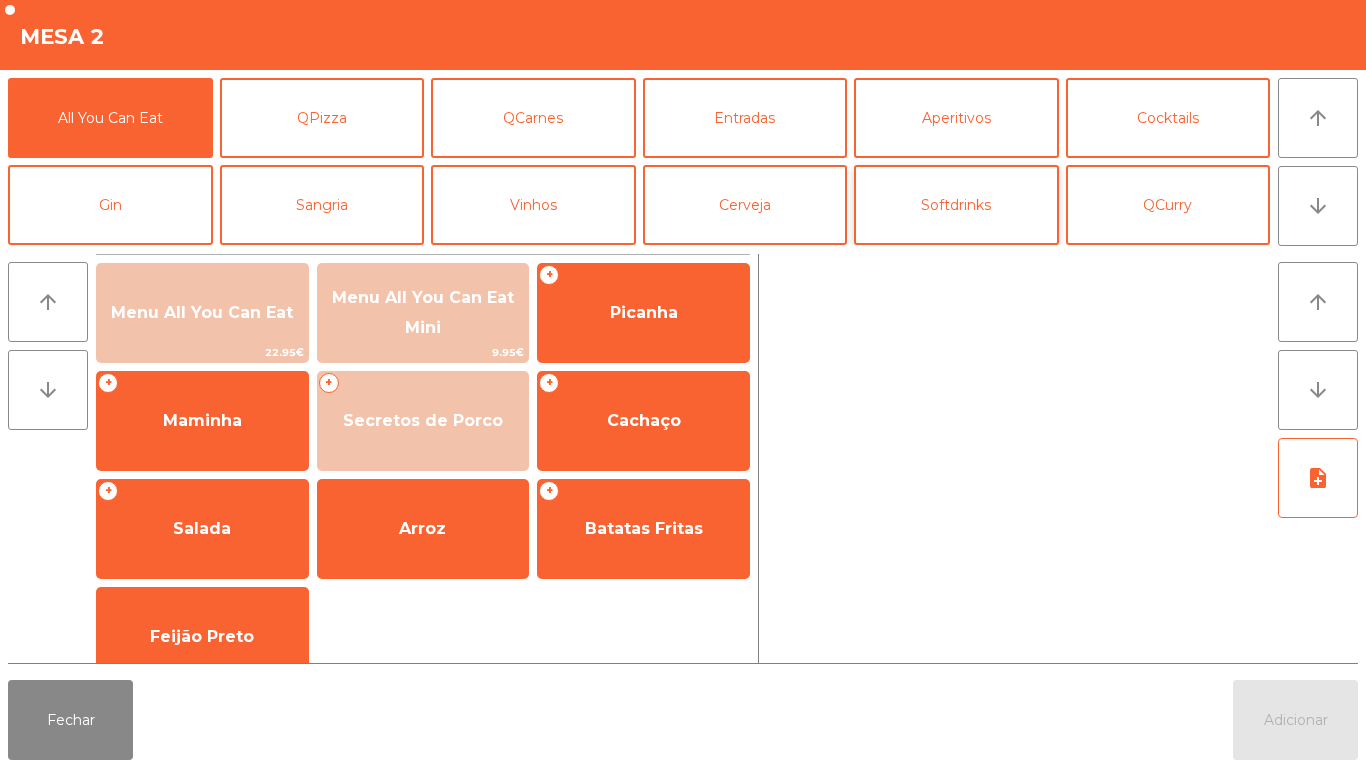click on "Softdrinks" 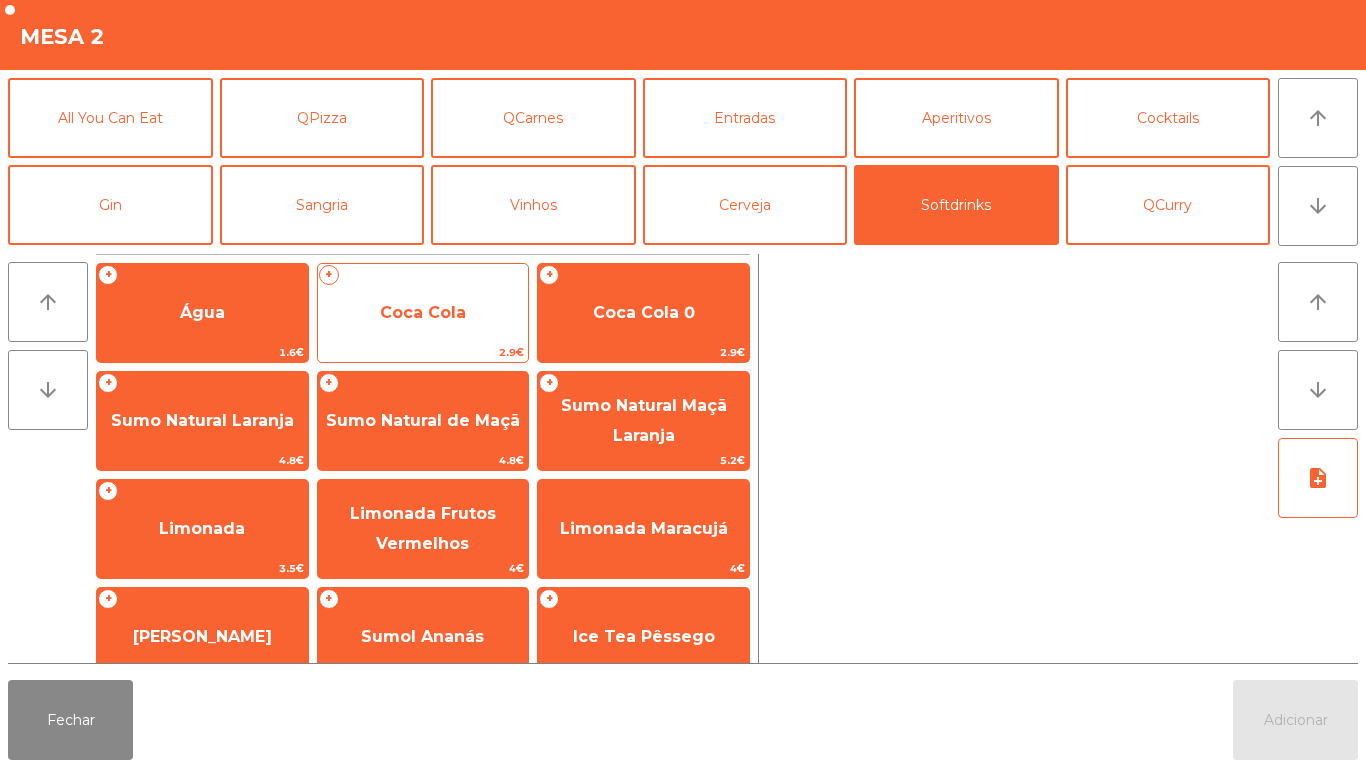 click on "Coca Cola" 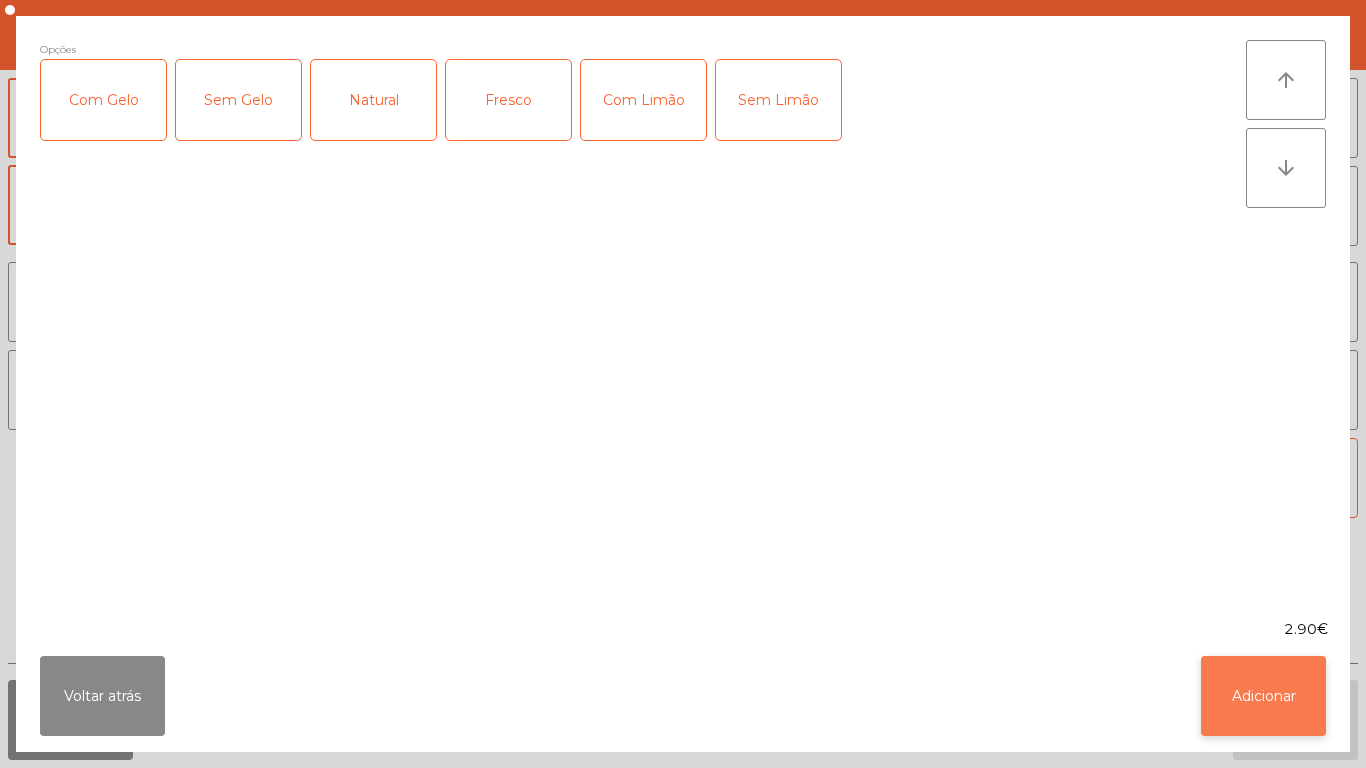 click on "Adicionar" 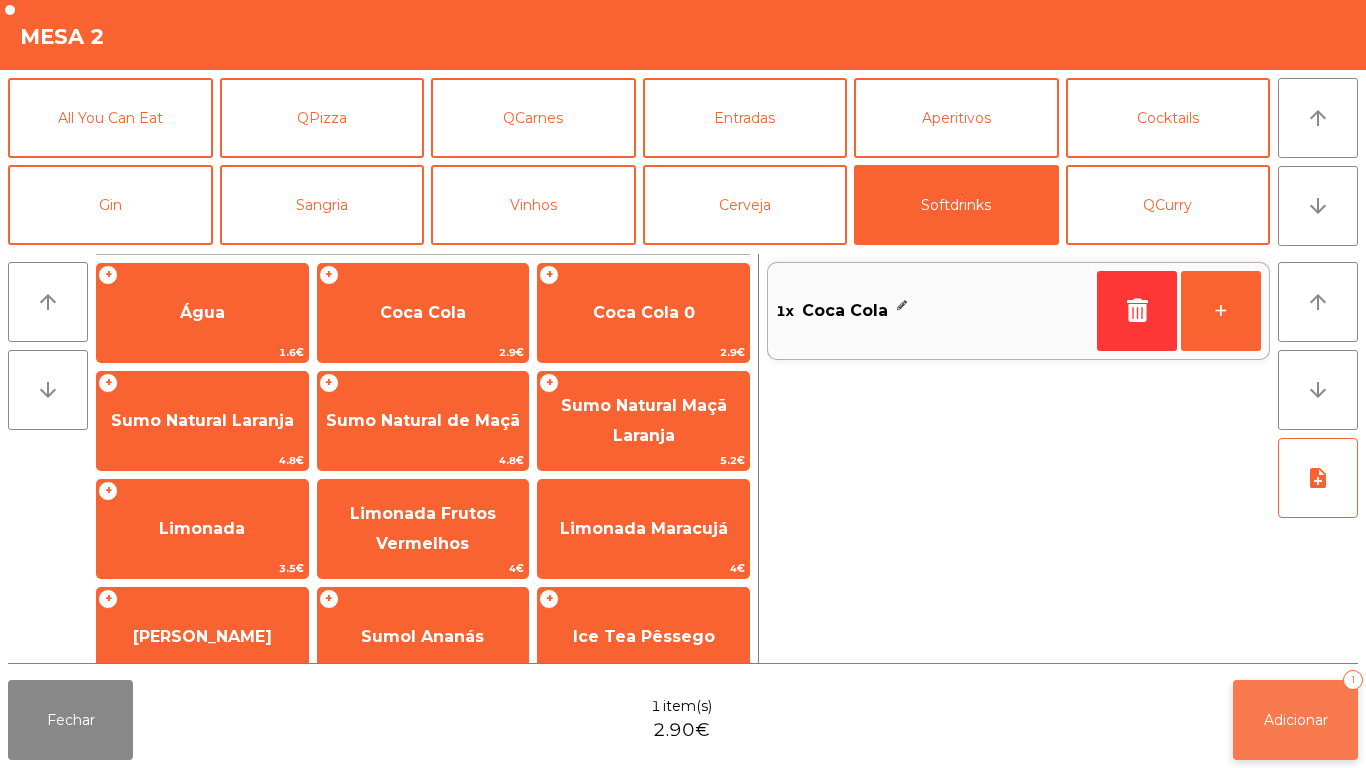 click on "Adicionar" 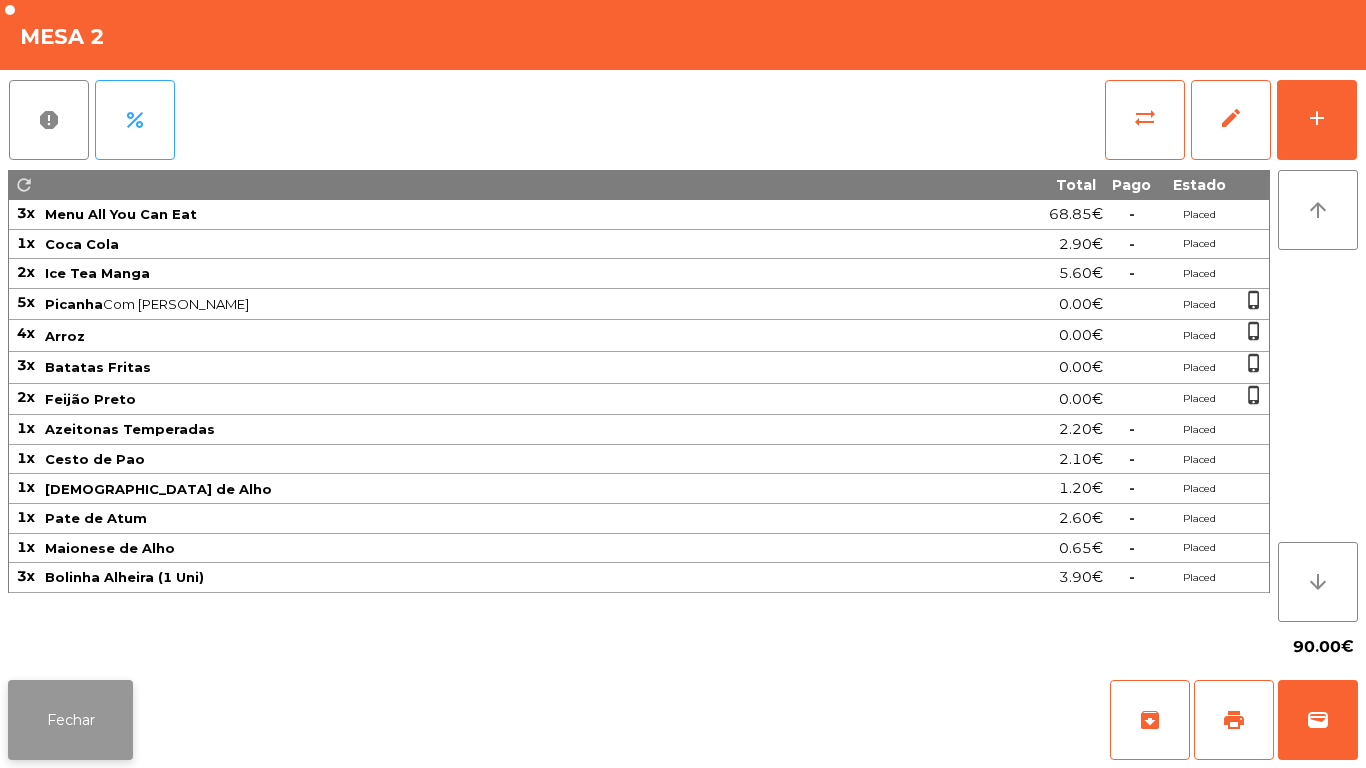click on "Fechar" 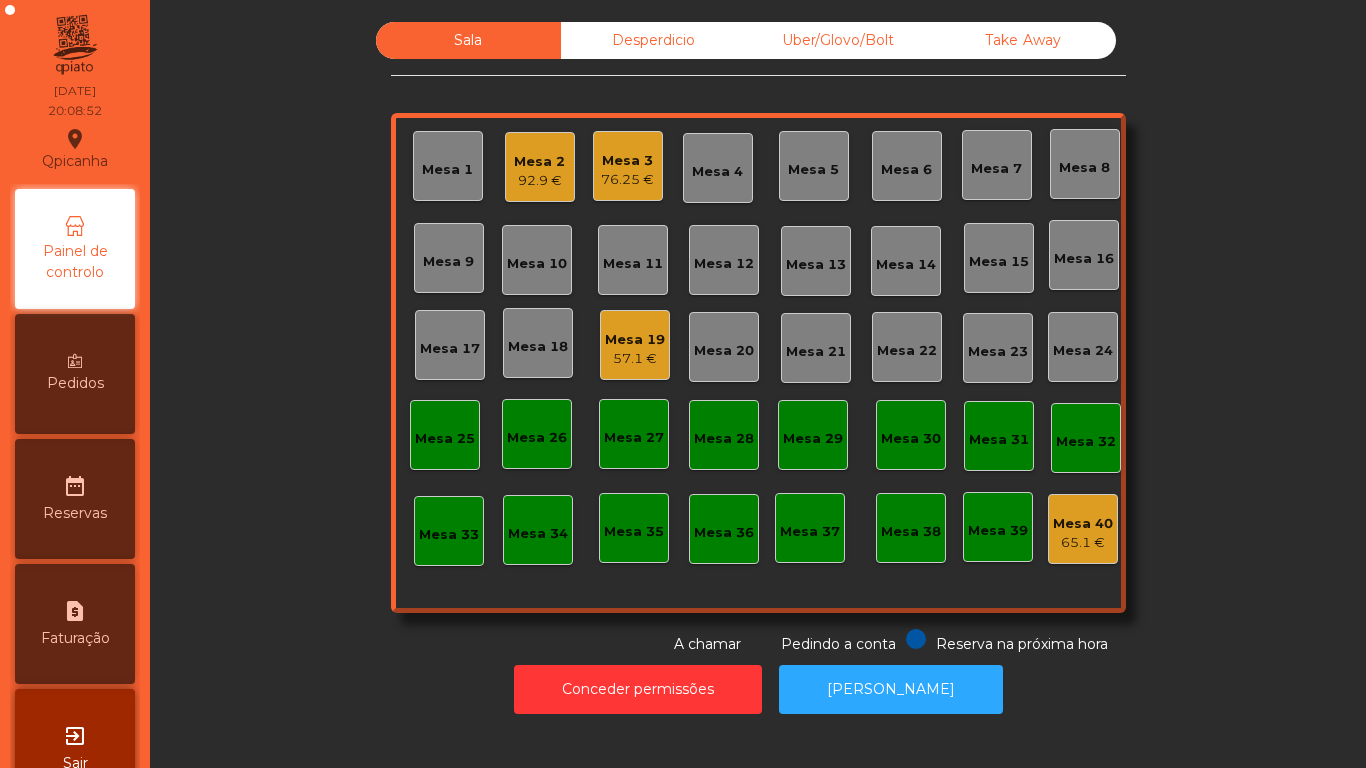 click on "Mesa 19" 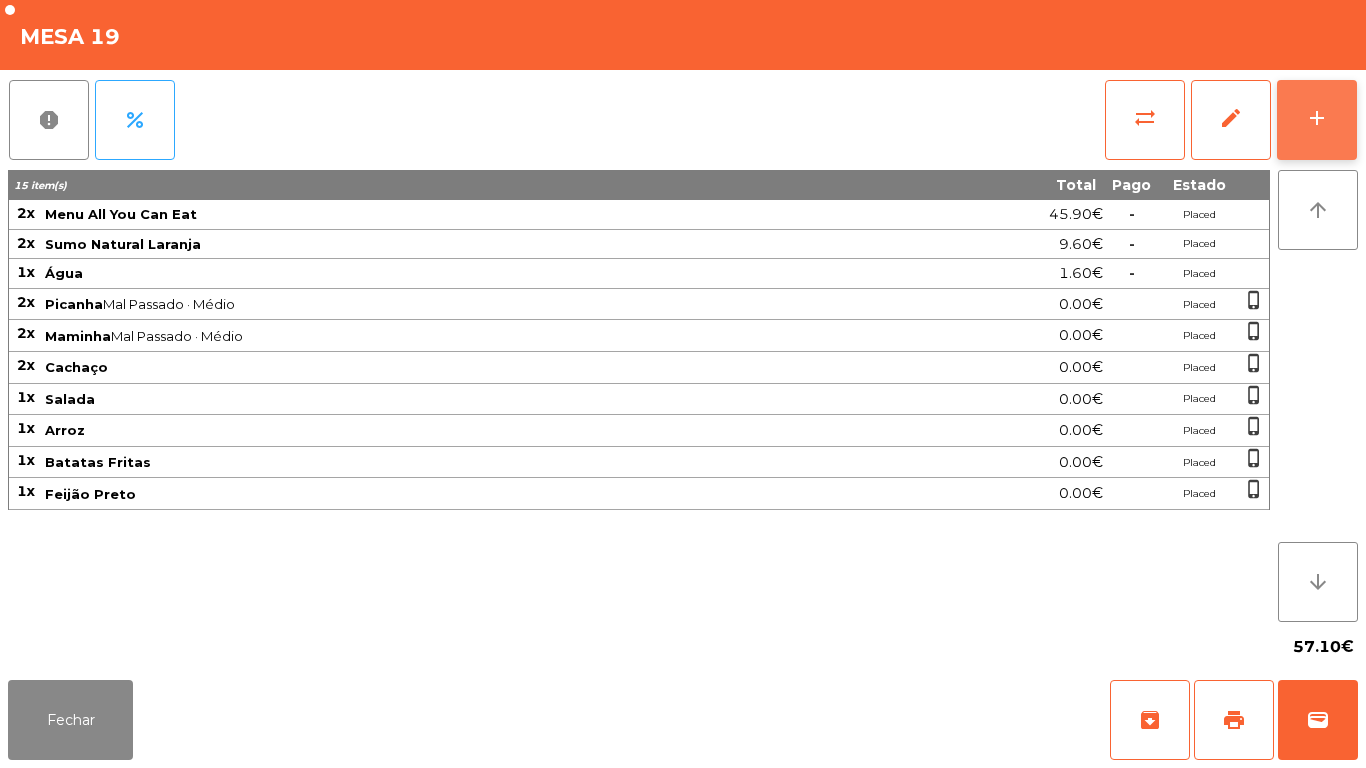 click on "add" 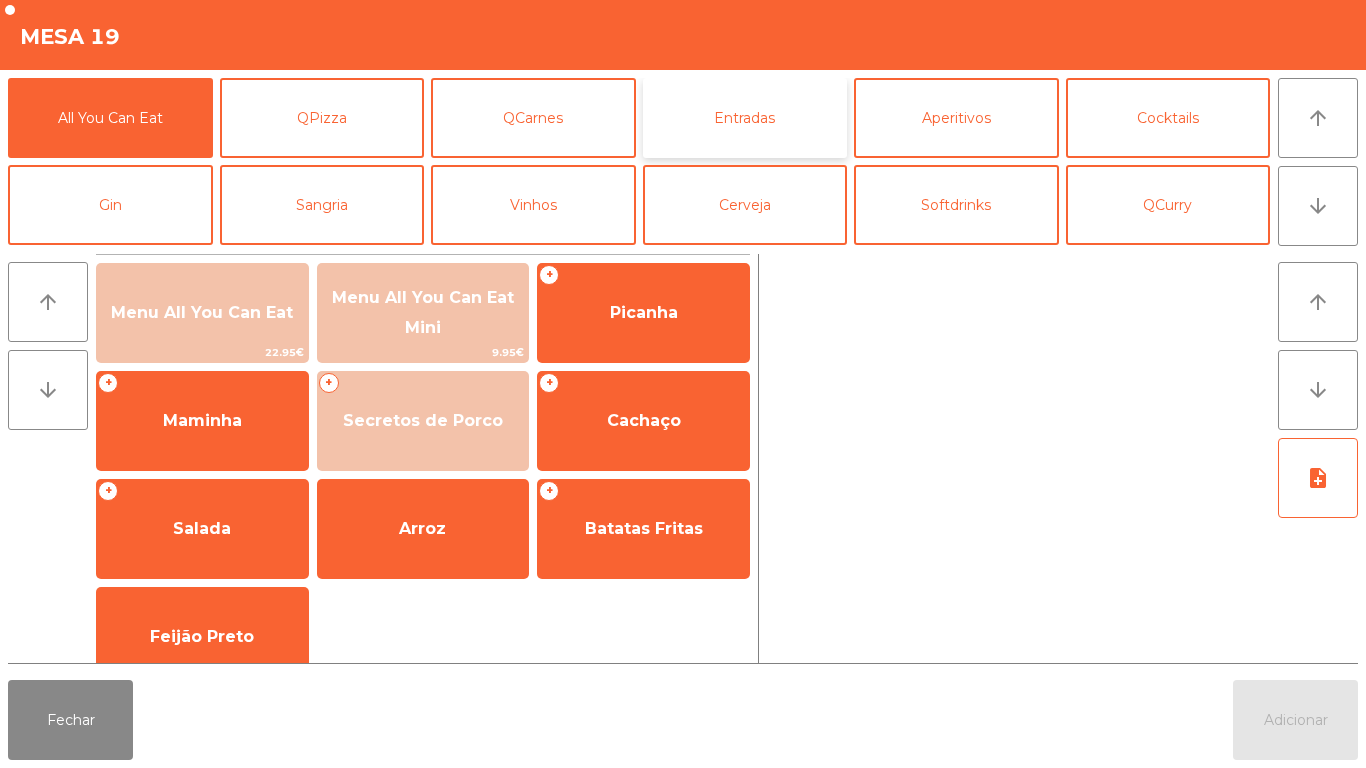 click on "Entradas" 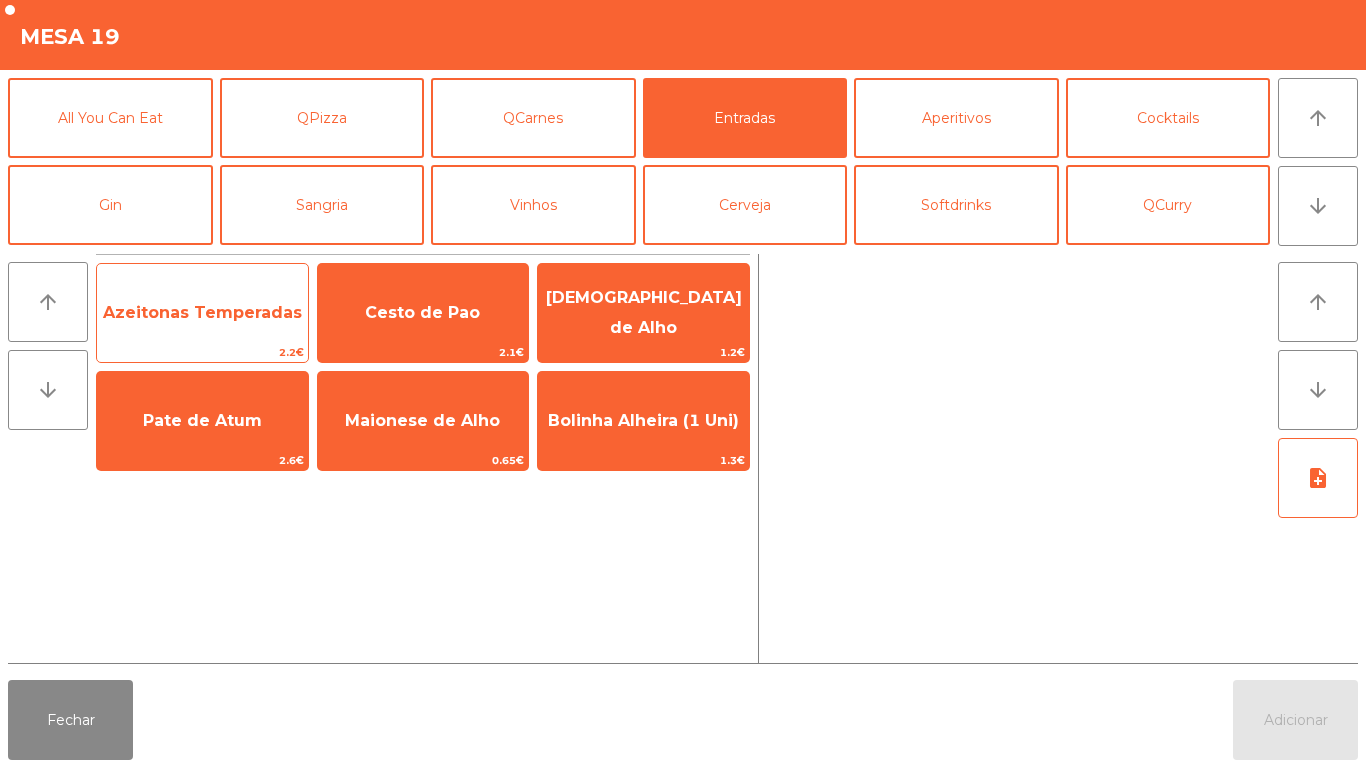 click on "Azeitonas Temperadas" 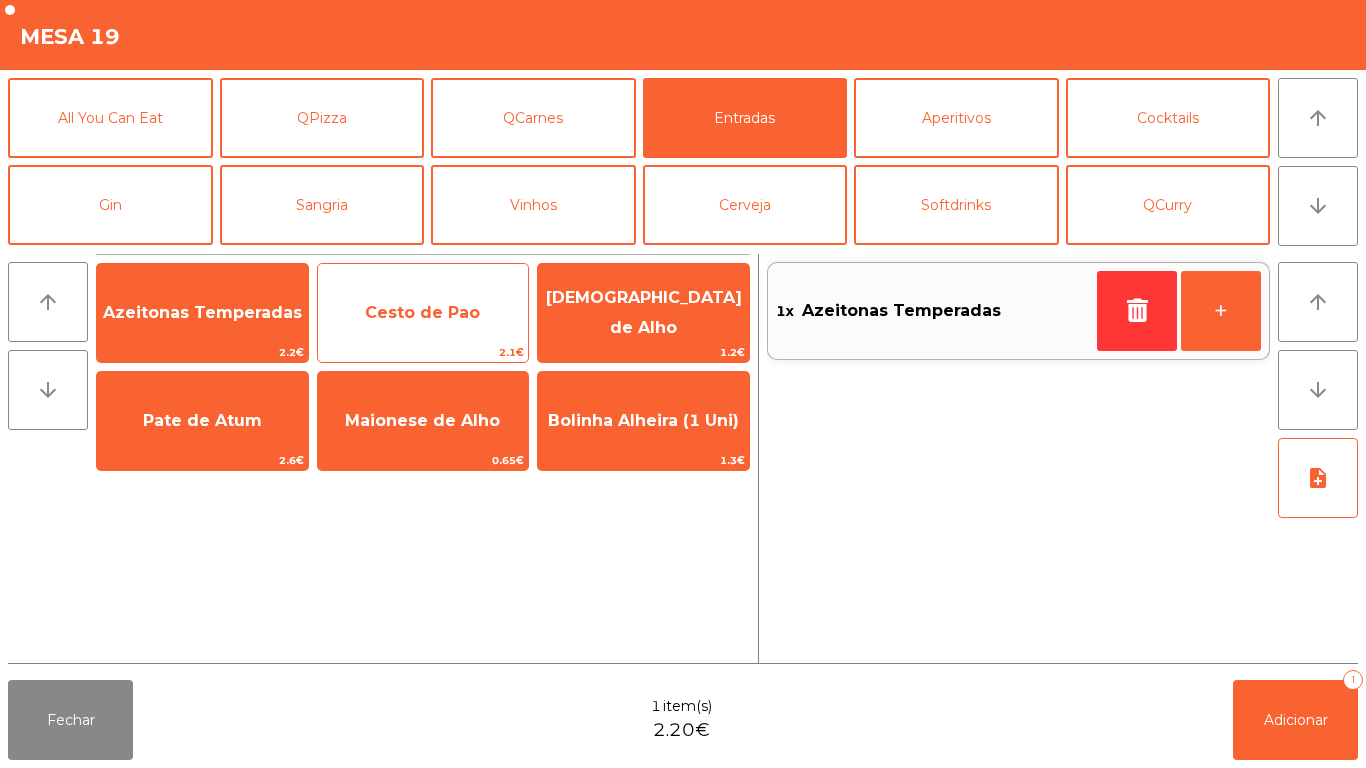 click on "Cesto de Pao" 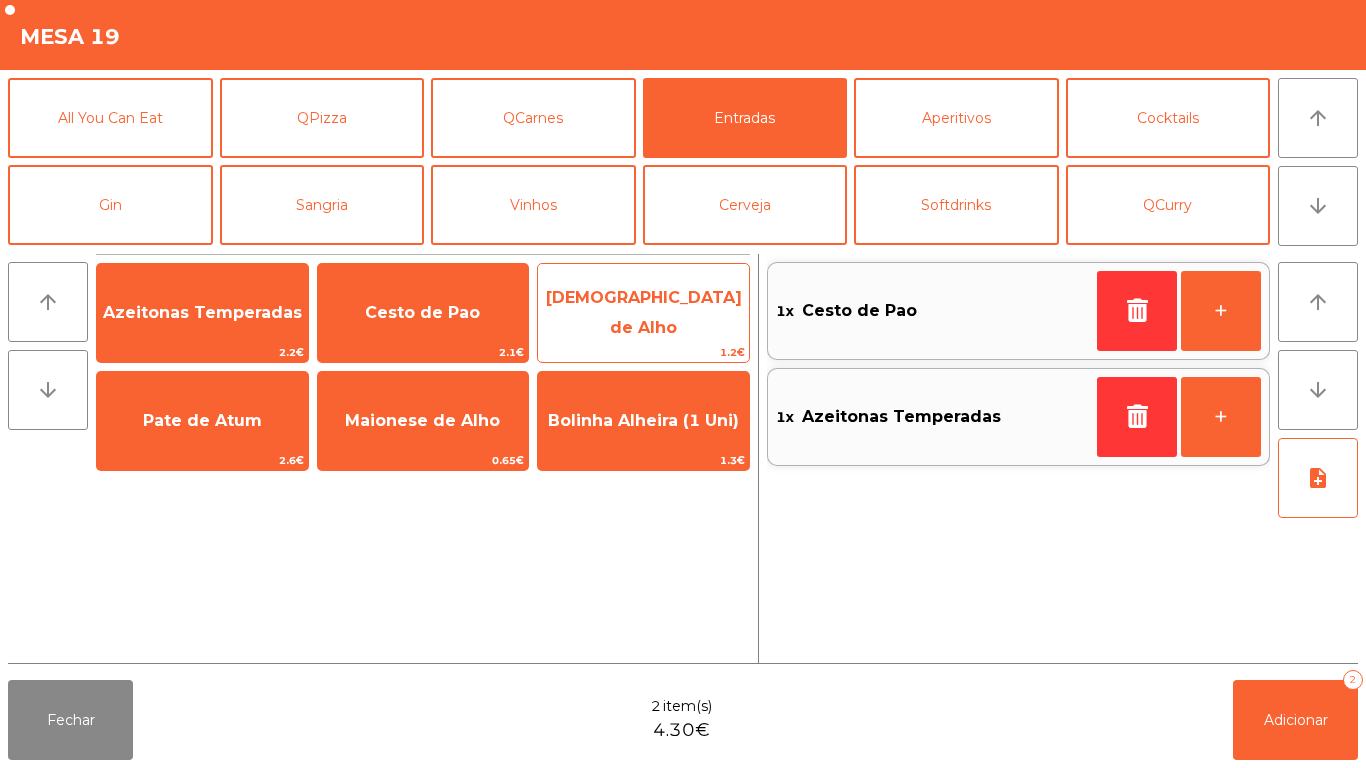 click on "[DEMOGRAPHIC_DATA] de Alho" 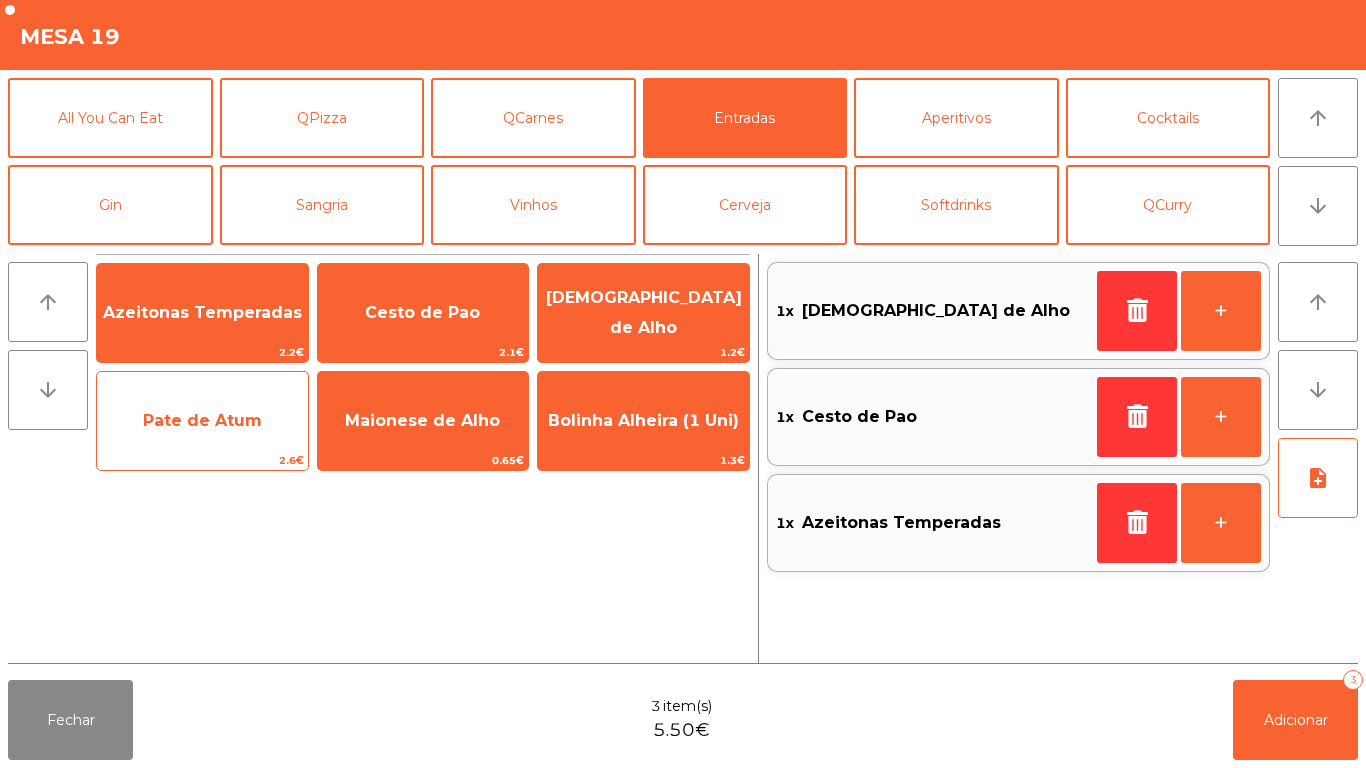 click on "Pate de Atum" 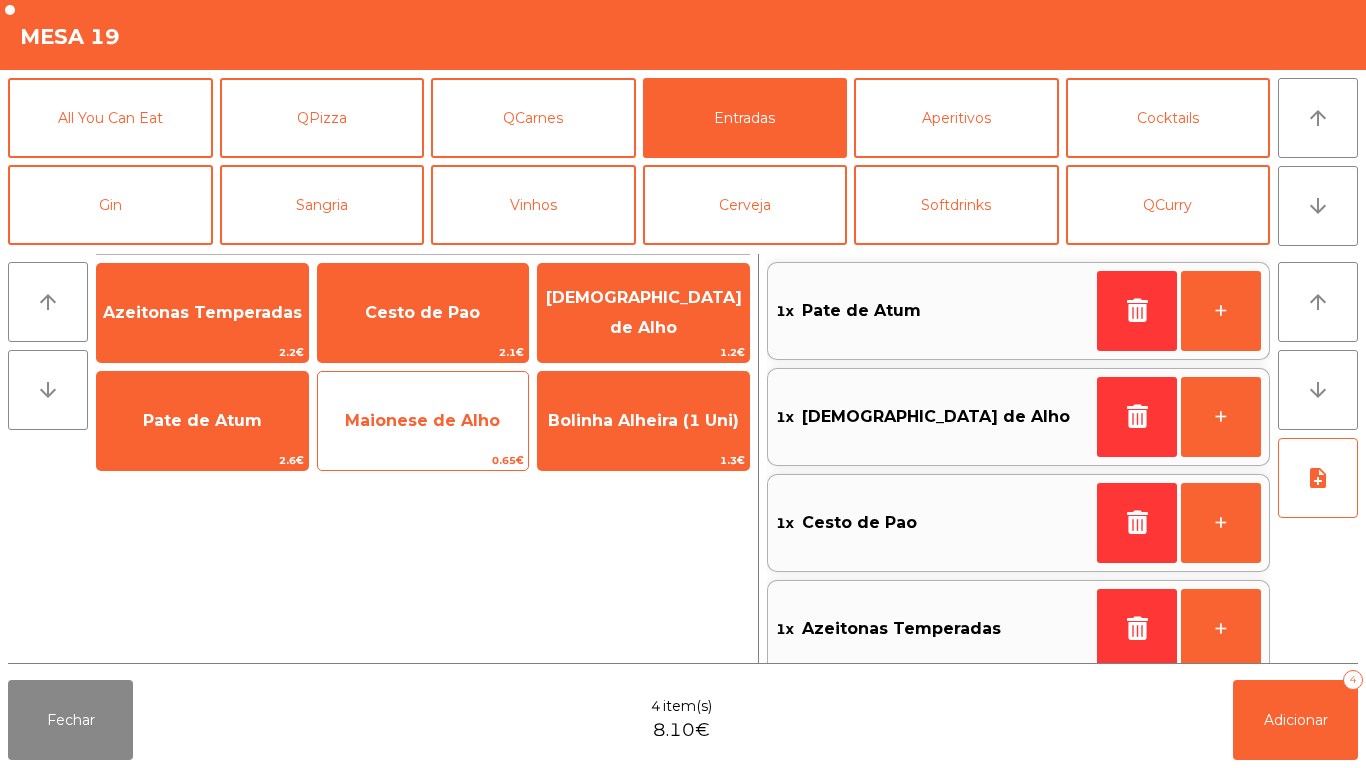 click on "Maionese de Alho" 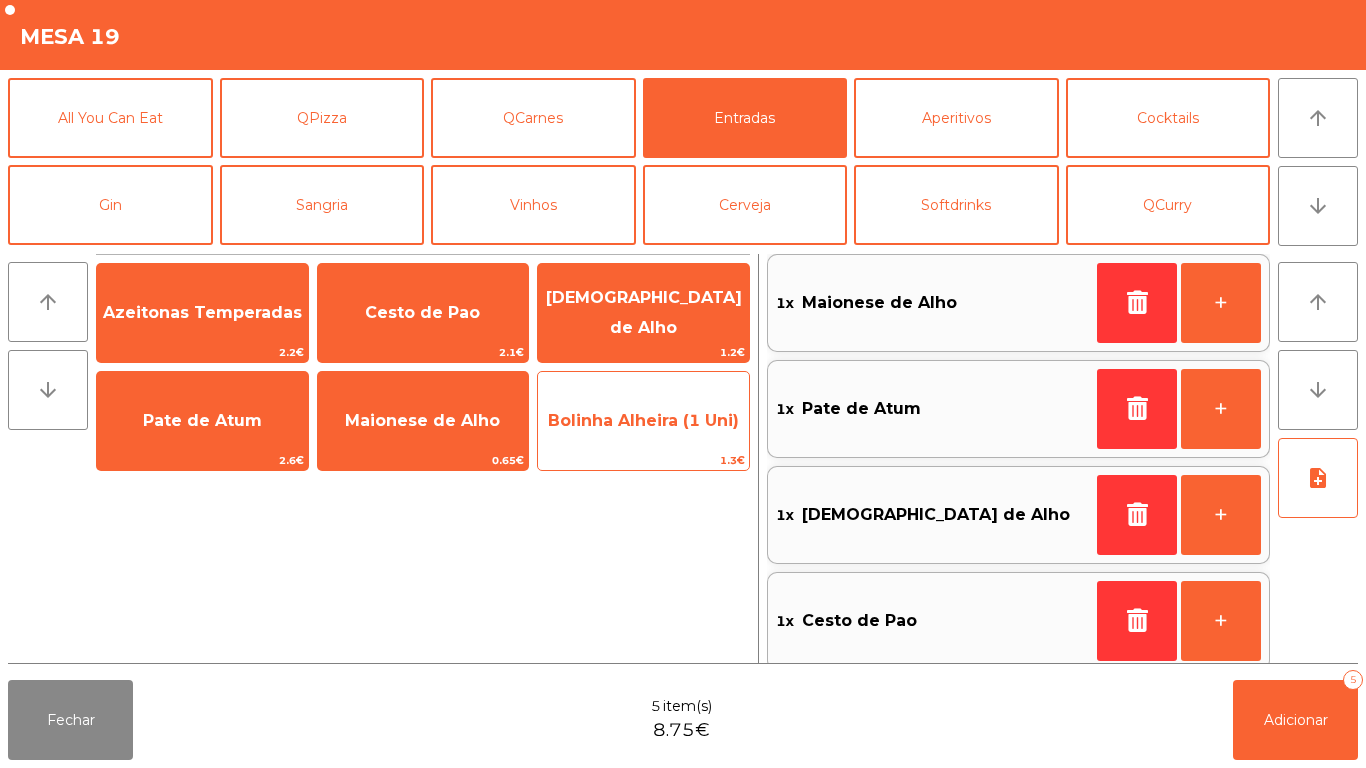 click on "Bolinha Alheira (1 Uni)" 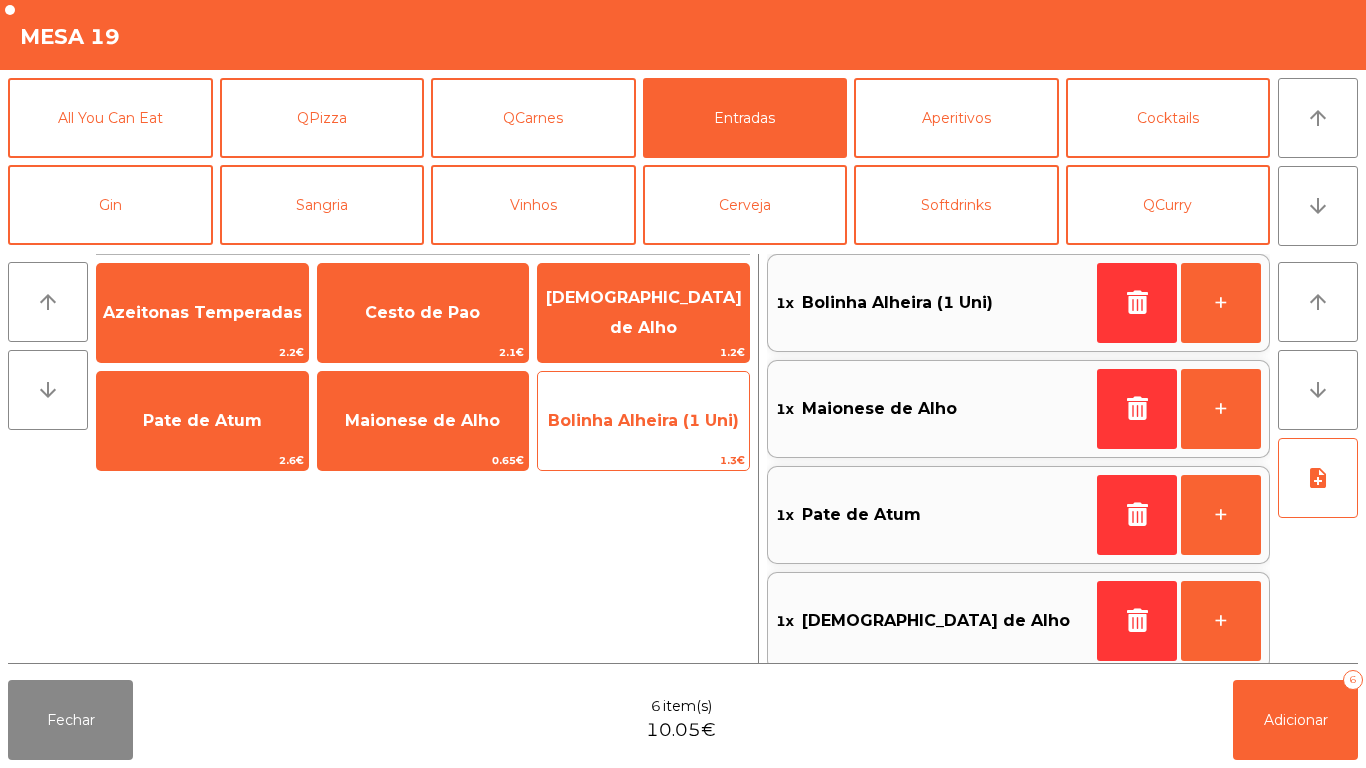 click on "Bolinha Alheira (1 Uni)" 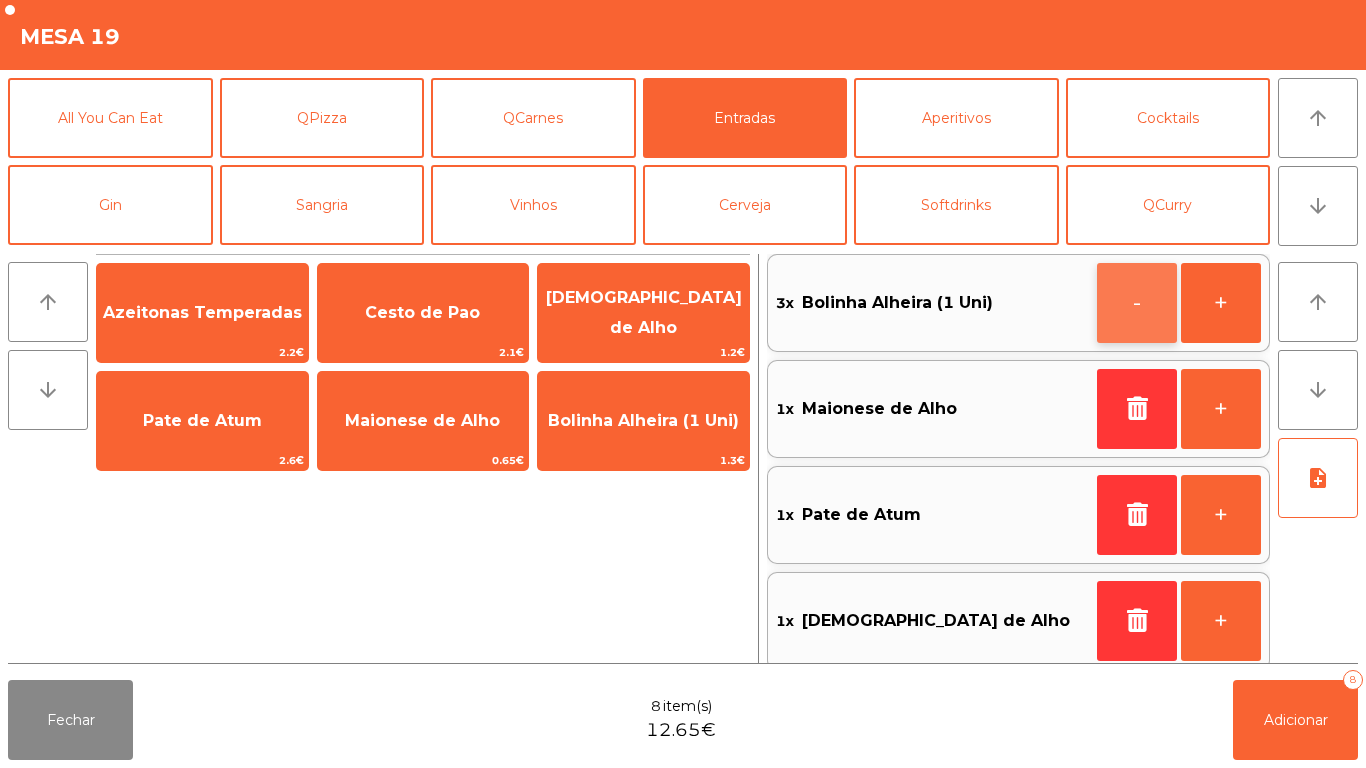 click on "-" 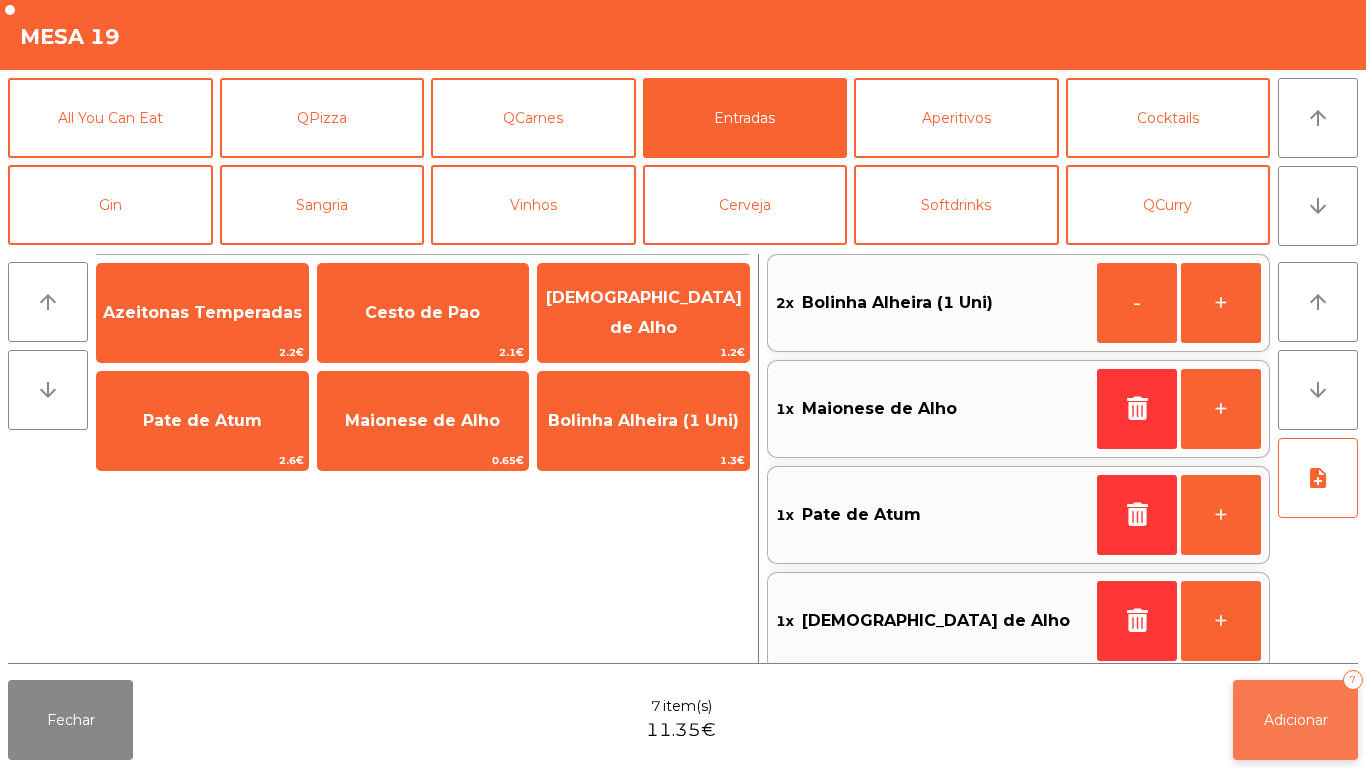 click on "Adicionar   7" 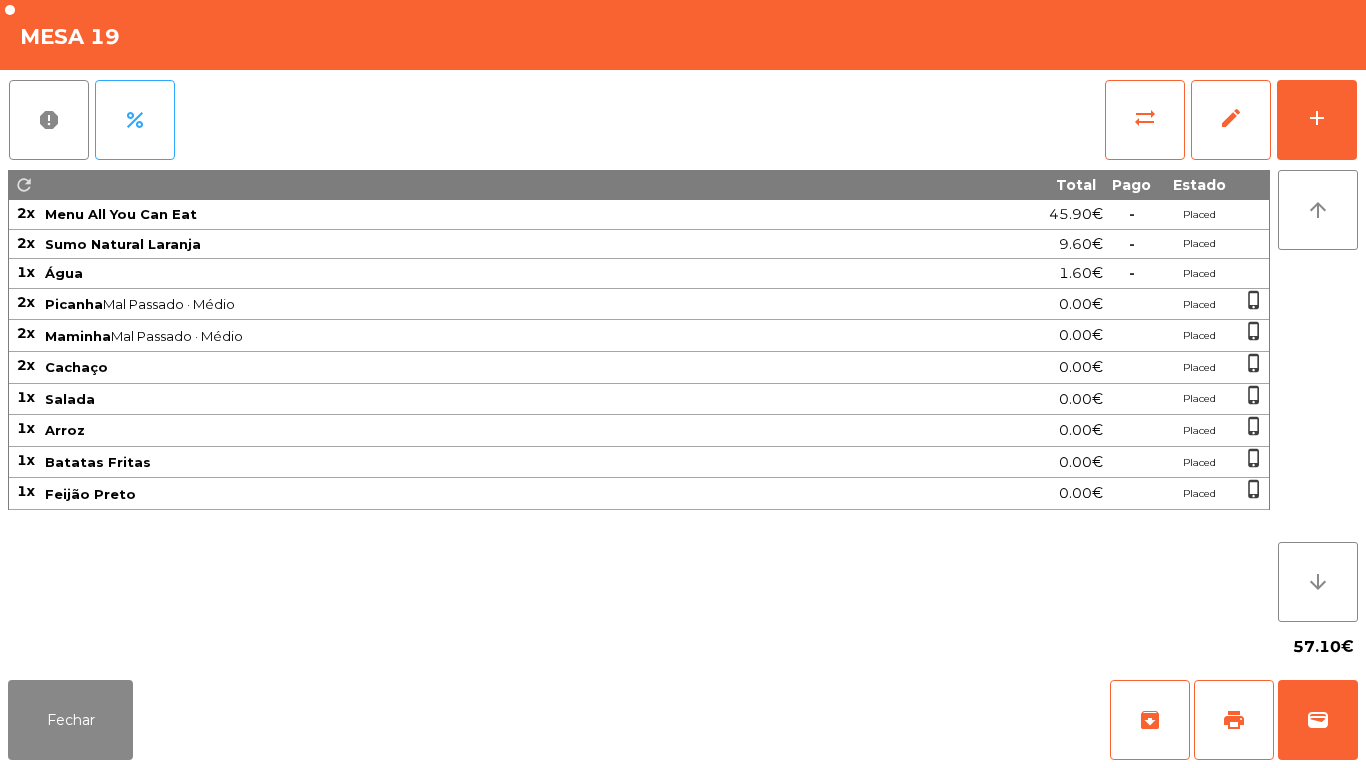 click on "Fechar   archive   print   wallet" 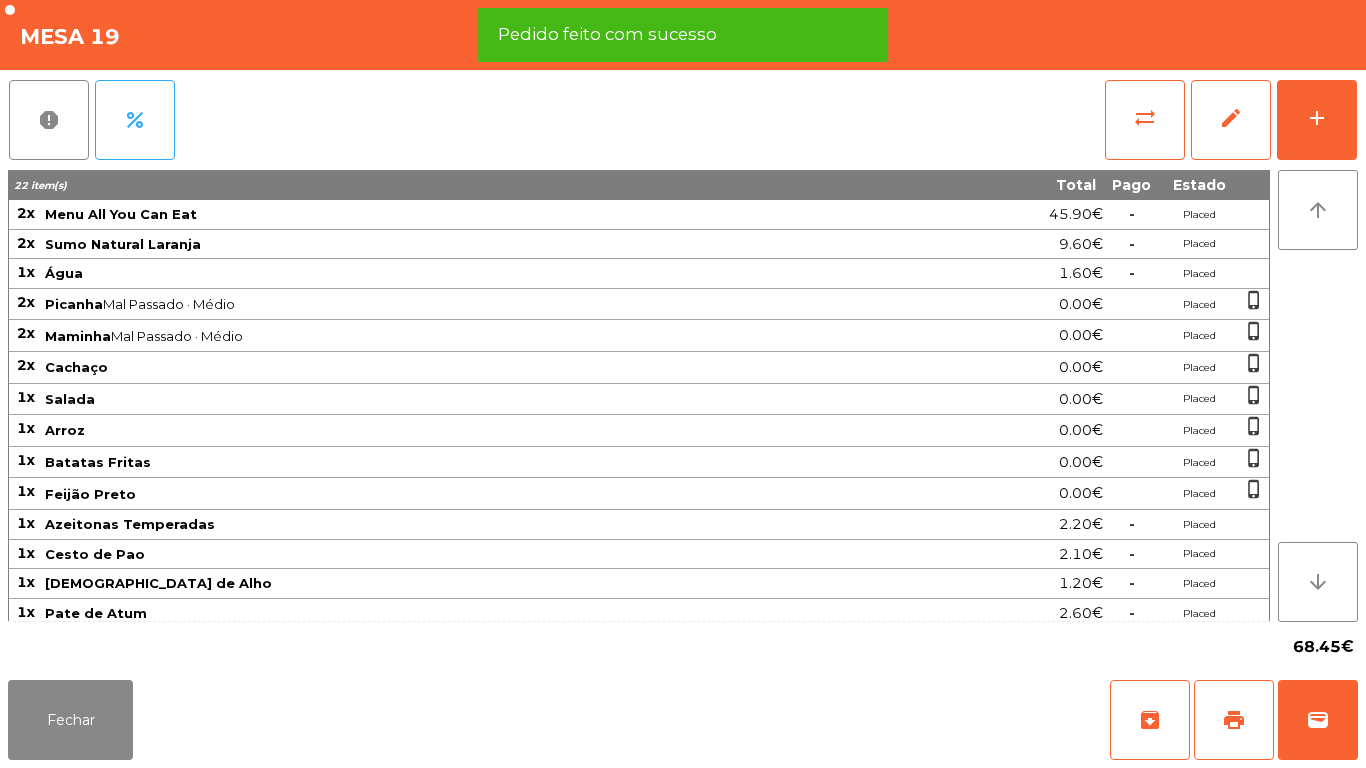 click on "Fechar   archive   print   wallet" 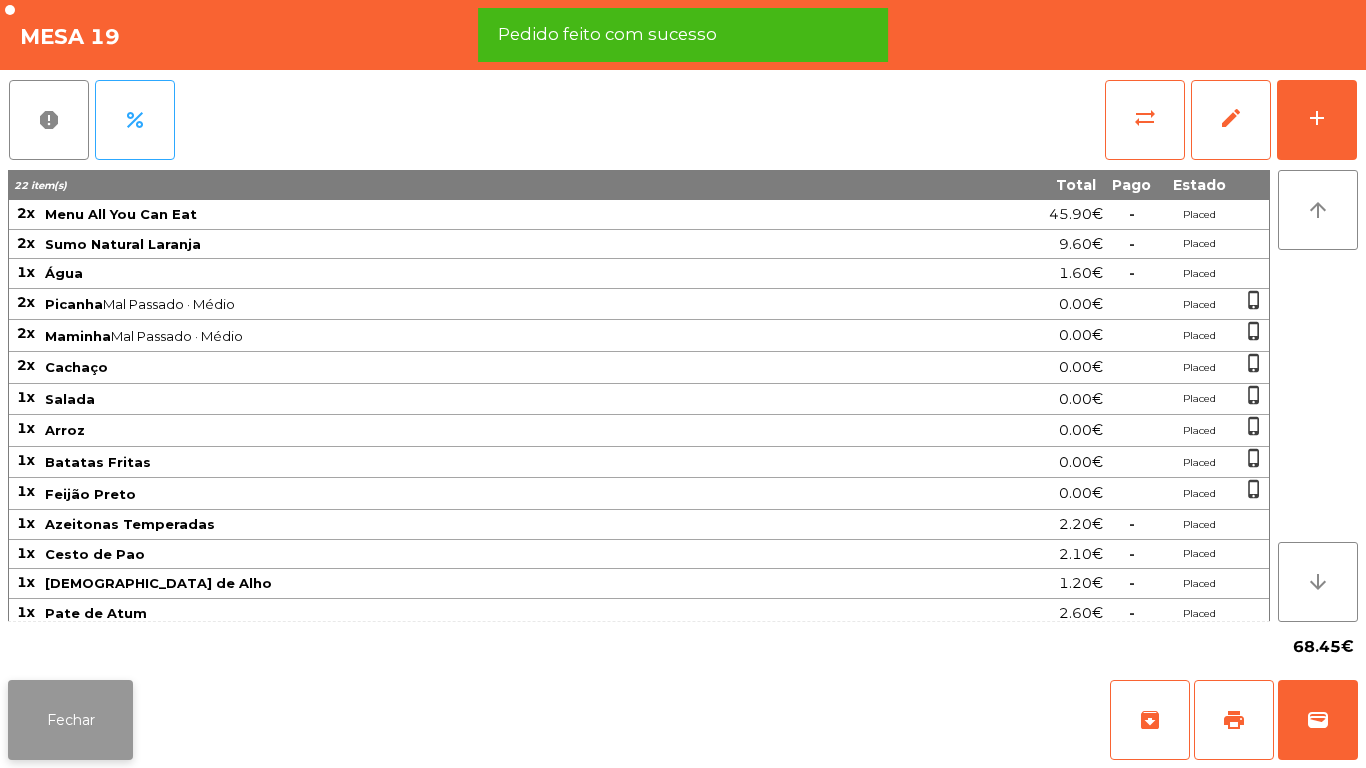 click on "Fechar" 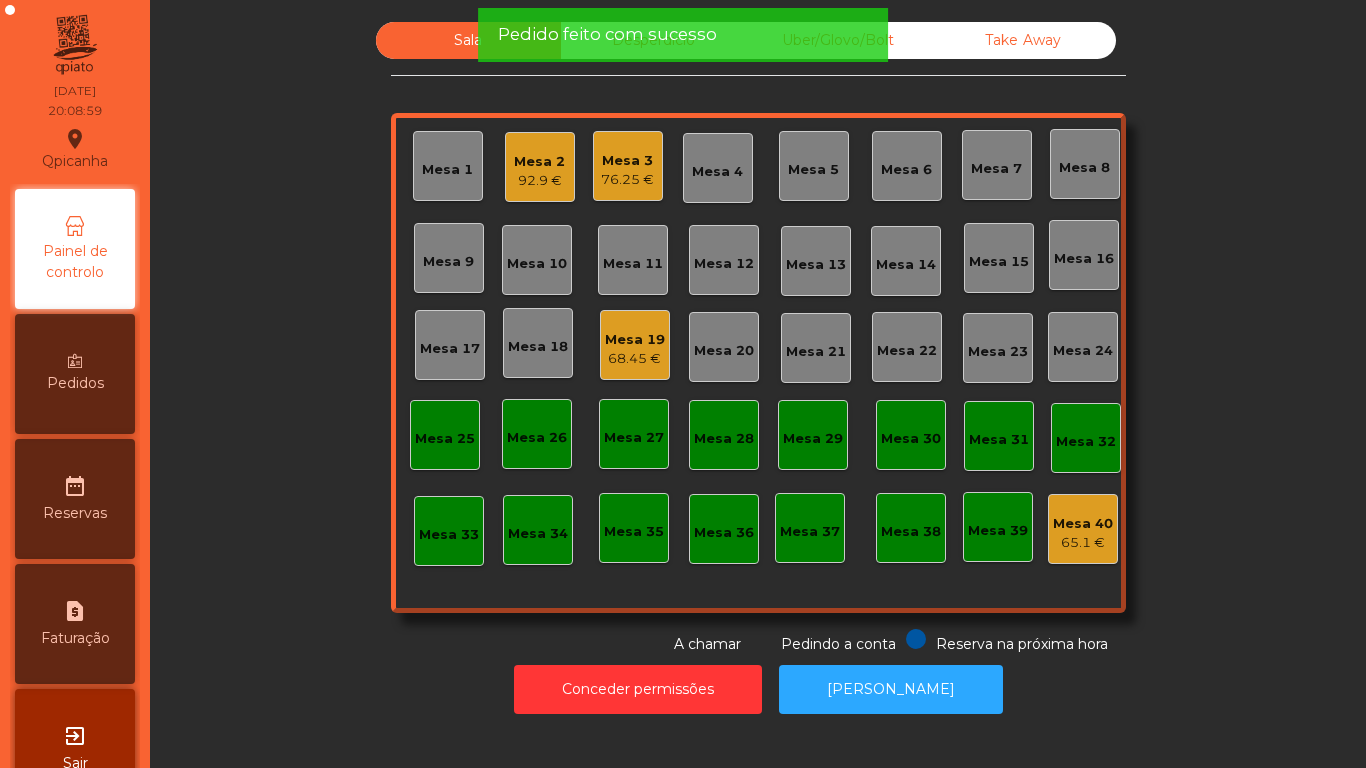 click on "Sala   Desperdicio   Uber/Glovo/Bolt   Take Away   Mesa 1   Mesa 2   92.9 €   Mesa 3   76.25 €   Mesa 4   Mesa 5   [GEOGRAPHIC_DATA] 7   [GEOGRAPHIC_DATA] 9   [GEOGRAPHIC_DATA] 10   [GEOGRAPHIC_DATA] 11   [GEOGRAPHIC_DATA] 13   [GEOGRAPHIC_DATA] 14   [GEOGRAPHIC_DATA] 15   [GEOGRAPHIC_DATA] 16   [GEOGRAPHIC_DATA] 17   [GEOGRAPHIC_DATA] 19   68.45 €   [GEOGRAPHIC_DATA] 20   [GEOGRAPHIC_DATA] 21   [GEOGRAPHIC_DATA] 22   [GEOGRAPHIC_DATA] 23   [GEOGRAPHIC_DATA] 24   [GEOGRAPHIC_DATA] 25   [GEOGRAPHIC_DATA] 26   [GEOGRAPHIC_DATA] 27   [GEOGRAPHIC_DATA] 28   [GEOGRAPHIC_DATA] 29   [GEOGRAPHIC_DATA] 30   [GEOGRAPHIC_DATA] 31   [GEOGRAPHIC_DATA] 33   [GEOGRAPHIC_DATA] 35   [GEOGRAPHIC_DATA] 37   [GEOGRAPHIC_DATA] 38   [GEOGRAPHIC_DATA] 40   65.1 €  Reserva na próxima hora Pedindo a conta A chamar" 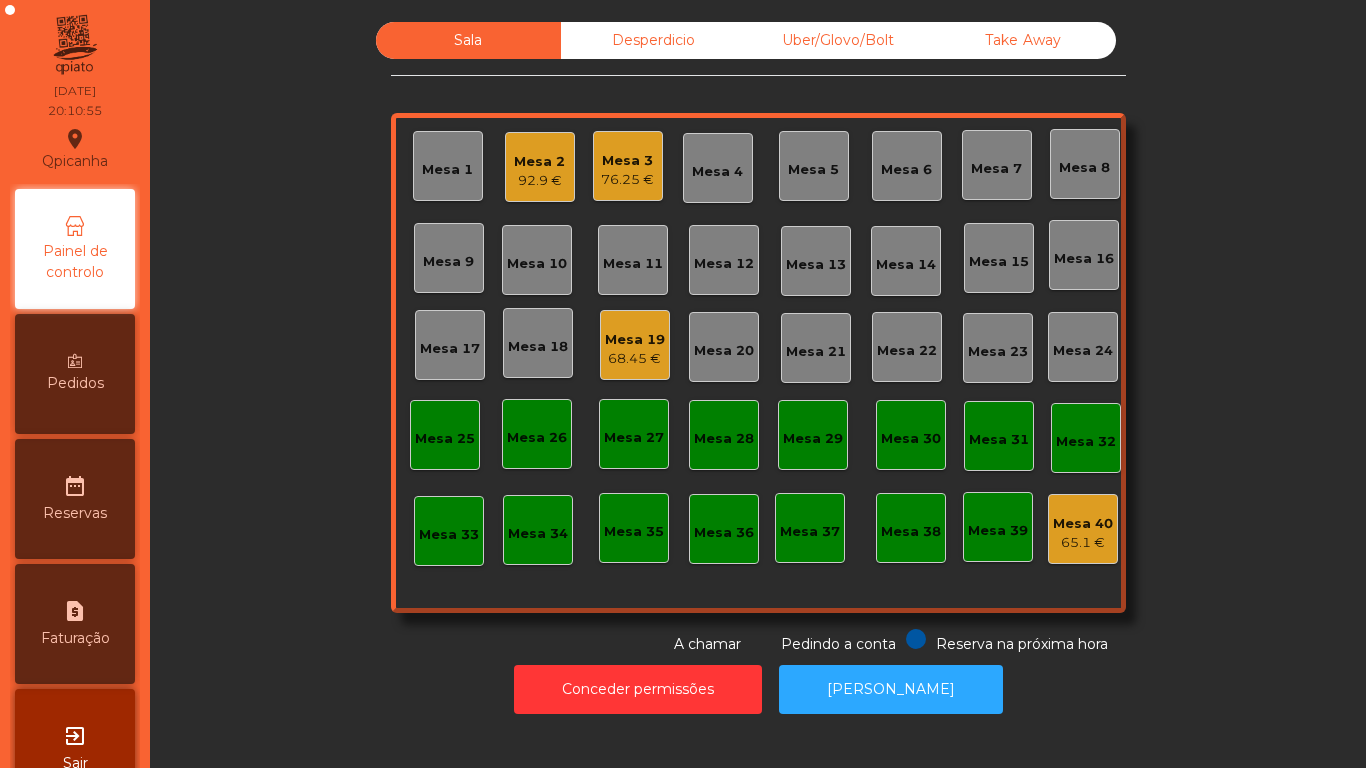 click on "76.25 €" 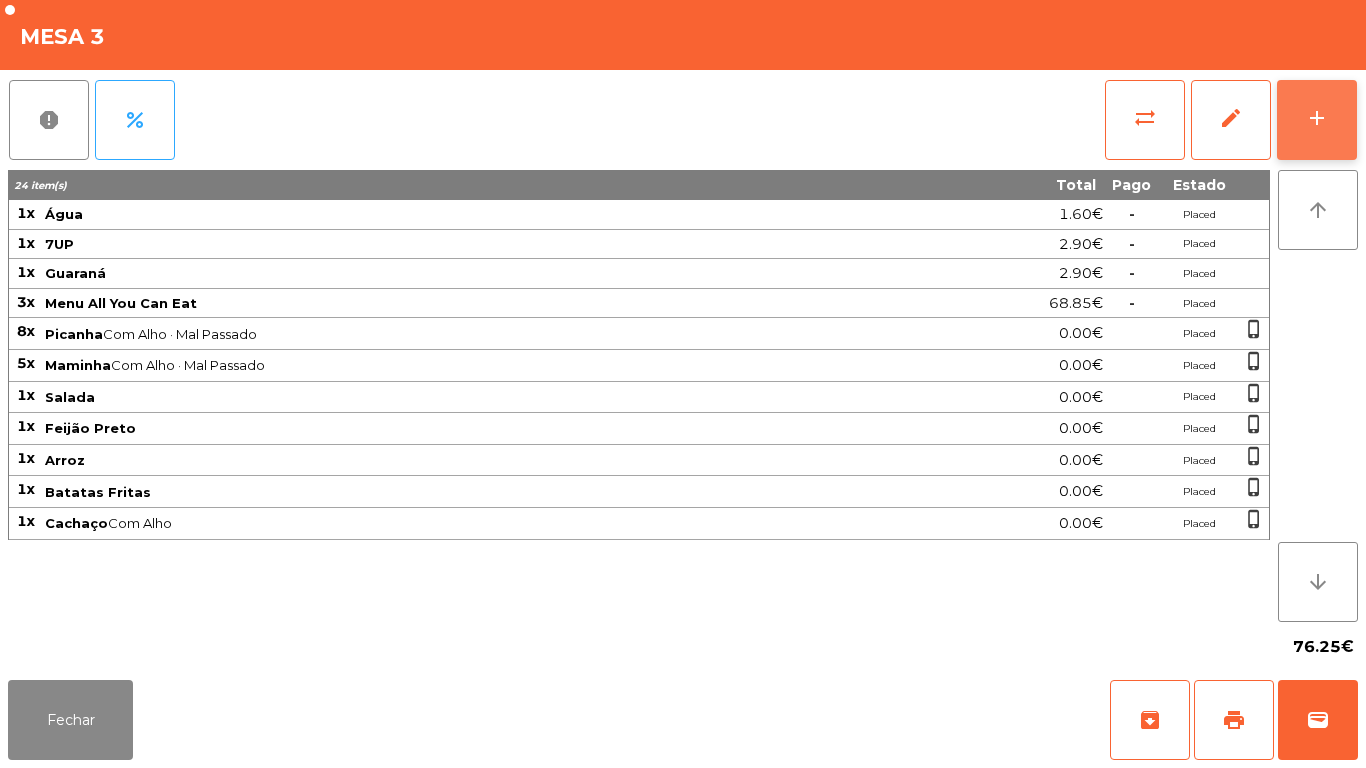 click on "add" 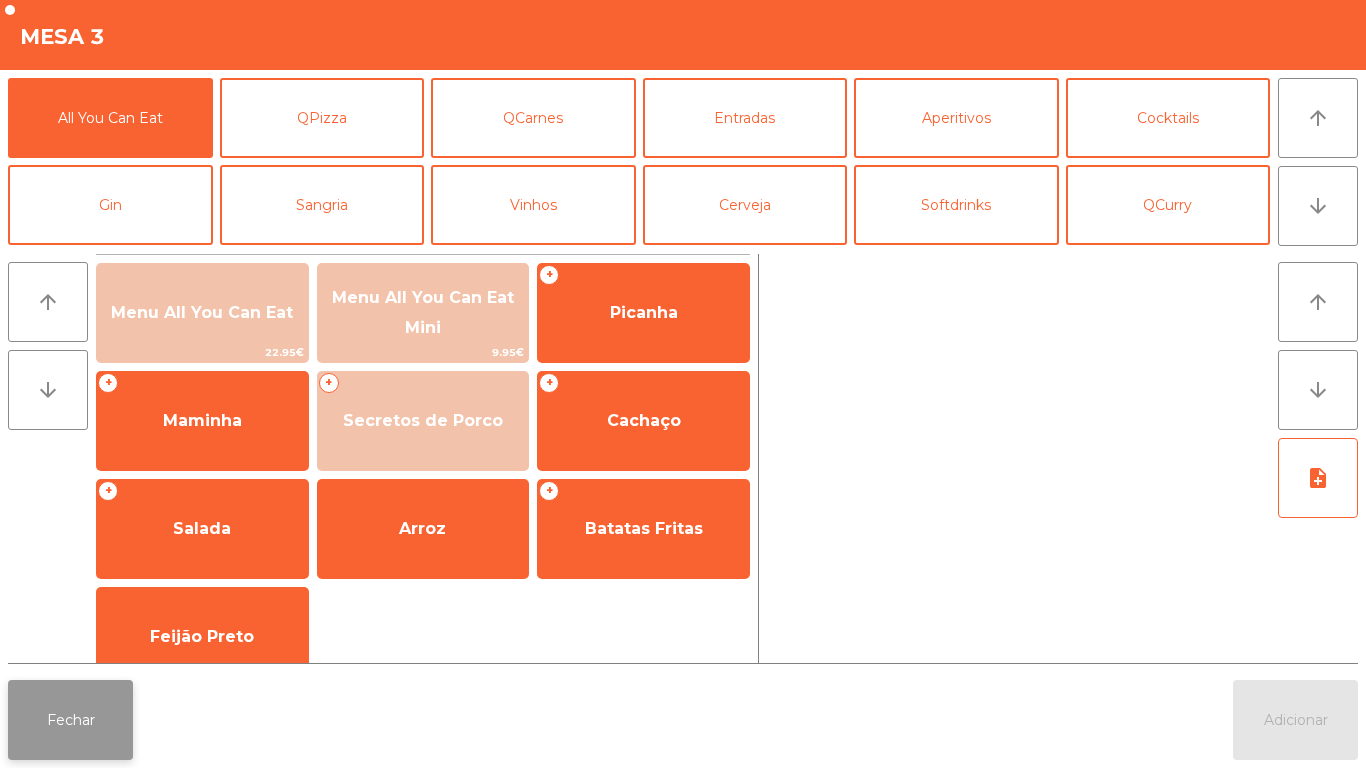 click on "Fechar" 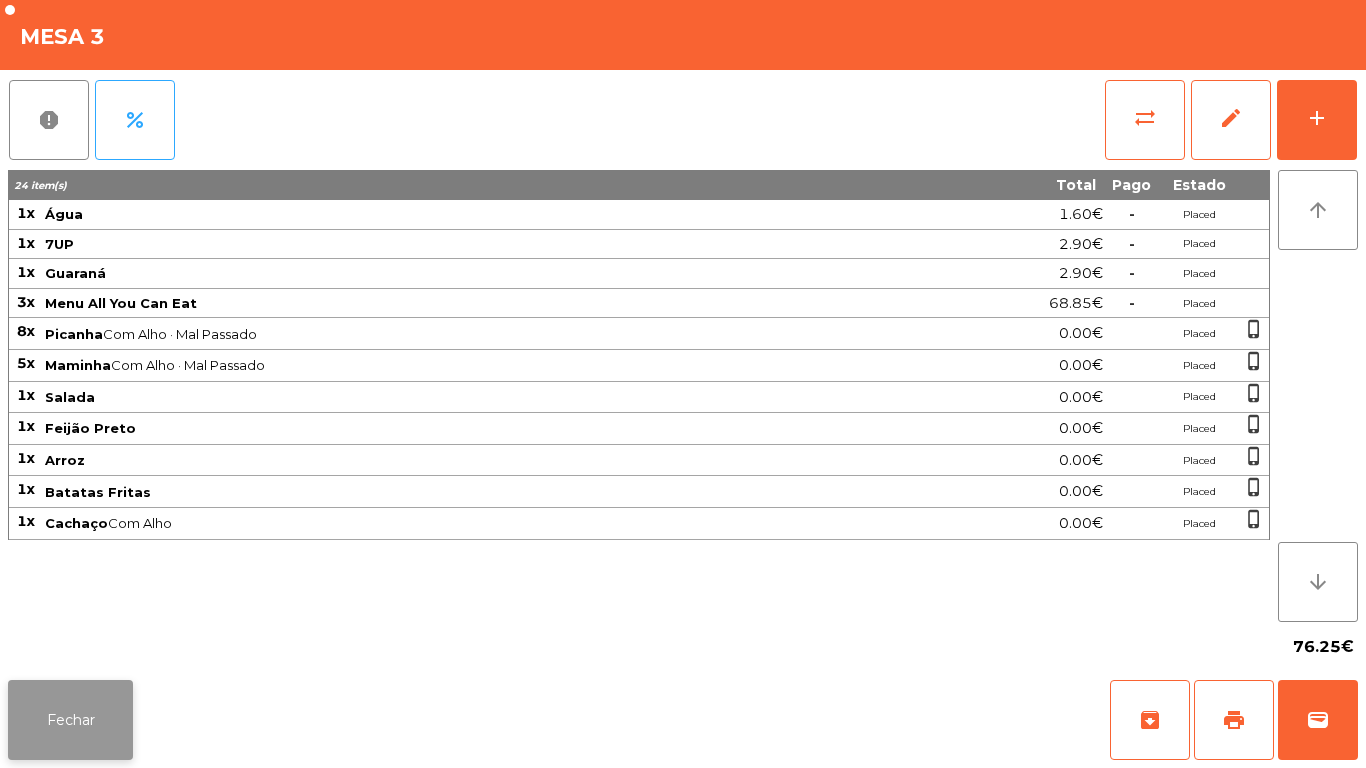 click on "Fechar" 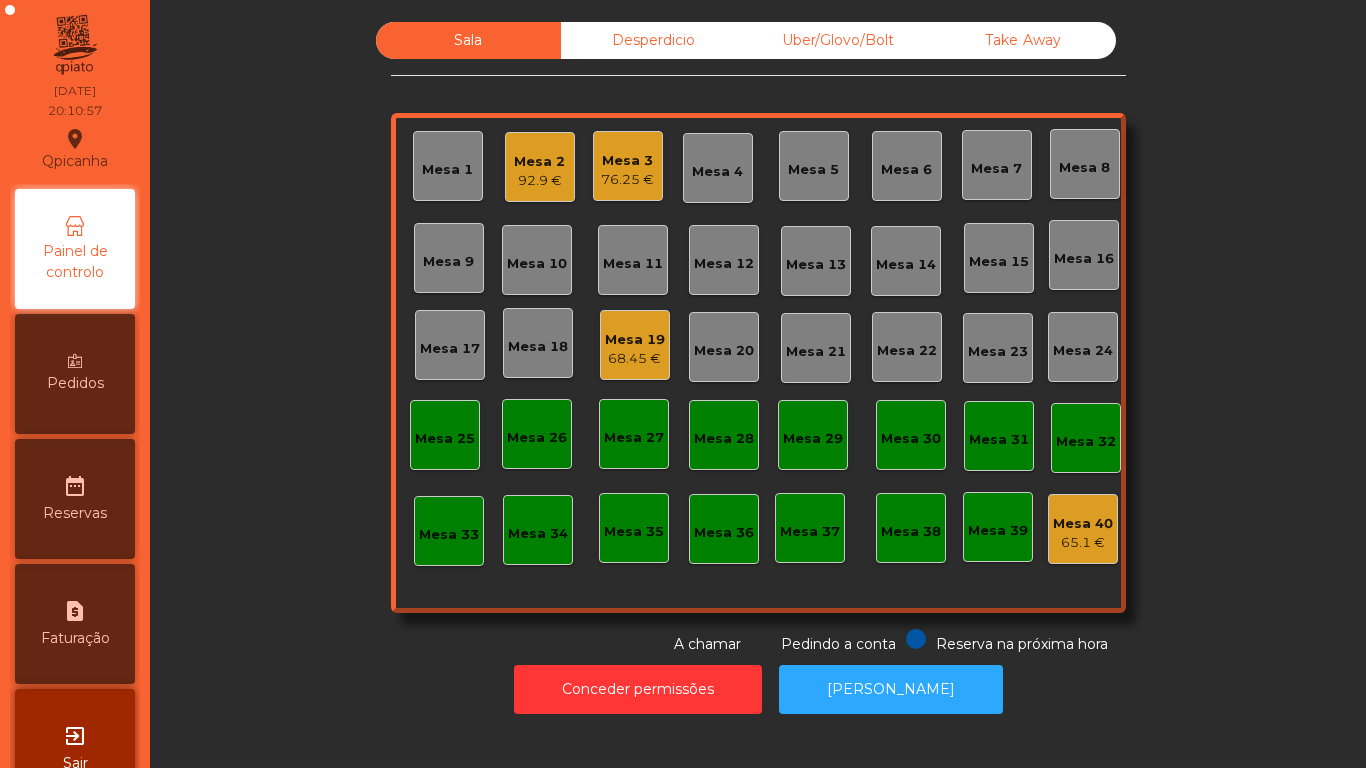 click on "Sala   Desperdicio   Uber/Glovo/Bolt   Take Away   Mesa 1   Mesa 2   92.9 €   Mesa 3   76.25 €   Mesa 4   Mesa 5   [GEOGRAPHIC_DATA] 7   [GEOGRAPHIC_DATA] 9   [GEOGRAPHIC_DATA] 10   [GEOGRAPHIC_DATA] 11   [GEOGRAPHIC_DATA] 13   [GEOGRAPHIC_DATA] 14   [GEOGRAPHIC_DATA] 15   [GEOGRAPHIC_DATA] 16   [GEOGRAPHIC_DATA] 17   [GEOGRAPHIC_DATA] 19   68.45 €   [GEOGRAPHIC_DATA] 20   [GEOGRAPHIC_DATA] 21   [GEOGRAPHIC_DATA] 22   [GEOGRAPHIC_DATA] 23   [GEOGRAPHIC_DATA] 24   [GEOGRAPHIC_DATA] 25   [GEOGRAPHIC_DATA] 26   [GEOGRAPHIC_DATA] 27   [GEOGRAPHIC_DATA] 28   [GEOGRAPHIC_DATA] 29   [GEOGRAPHIC_DATA] 30   [GEOGRAPHIC_DATA] 31   [GEOGRAPHIC_DATA] 33   [GEOGRAPHIC_DATA] 35   [GEOGRAPHIC_DATA] 37   [GEOGRAPHIC_DATA] 38   [GEOGRAPHIC_DATA] 40   65.1 €  Reserva na próxima hora Pedindo a conta A chamar" 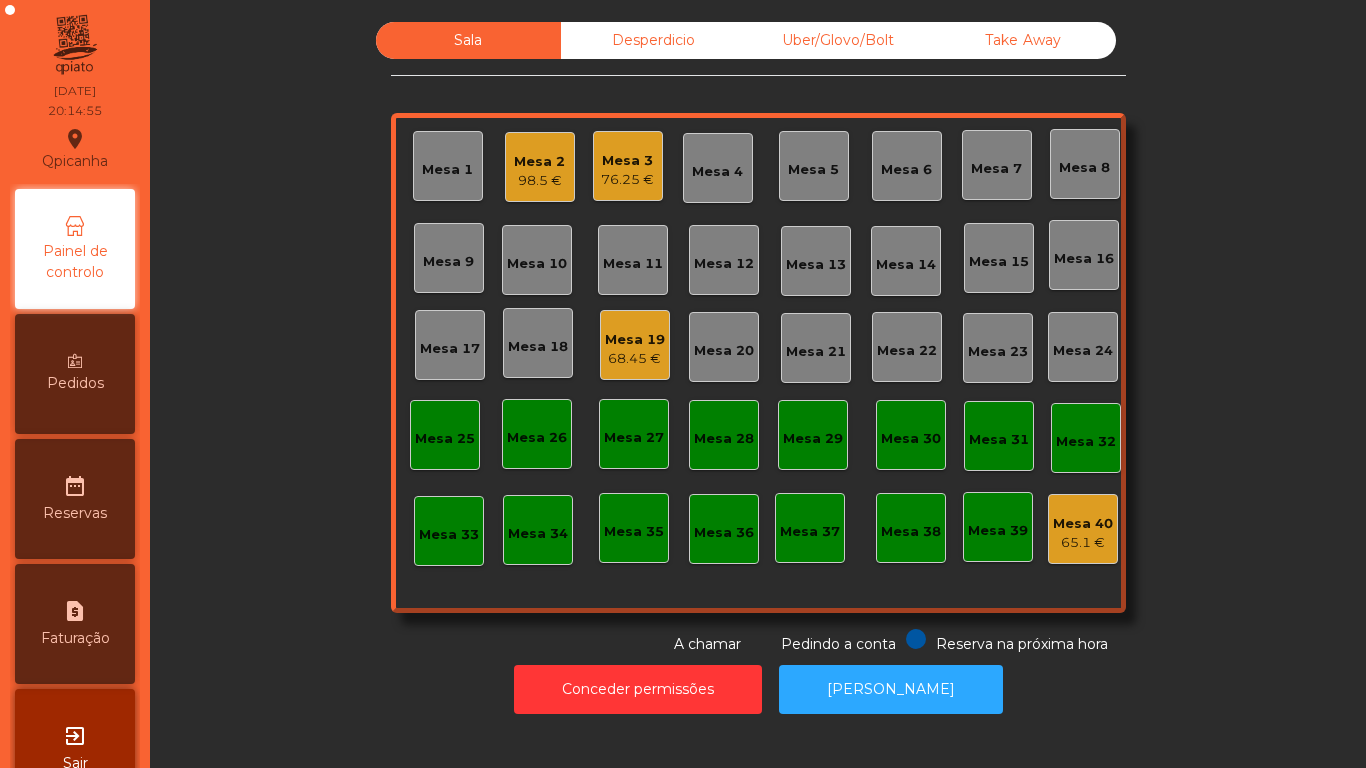 click on "Mesa 2" 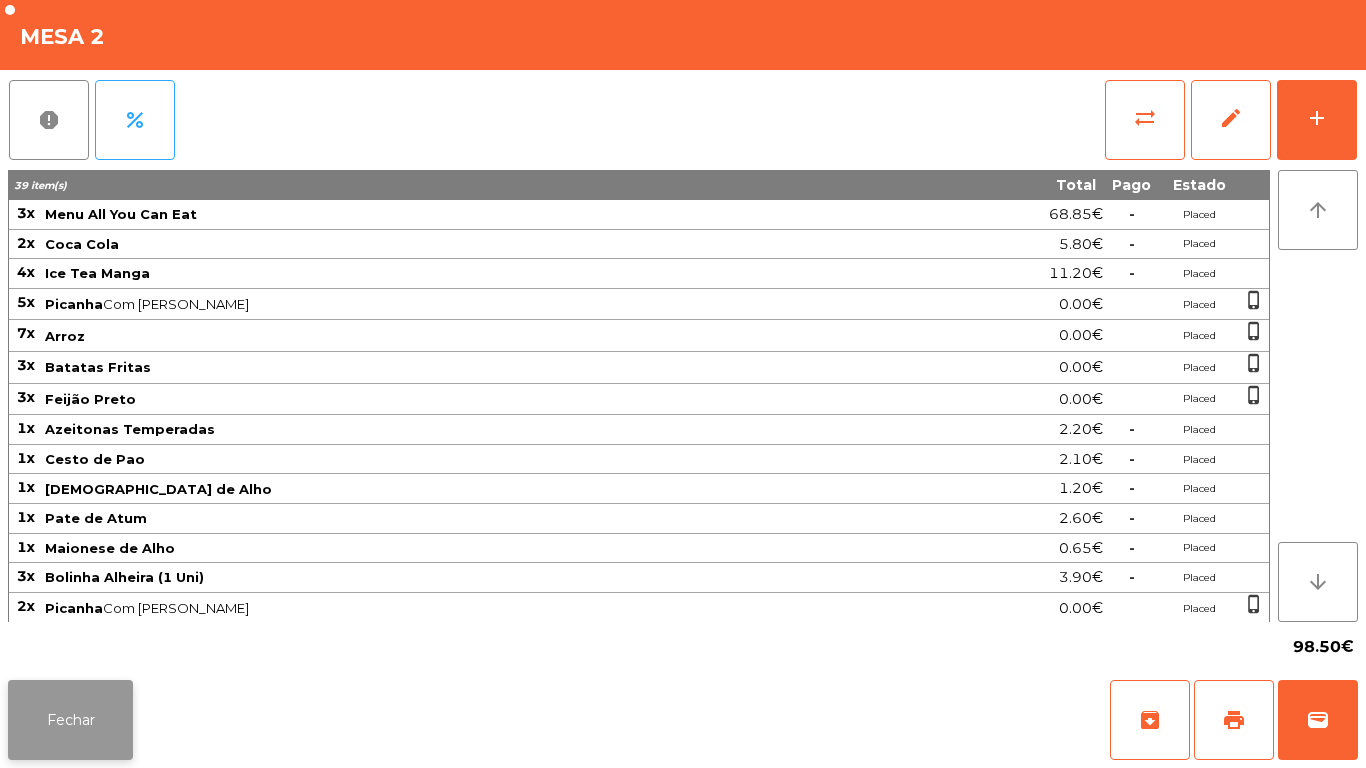 click on "Fechar" 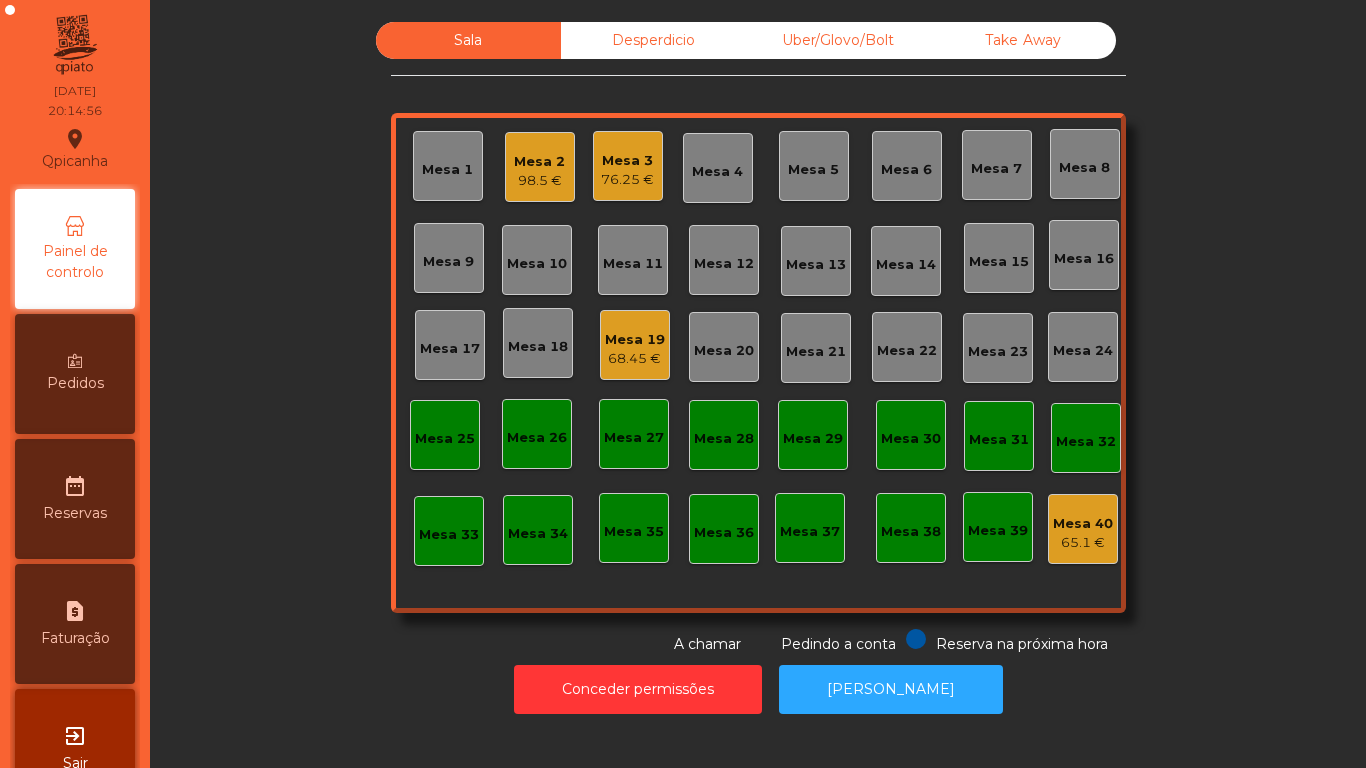 click on "Mesa 3" 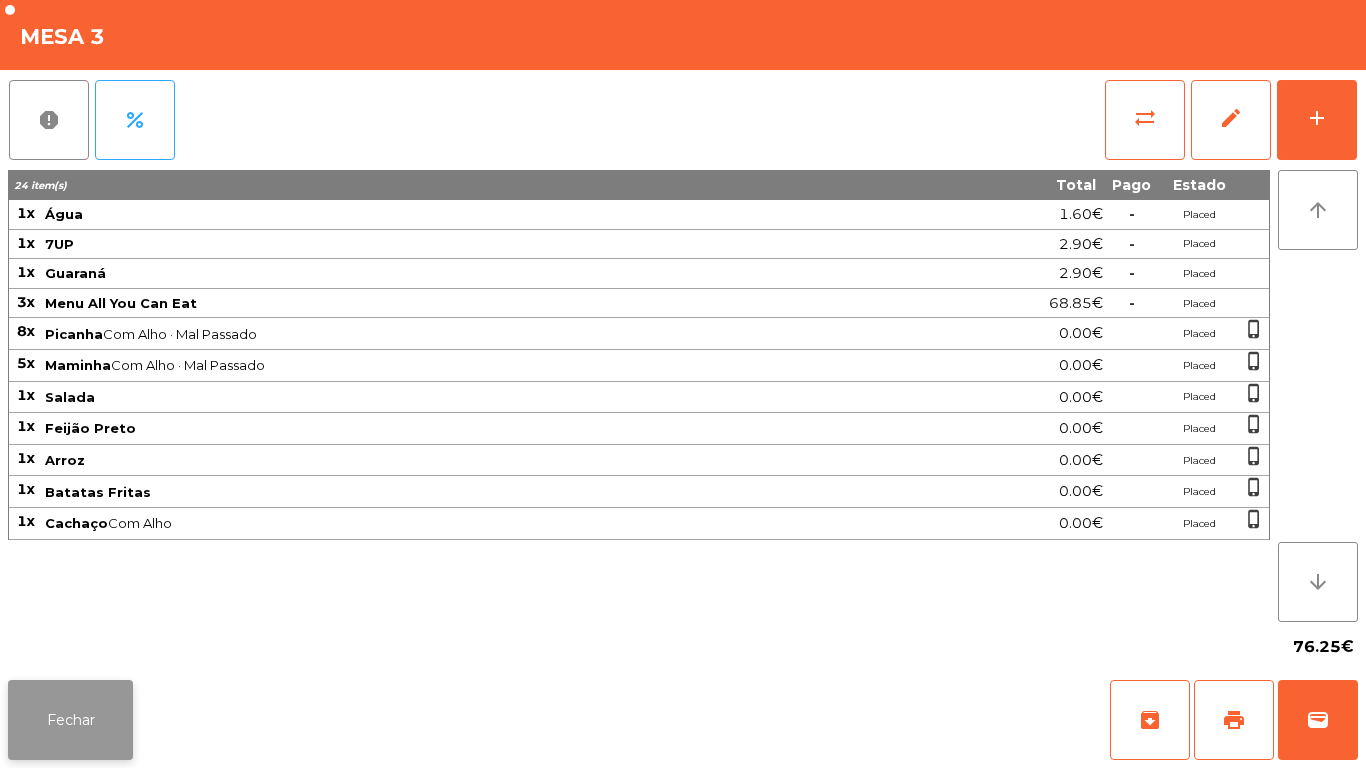 click on "Fechar" 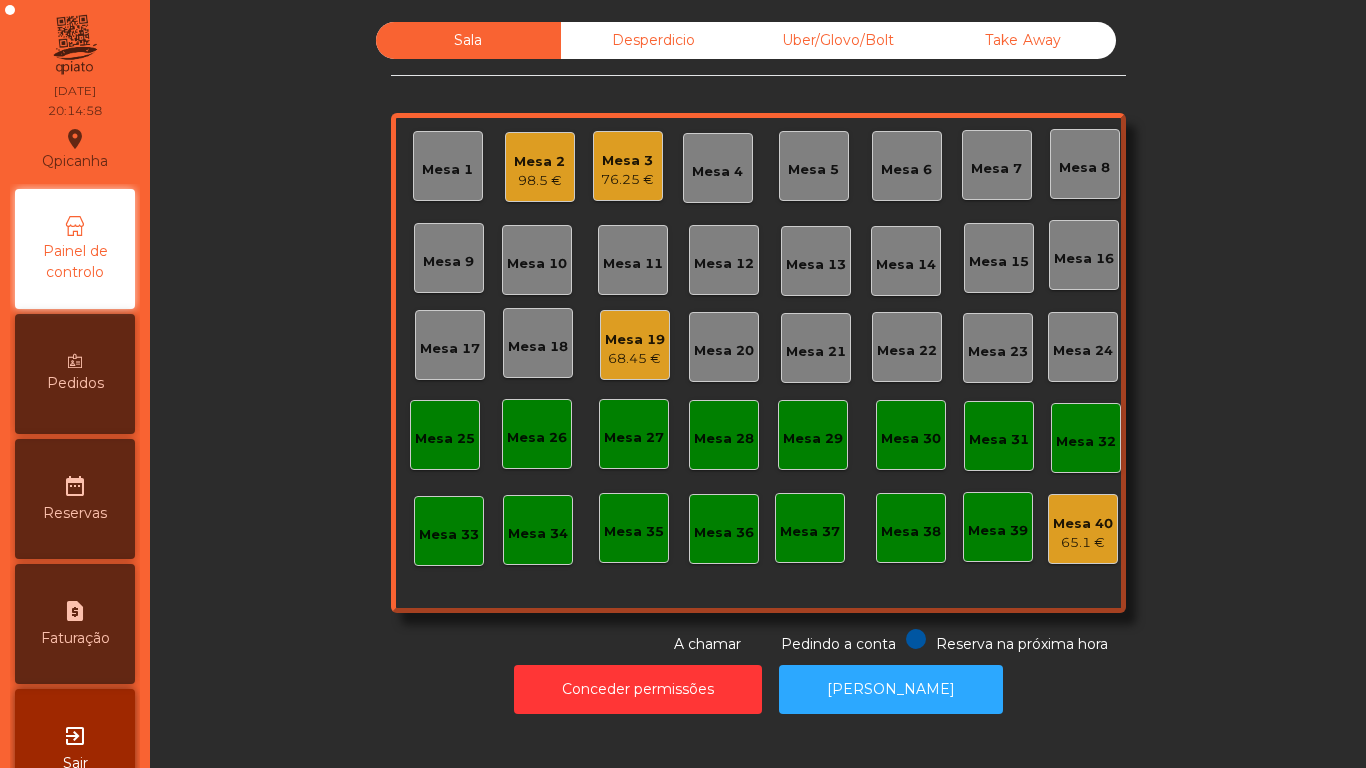 click on "68.45 €" 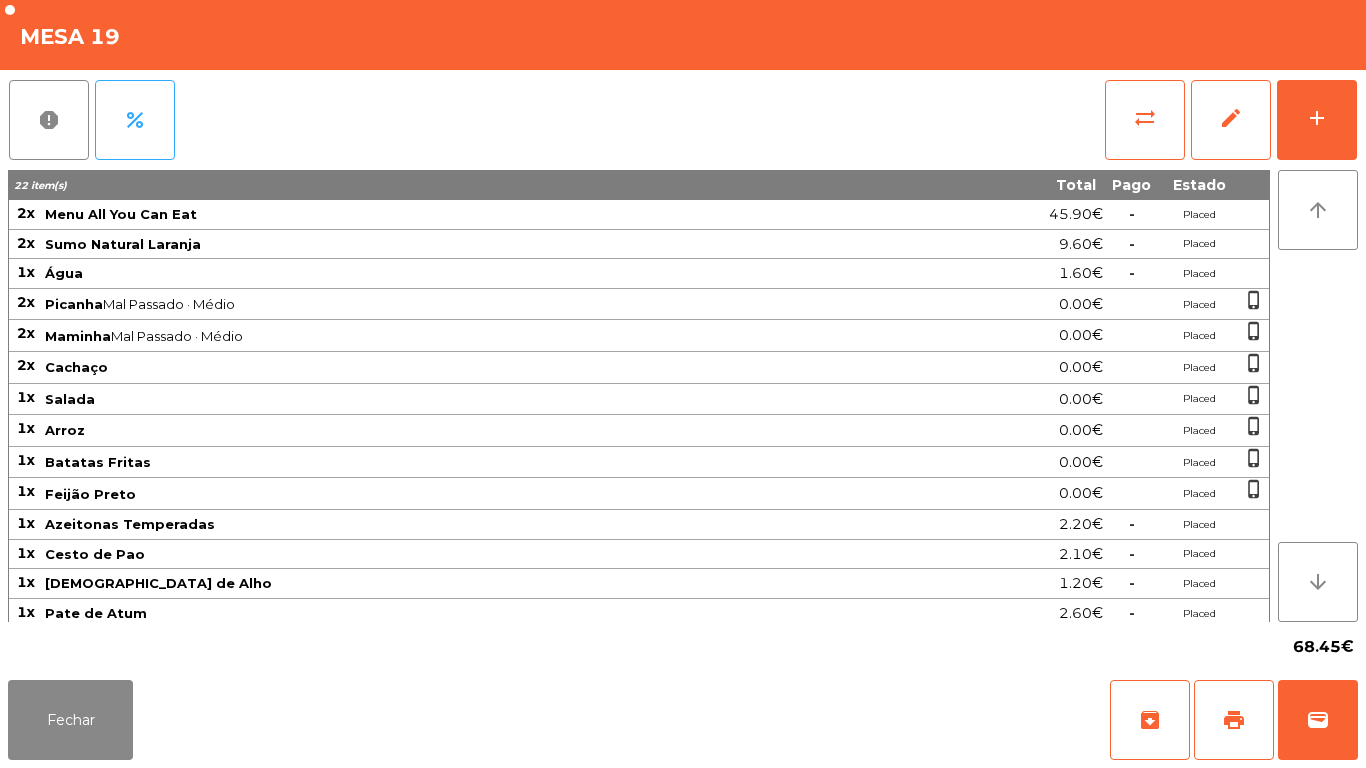 scroll, scrollTop: 66, scrollLeft: 0, axis: vertical 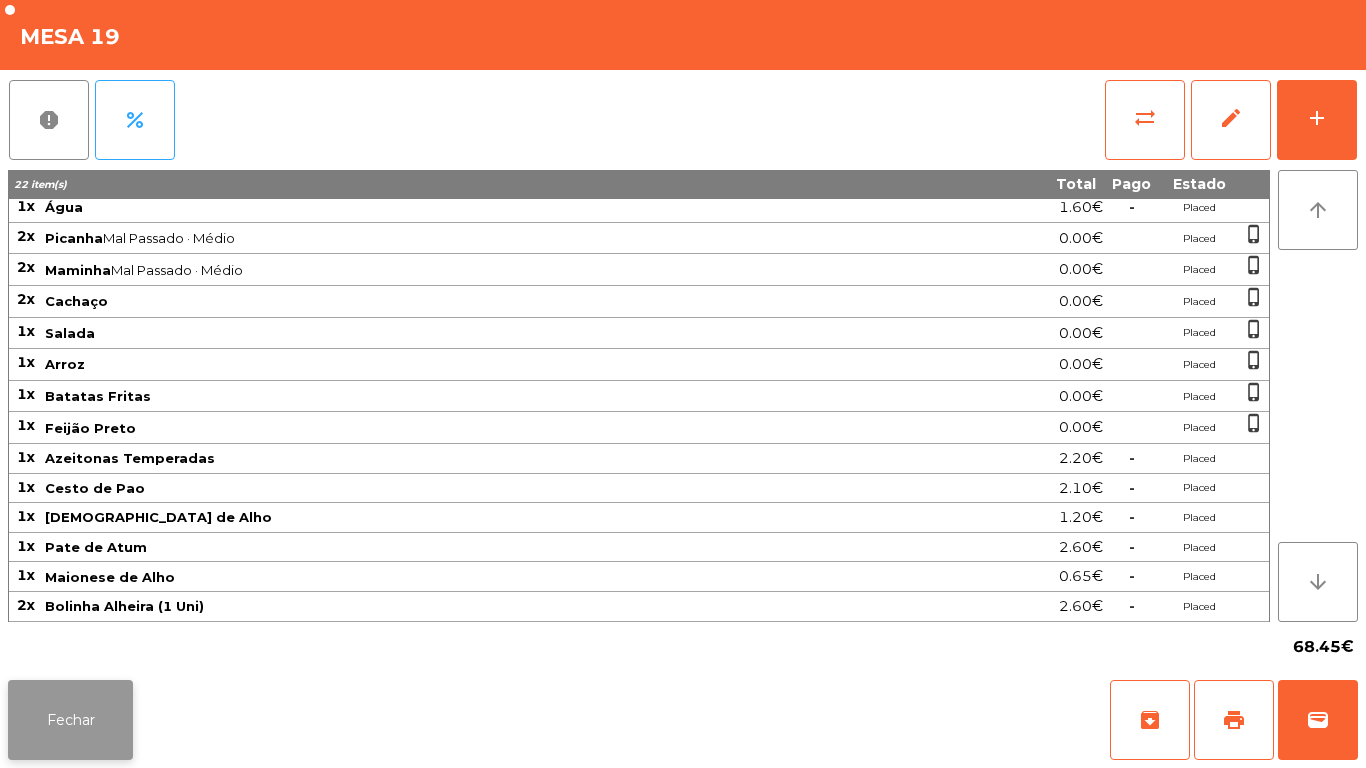 click on "Fechar" 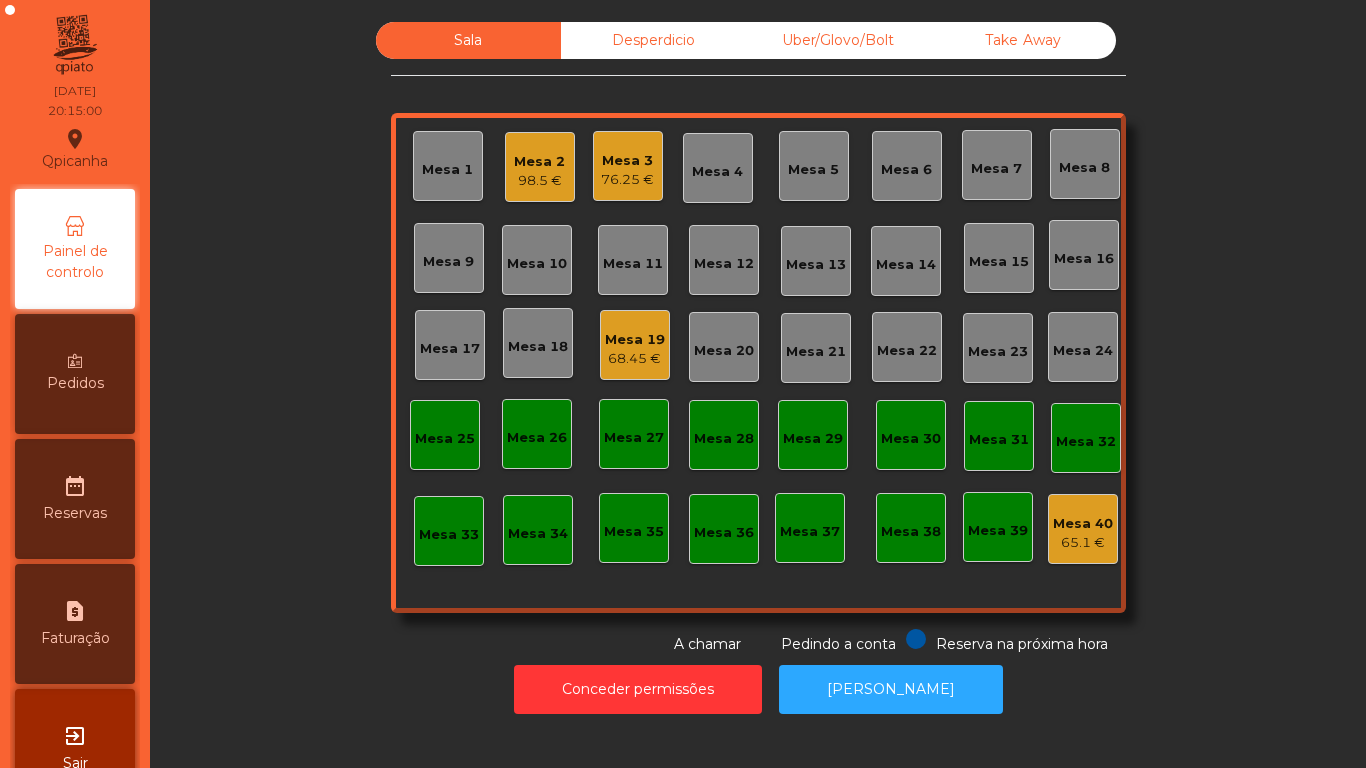 click on "Sala   Desperdicio   Uber/Glovo/Bolt   Take Away   Mesa 1   Mesa 2   98.5 €   Mesa 3   76.25 €   Mesa 4   Mesa 5   [GEOGRAPHIC_DATA] 7   [GEOGRAPHIC_DATA] 9   [GEOGRAPHIC_DATA] 10   [GEOGRAPHIC_DATA] 11   [GEOGRAPHIC_DATA] 13   [GEOGRAPHIC_DATA] 14   [GEOGRAPHIC_DATA] 15   [GEOGRAPHIC_DATA] 16   [GEOGRAPHIC_DATA] 17   [GEOGRAPHIC_DATA] 19   68.45 €   [GEOGRAPHIC_DATA] 20   [GEOGRAPHIC_DATA] 21   [GEOGRAPHIC_DATA] 22   [GEOGRAPHIC_DATA] 24   [GEOGRAPHIC_DATA] 25   [GEOGRAPHIC_DATA] 26   [GEOGRAPHIC_DATA] 27   [GEOGRAPHIC_DATA] 28   [GEOGRAPHIC_DATA] 29   [GEOGRAPHIC_DATA] 30   [GEOGRAPHIC_DATA] 31   [GEOGRAPHIC_DATA] 33   [GEOGRAPHIC_DATA] 35   [GEOGRAPHIC_DATA] 37   [GEOGRAPHIC_DATA] 38   [GEOGRAPHIC_DATA] 40   65.1 €  Reserva na próxima hora Pedindo a conta A chamar" 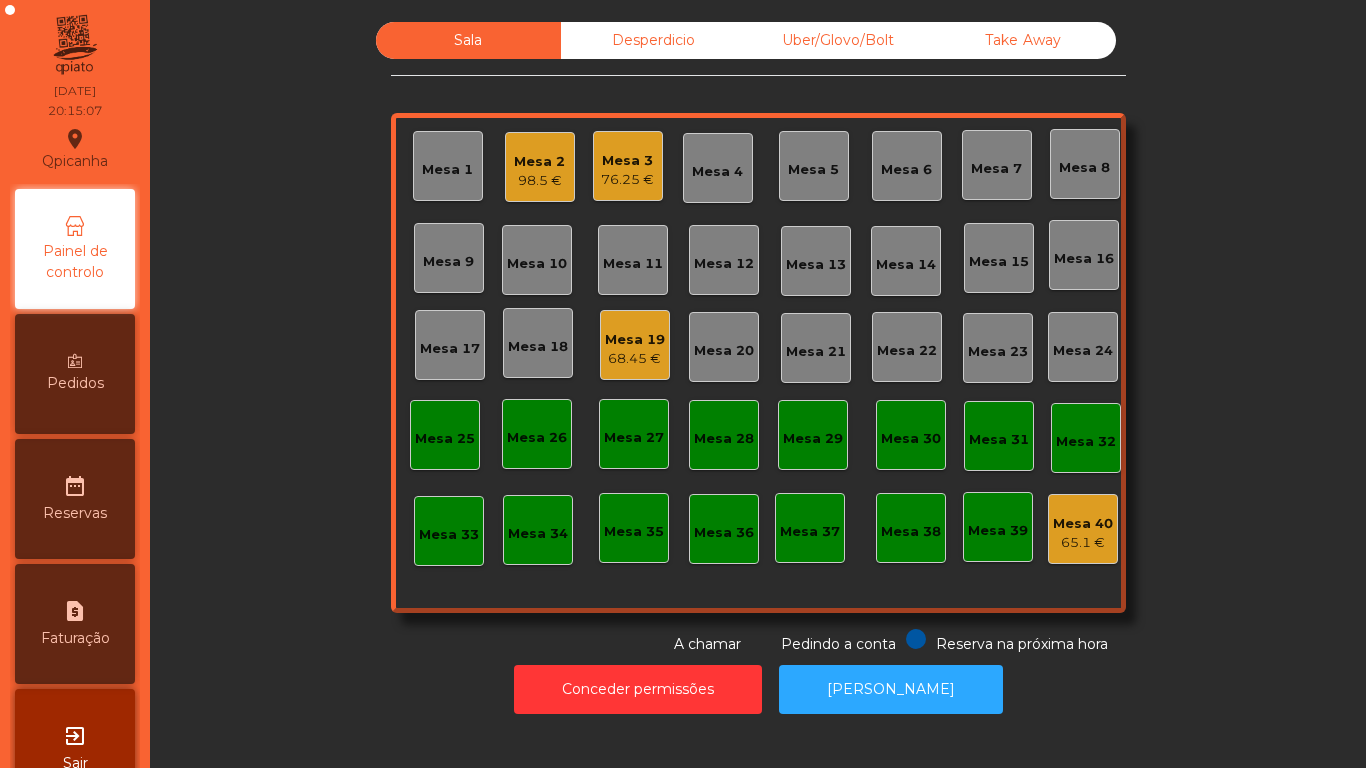 click on "Mesa 19   68.45 €" 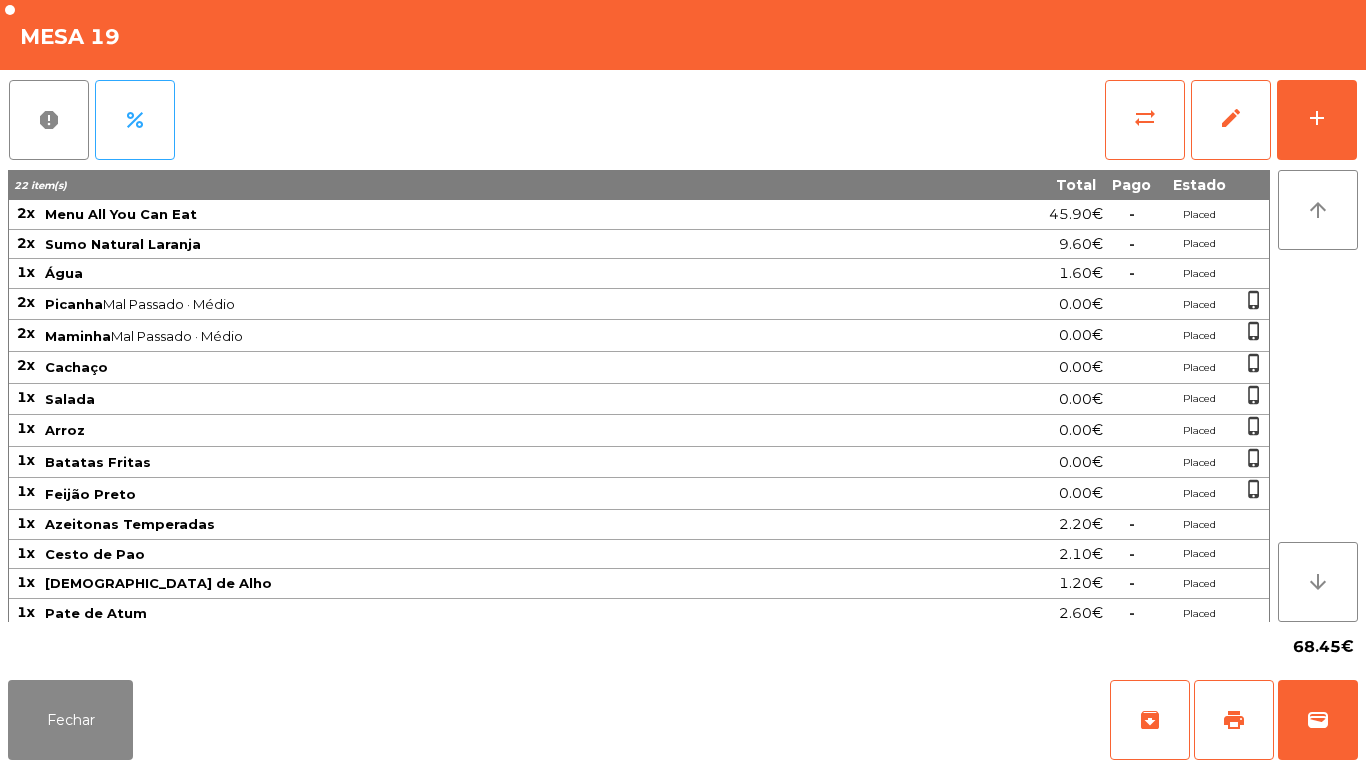 scroll, scrollTop: 66, scrollLeft: 0, axis: vertical 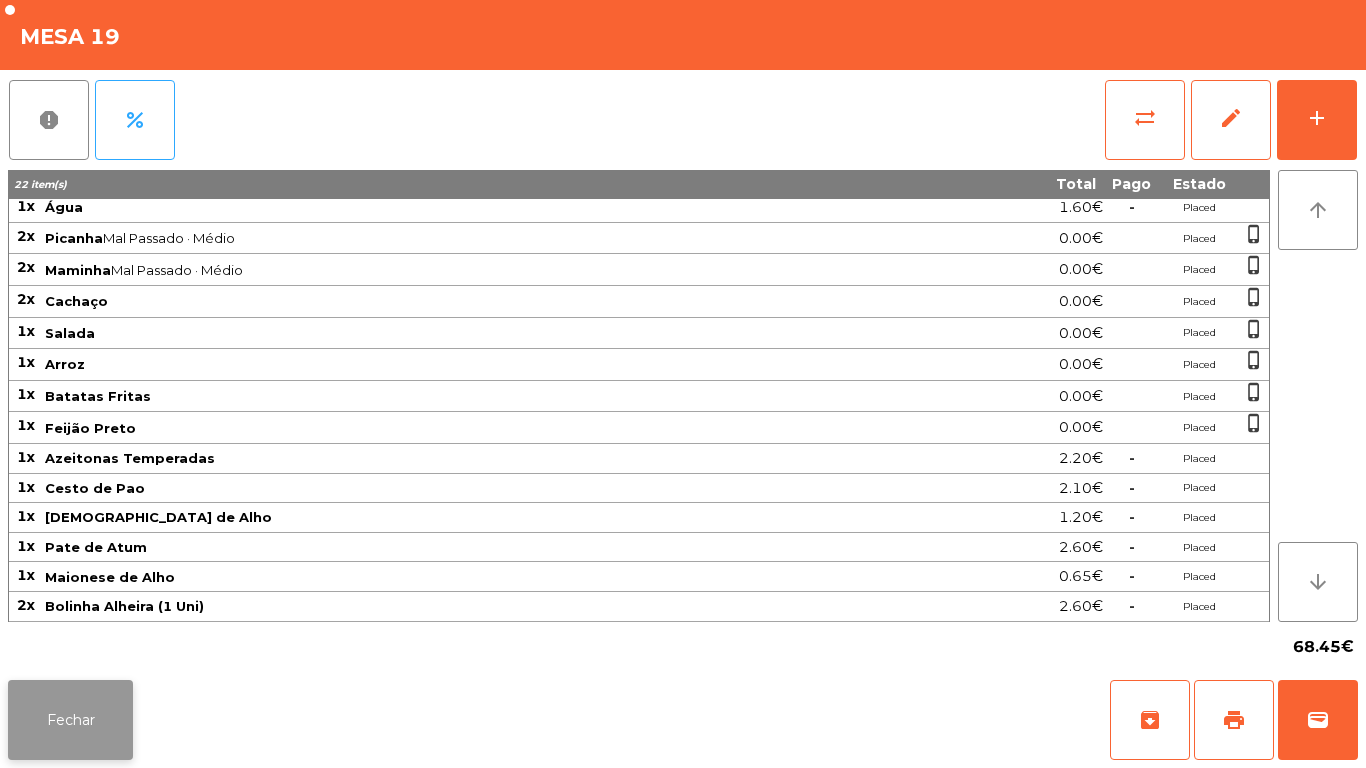 click on "Fechar" 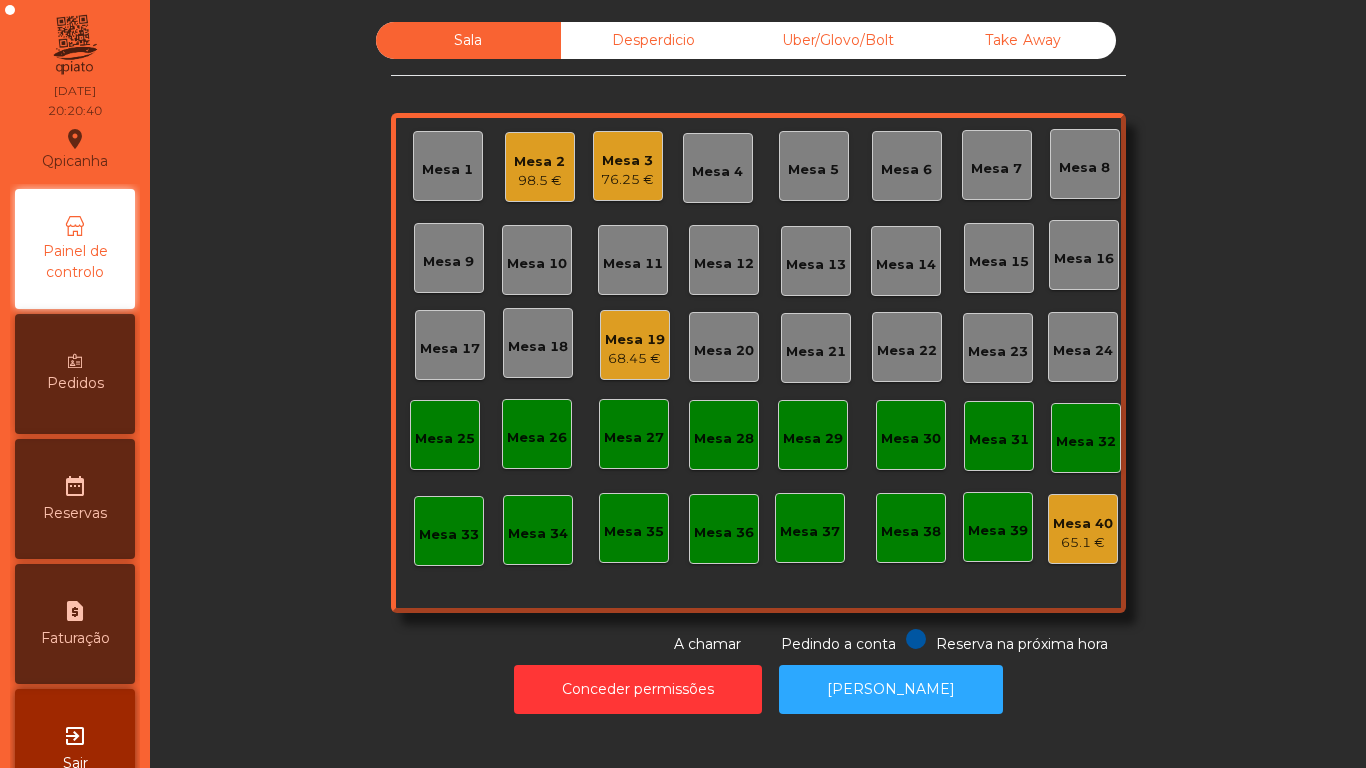 click on "Mesa 2" 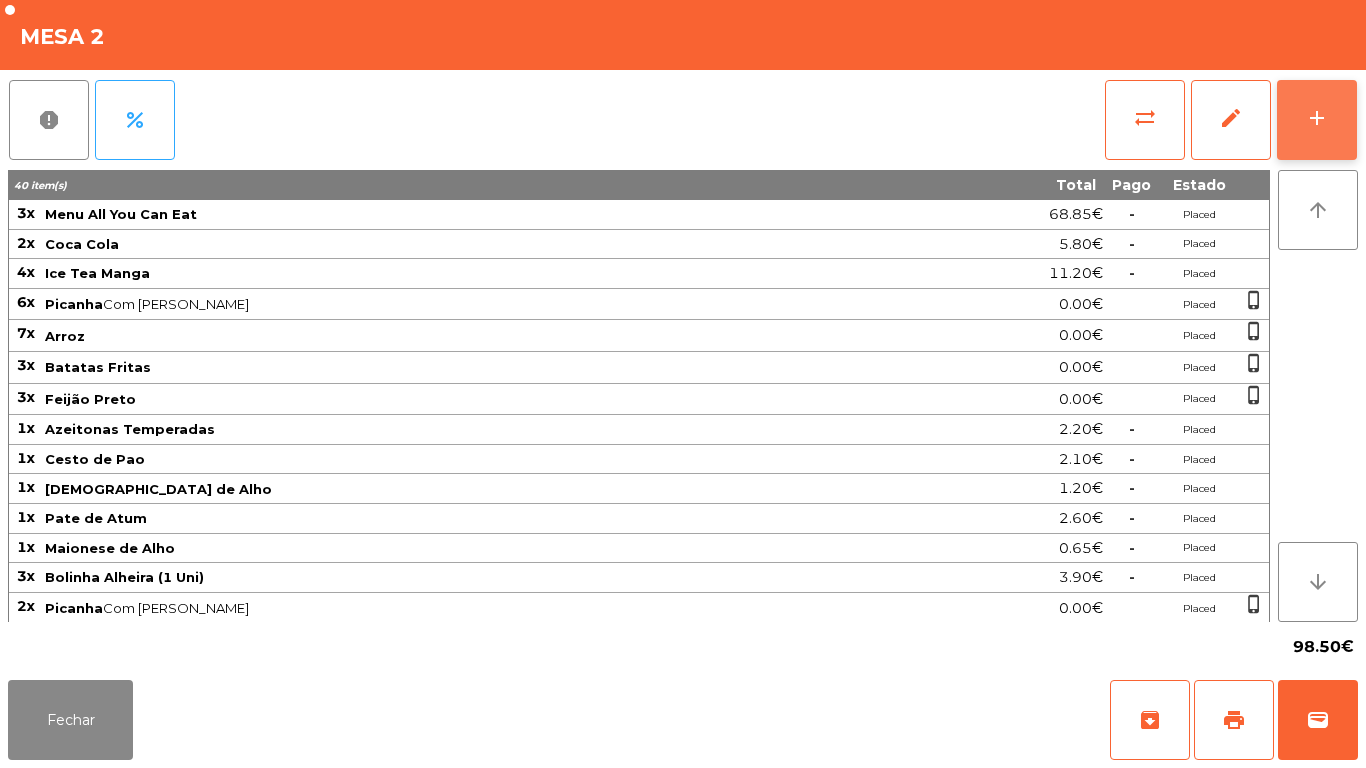 click on "add" 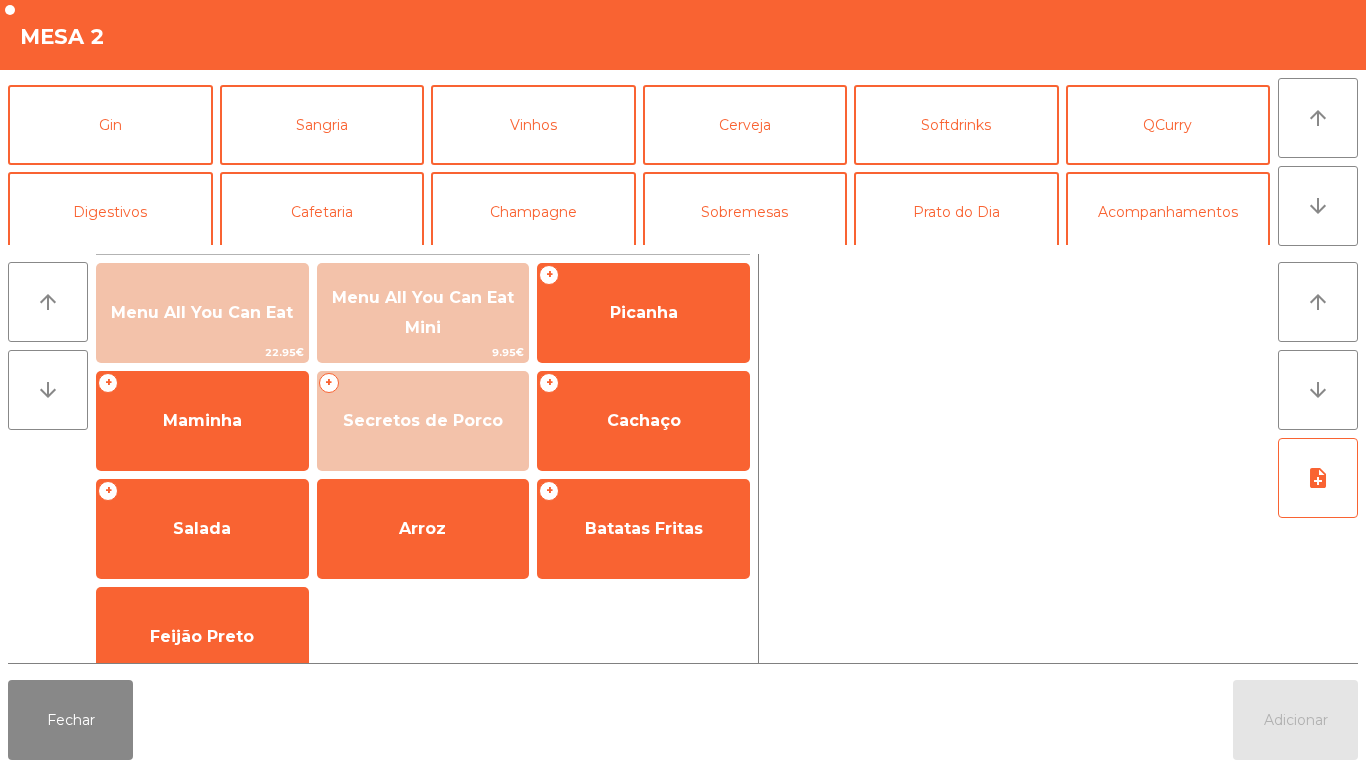 scroll, scrollTop: 84, scrollLeft: 0, axis: vertical 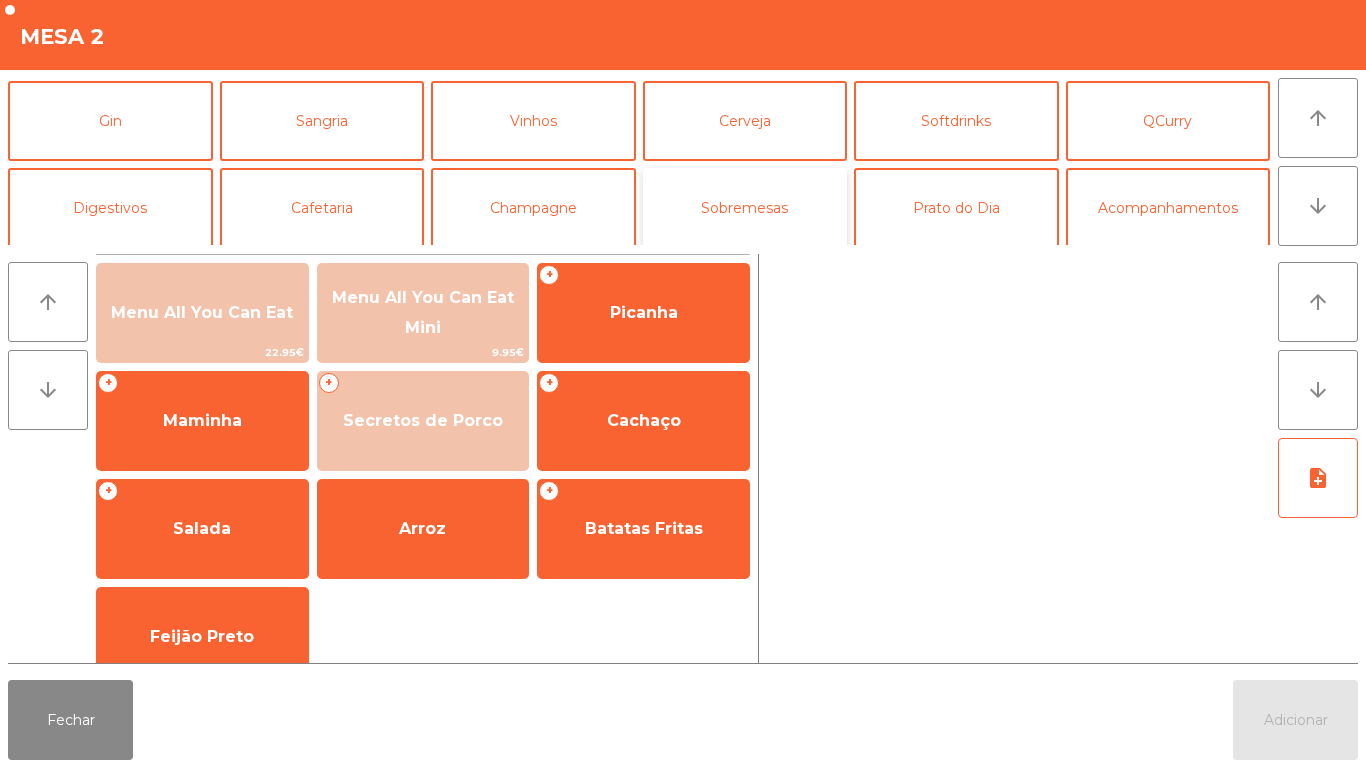 click on "Sobremesas" 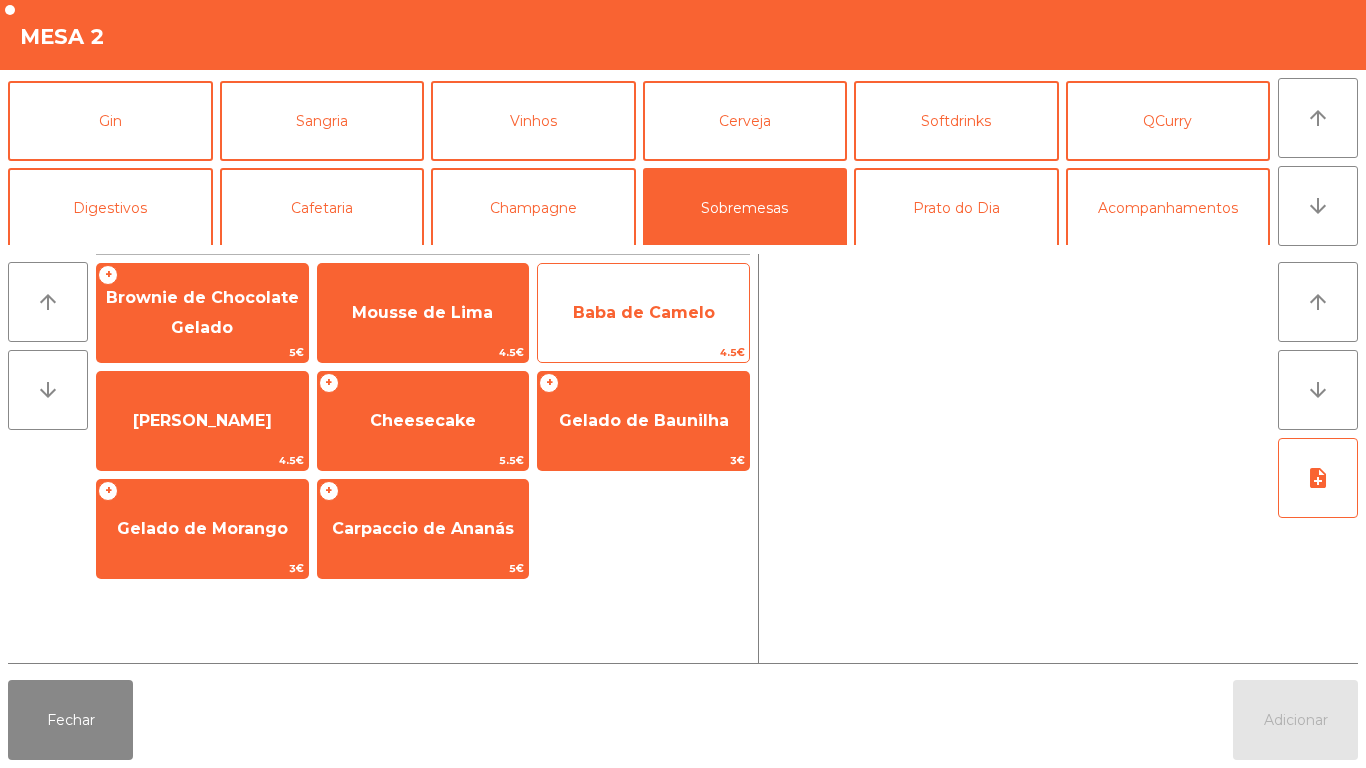 click on "Baba de Camelo" 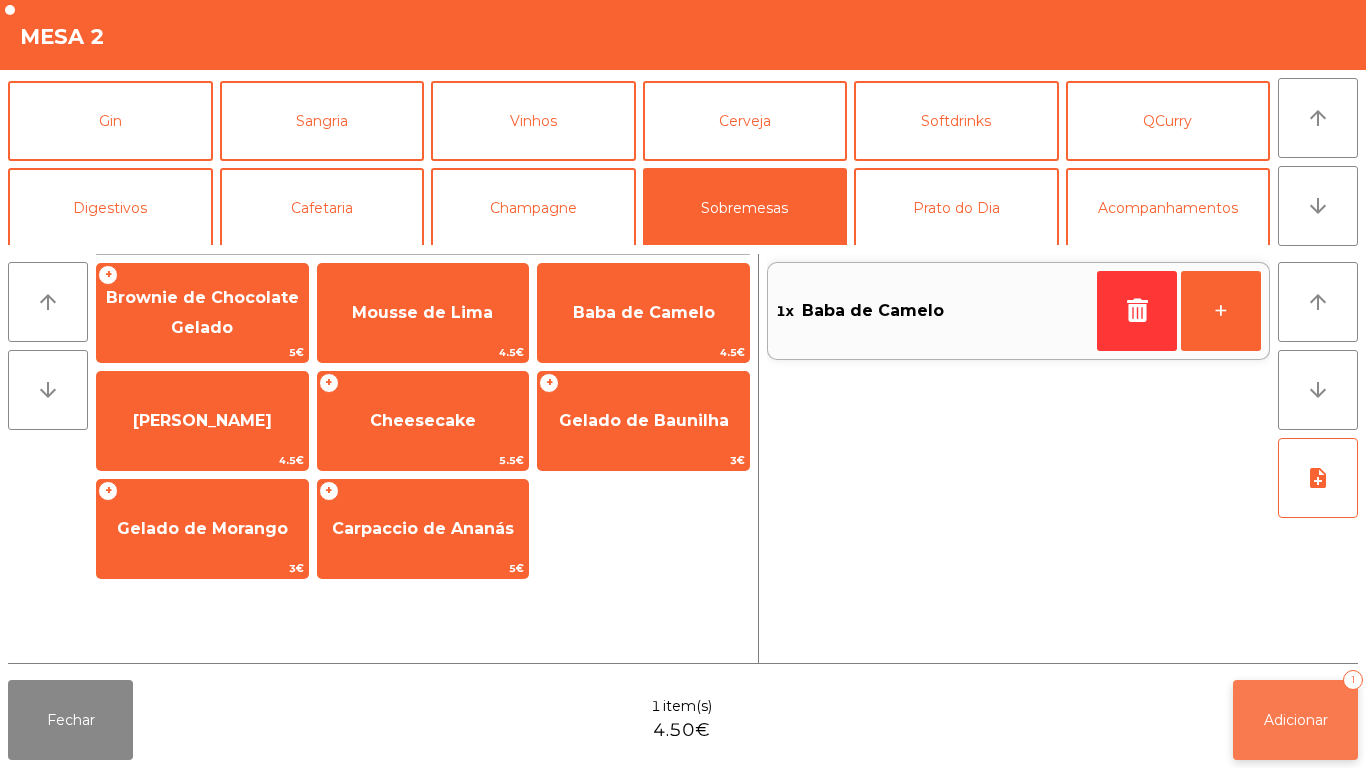 click on "Adicionar   1" 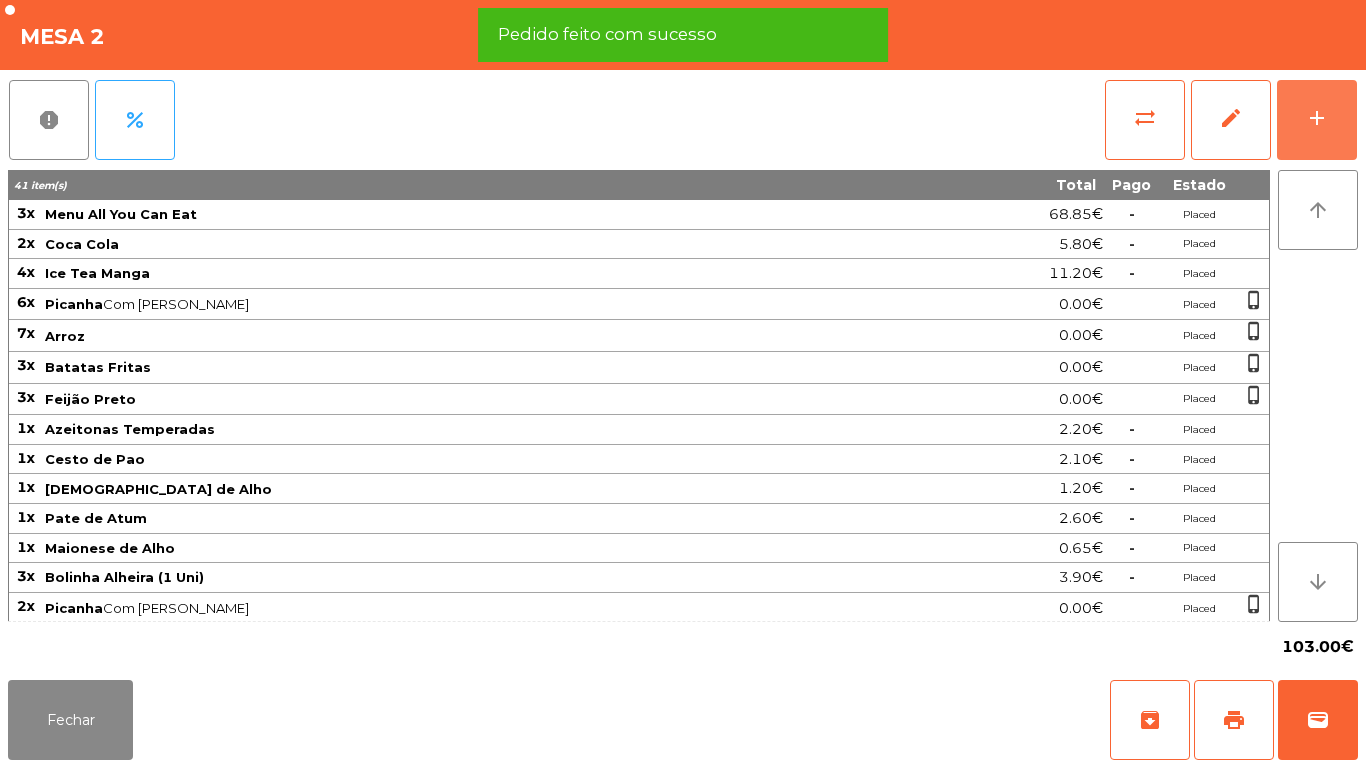 scroll, scrollTop: 65, scrollLeft: 0, axis: vertical 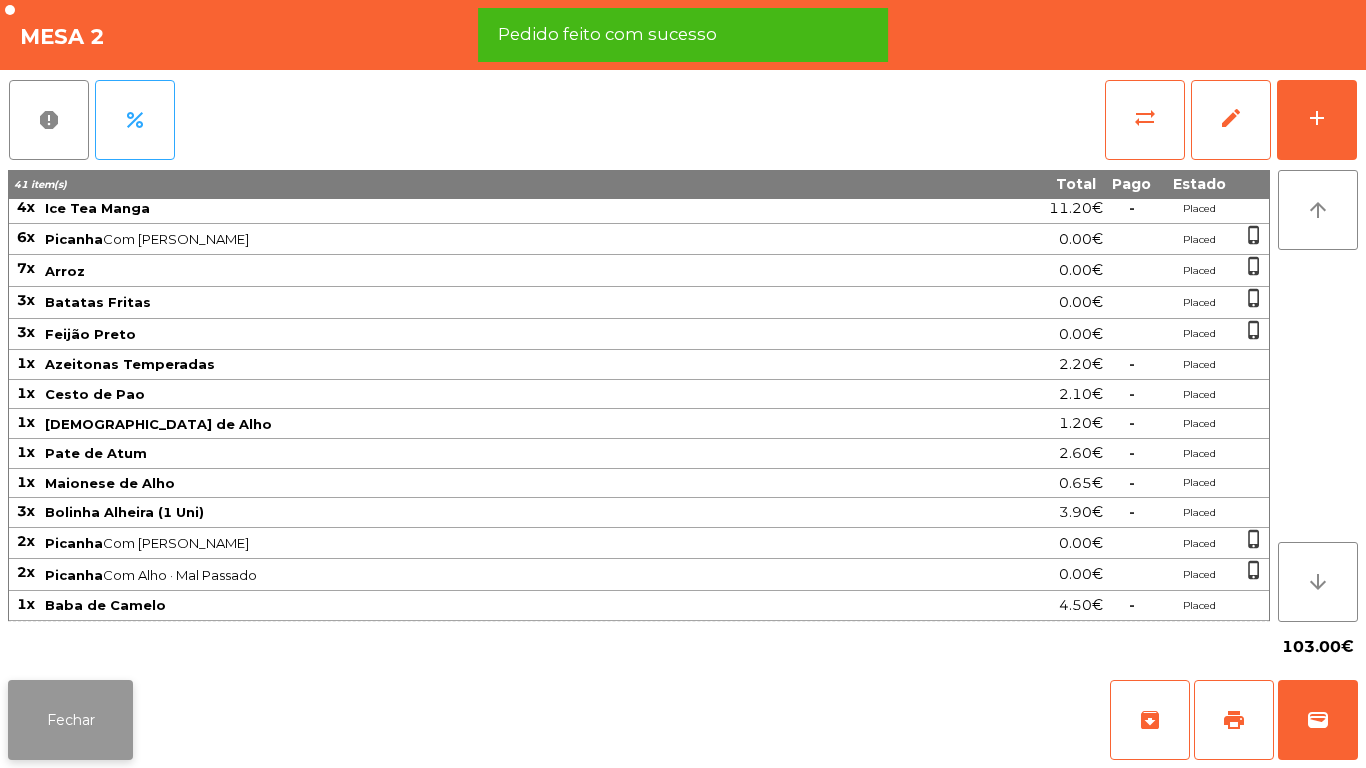 click on "Fechar" 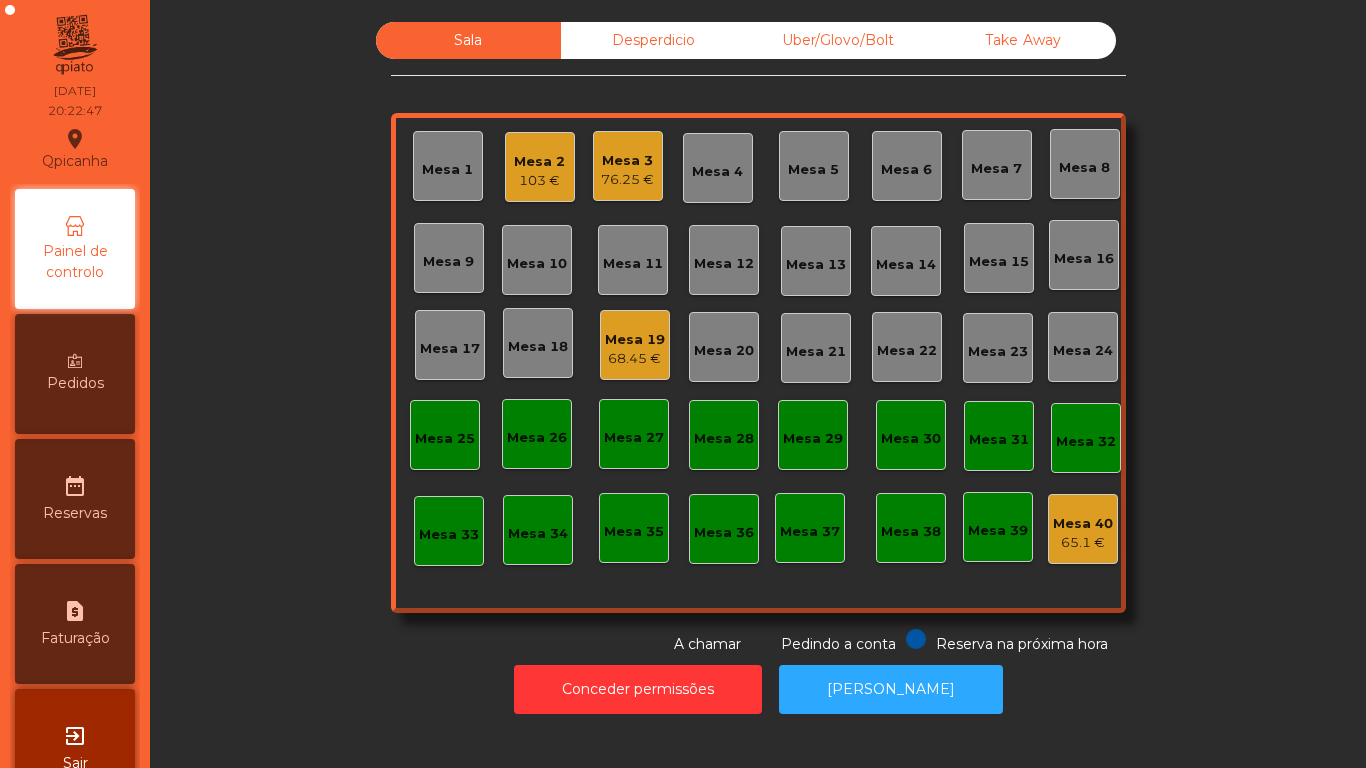 click on "Mesa 2" 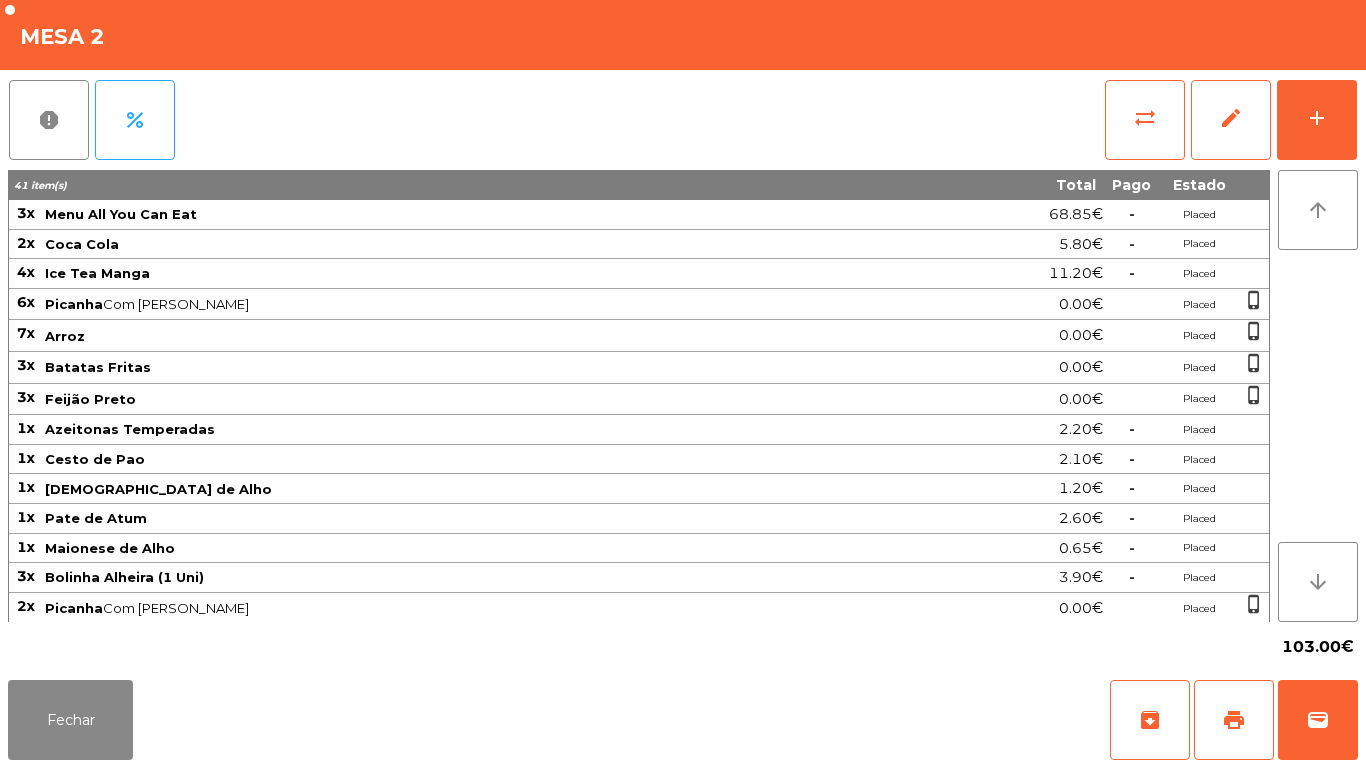 scroll, scrollTop: 64, scrollLeft: 0, axis: vertical 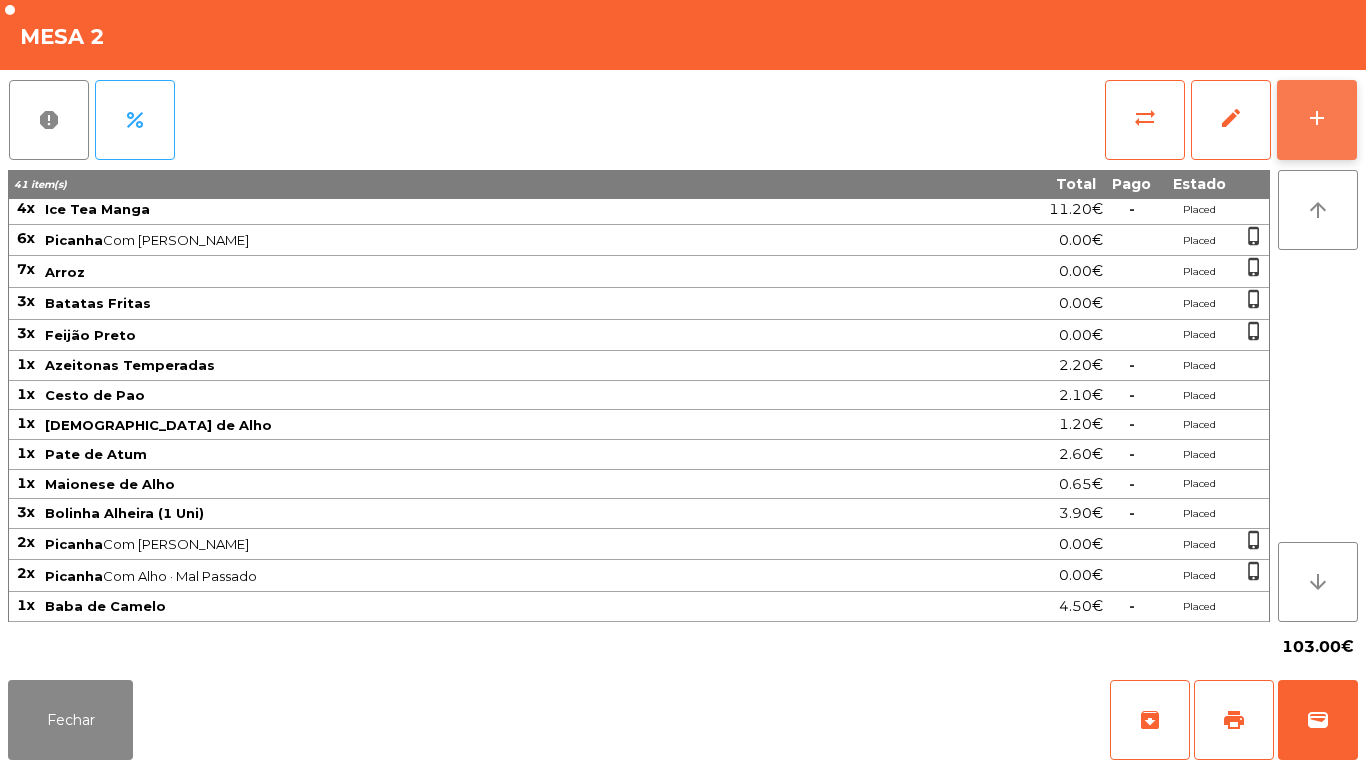 click on "add" 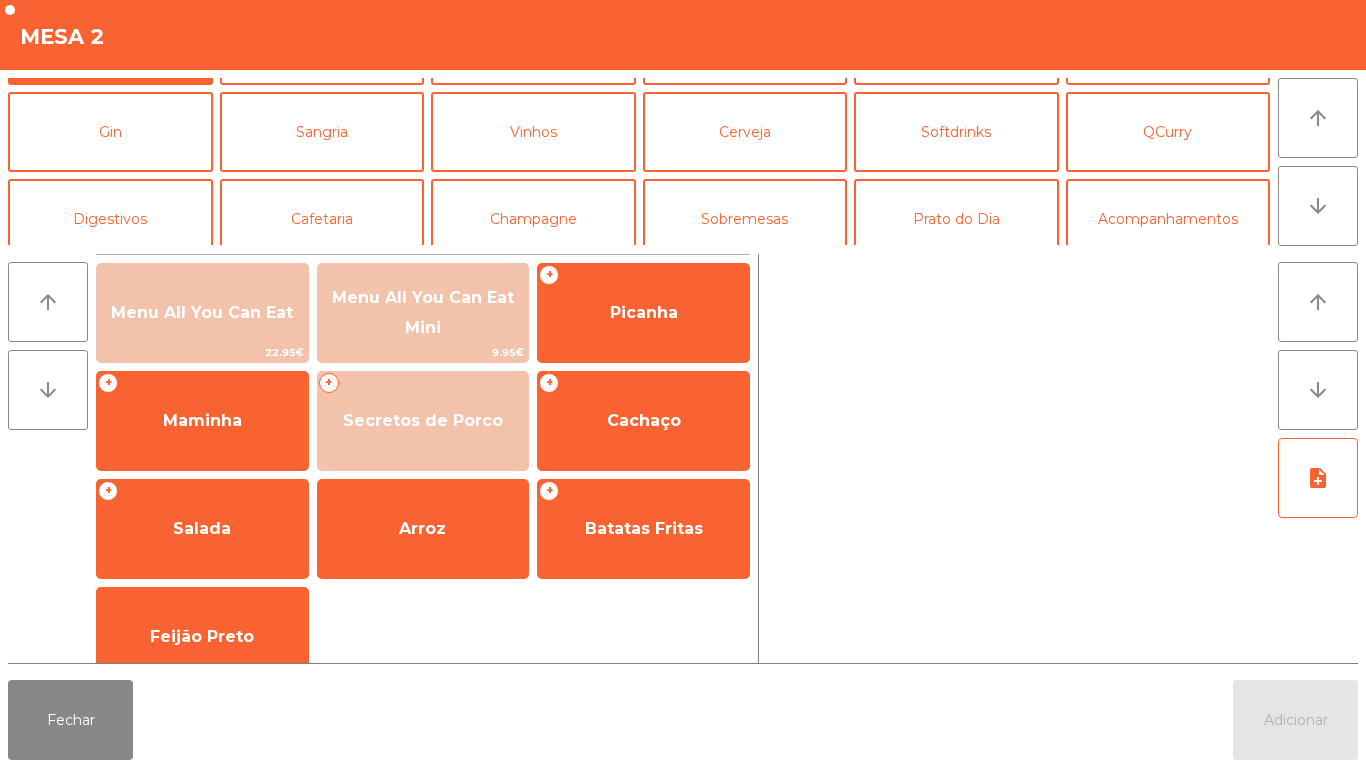 scroll, scrollTop: 117, scrollLeft: 0, axis: vertical 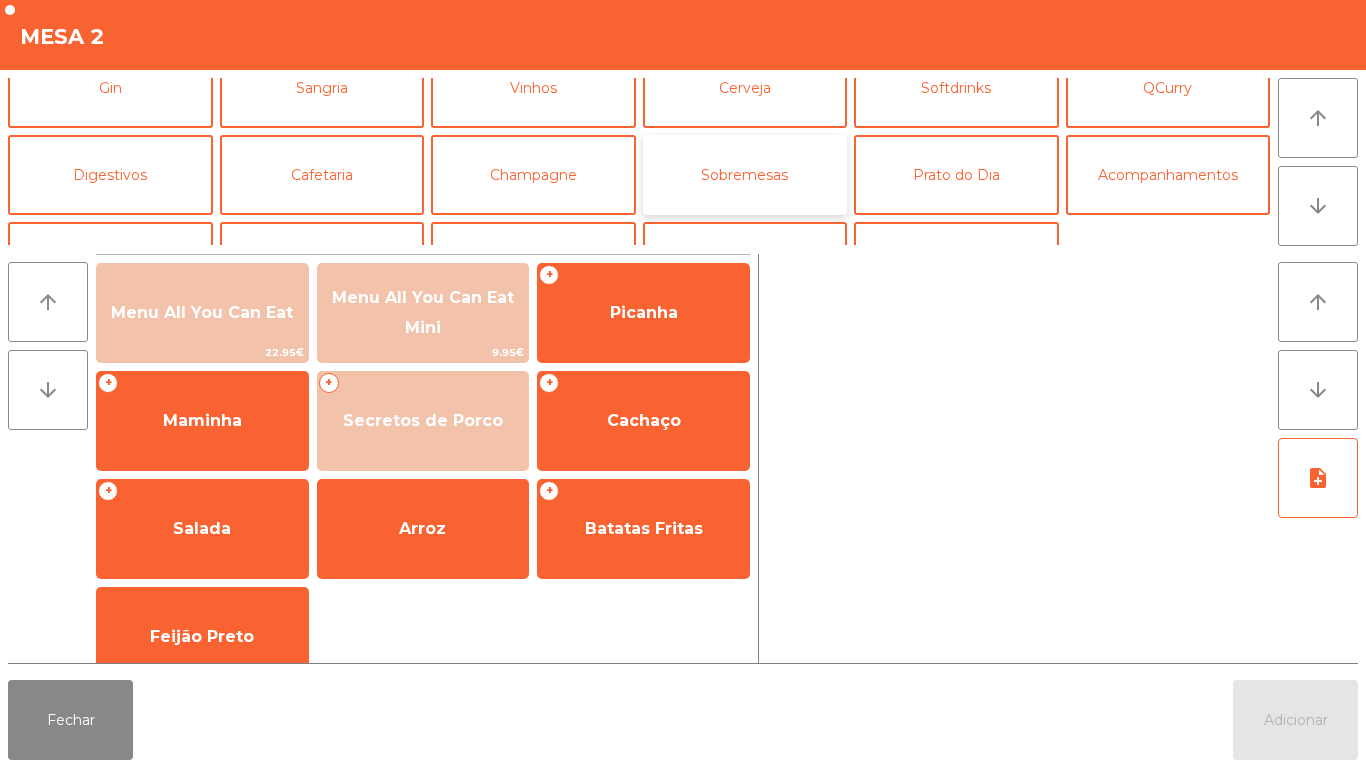 click on "Sobremesas" 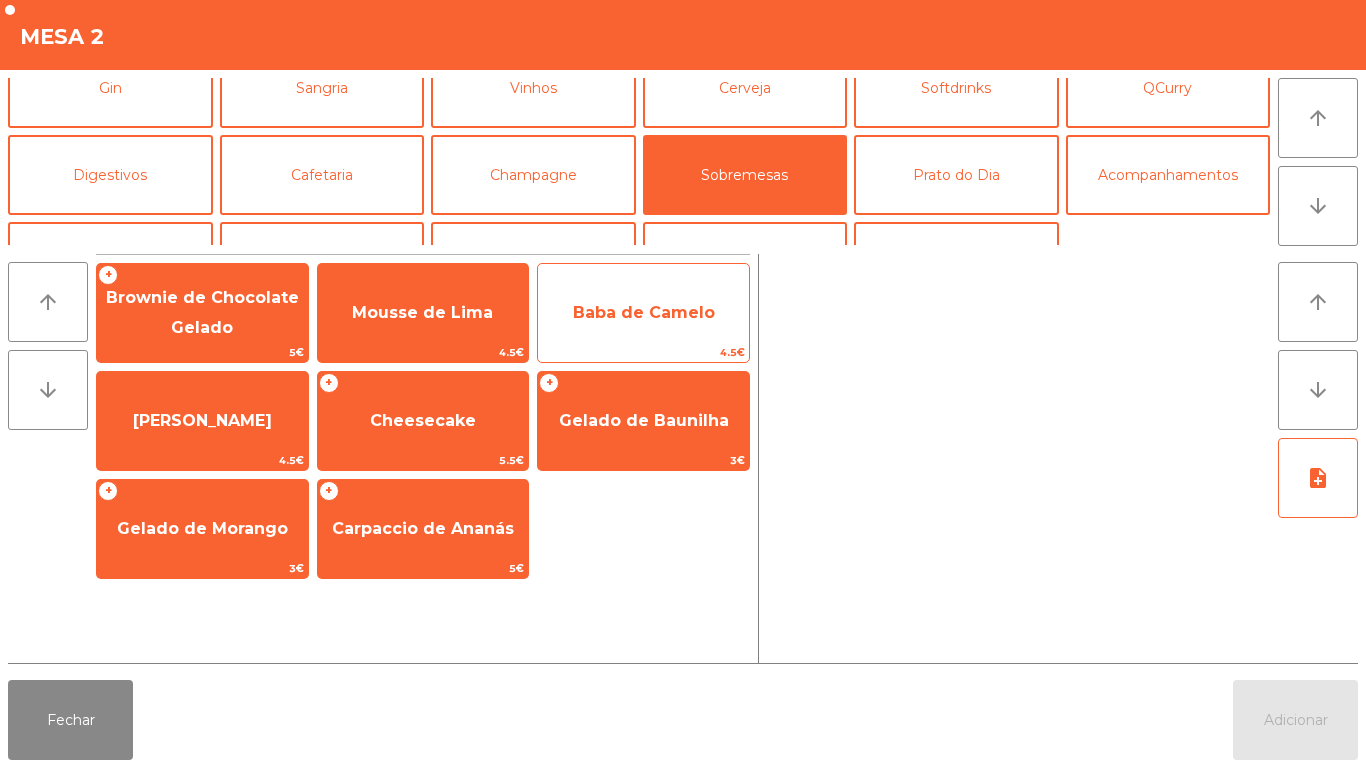 click on "Baba de Camelo" 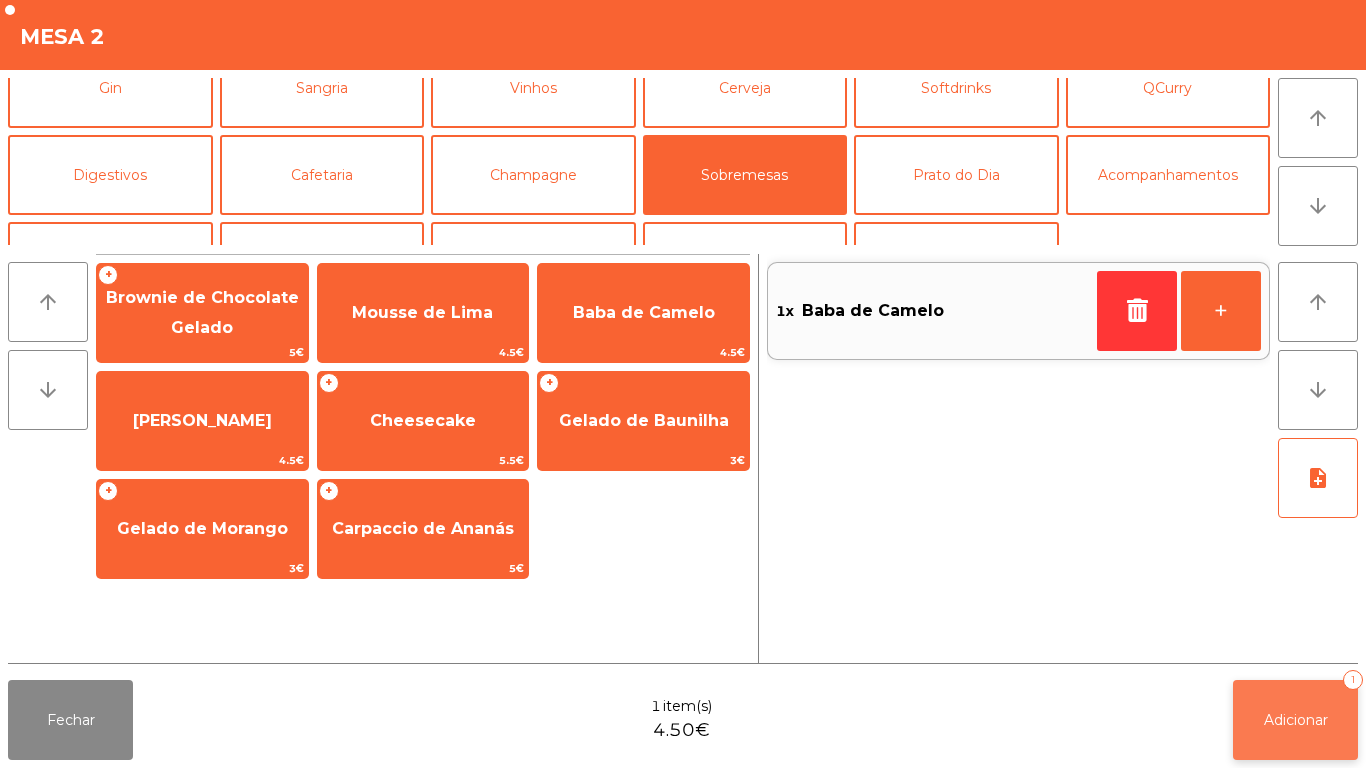 click on "Adicionar   1" 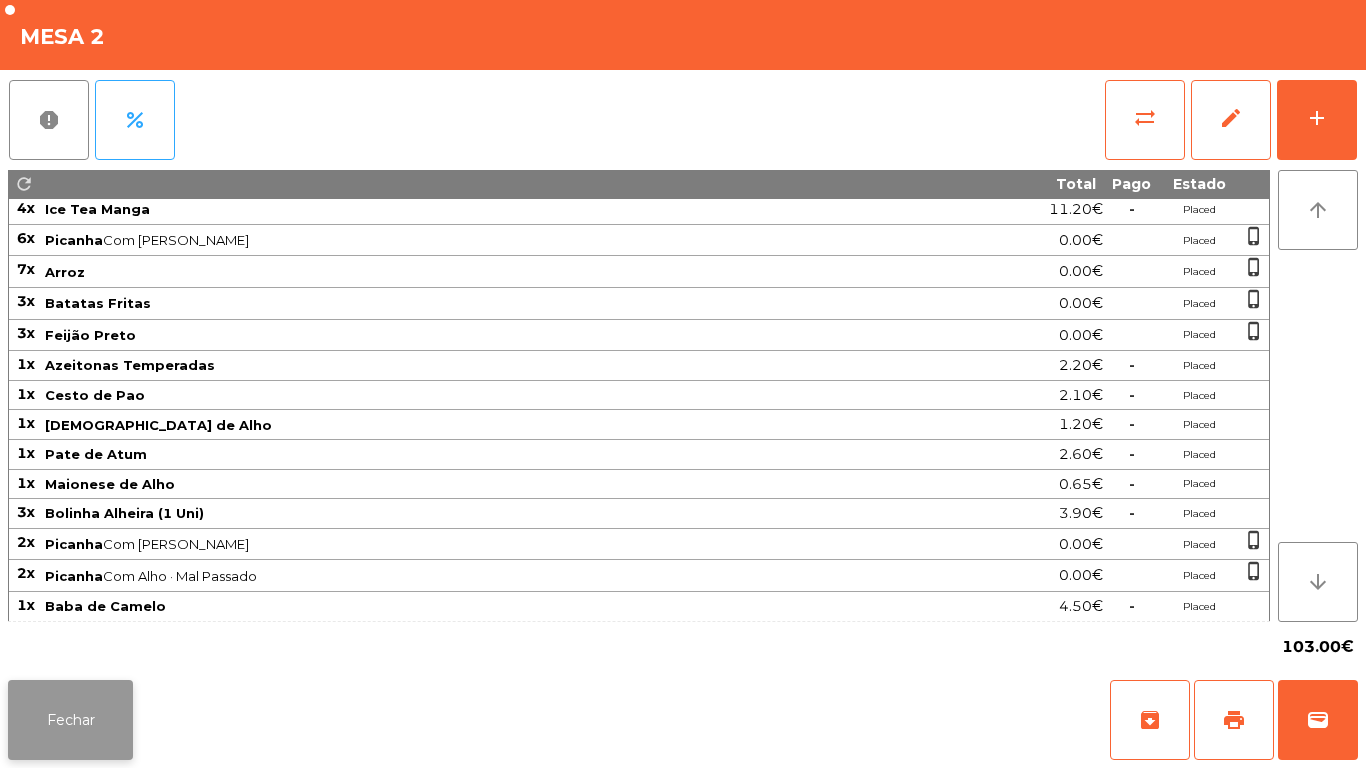 click on "Fechar" 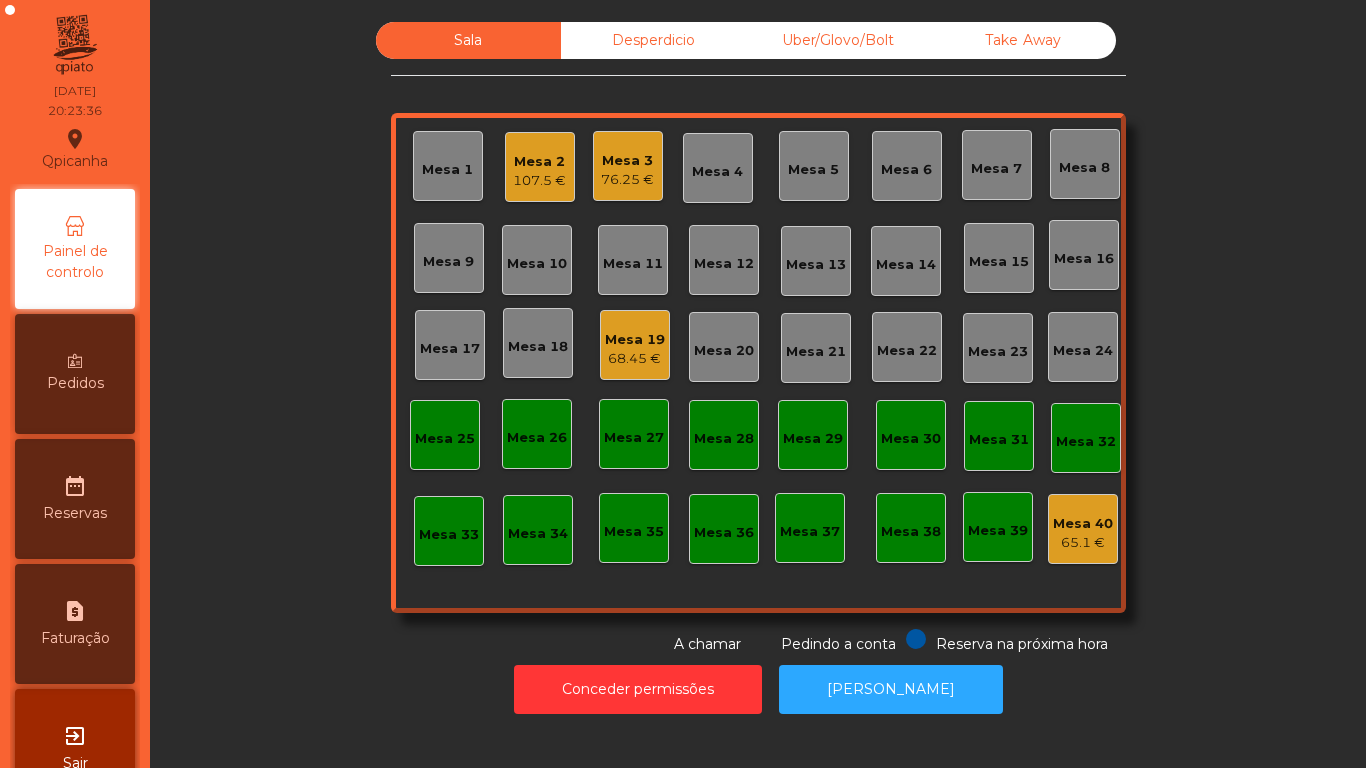 click on "Mesa 2   107.5 €" 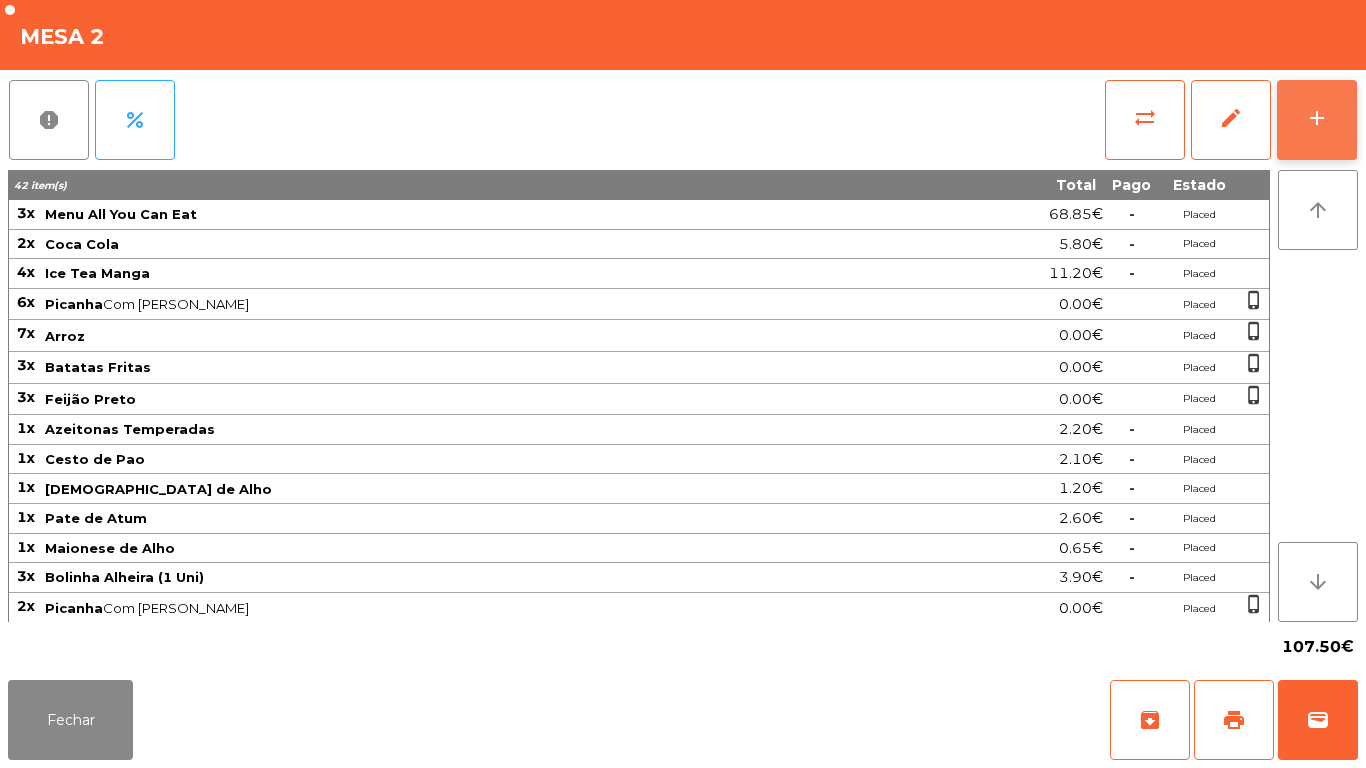 click on "add" 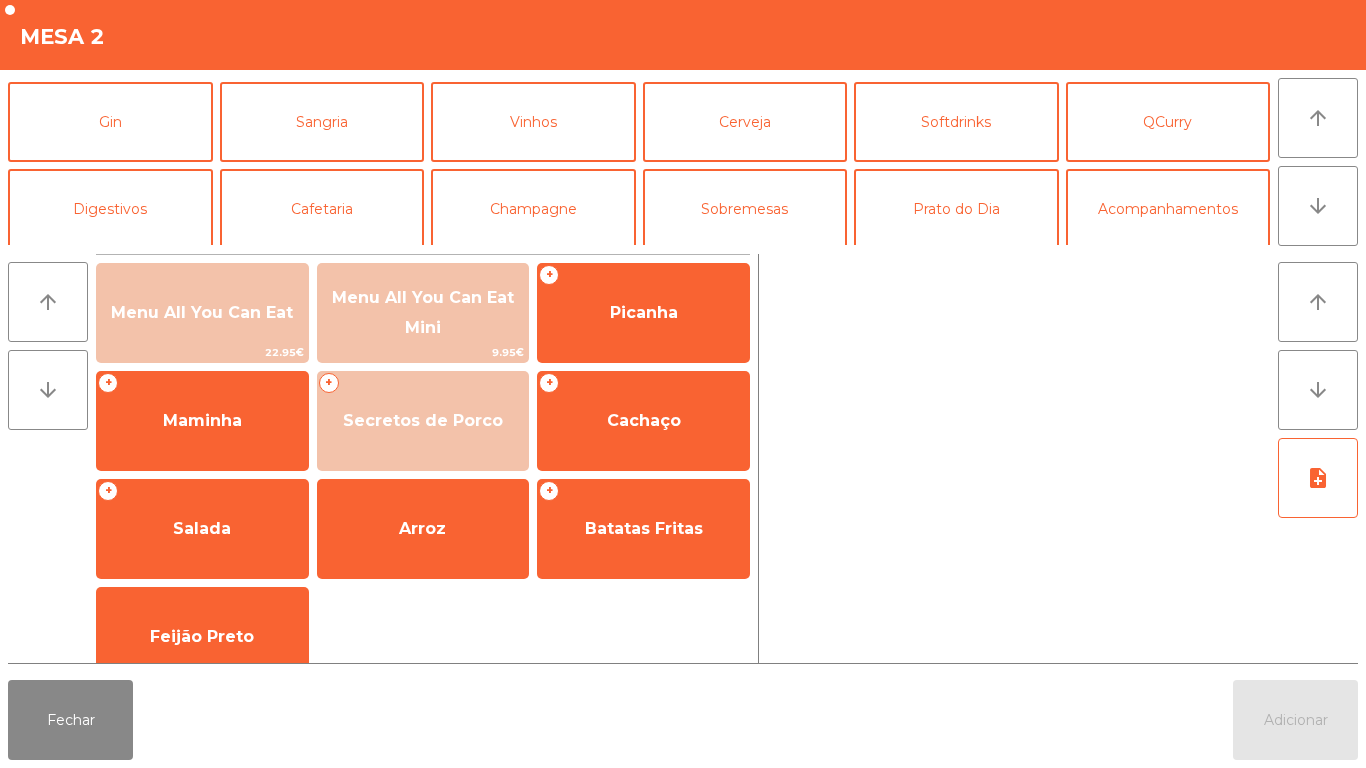 scroll, scrollTop: 93, scrollLeft: 0, axis: vertical 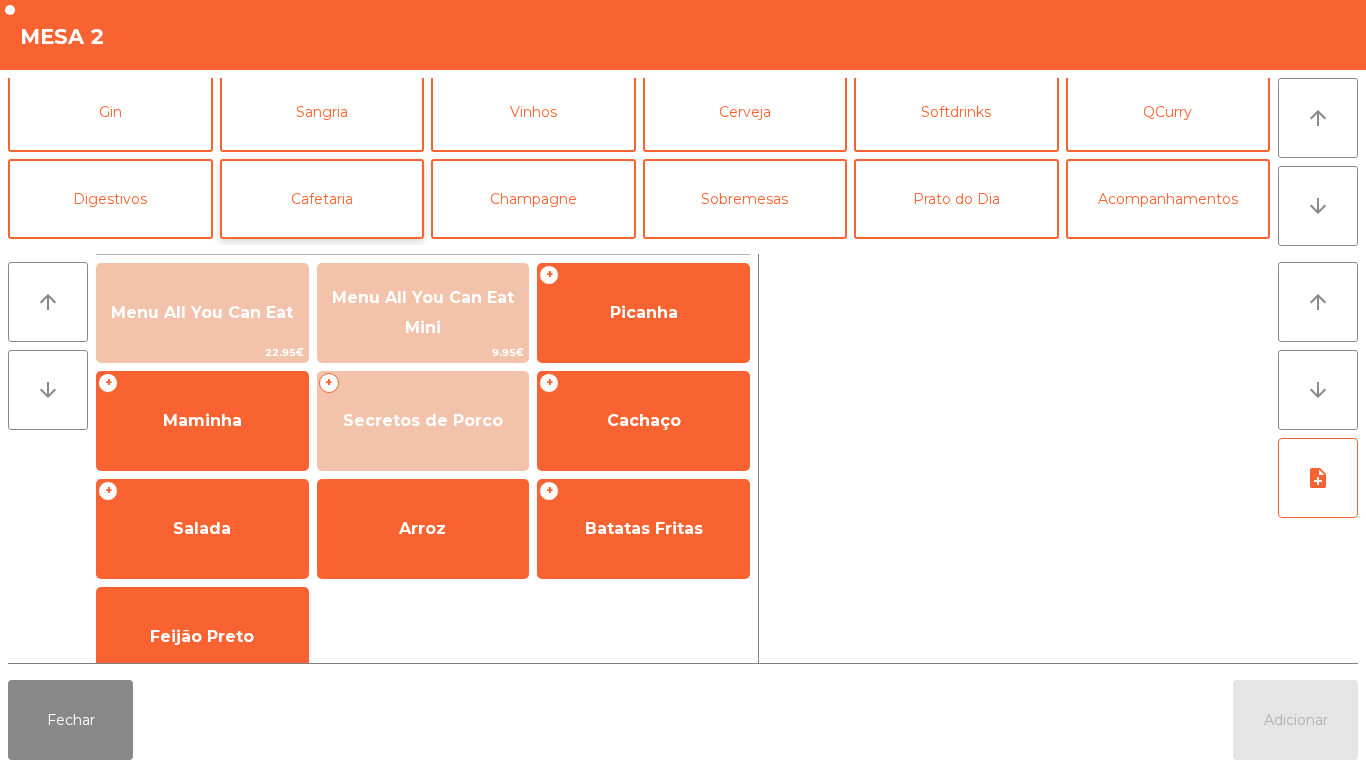 click on "Cafetaria" 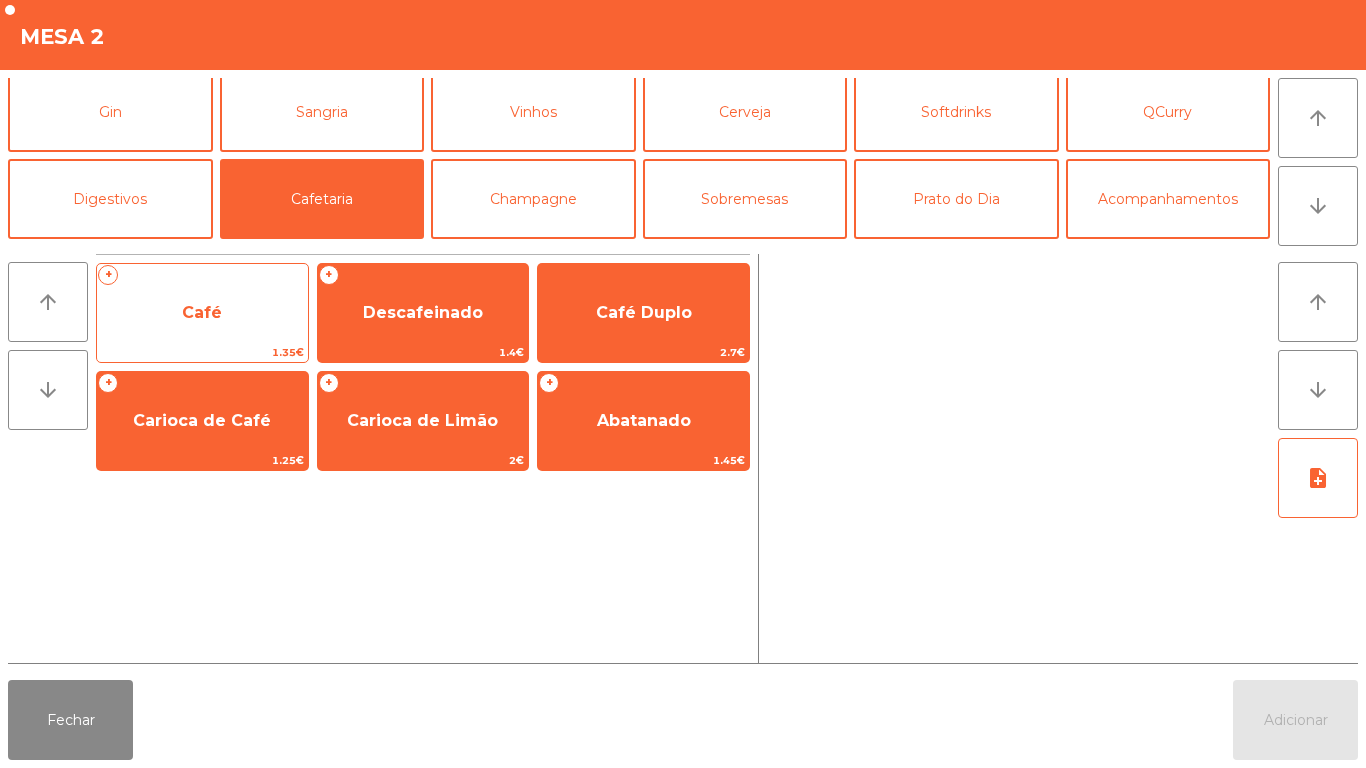 click on "Café" 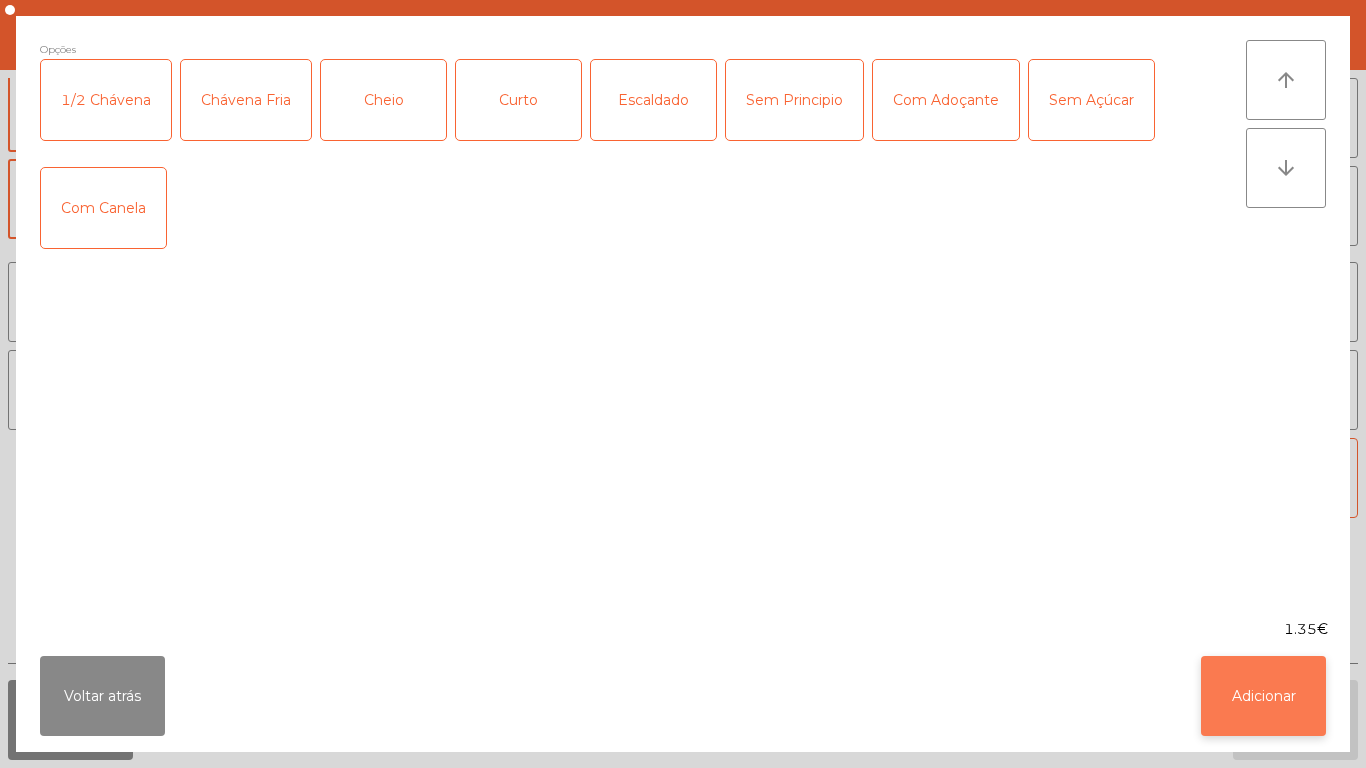click on "Adicionar" 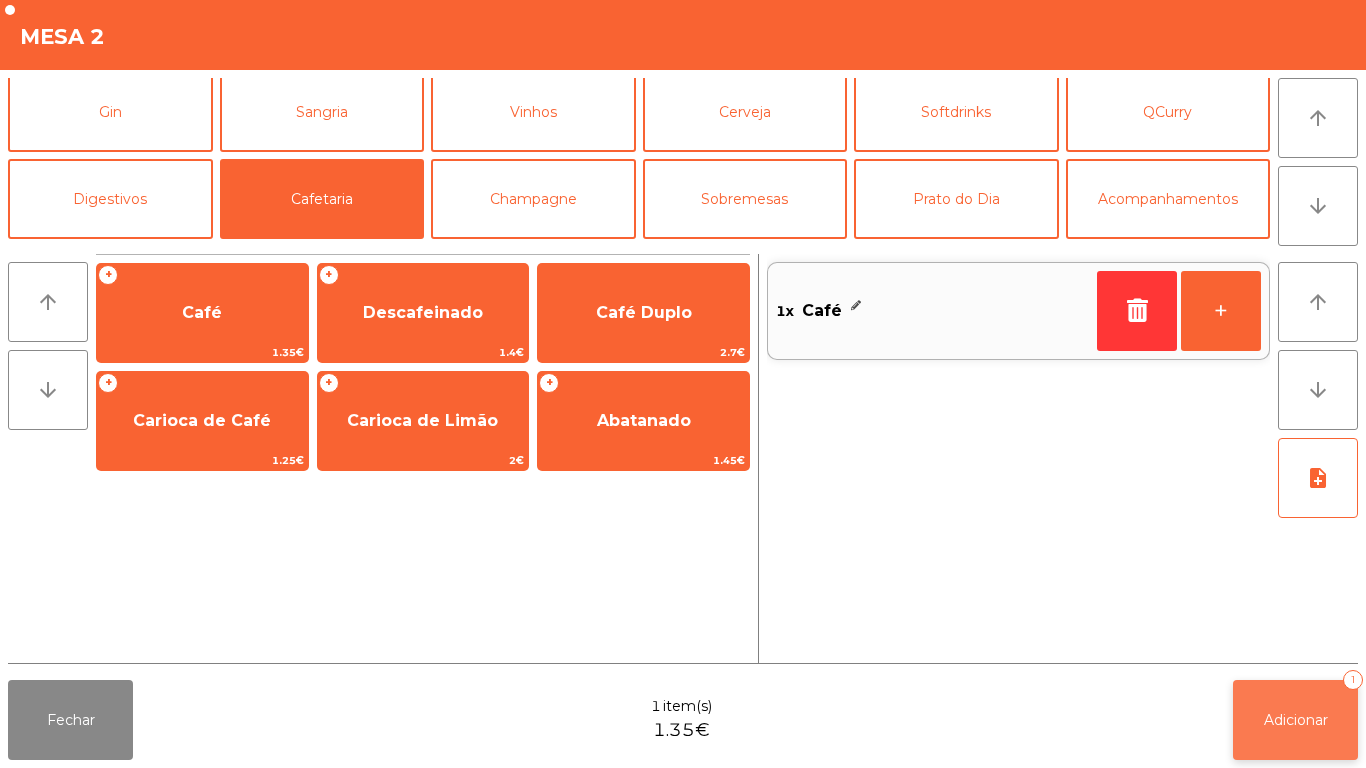 click on "Adicionar" 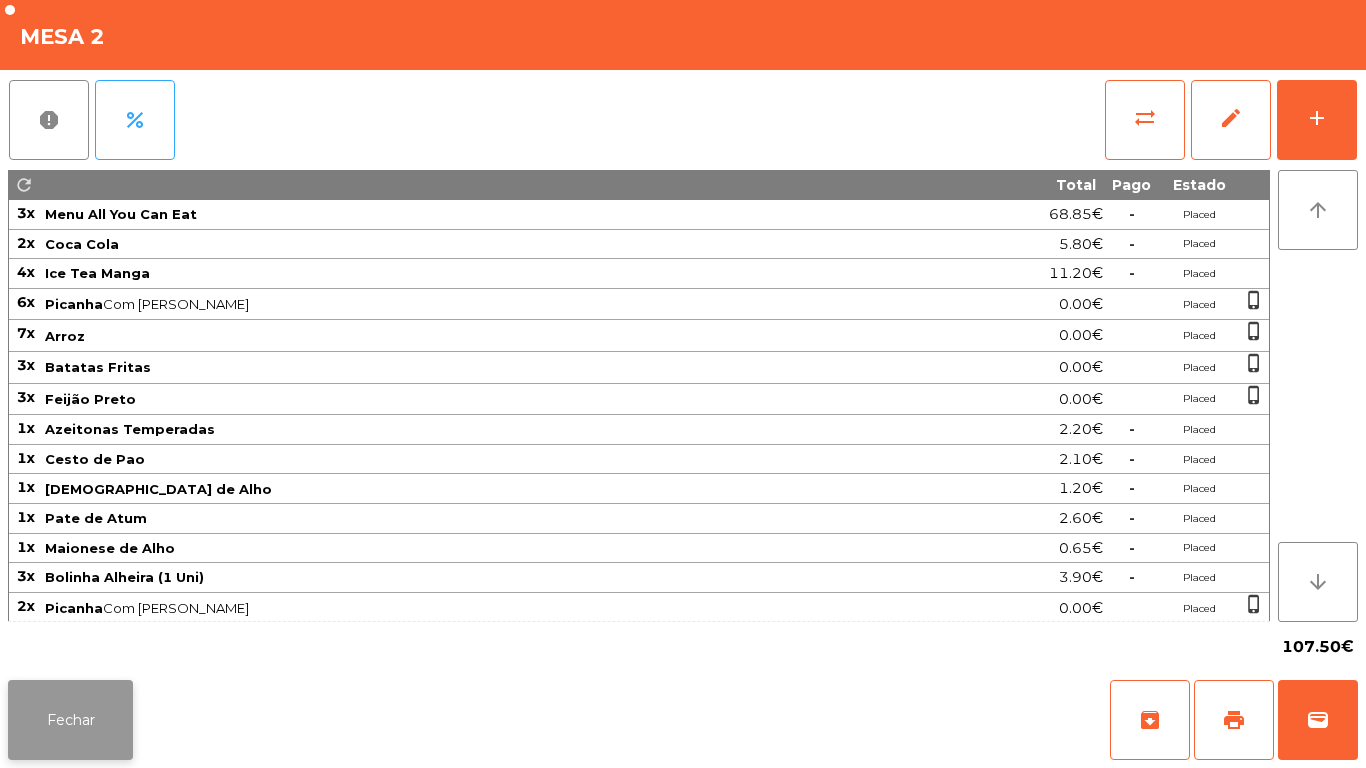 click on "Fechar" 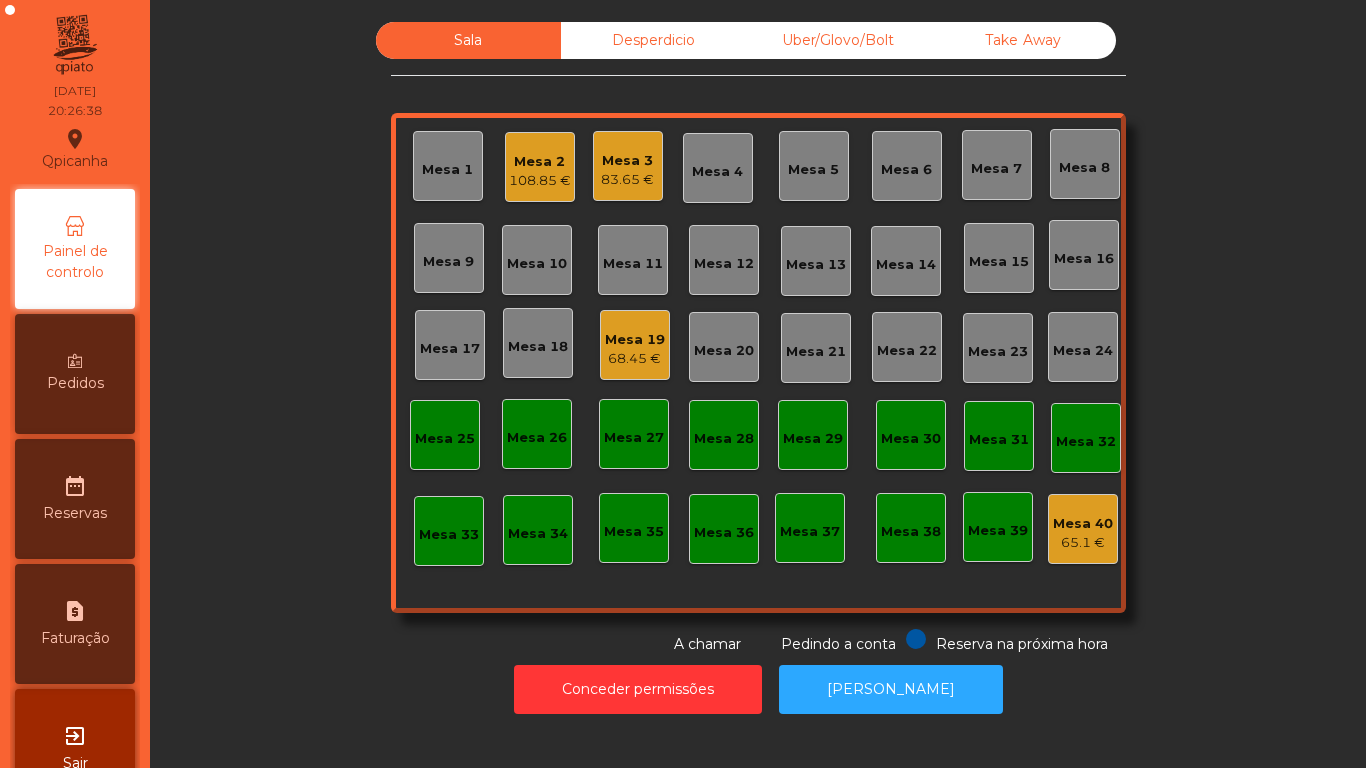 click on "108.85 €" 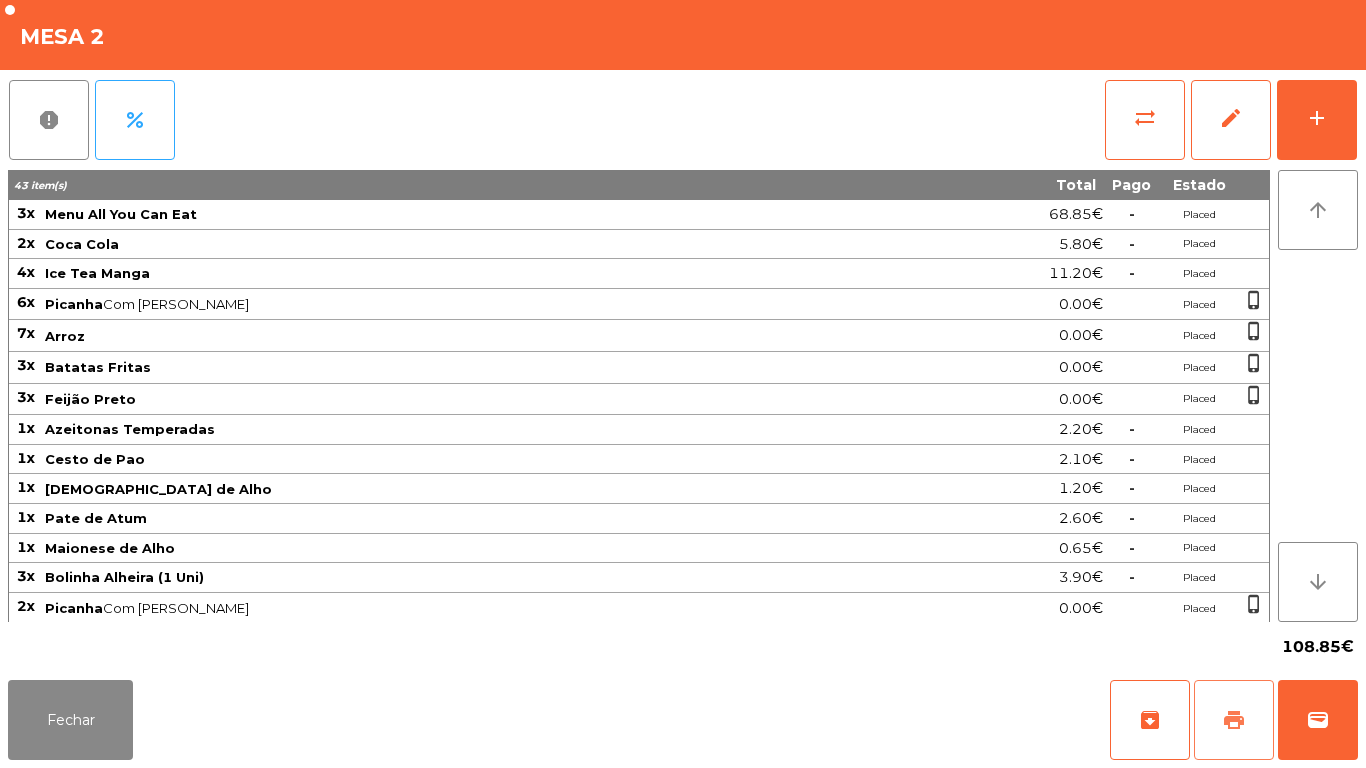 click on "print" 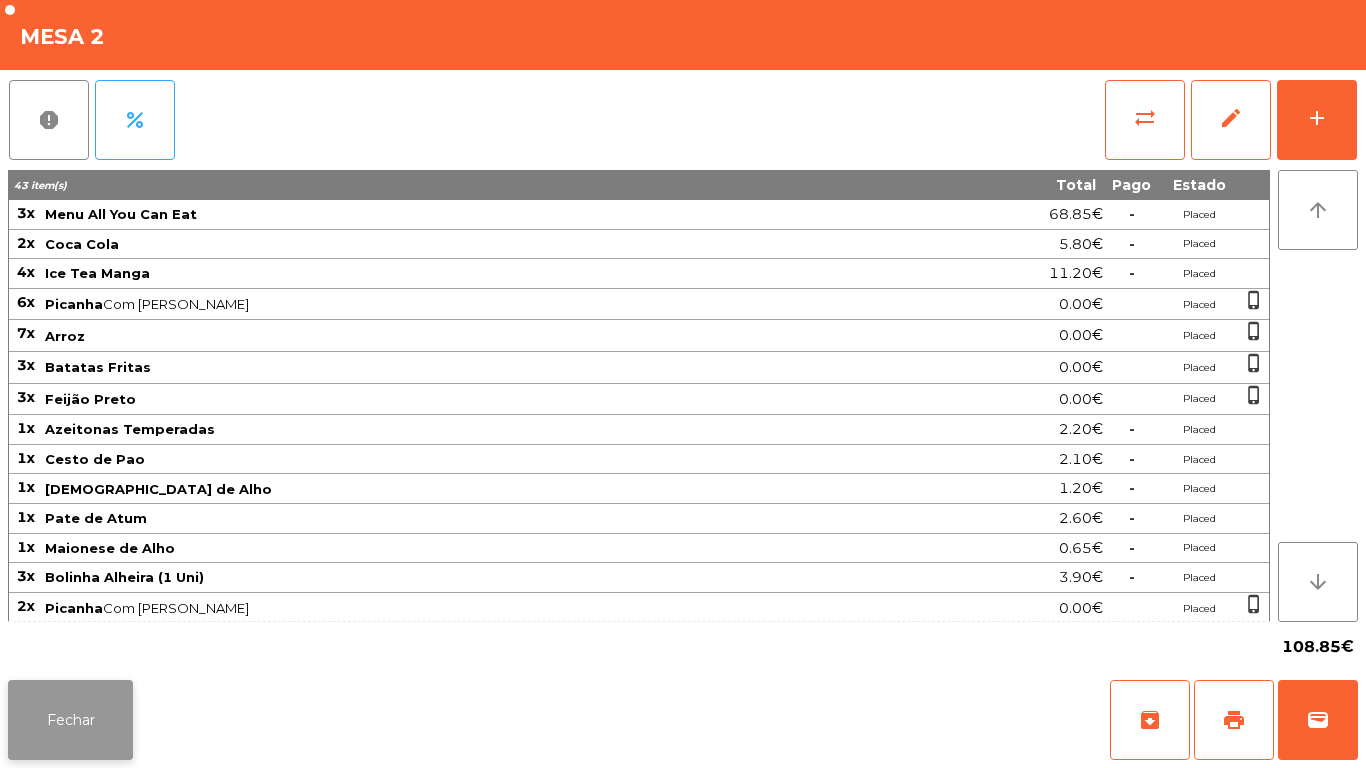 click on "Fechar" 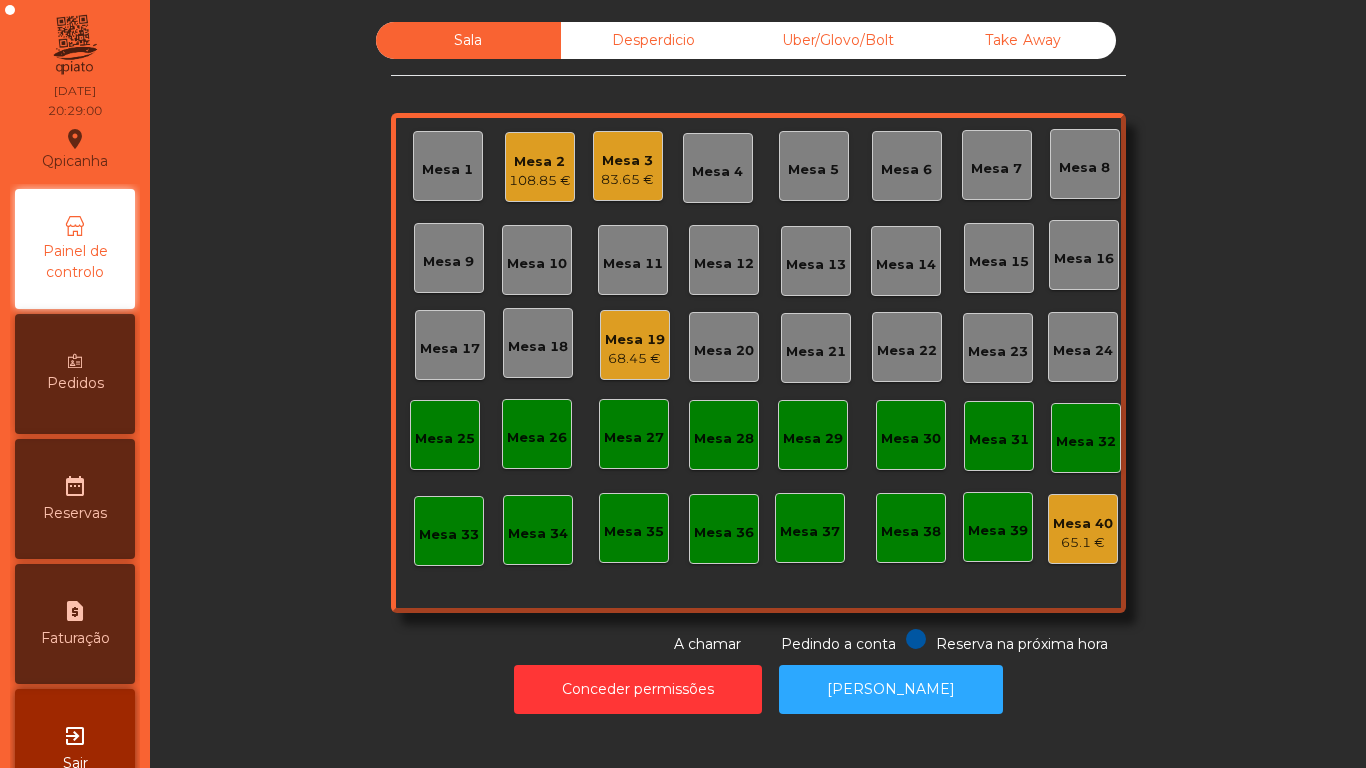 click on "68.45 €" 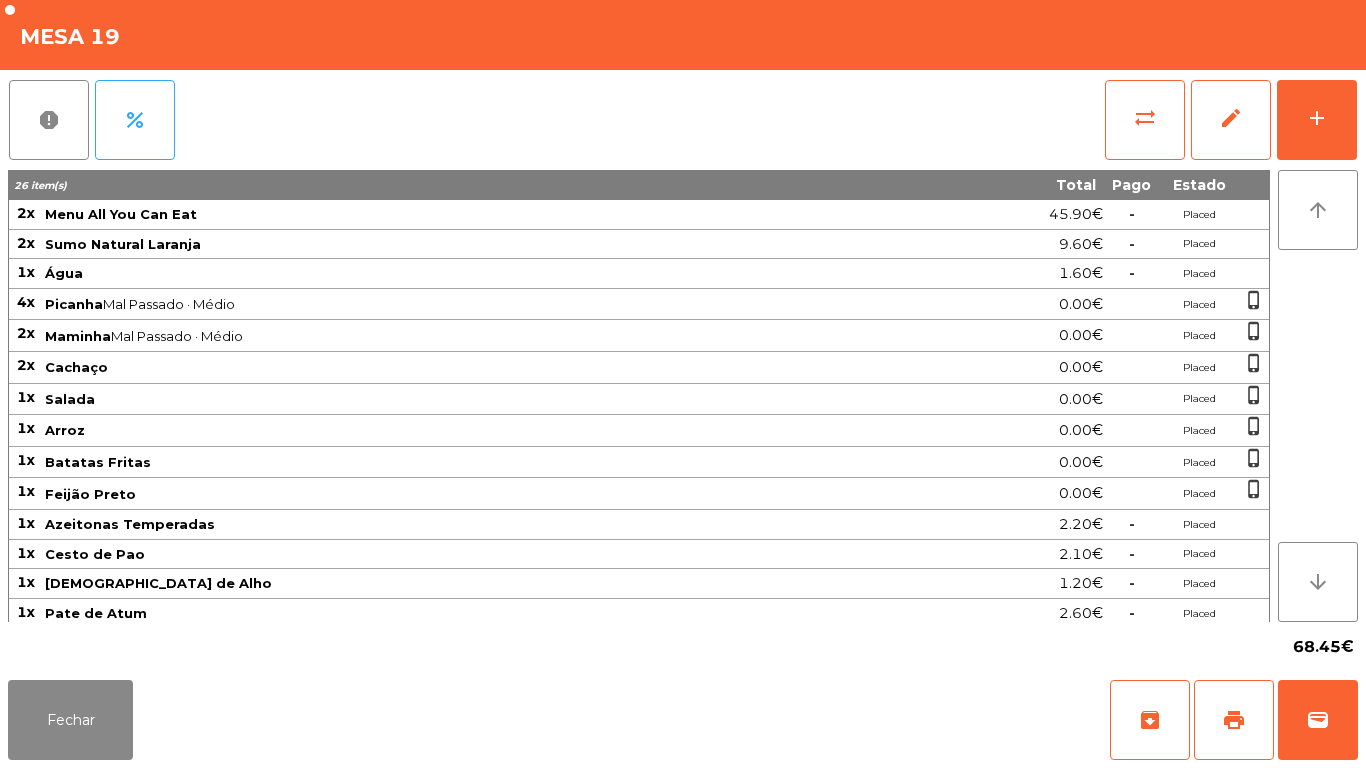 scroll, scrollTop: 97, scrollLeft: 0, axis: vertical 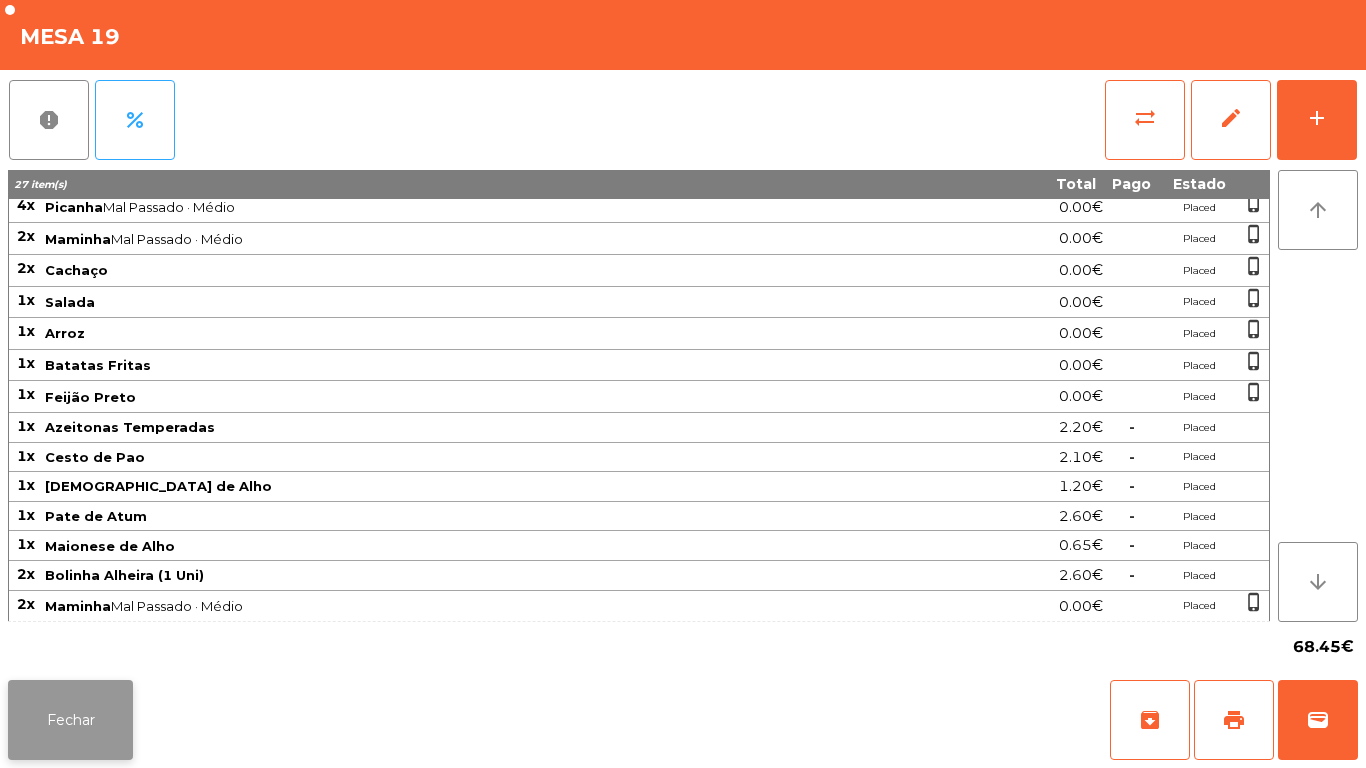 click on "Fechar" 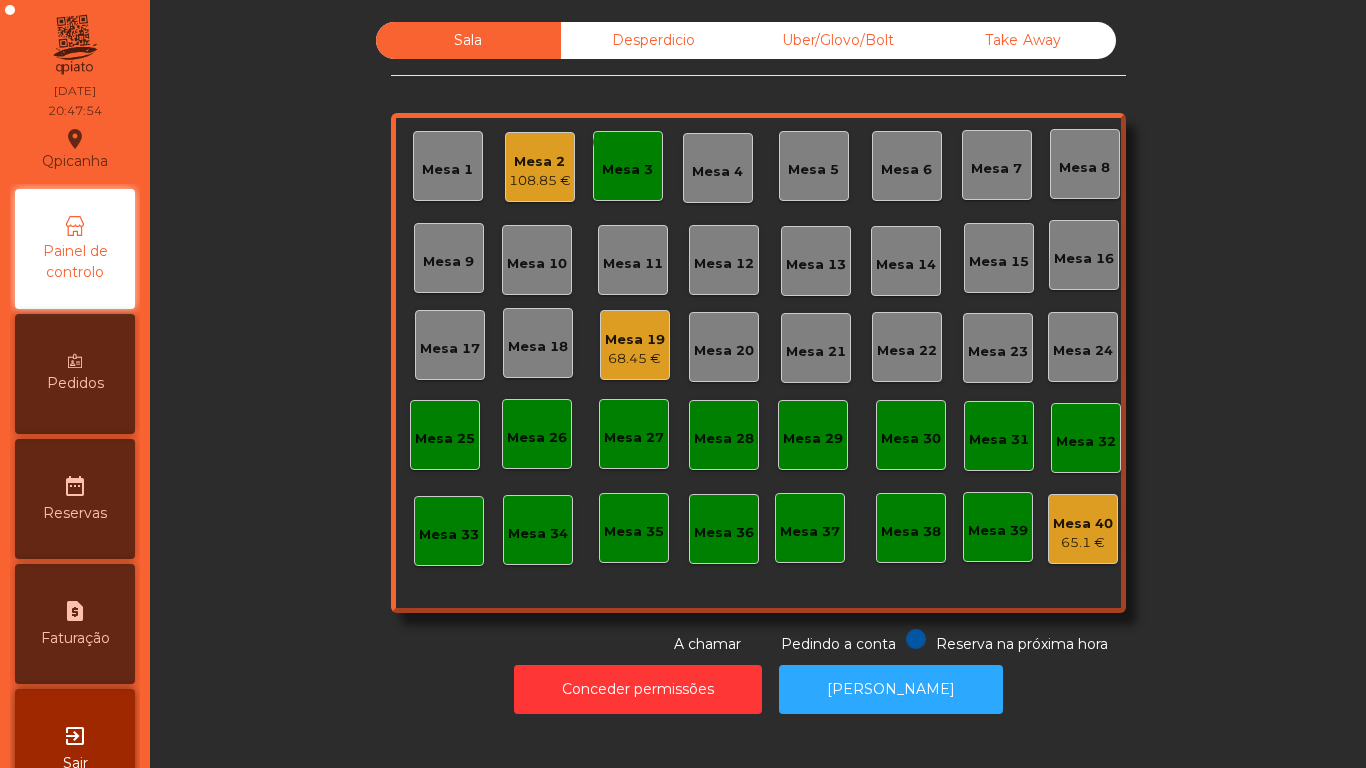click on "monetization_on done  Mesa 3" 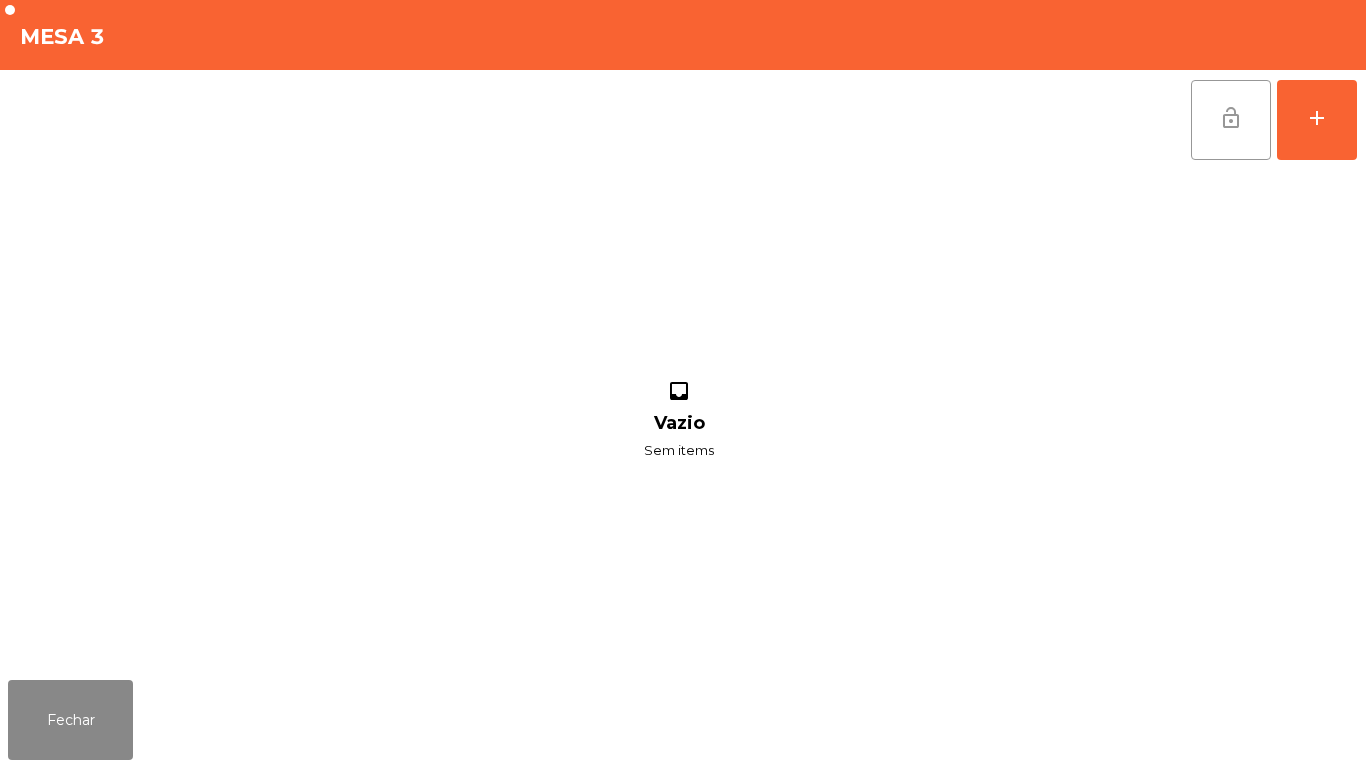click on "lock_open" 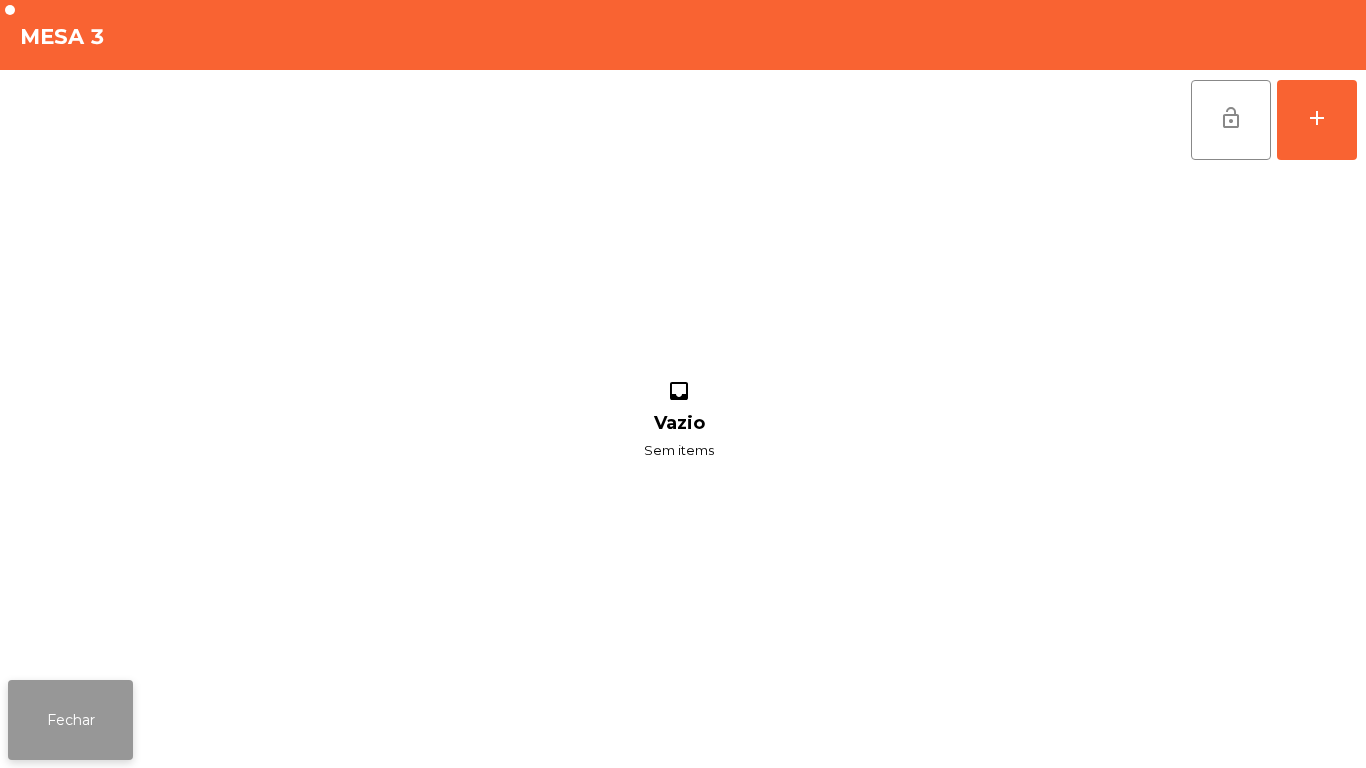 click on "Fechar" 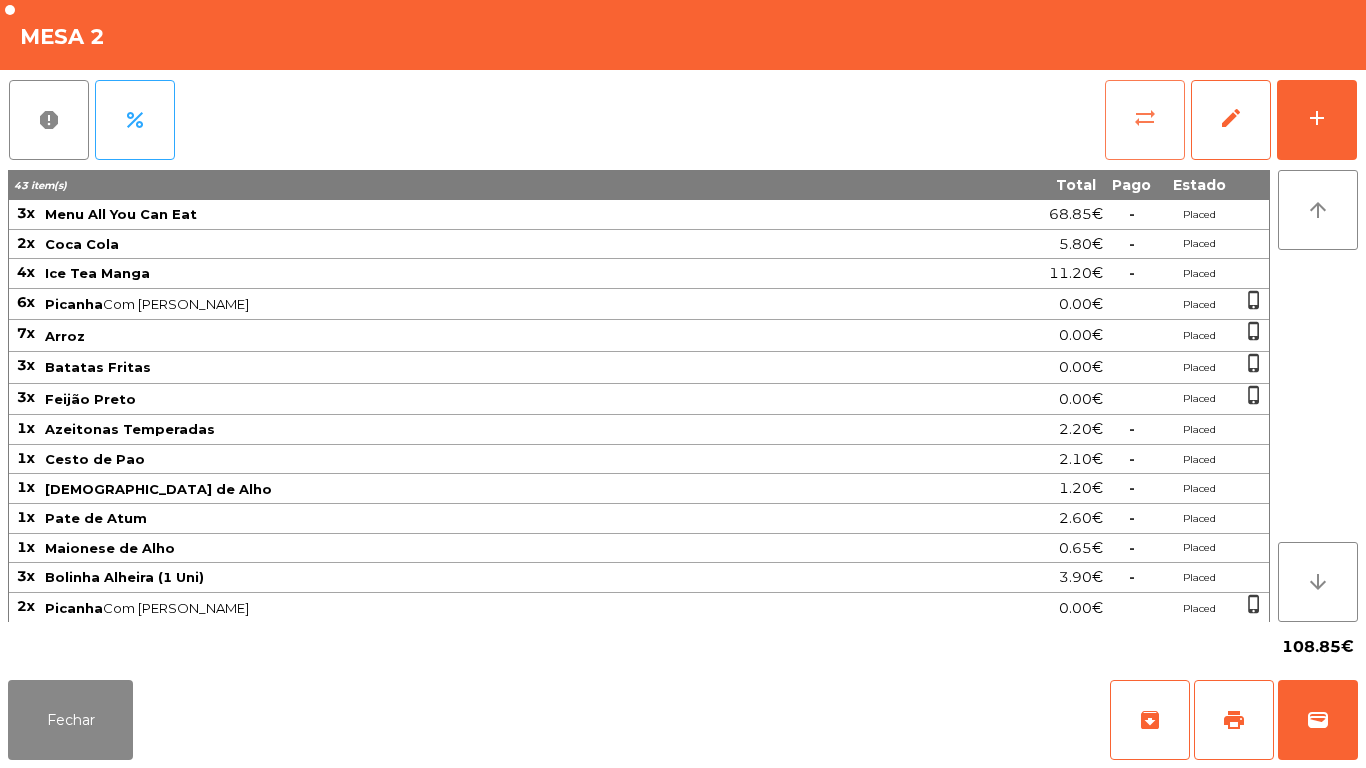 click on "sync_alt" 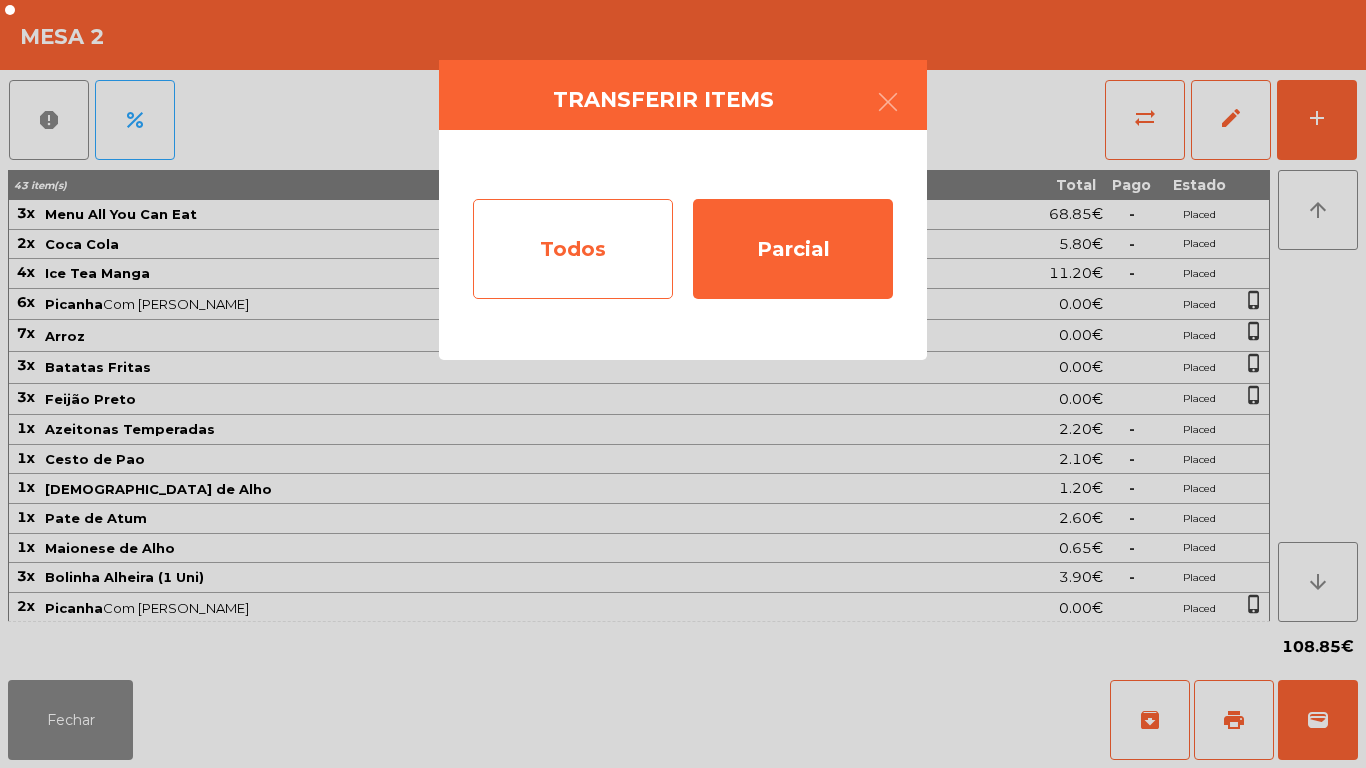 click on "Todos" 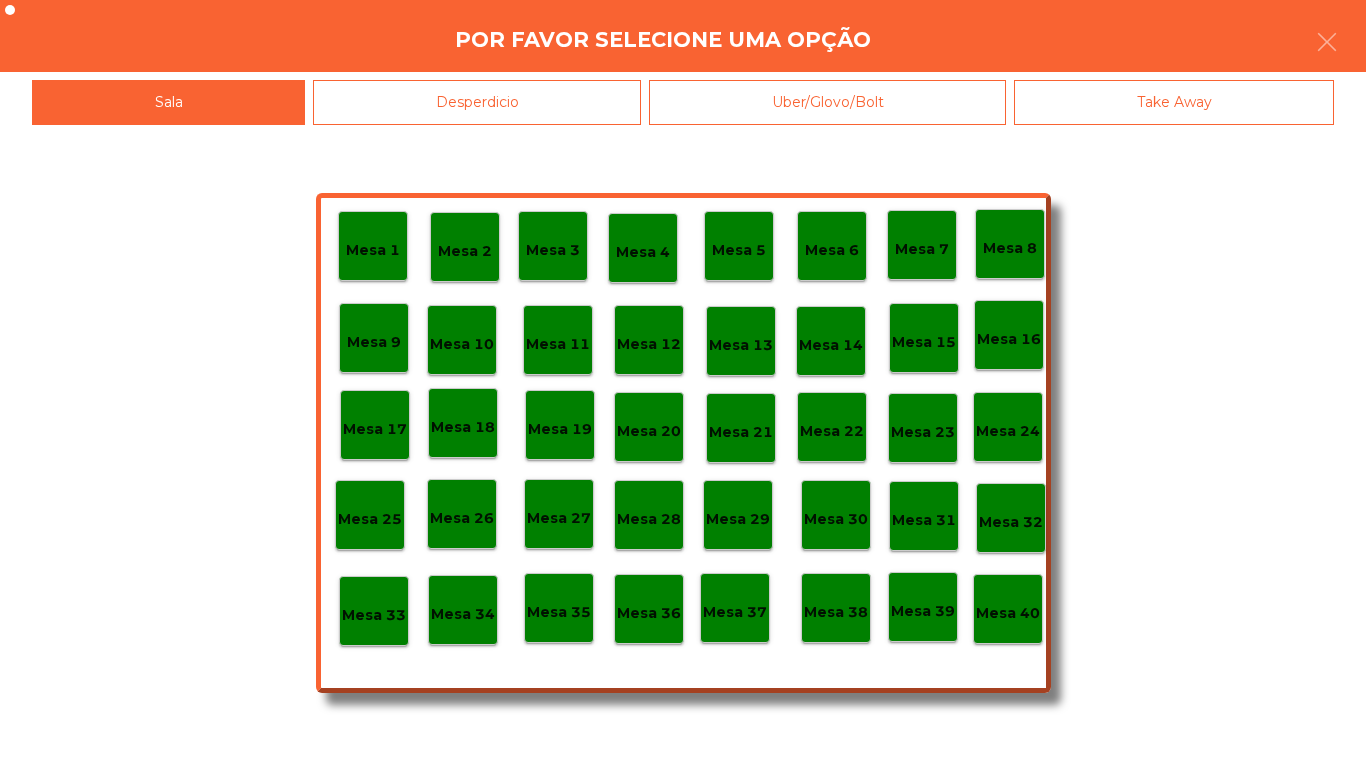 click on "Mesa 40" 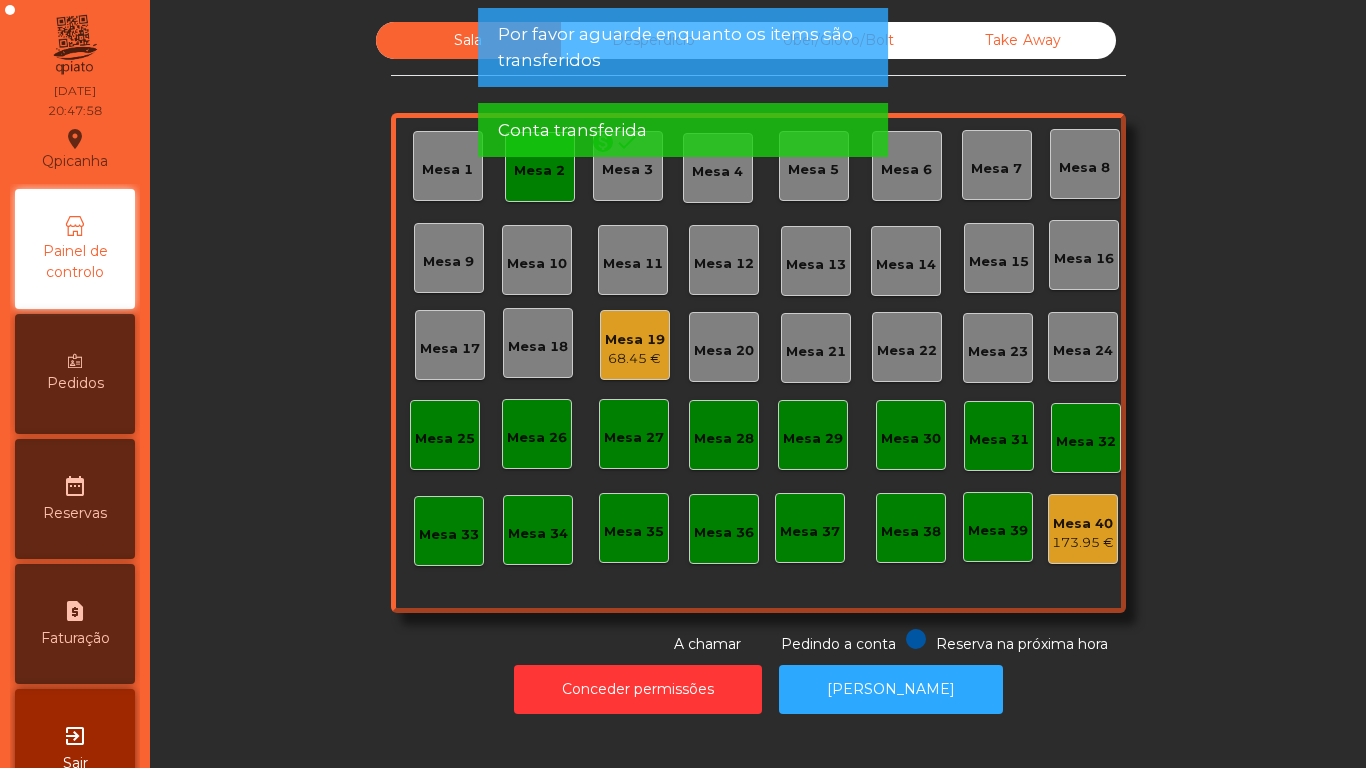 click on "Mesa 2" 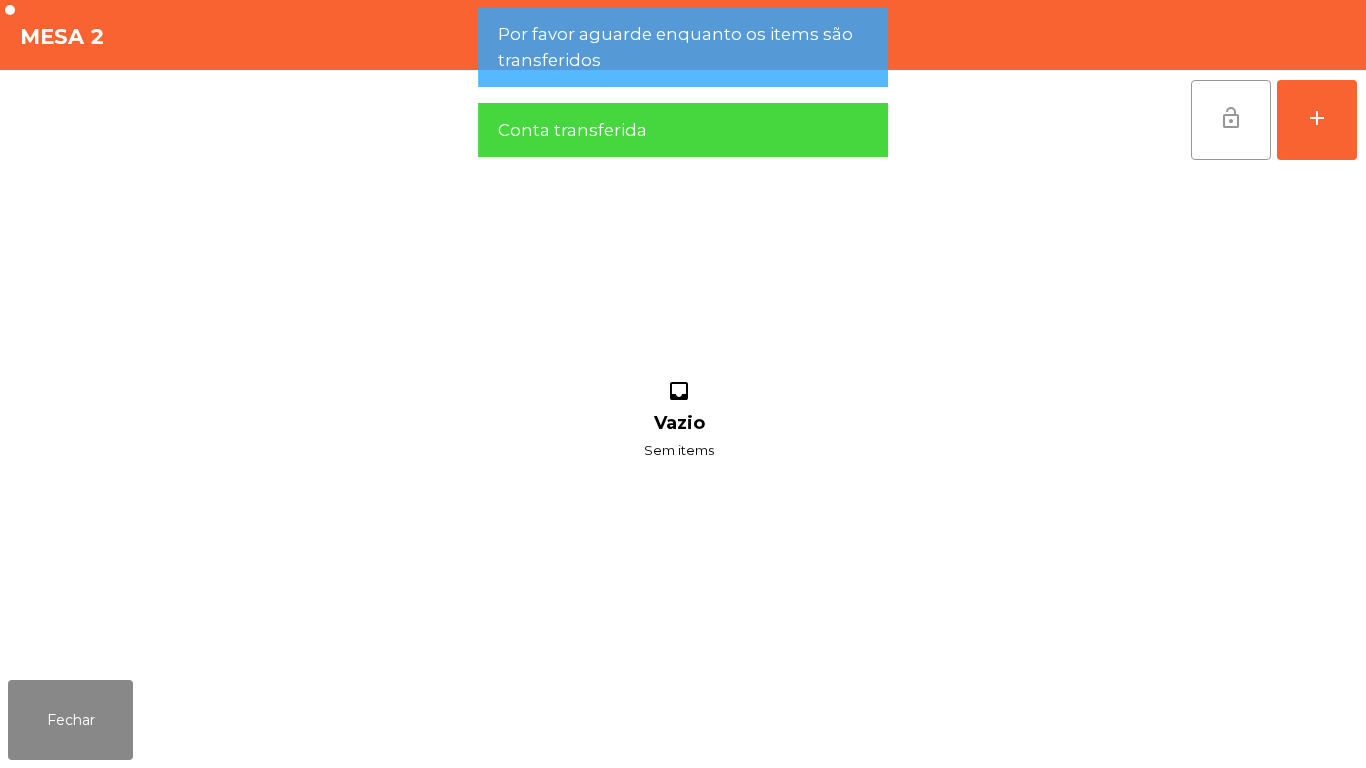 click on "lock_open" 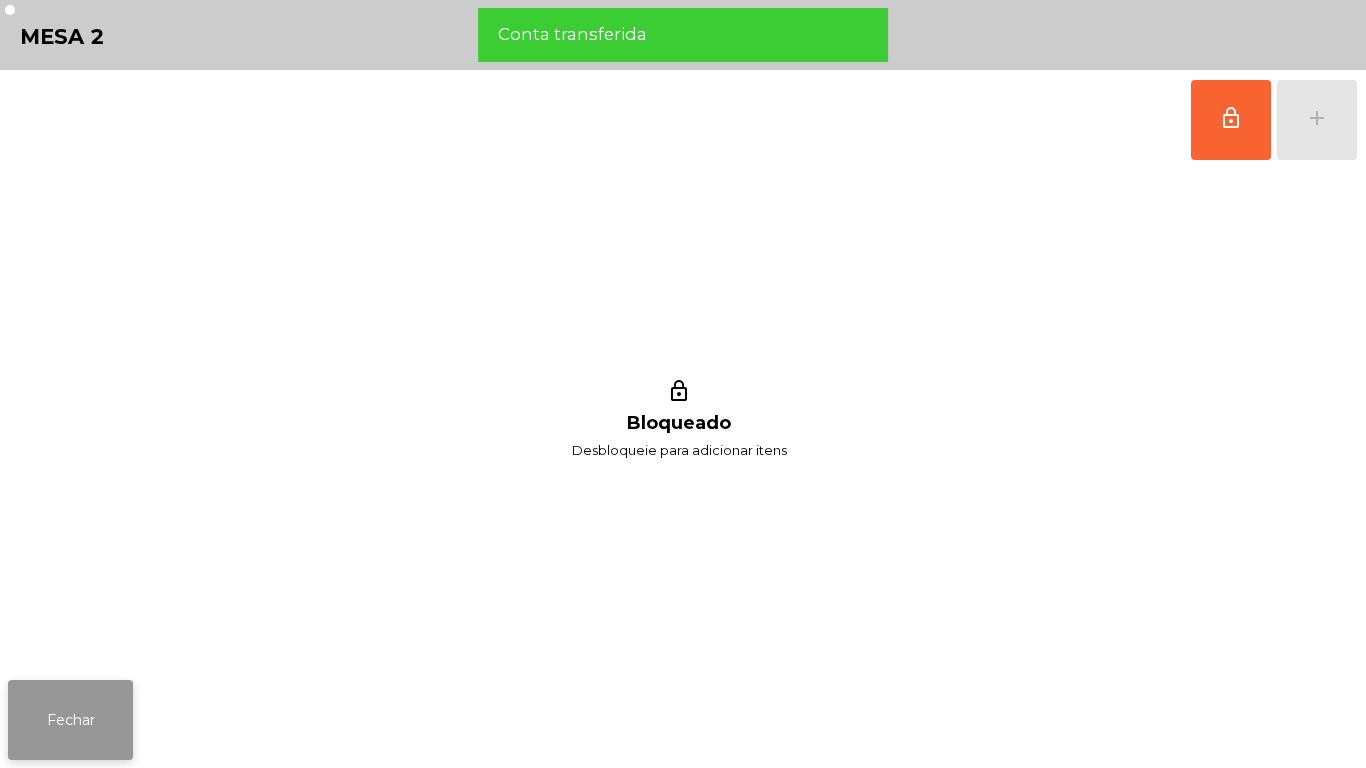 click on "Fechar" 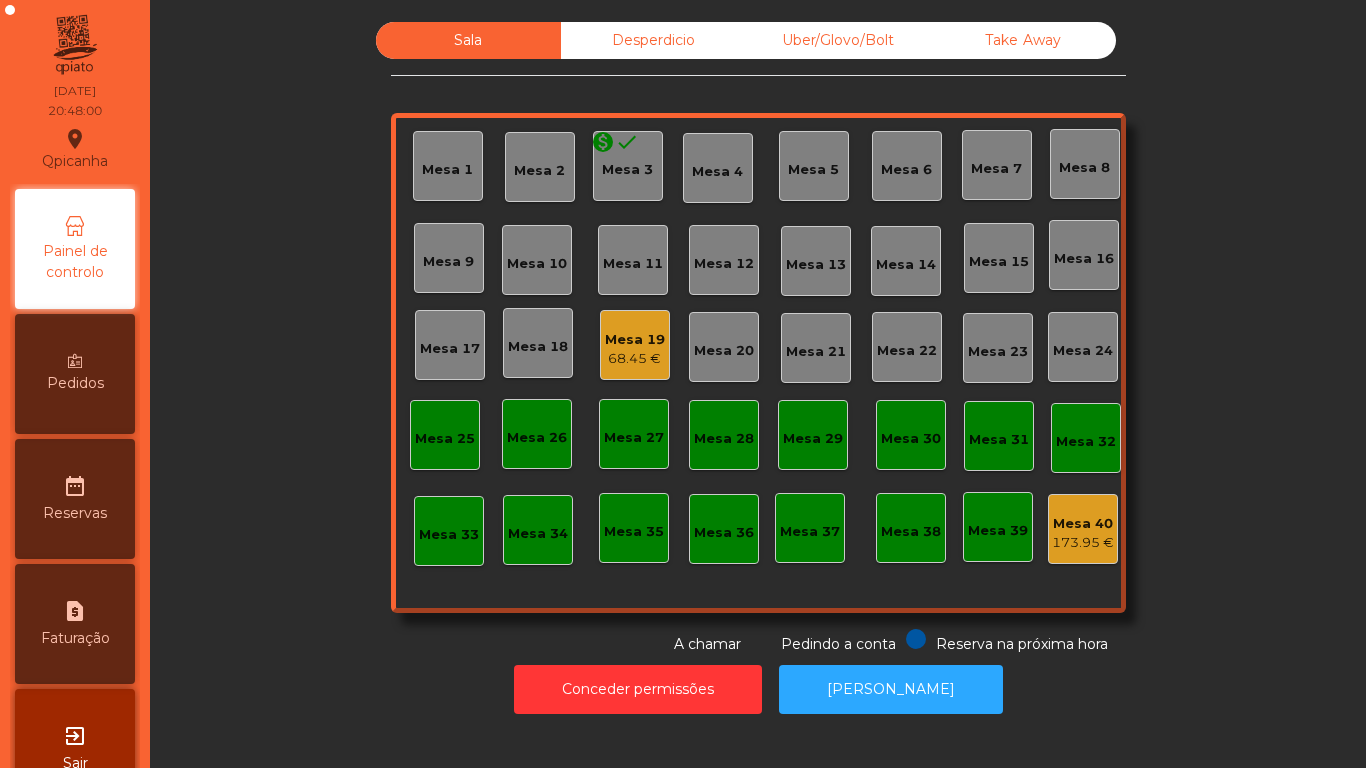 click on "Conceder permissões   Abrir [PERSON_NAME]" 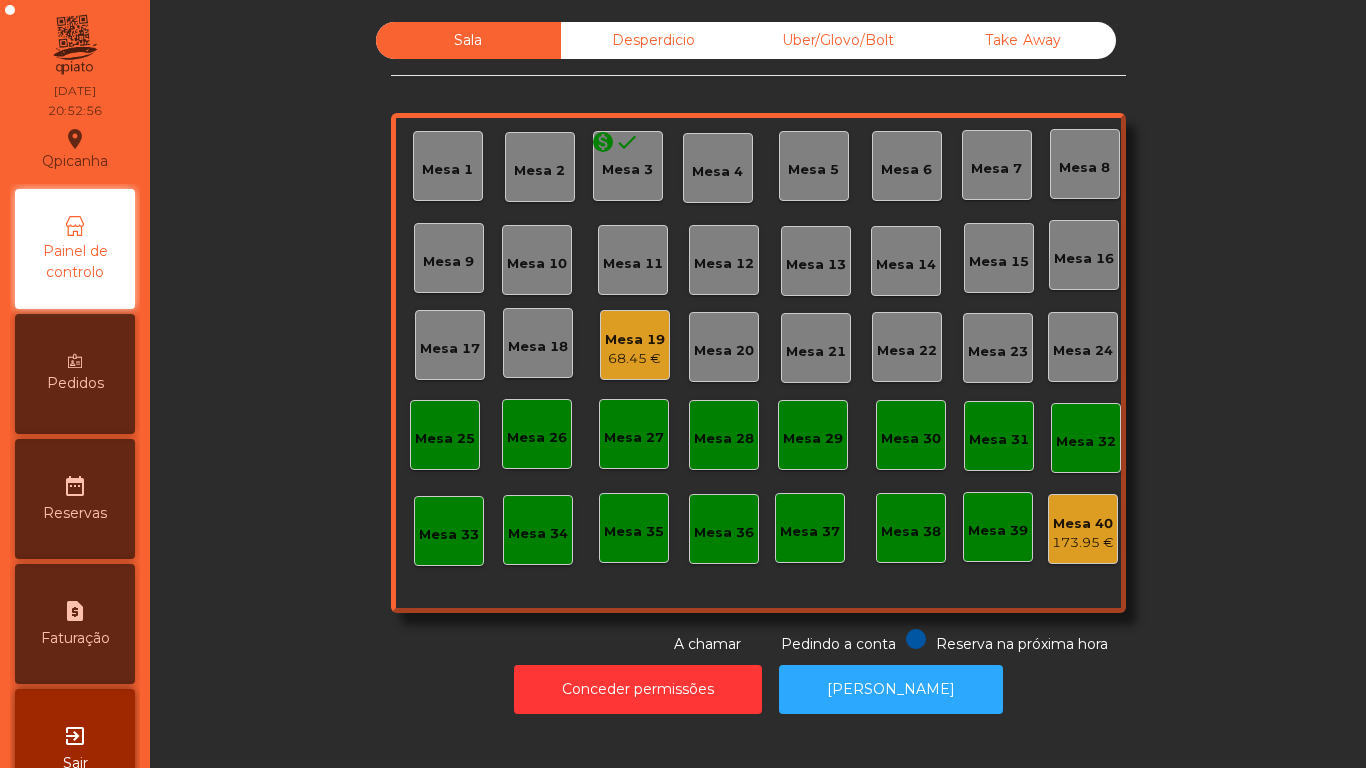 click on "68.45 €" 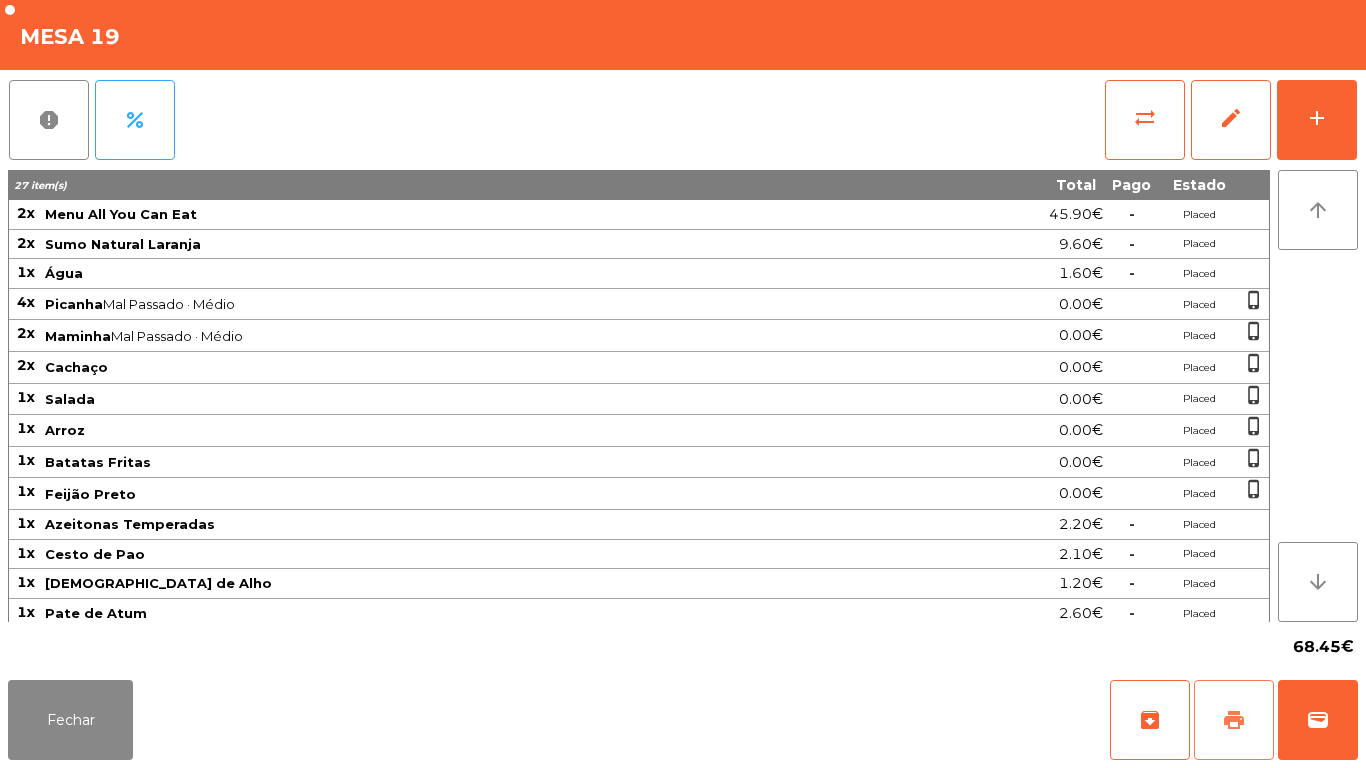 click on "print" 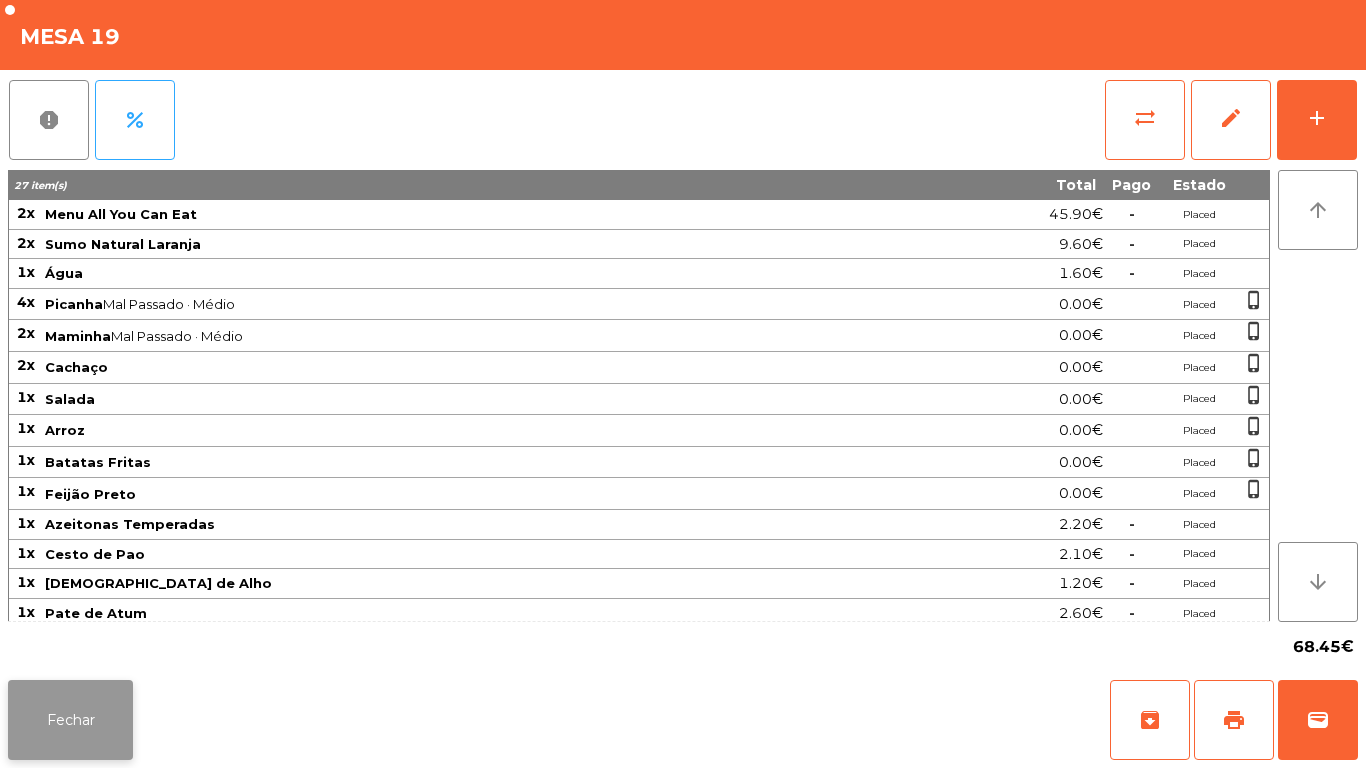 click on "Fechar" 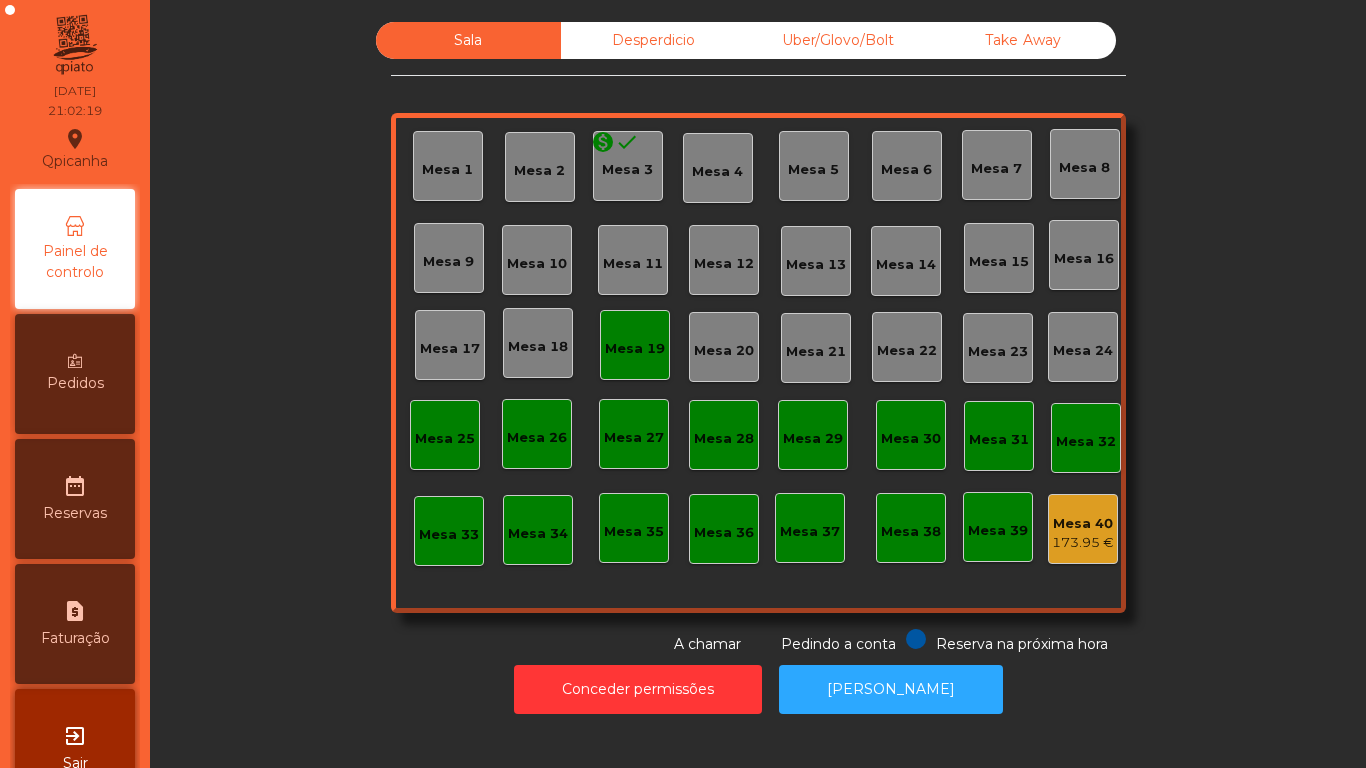 click on "Mesa 2" 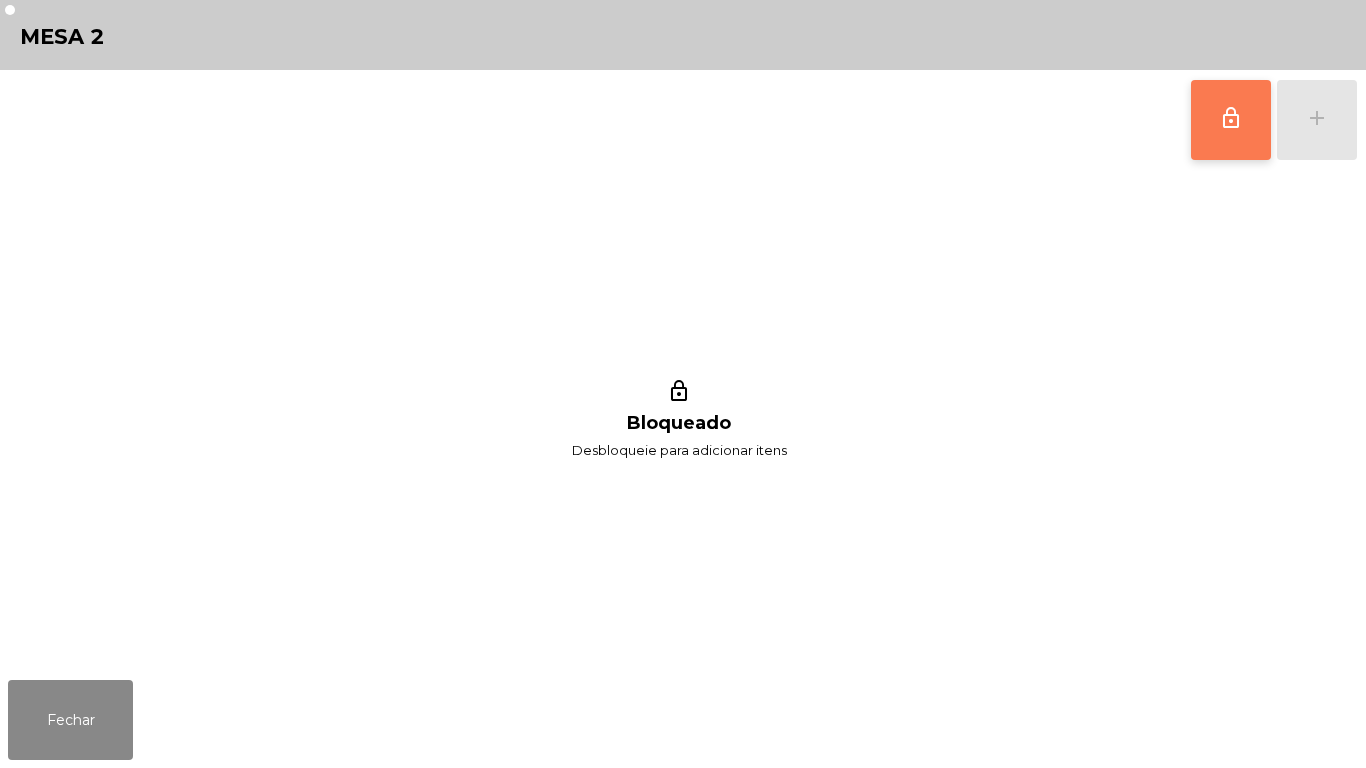 click on "lock_outline" 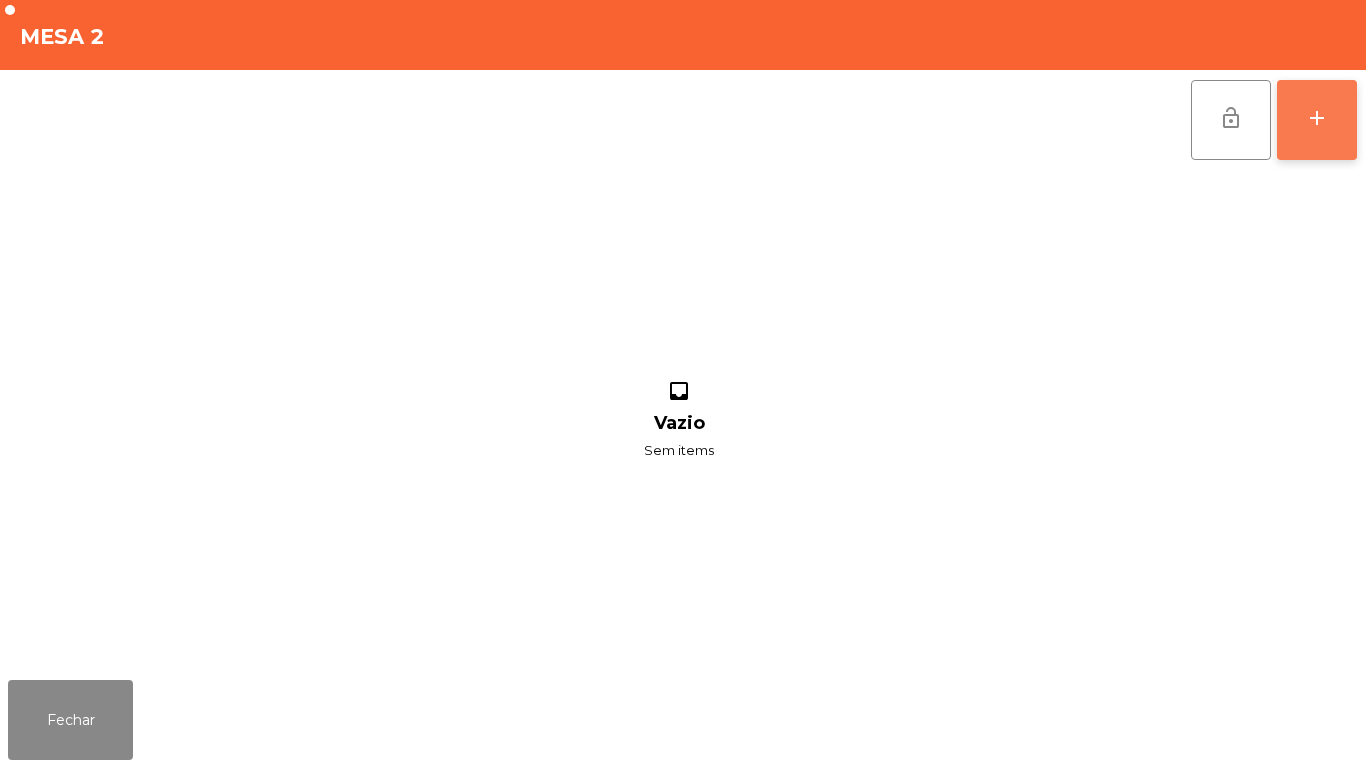 click on "add" 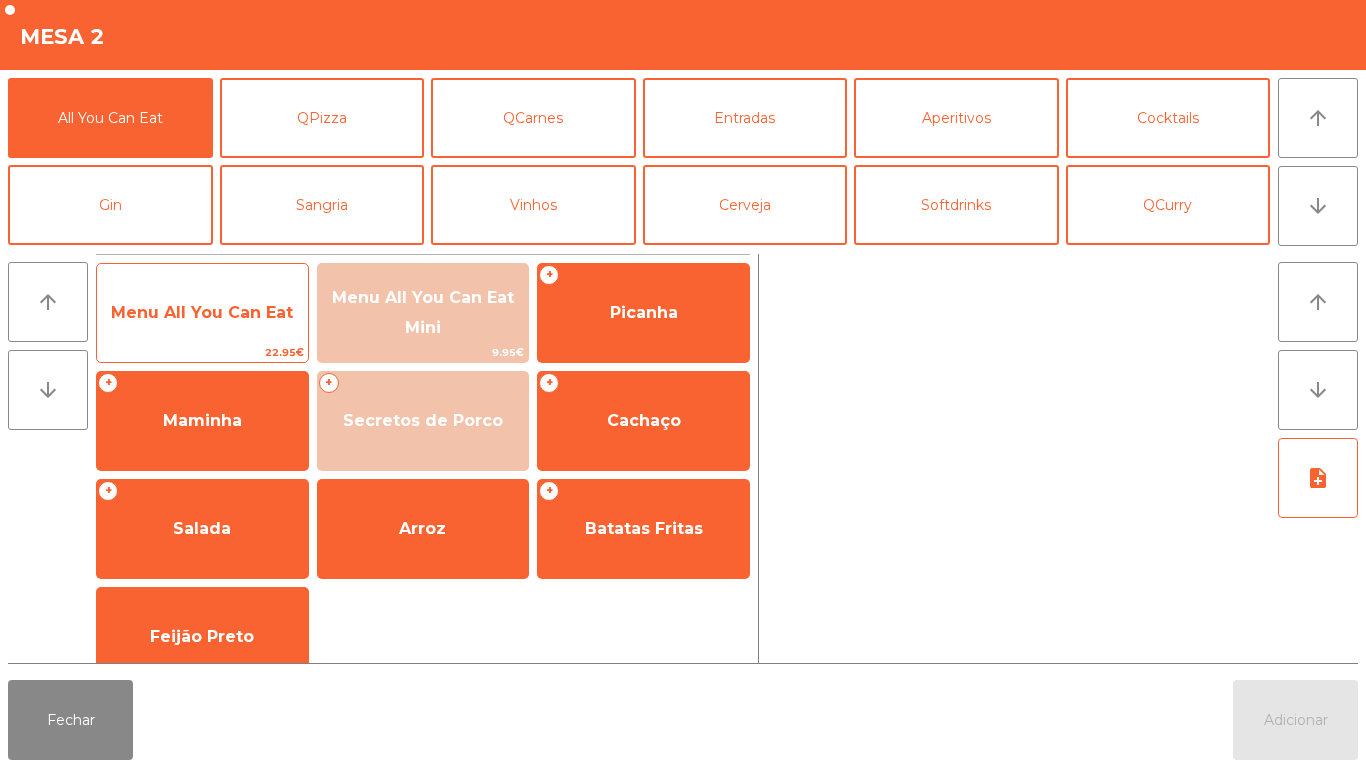 click on "Menu All You Can Eat" 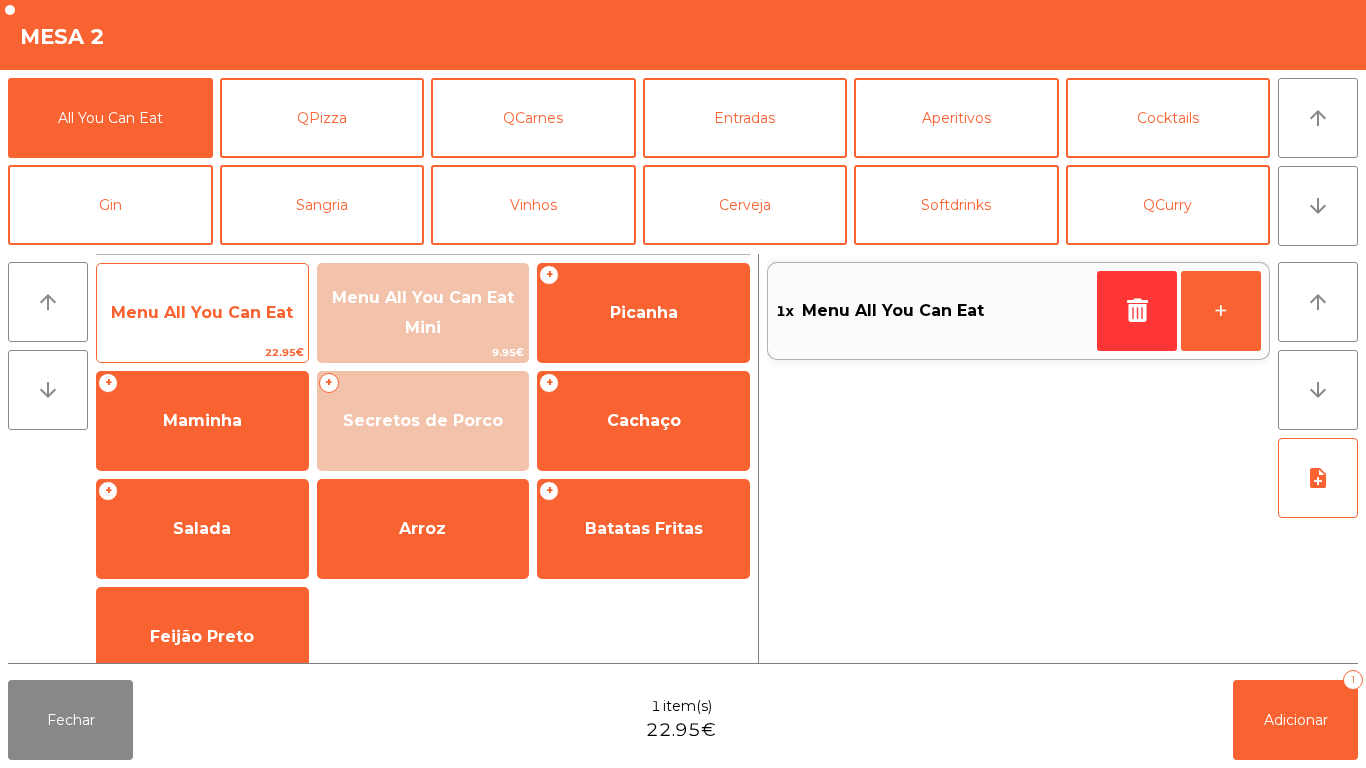 click on "Menu All You Can Eat" 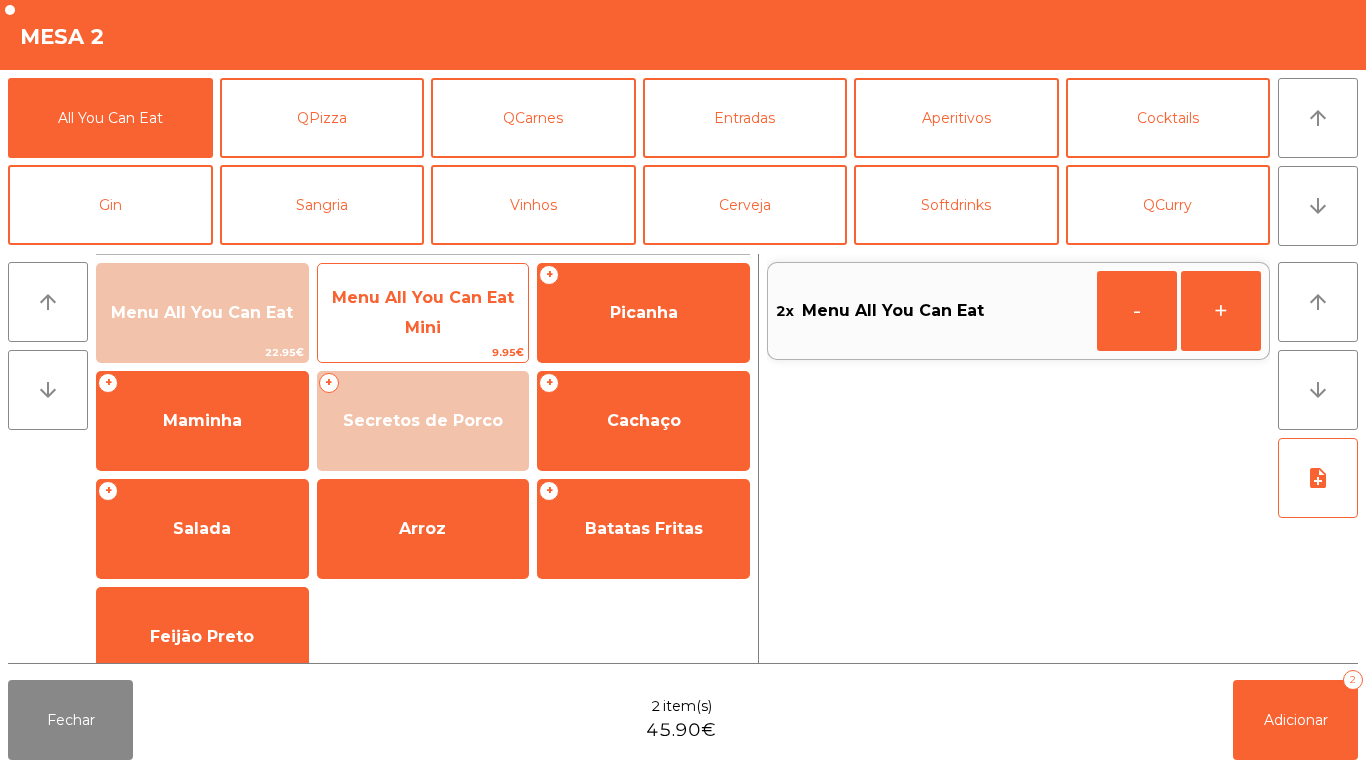 click on "Menu All You Can Eat Mini" 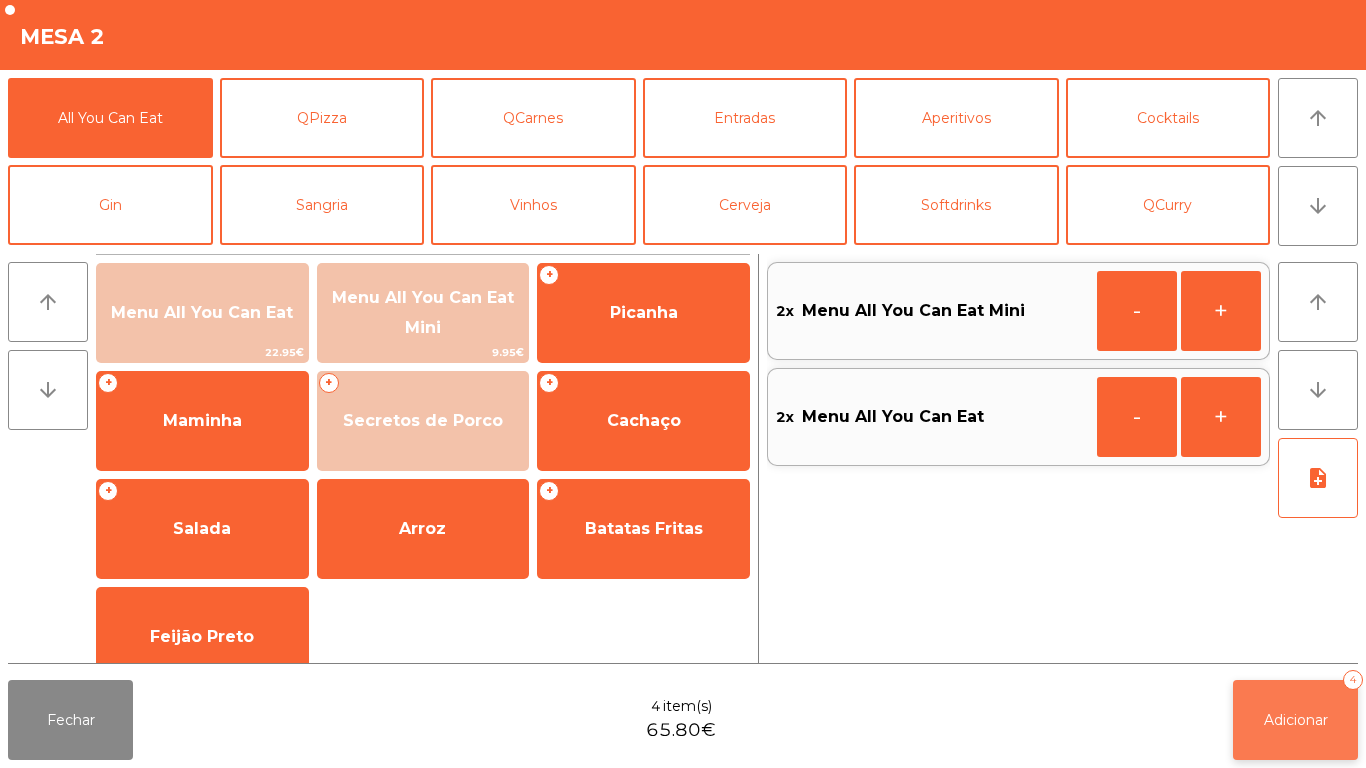 click on "Adicionar   4" 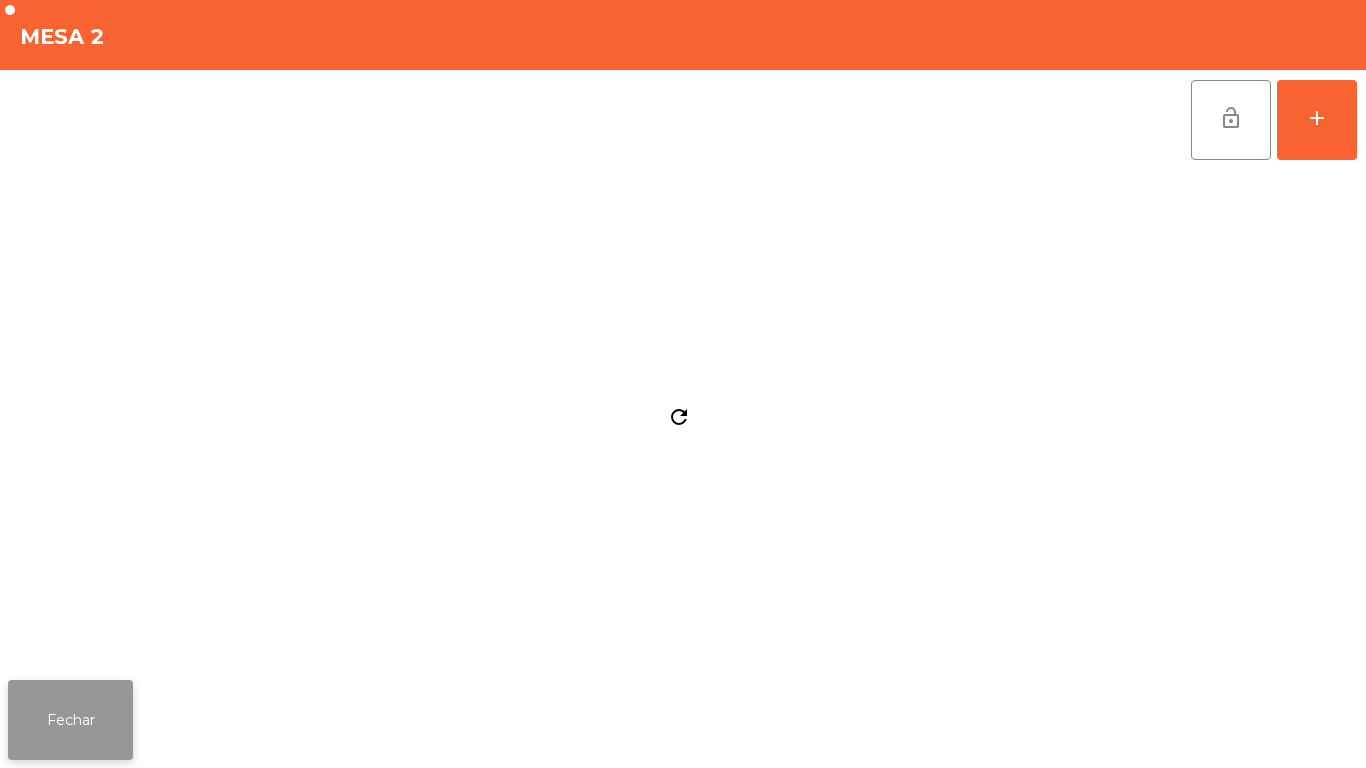 click on "Fechar" 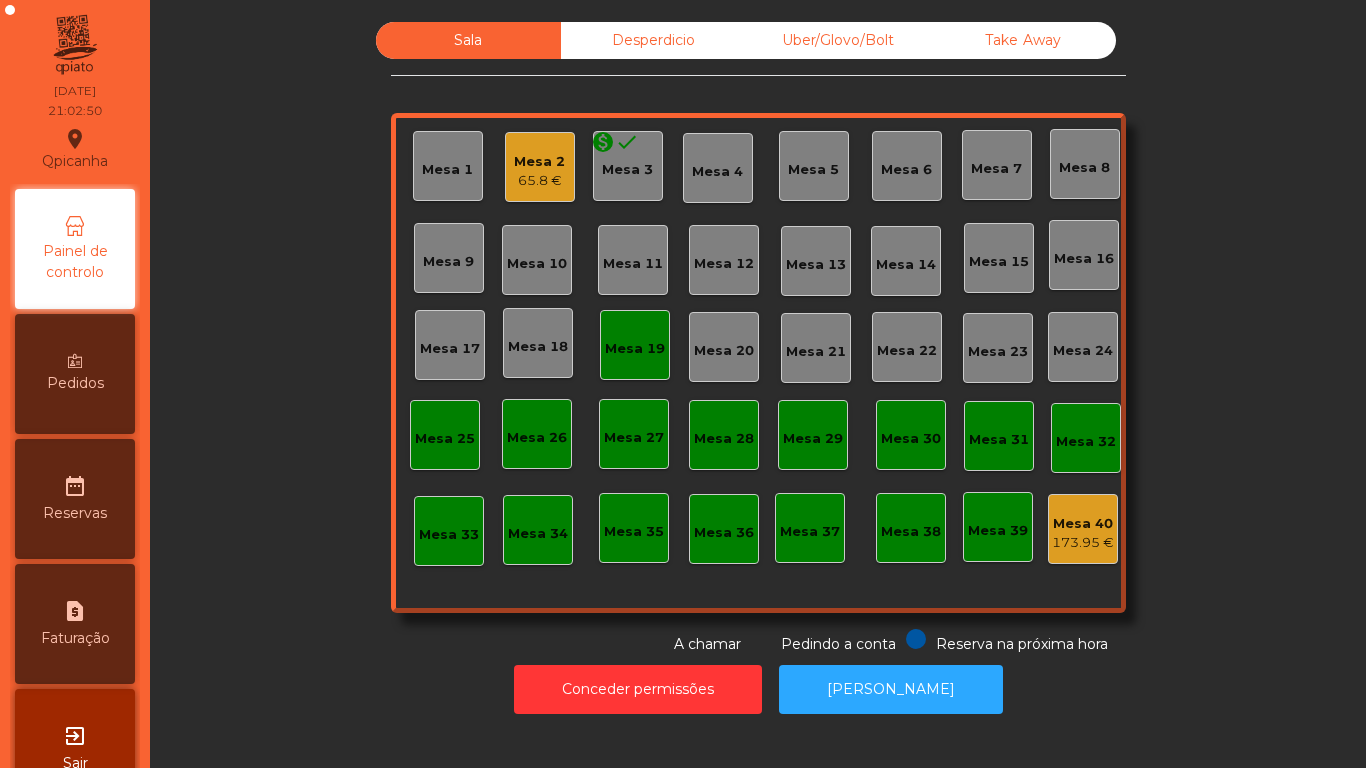 click on "monetization_on done" 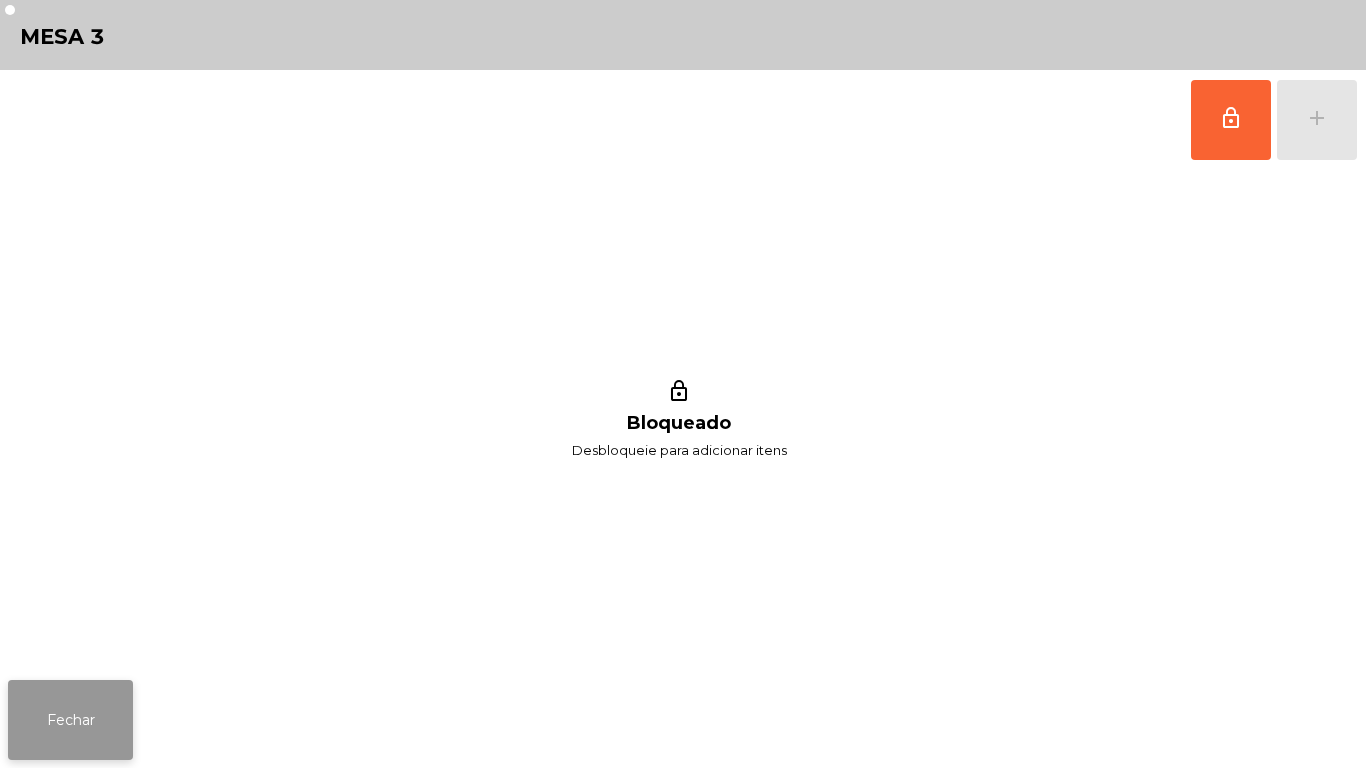 click on "Fechar" 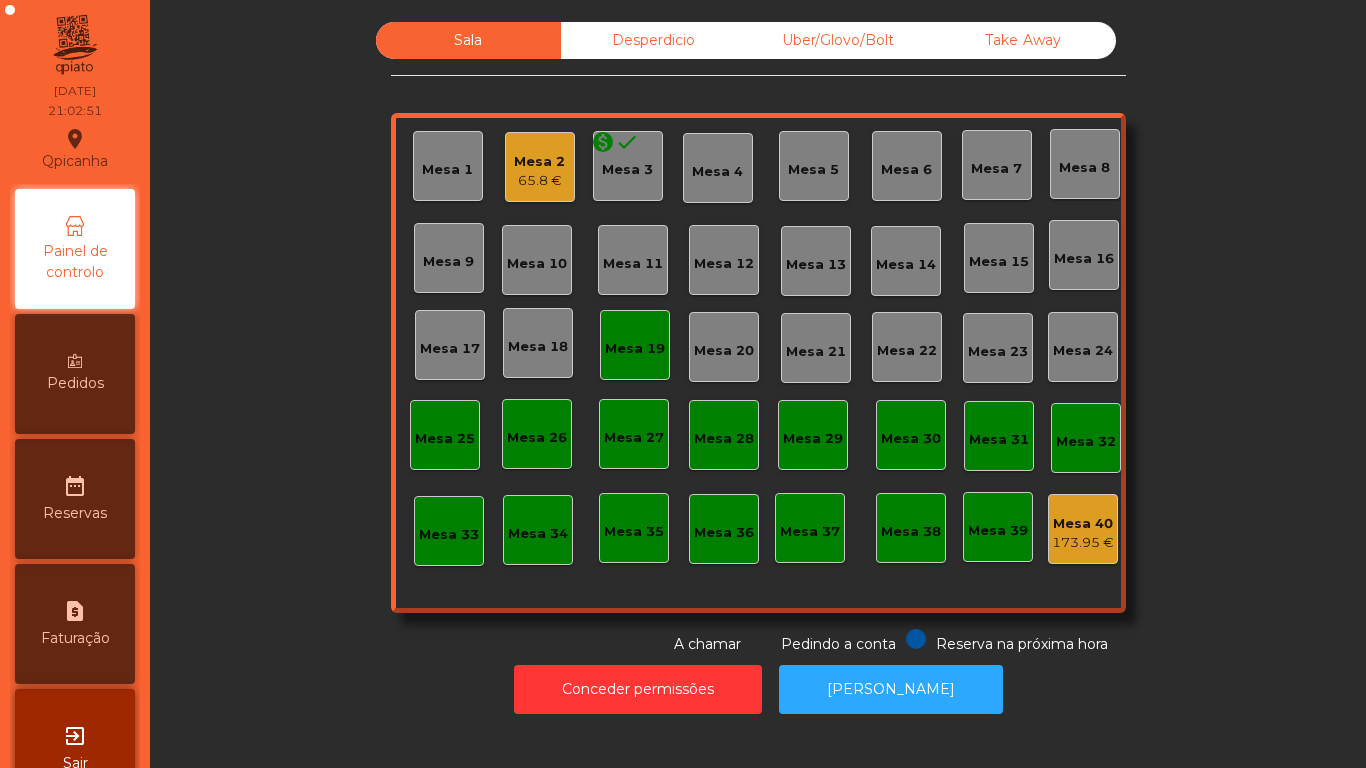 click on "65.8 €" 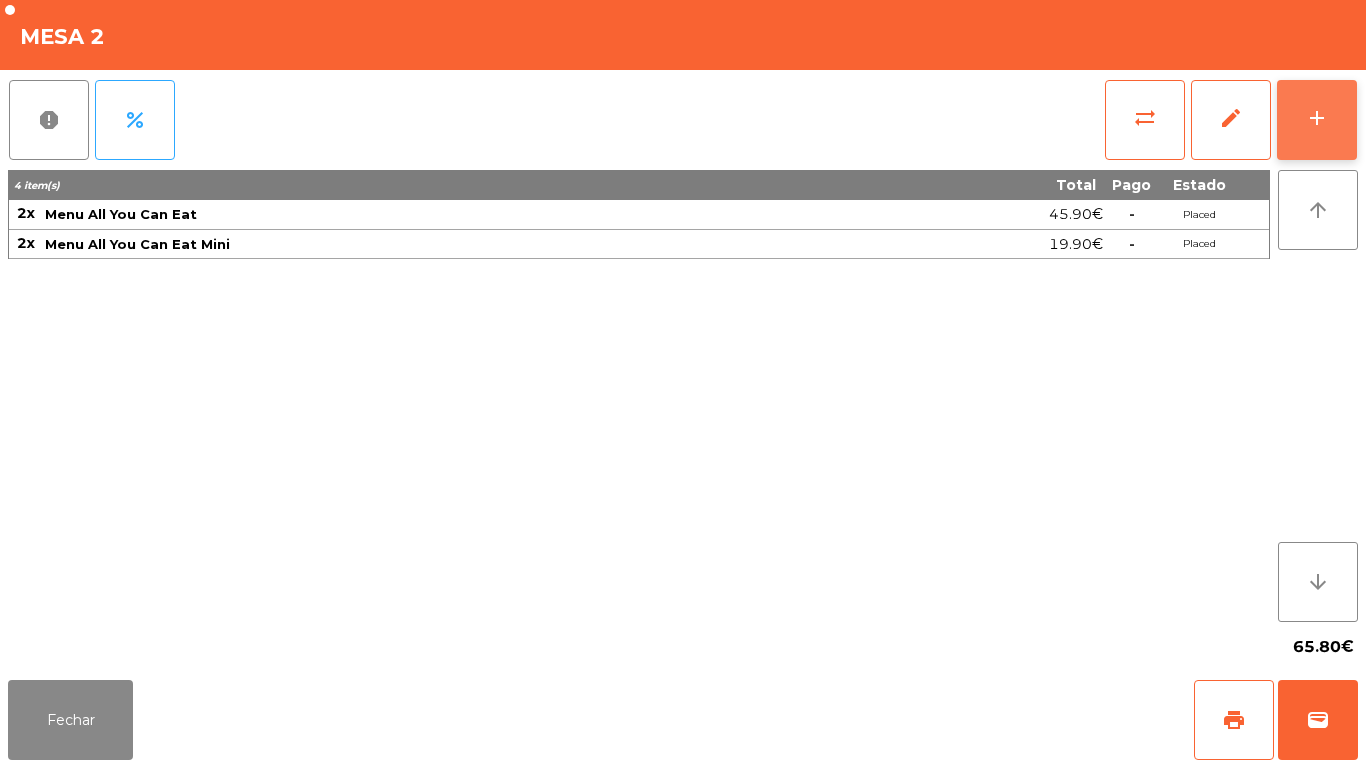 click on "add" 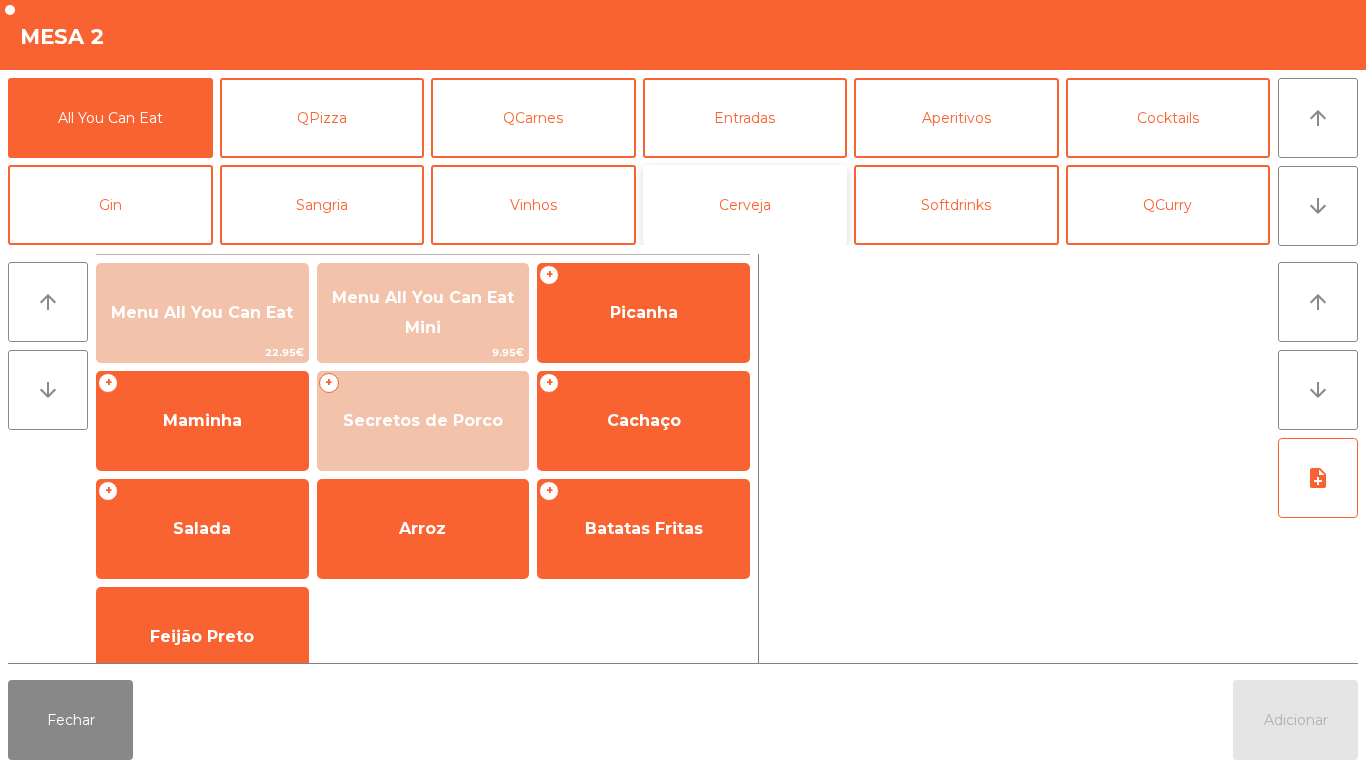 click on "Cerveja" 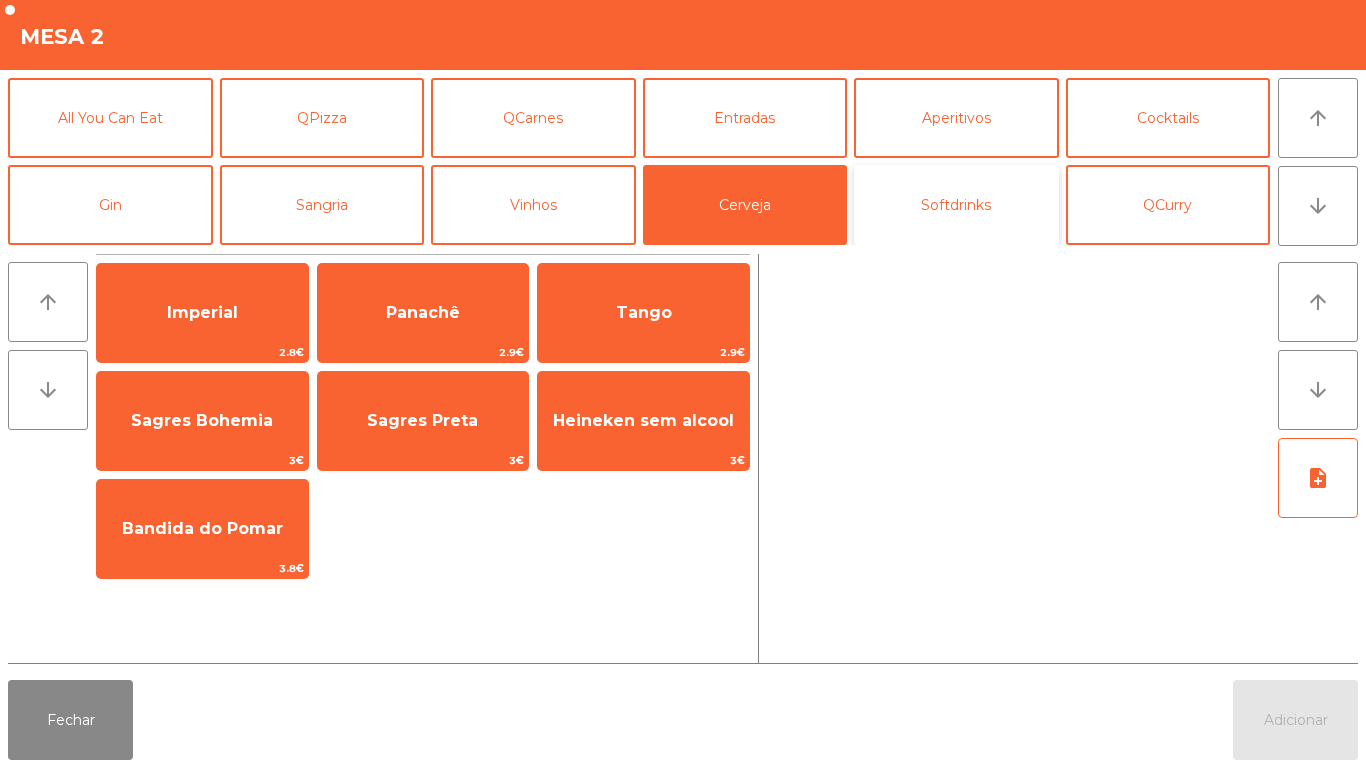 click on "Softdrinks" 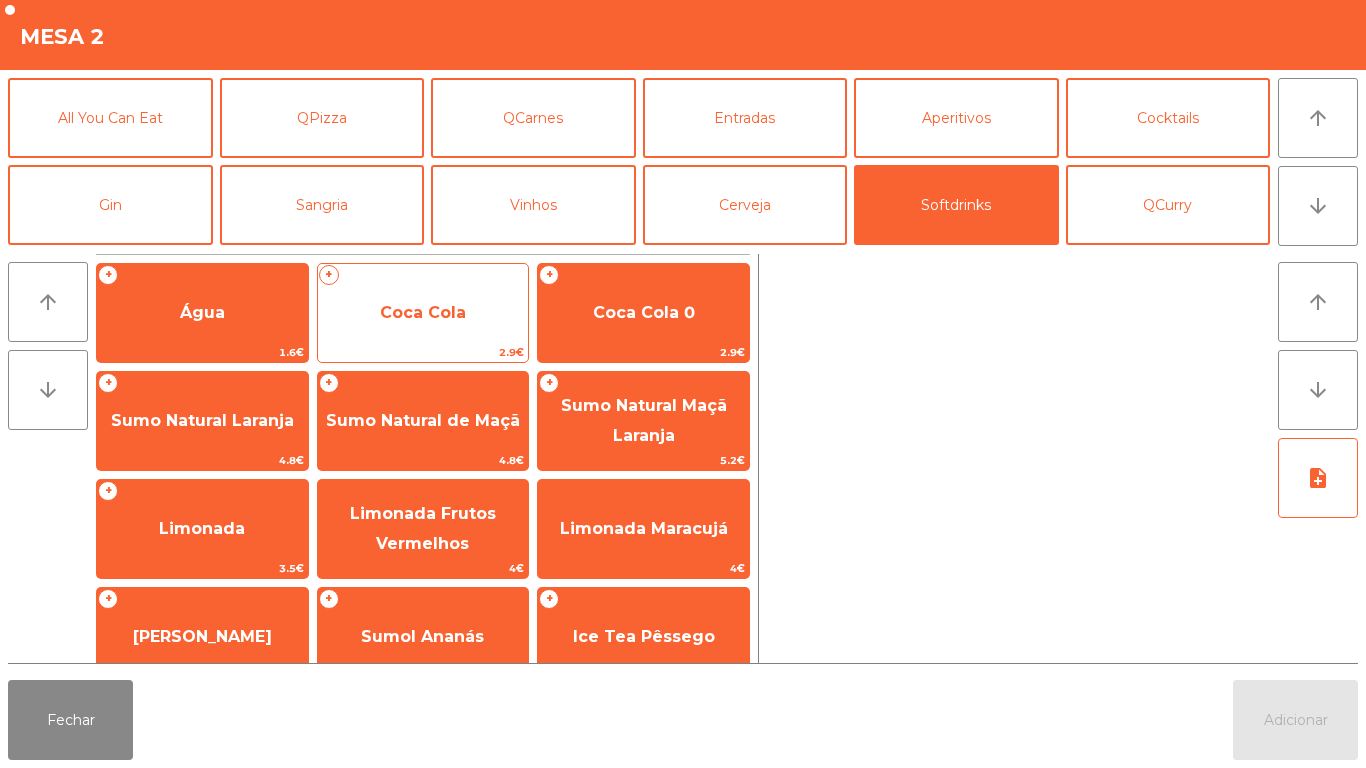 click on "Coca Cola" 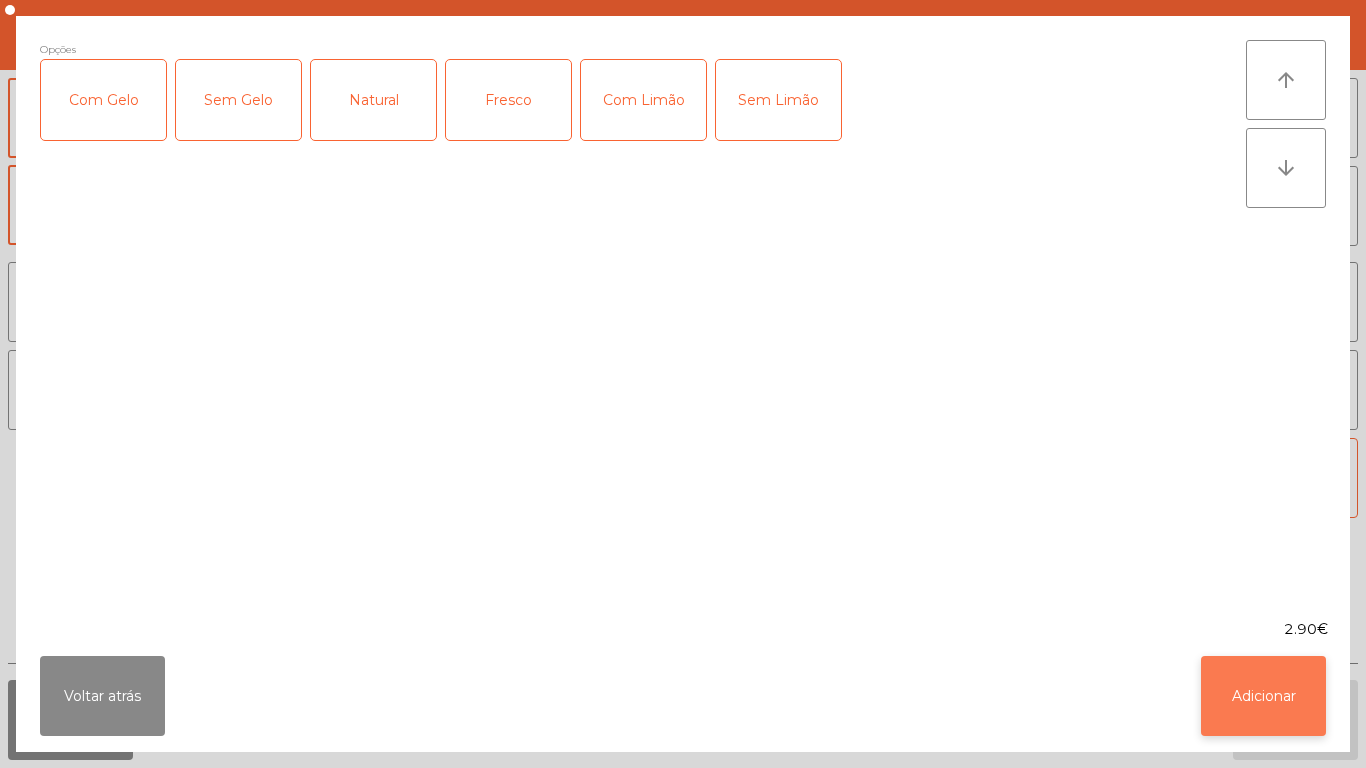 click on "Adicionar" 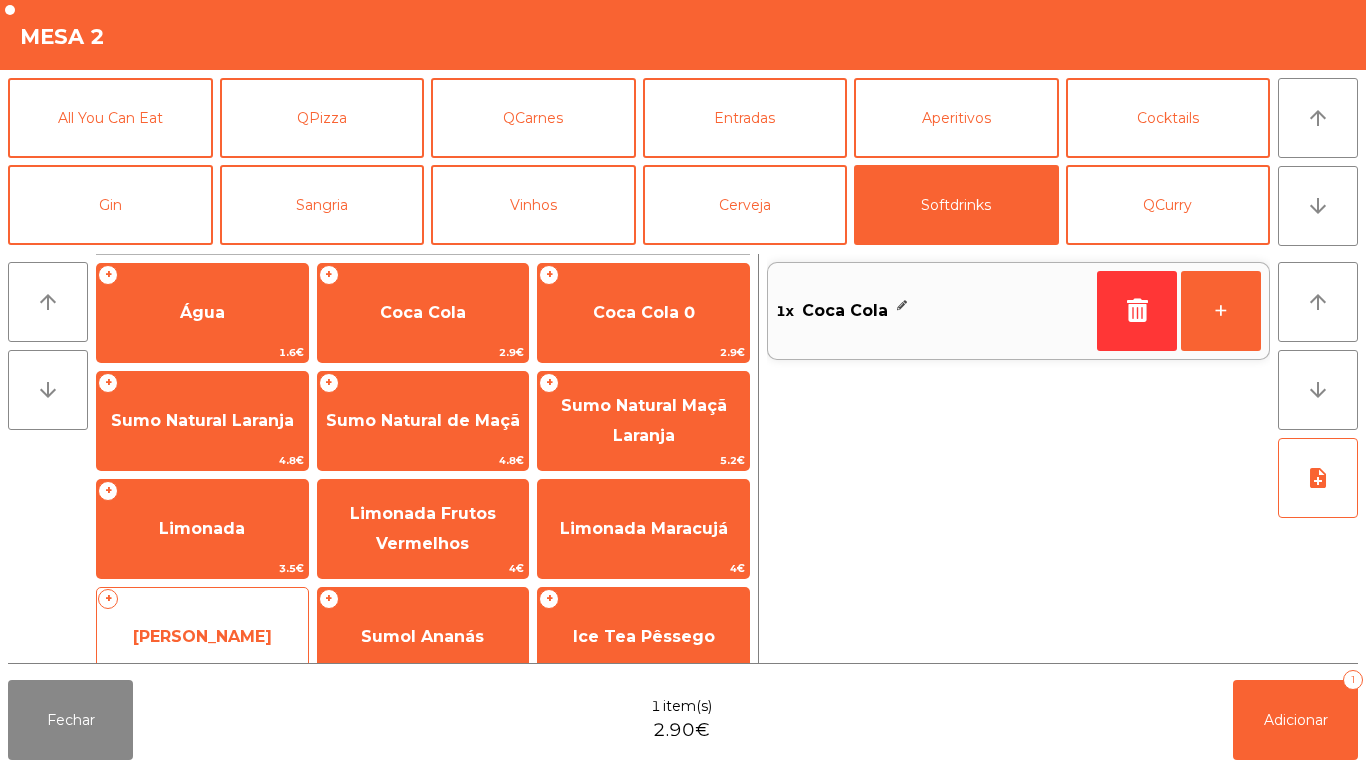 click on "[PERSON_NAME]" 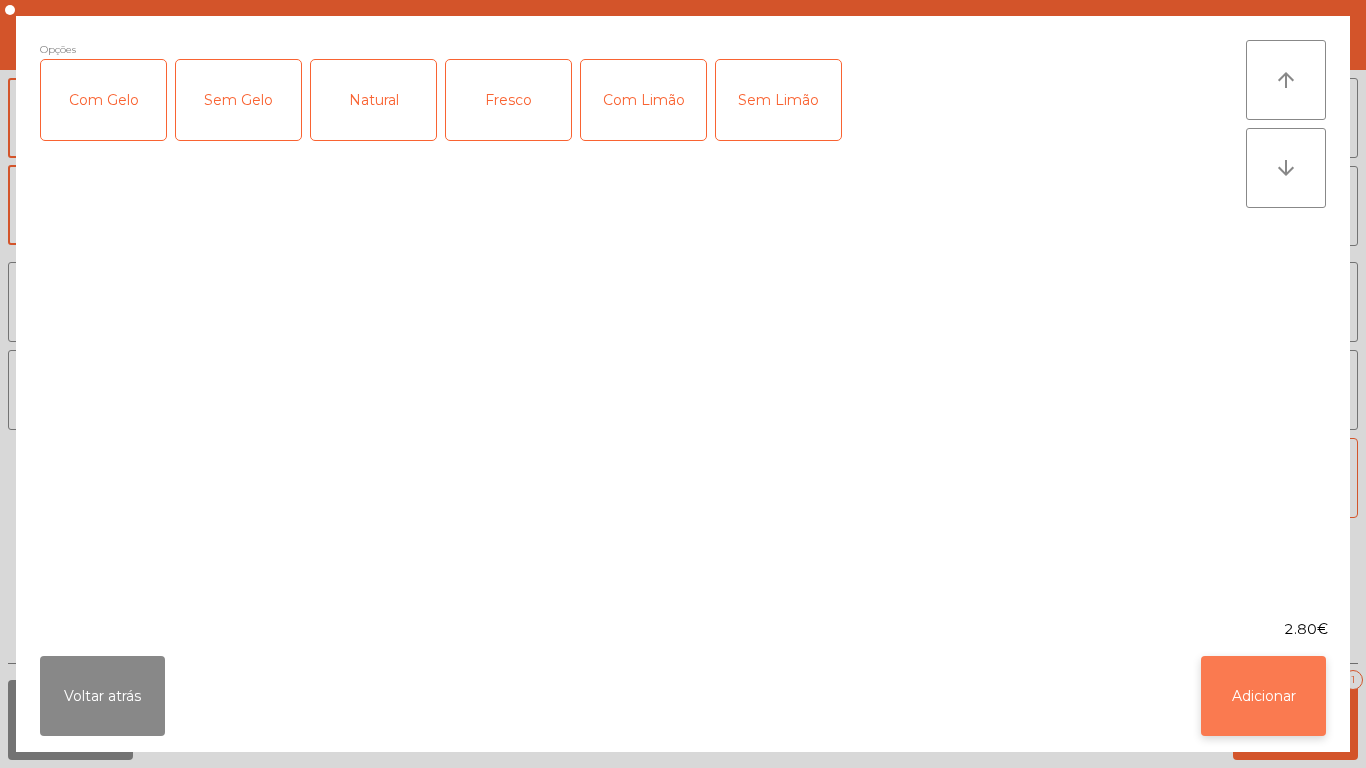 click on "Adicionar" 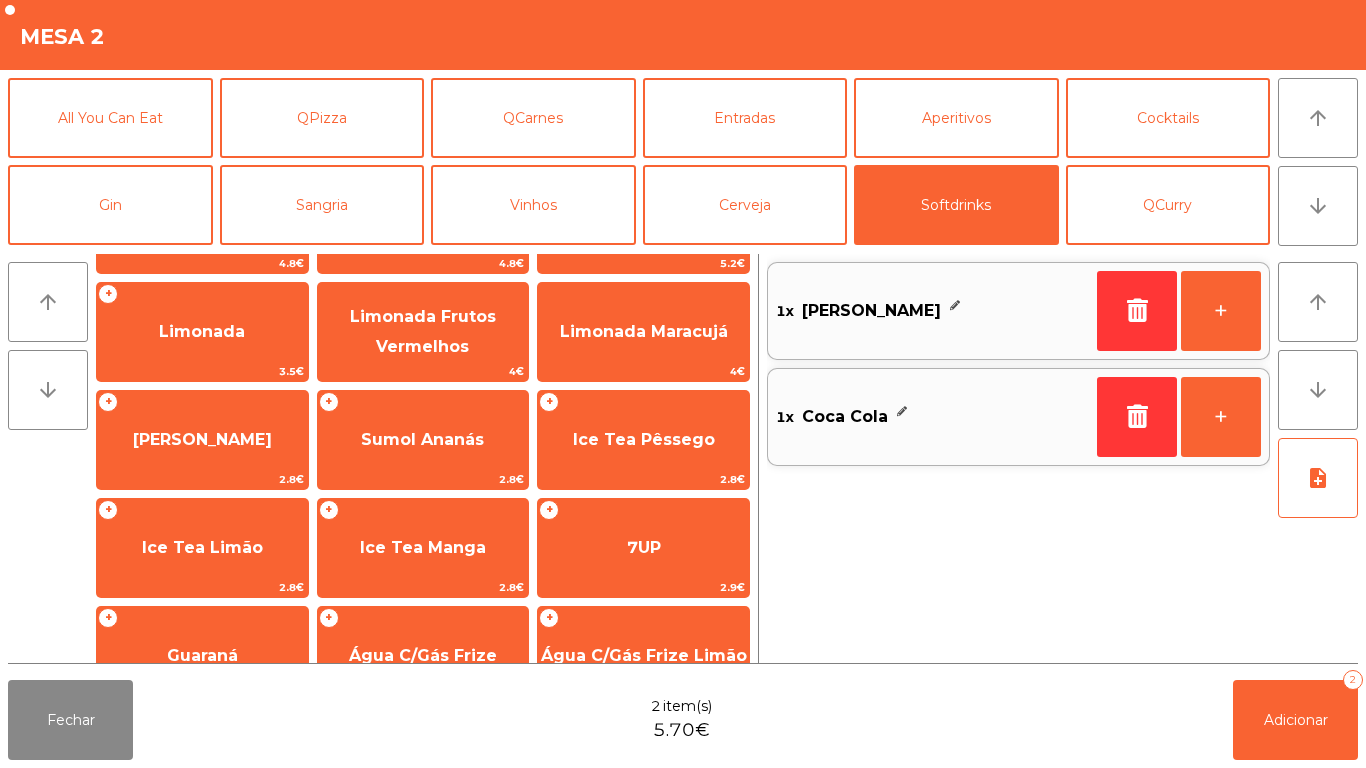 scroll, scrollTop: 246, scrollLeft: 0, axis: vertical 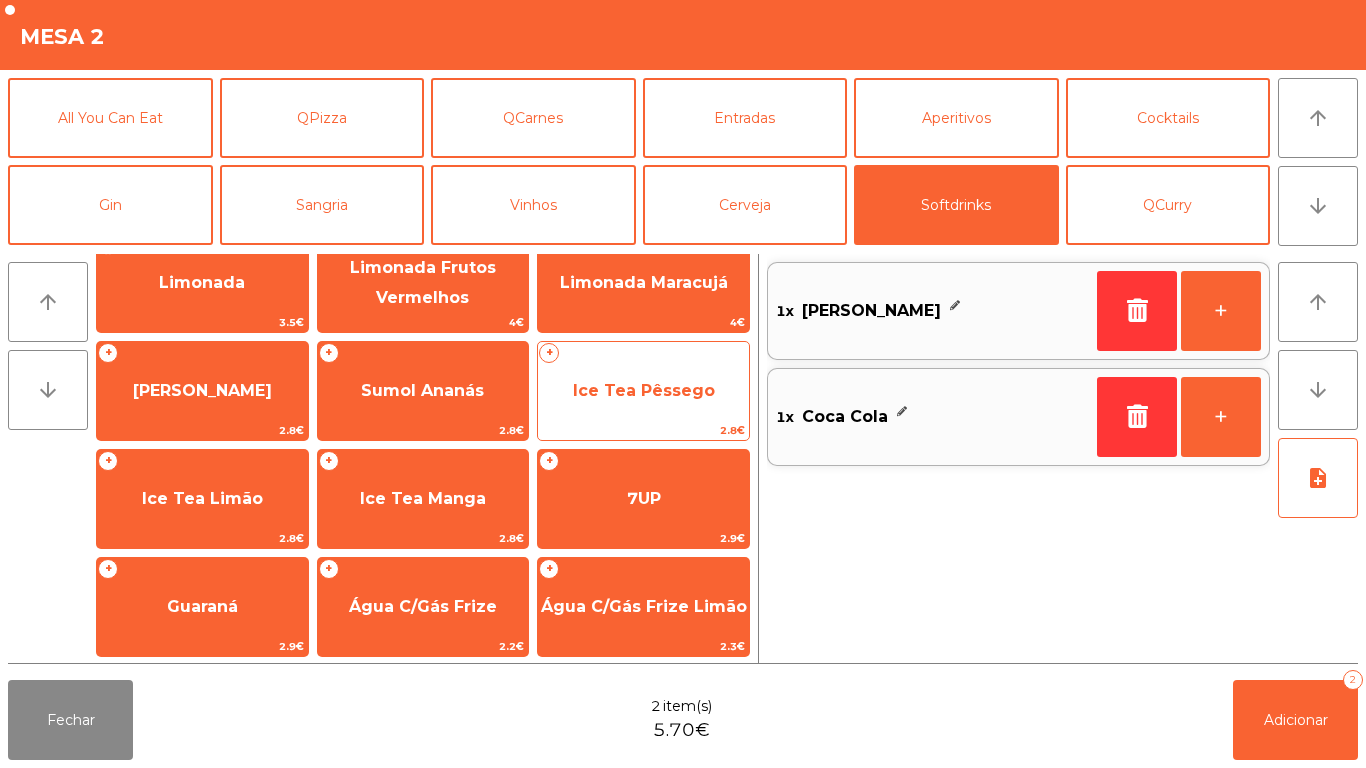 click on "Ice Tea Pêssego" 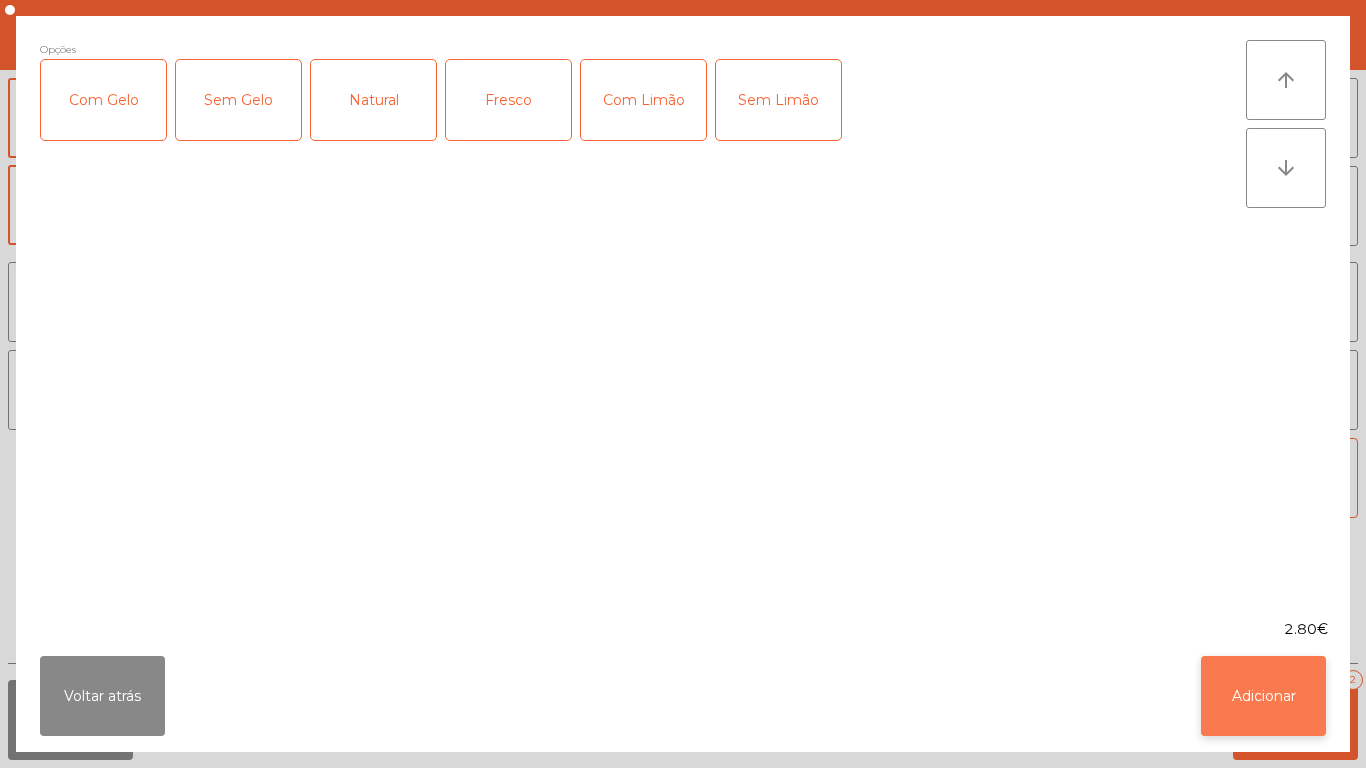 click on "Adicionar" 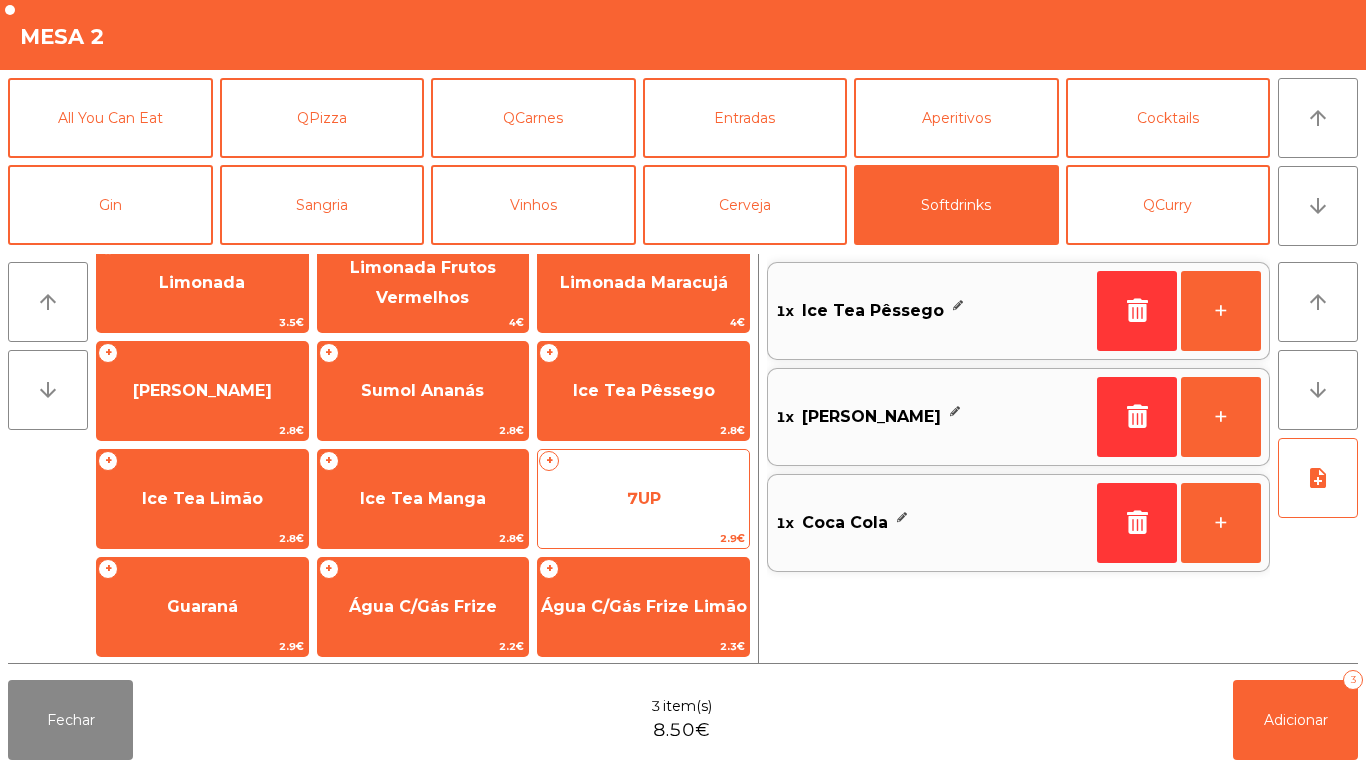 click on "7UP" 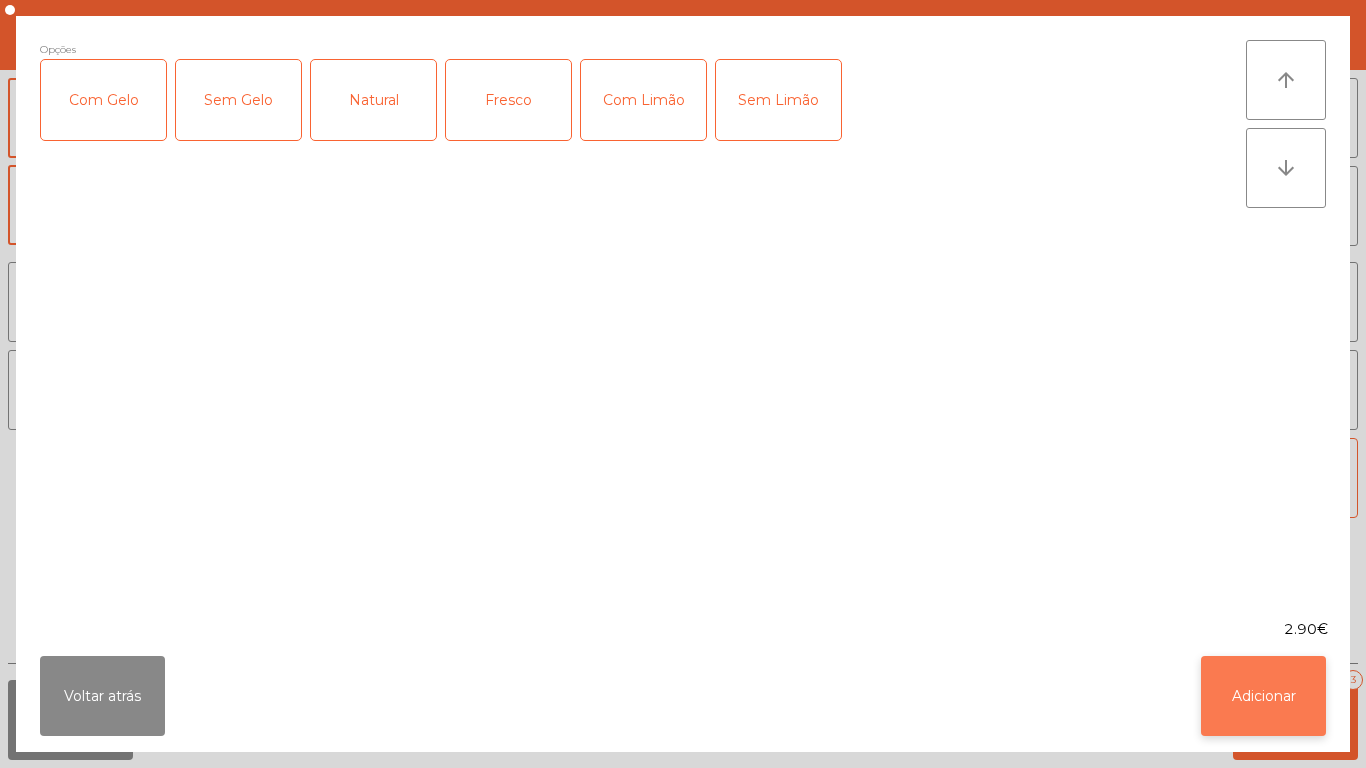 click on "Adicionar" 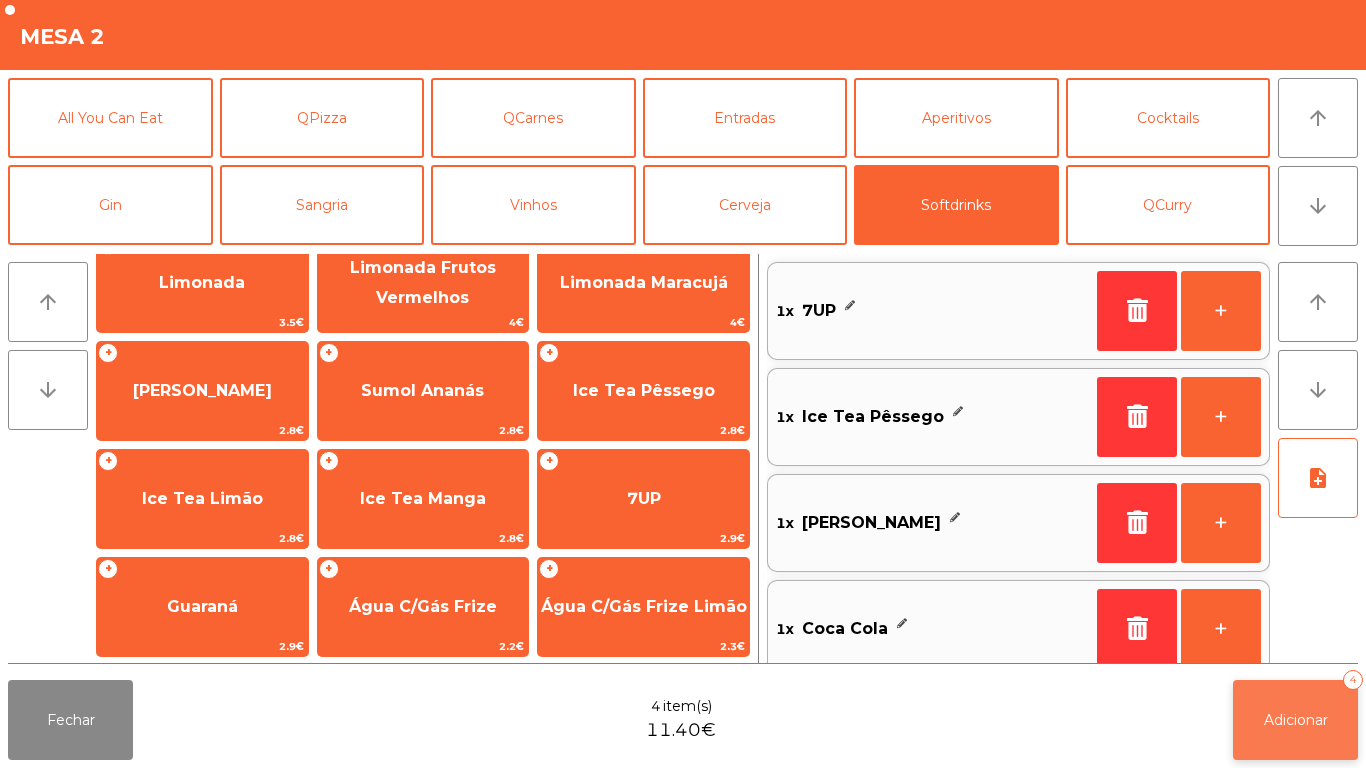 click on "Adicionar" 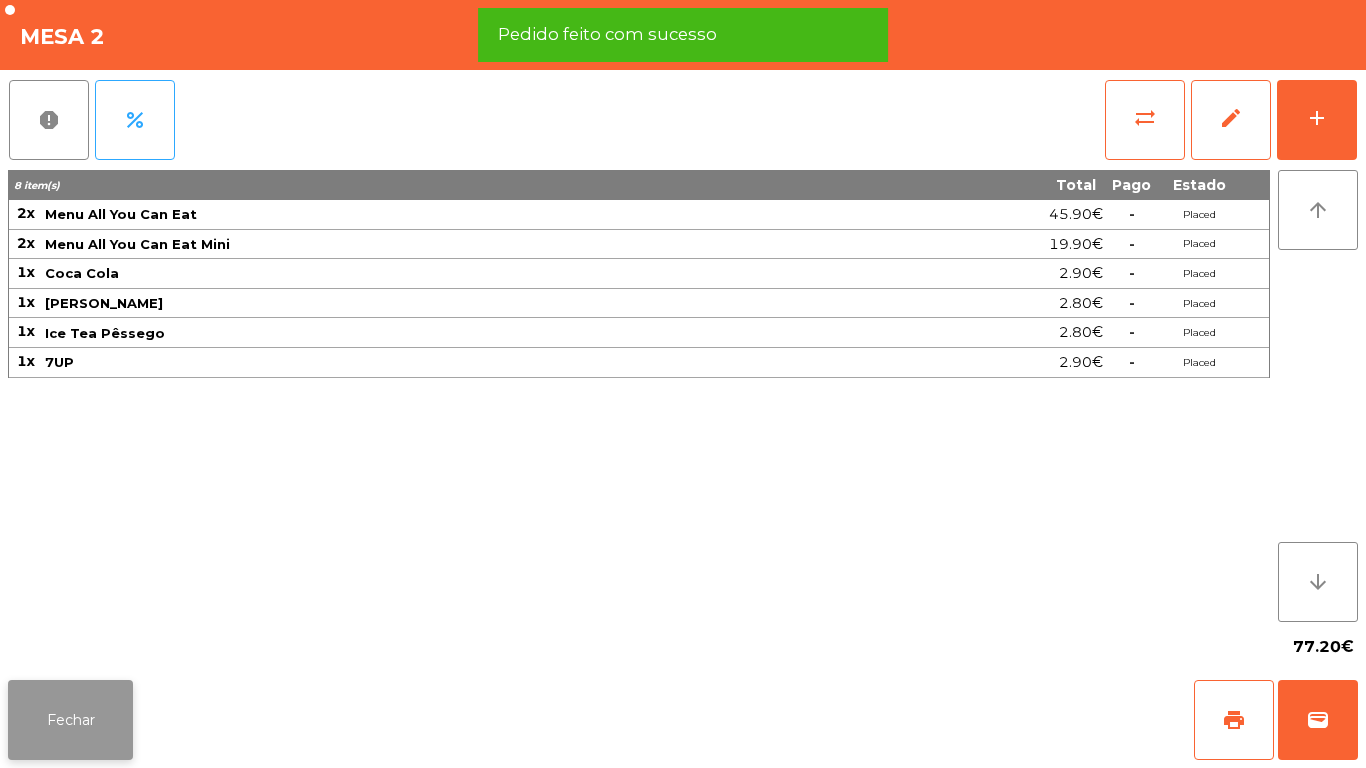 click on "Fechar" 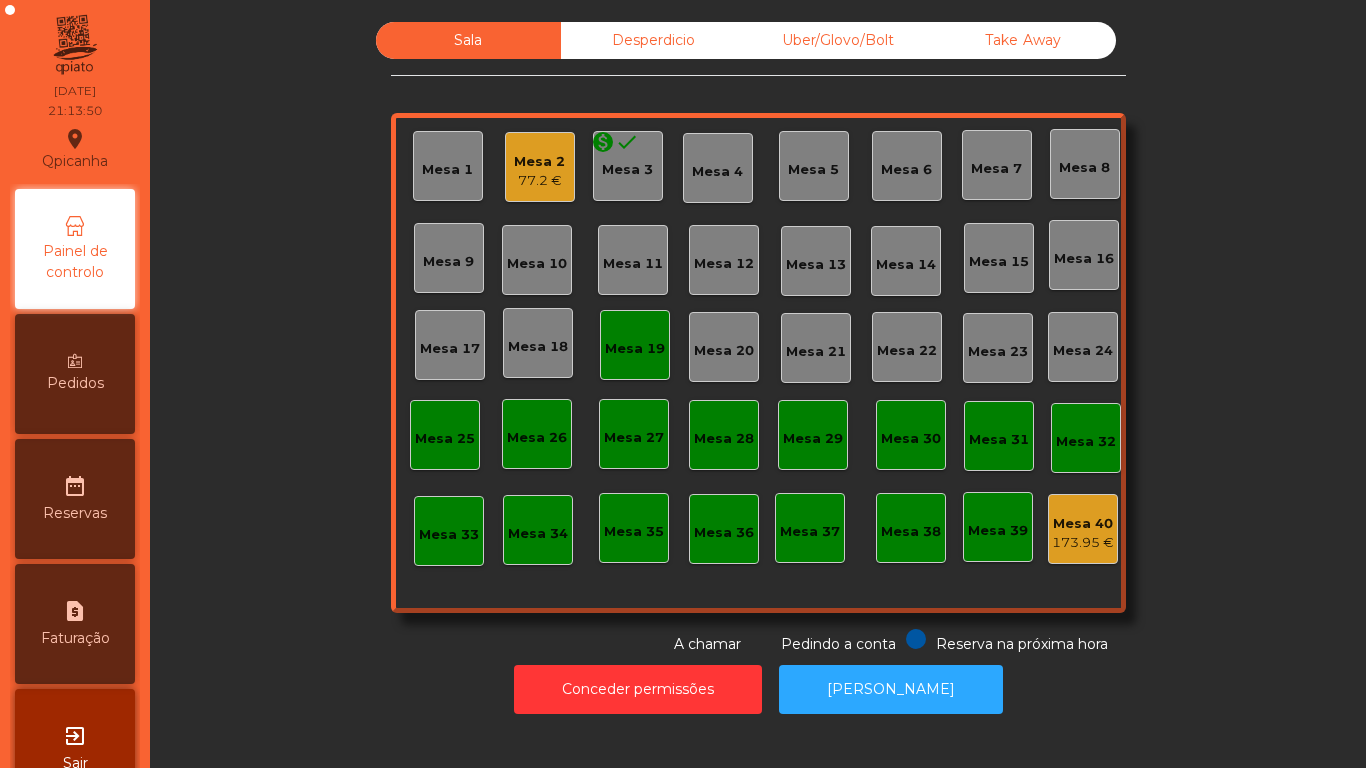 click on "Mesa 19" 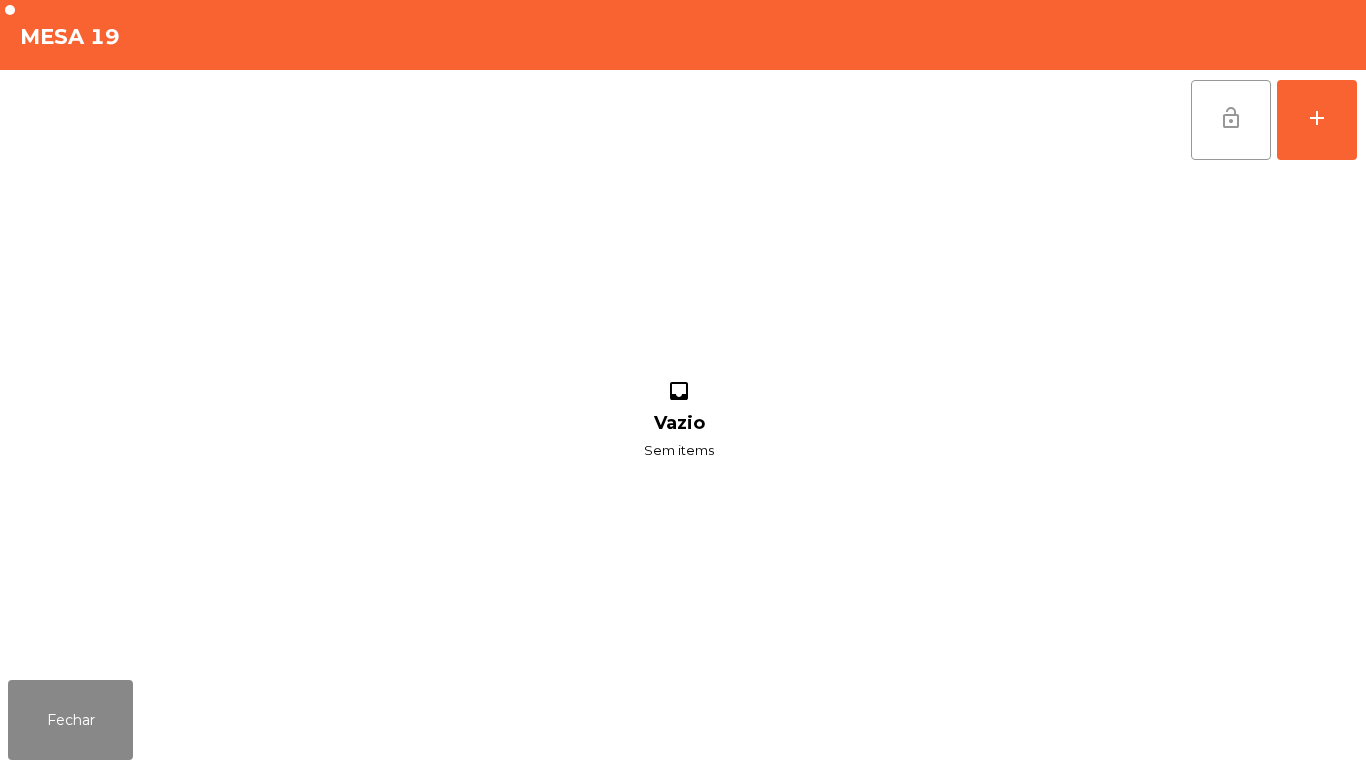 click on "lock_open" 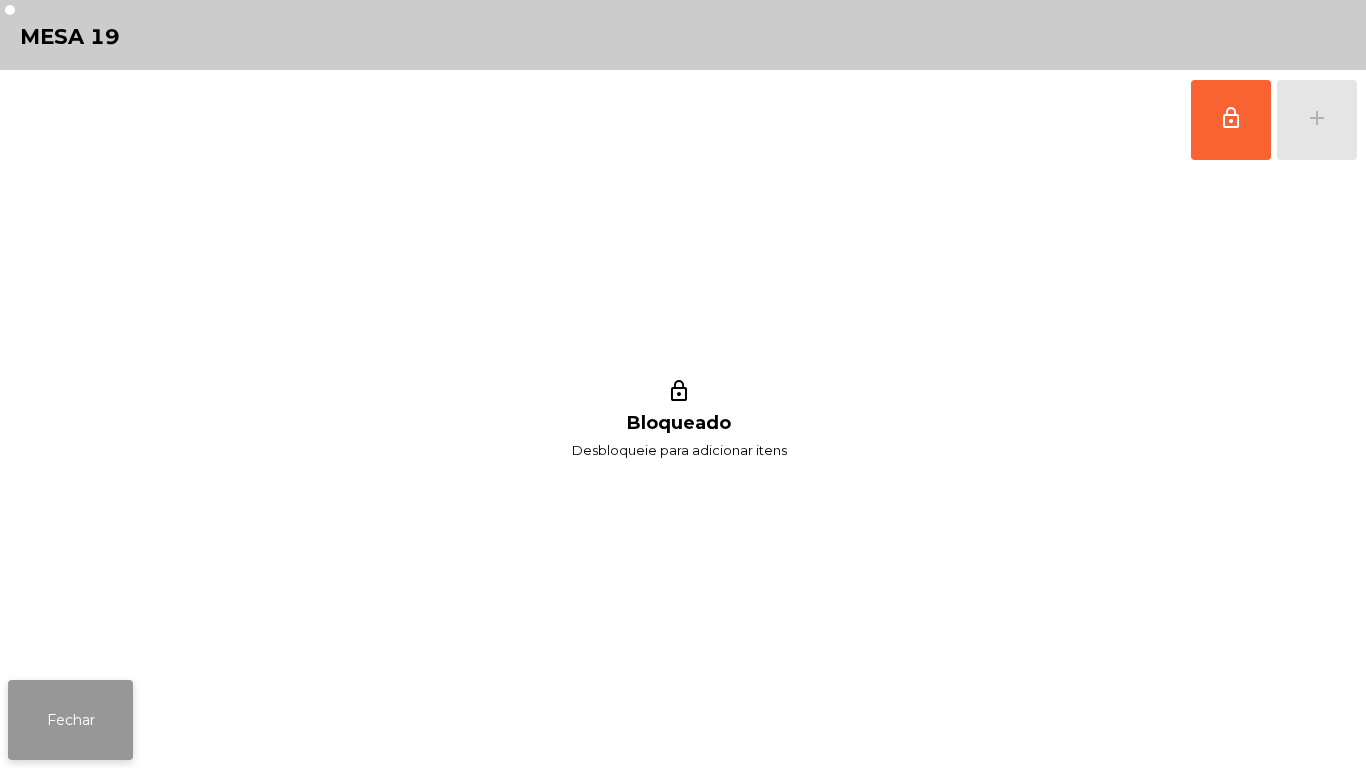 click on "Fechar" 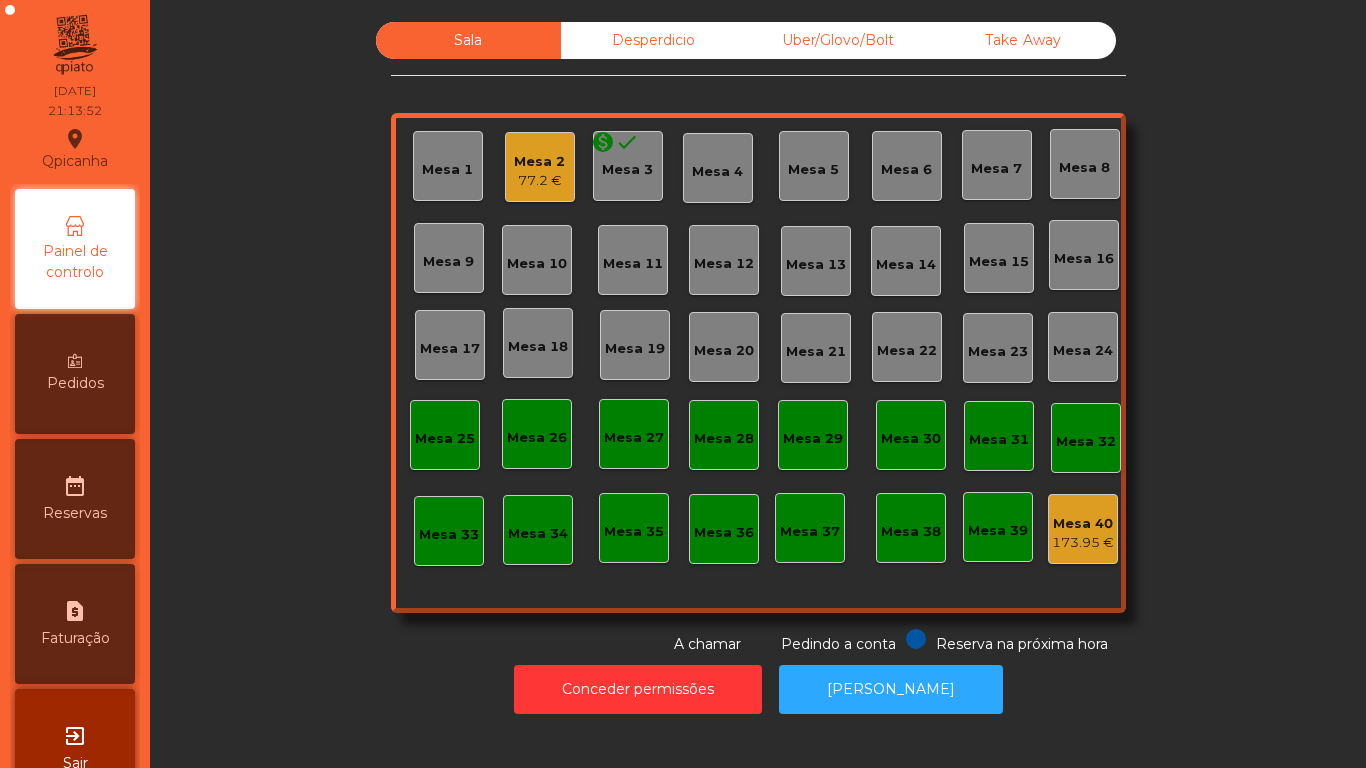 click on "Mesa 2   77.2 €" 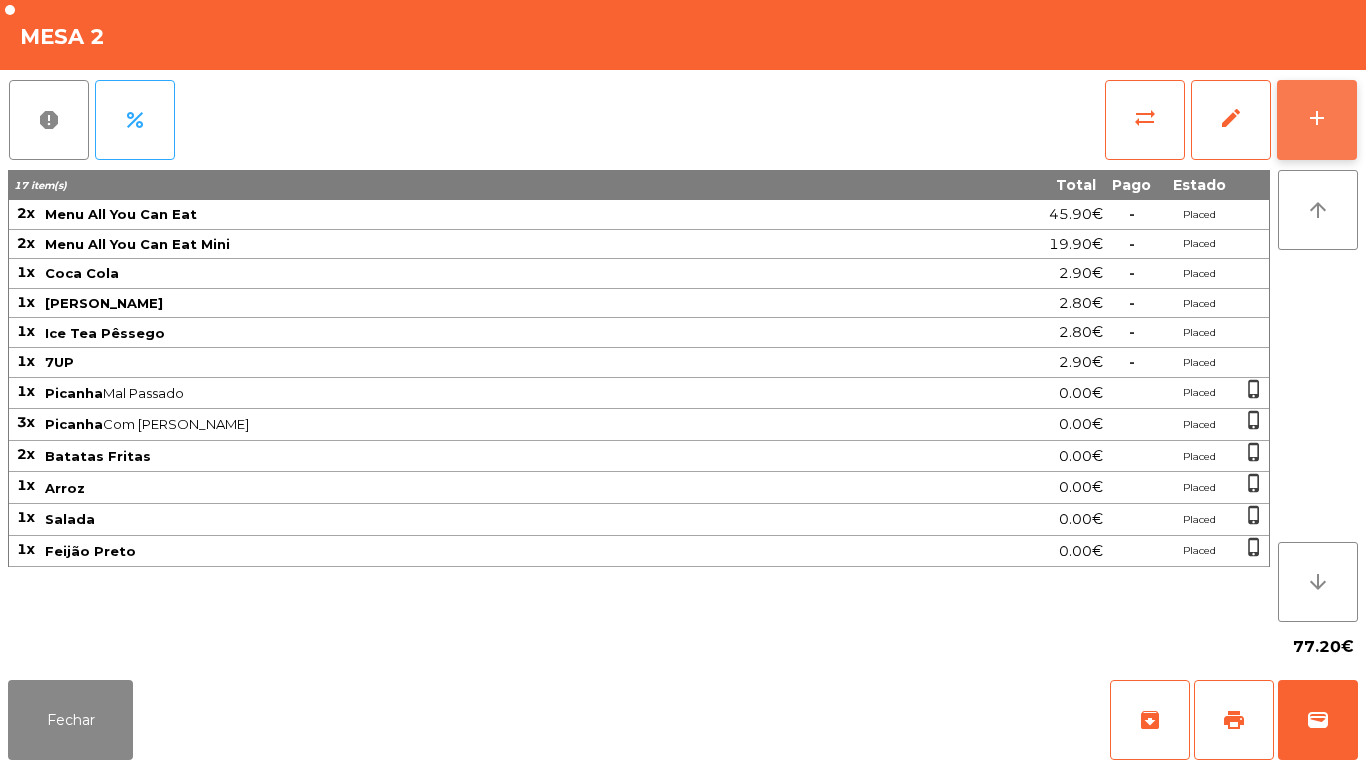 click on "add" 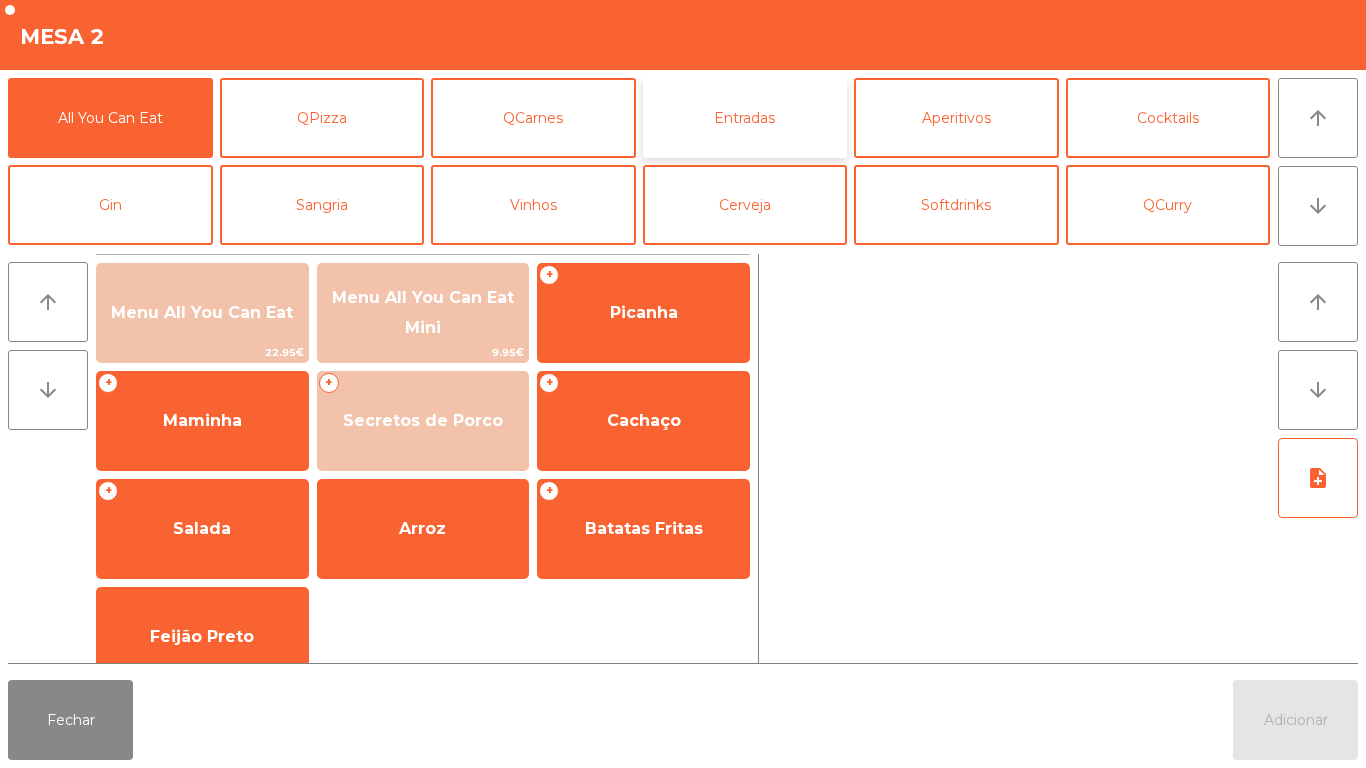 click on "Entradas" 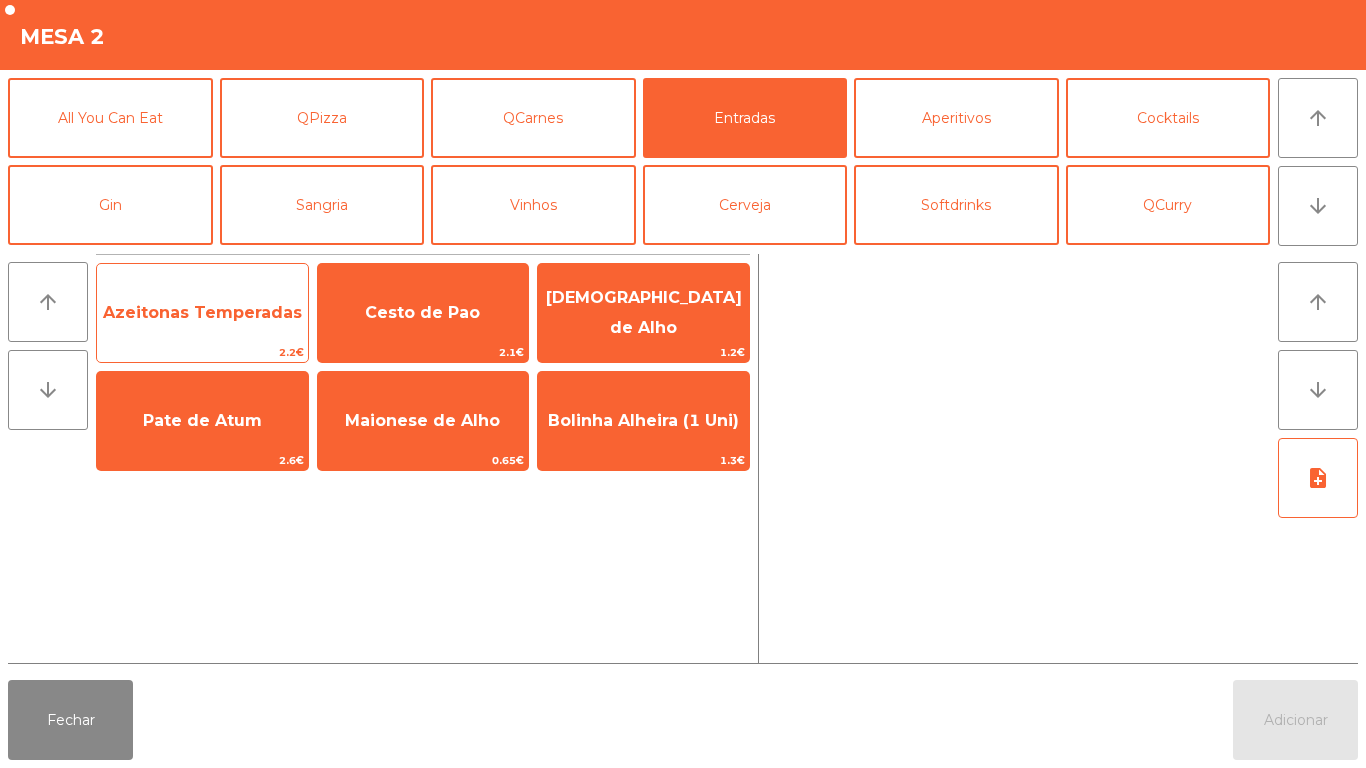 click on "Azeitonas Temperadas" 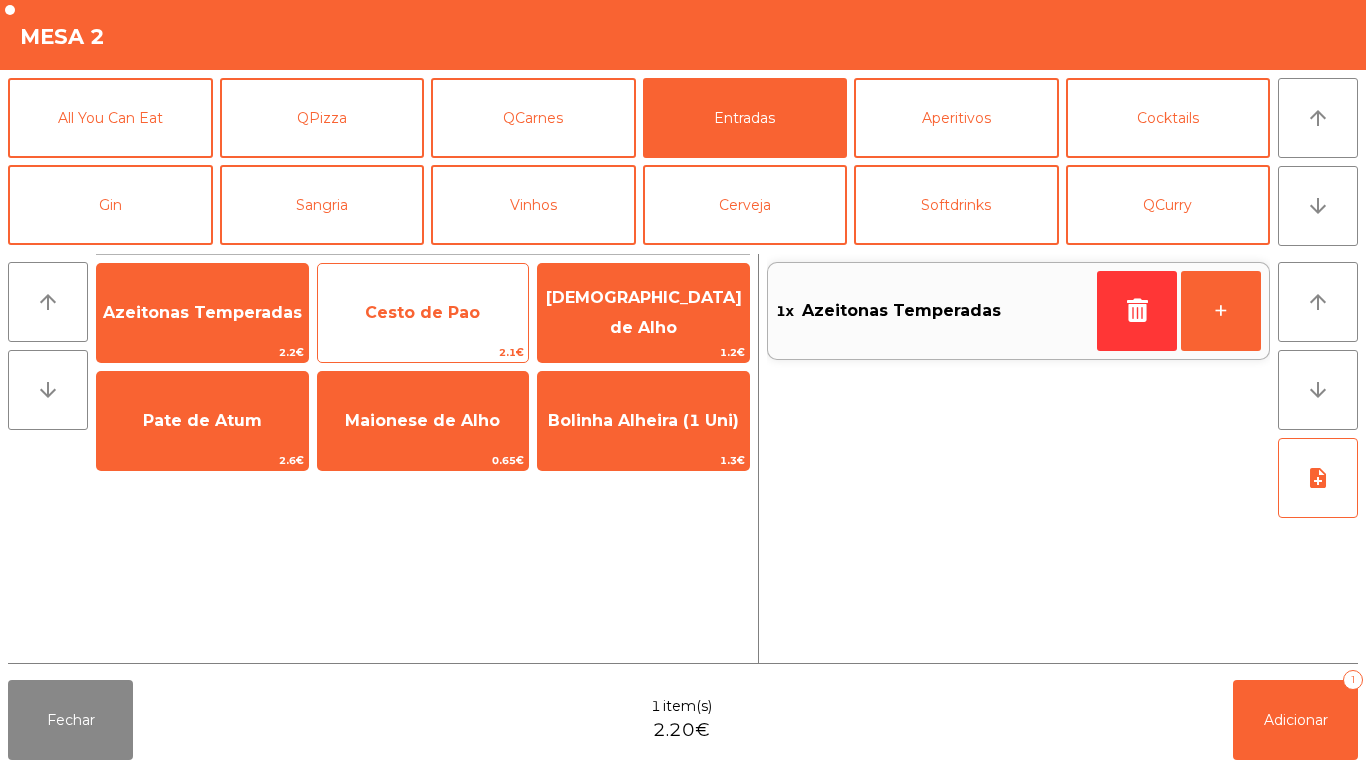 click on "Cesto de Pao" 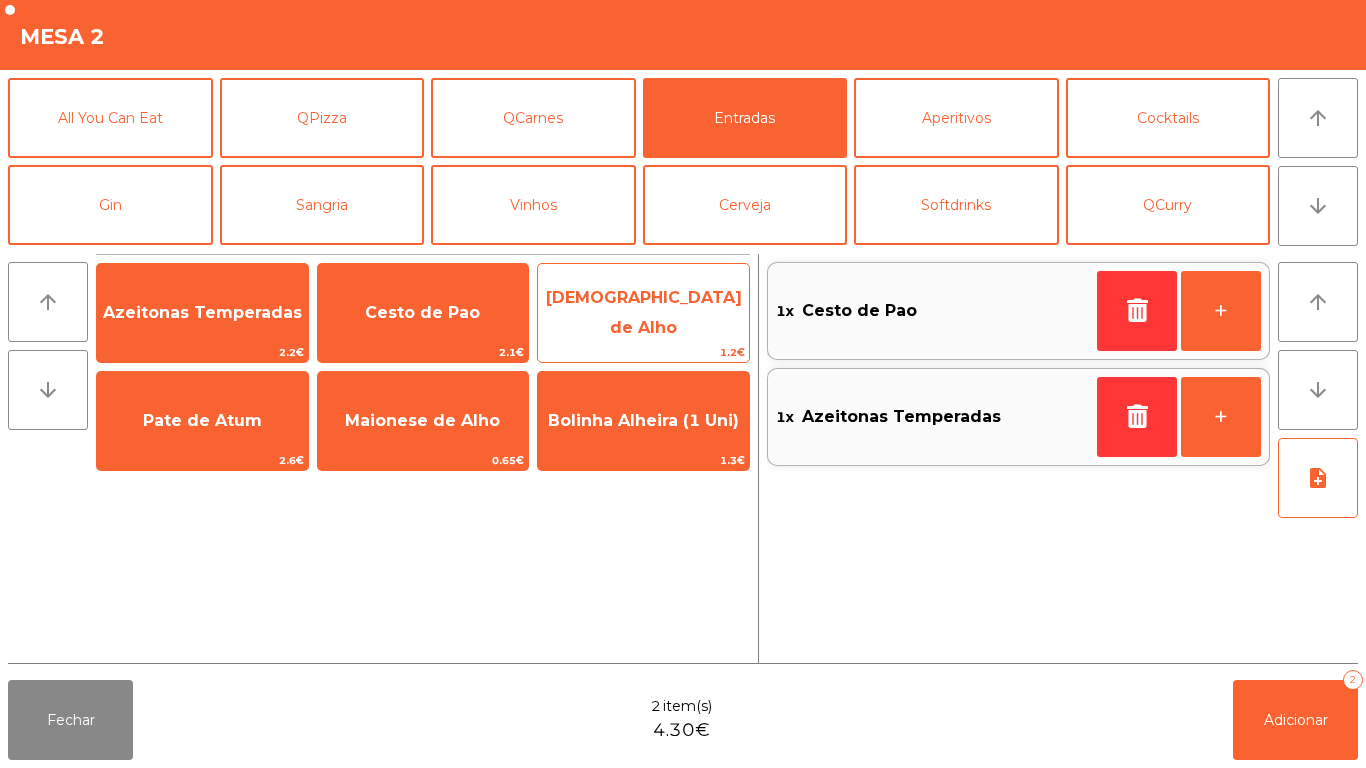 click on "[DEMOGRAPHIC_DATA] de Alho" 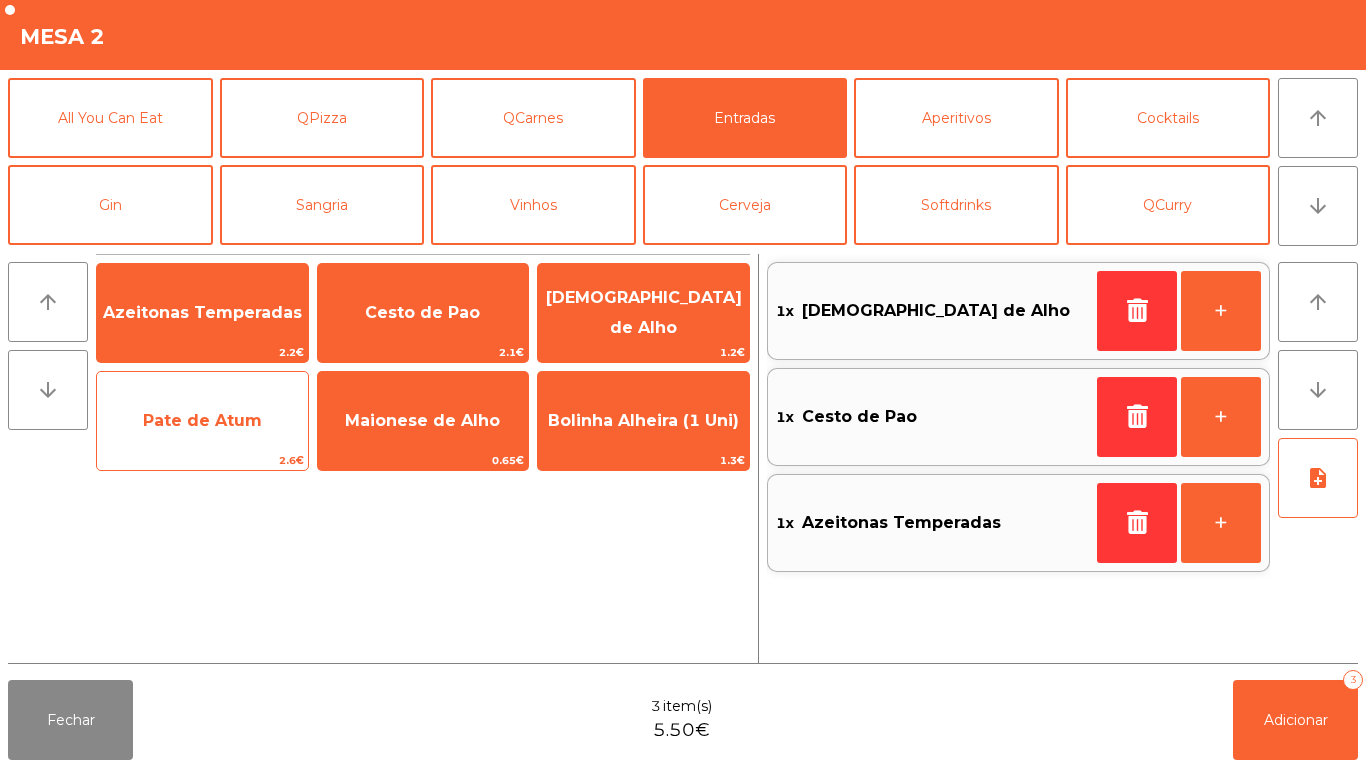 click on "Pate de Atum" 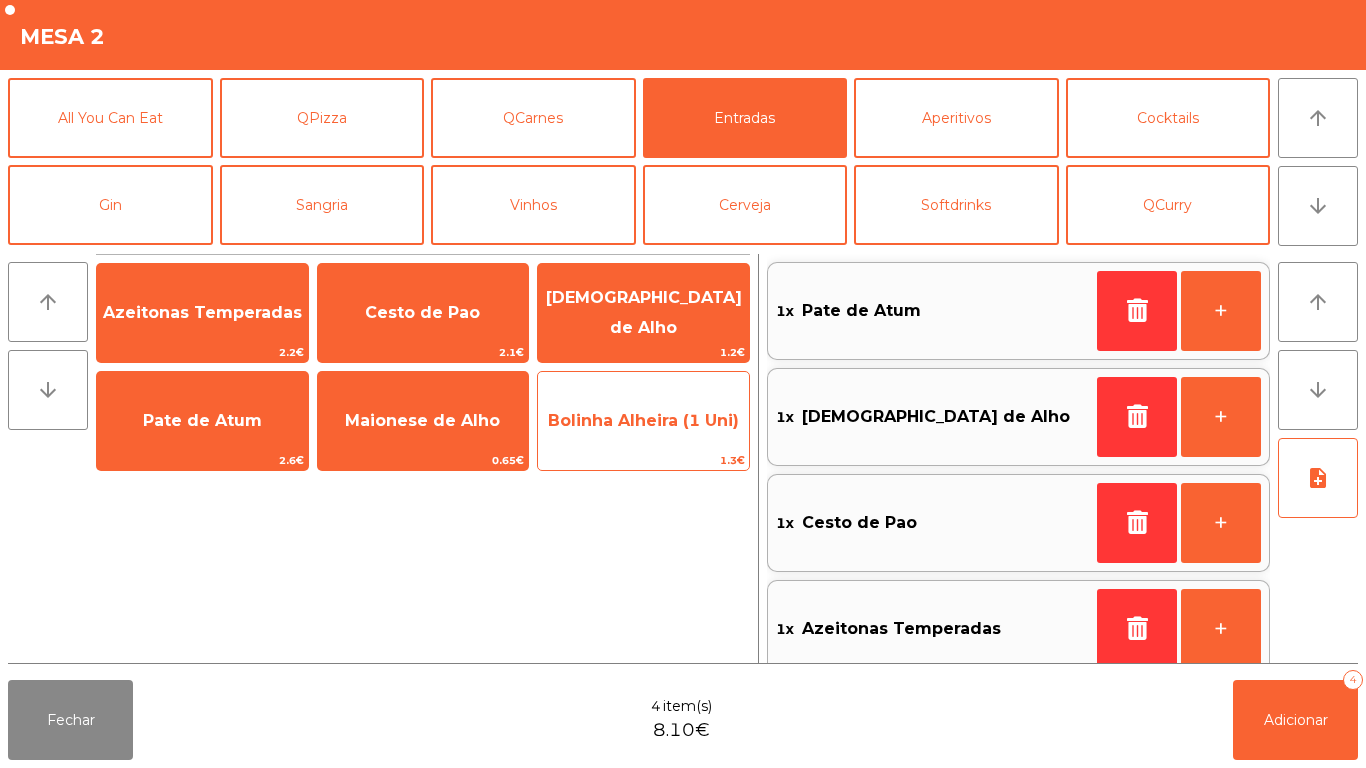 click on "Bolinha Alheira (1 Uni)" 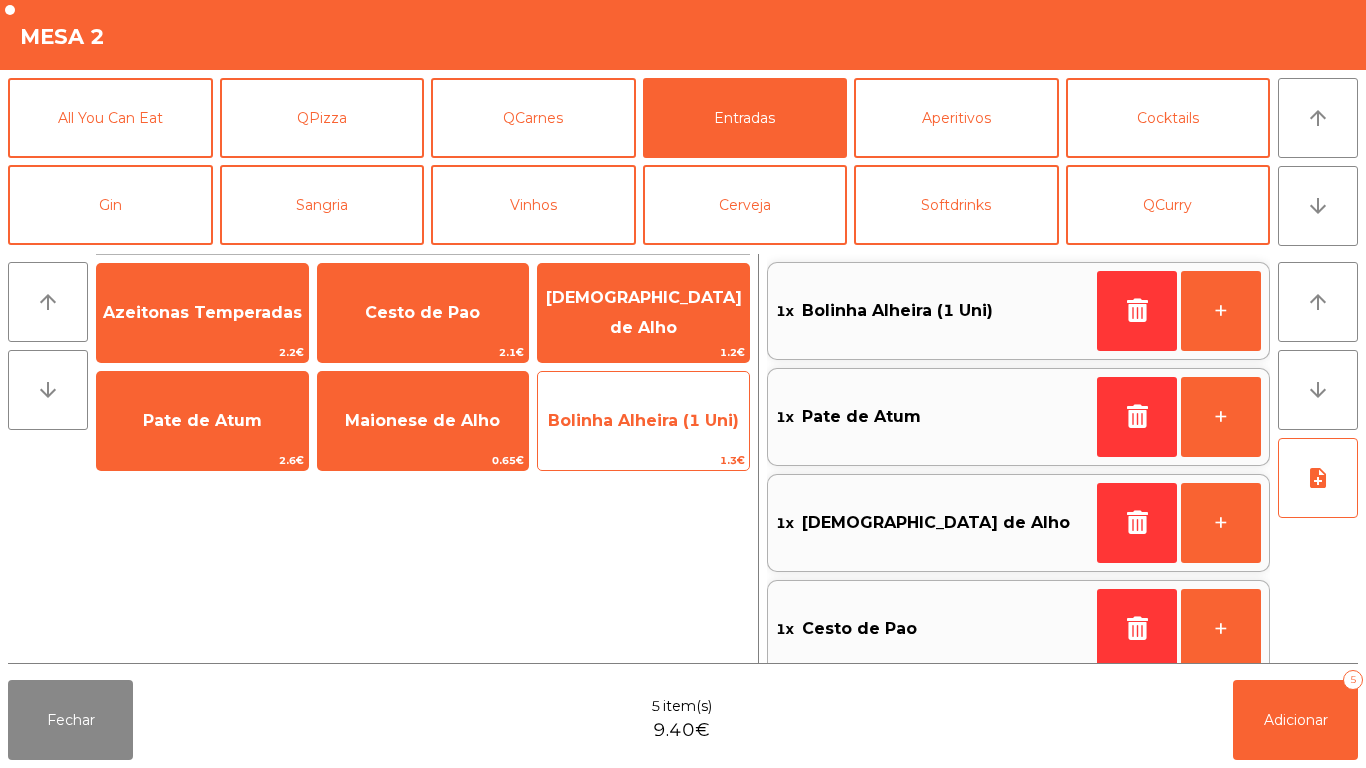scroll, scrollTop: 8, scrollLeft: 0, axis: vertical 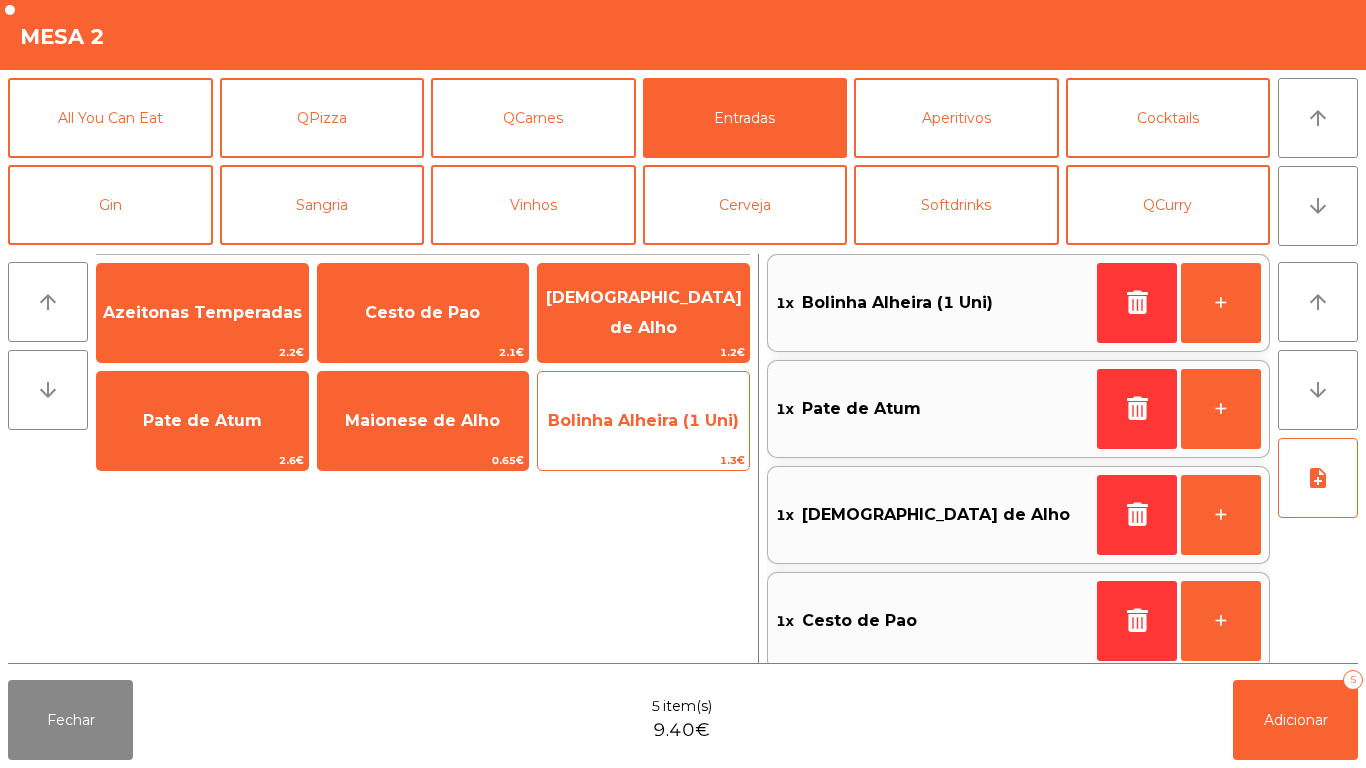 click on "Bolinha Alheira (1 Uni)" 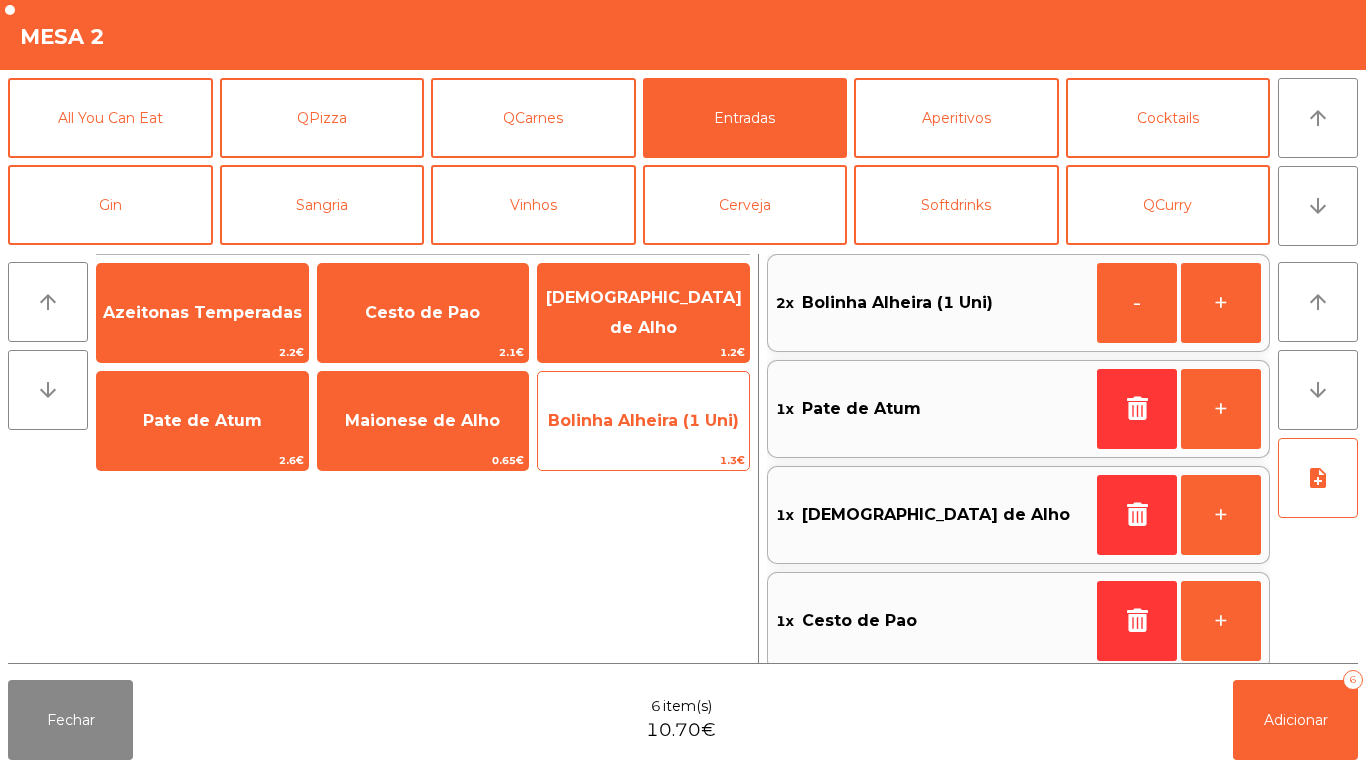 click on "Bolinha Alheira (1 Uni)" 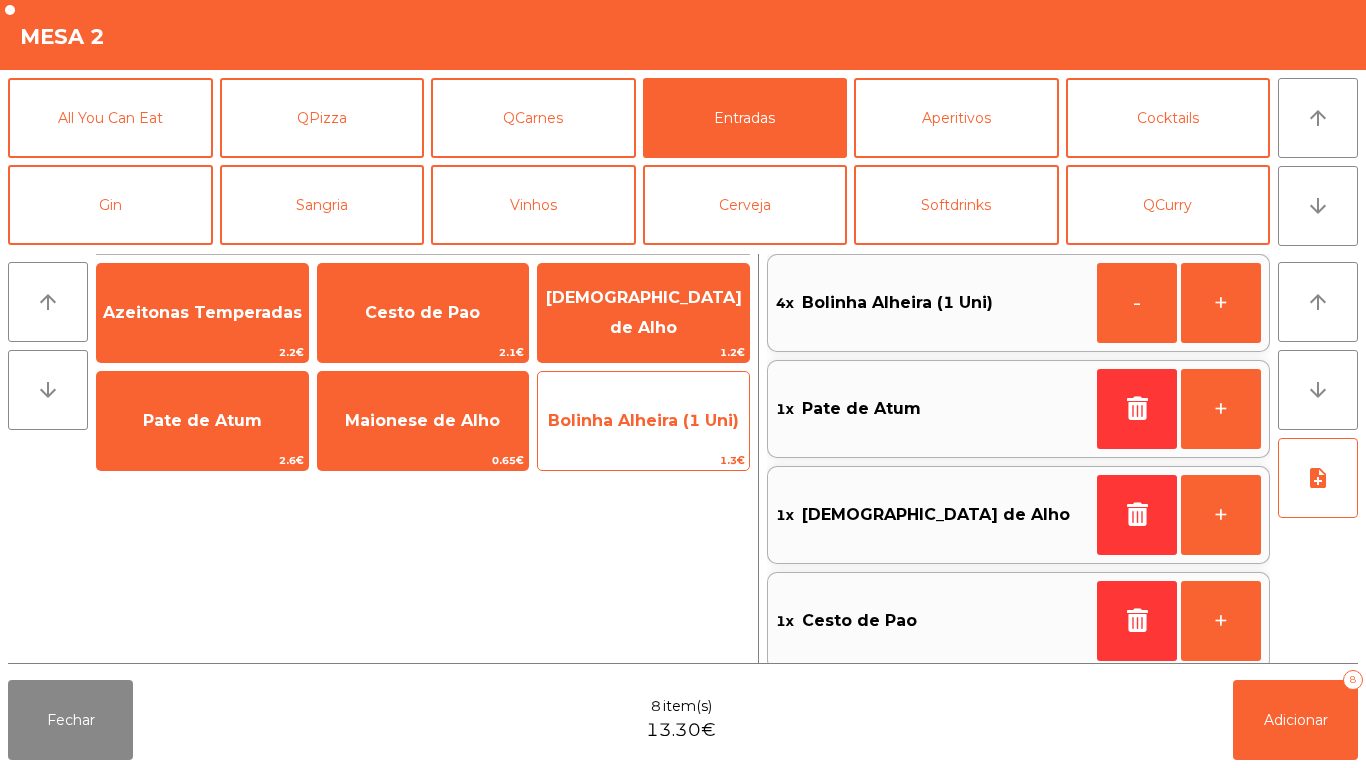 click on "Bolinha Alheira (1 Uni)" 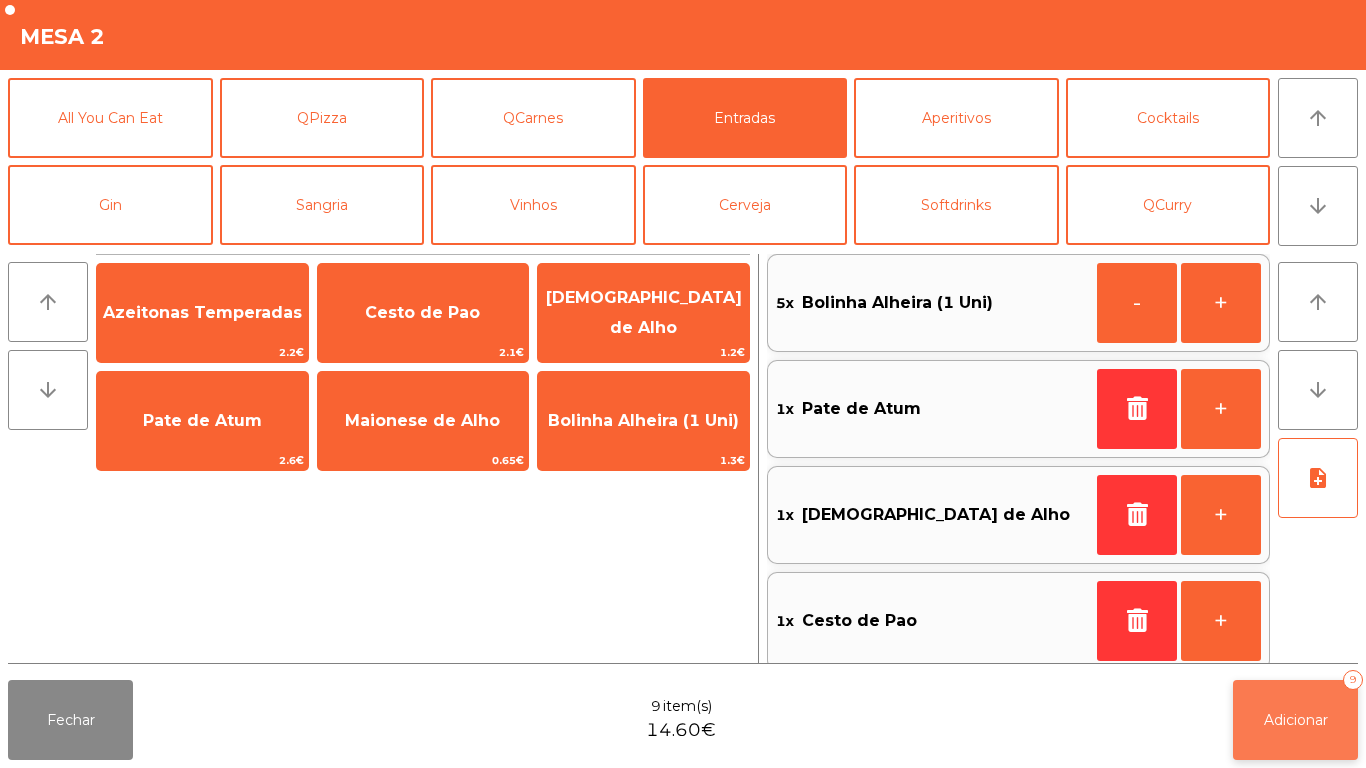 click on "Adicionar   9" 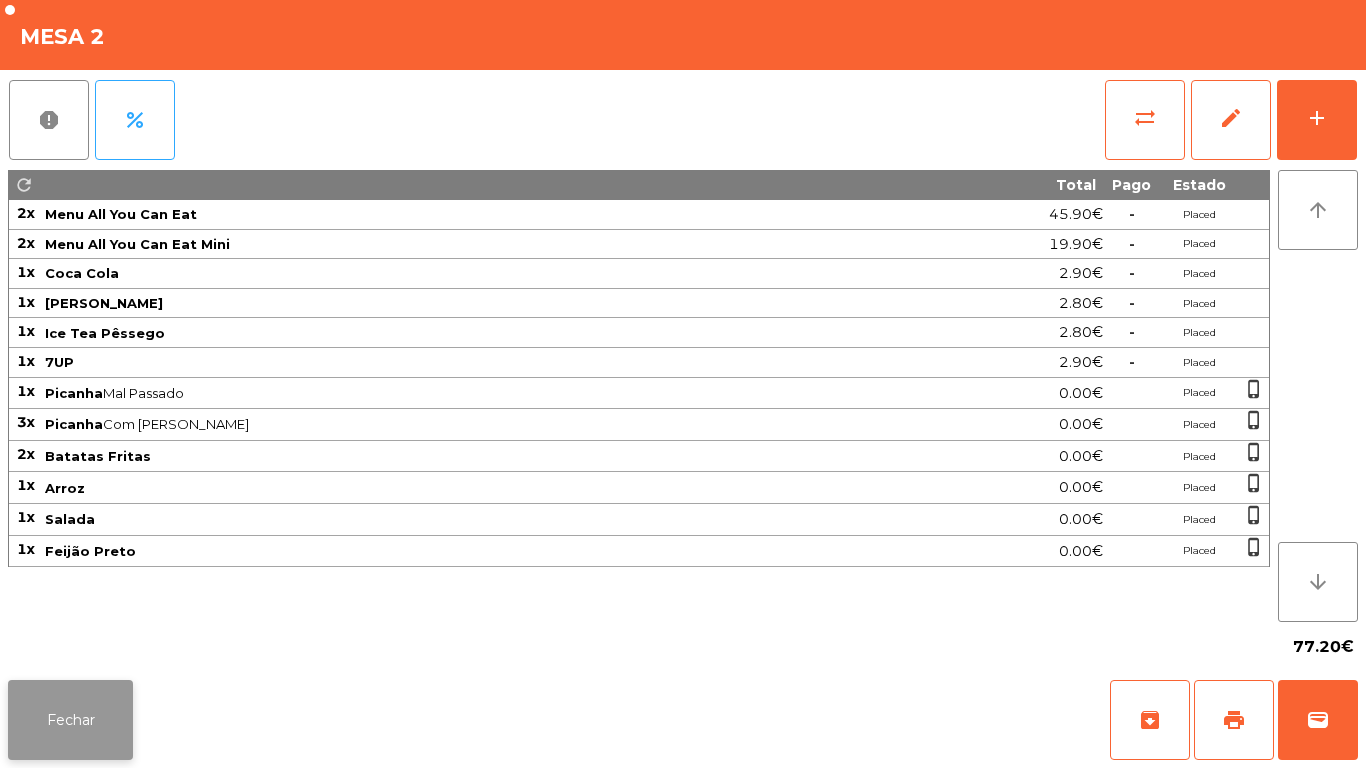 click on "Fechar" 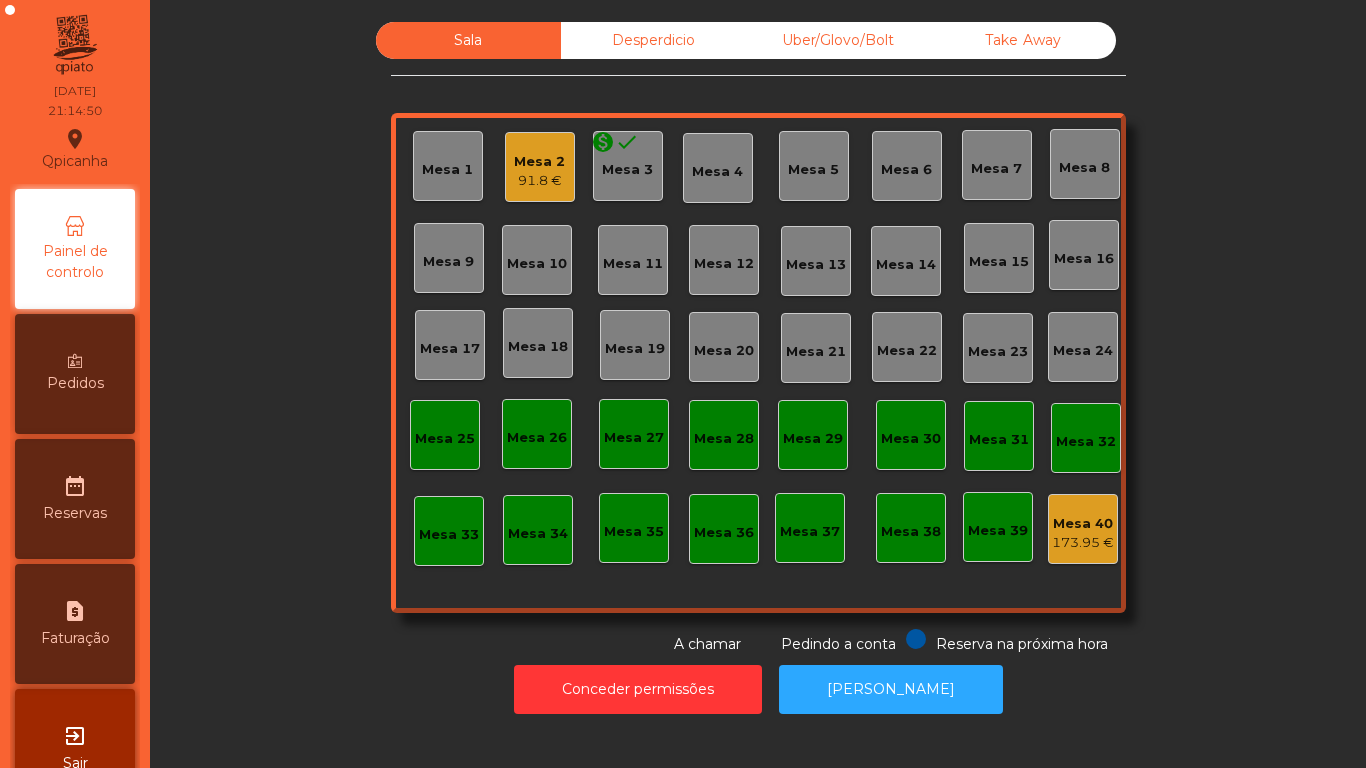 click on "91.8 €" 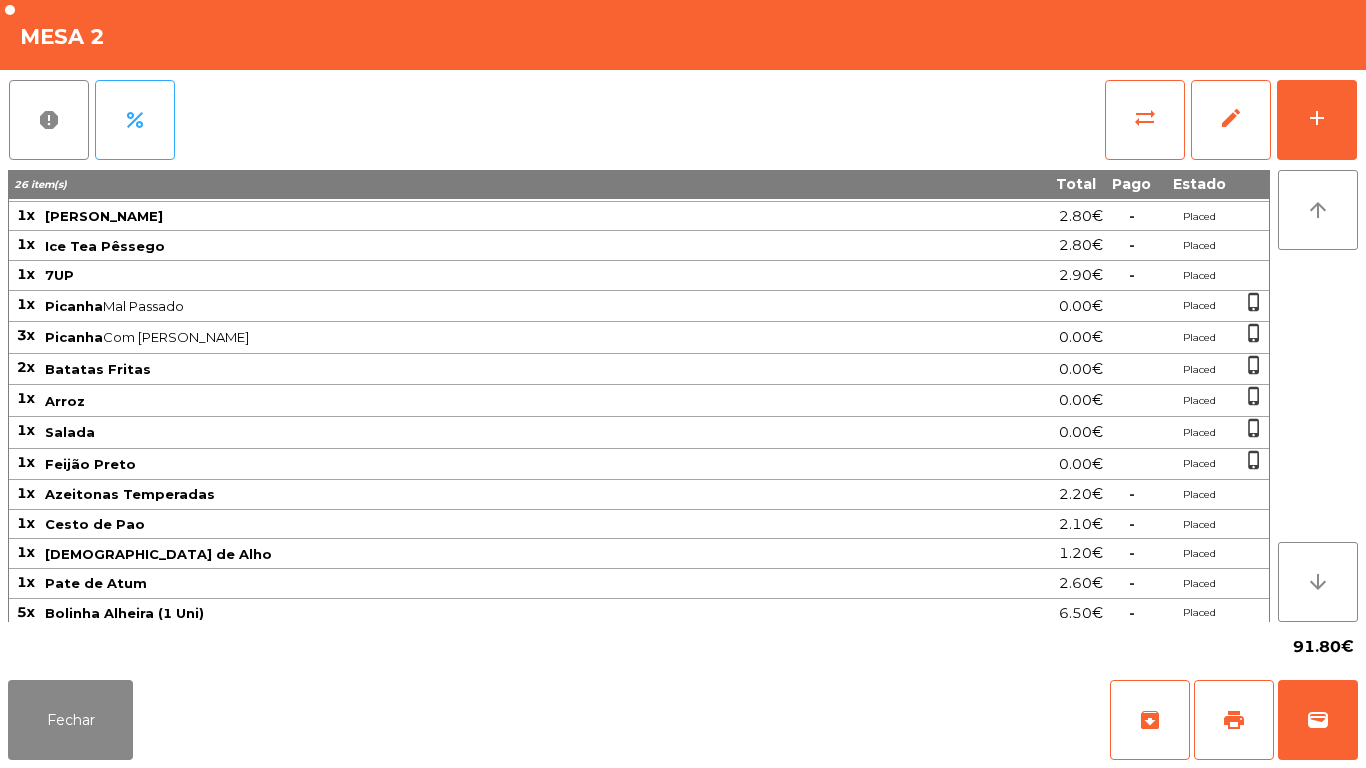 scroll, scrollTop: 93, scrollLeft: 0, axis: vertical 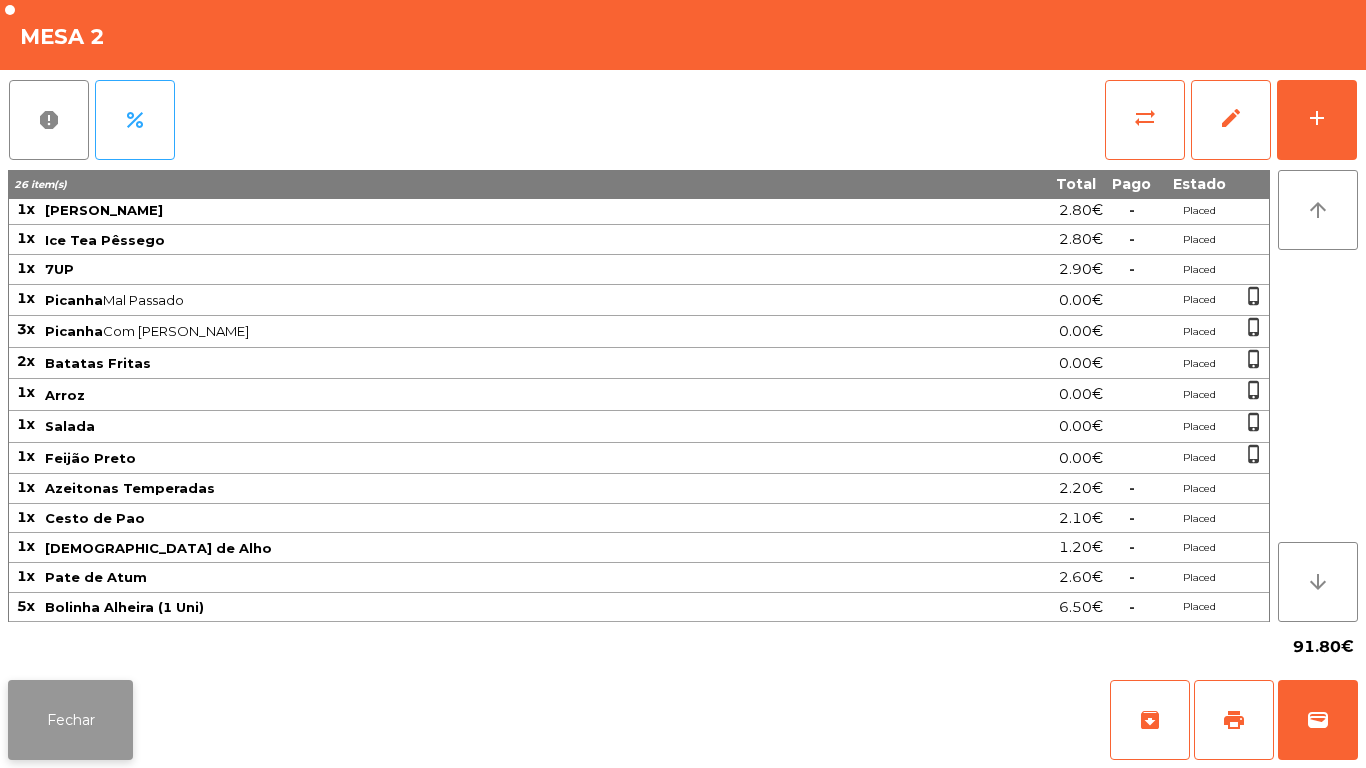 click on "Fechar" 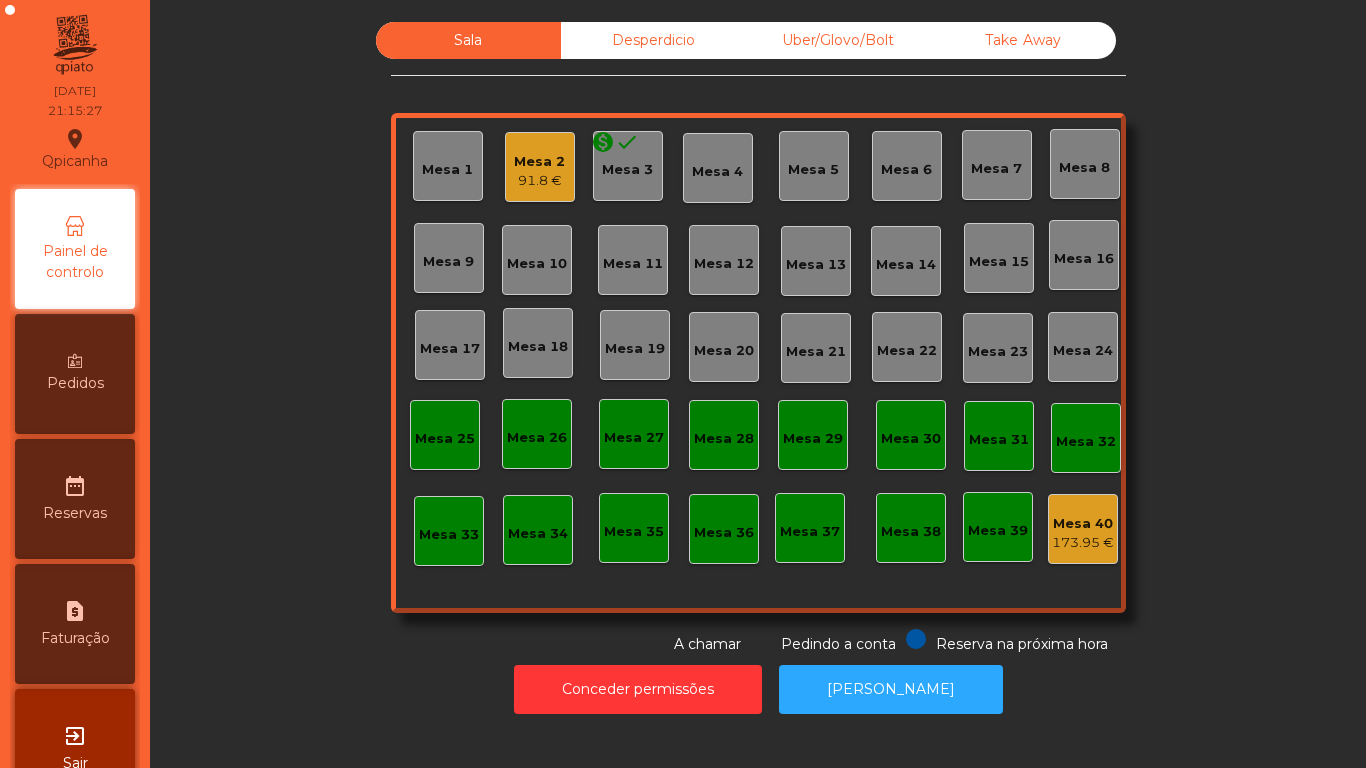 click on "91.8 €" 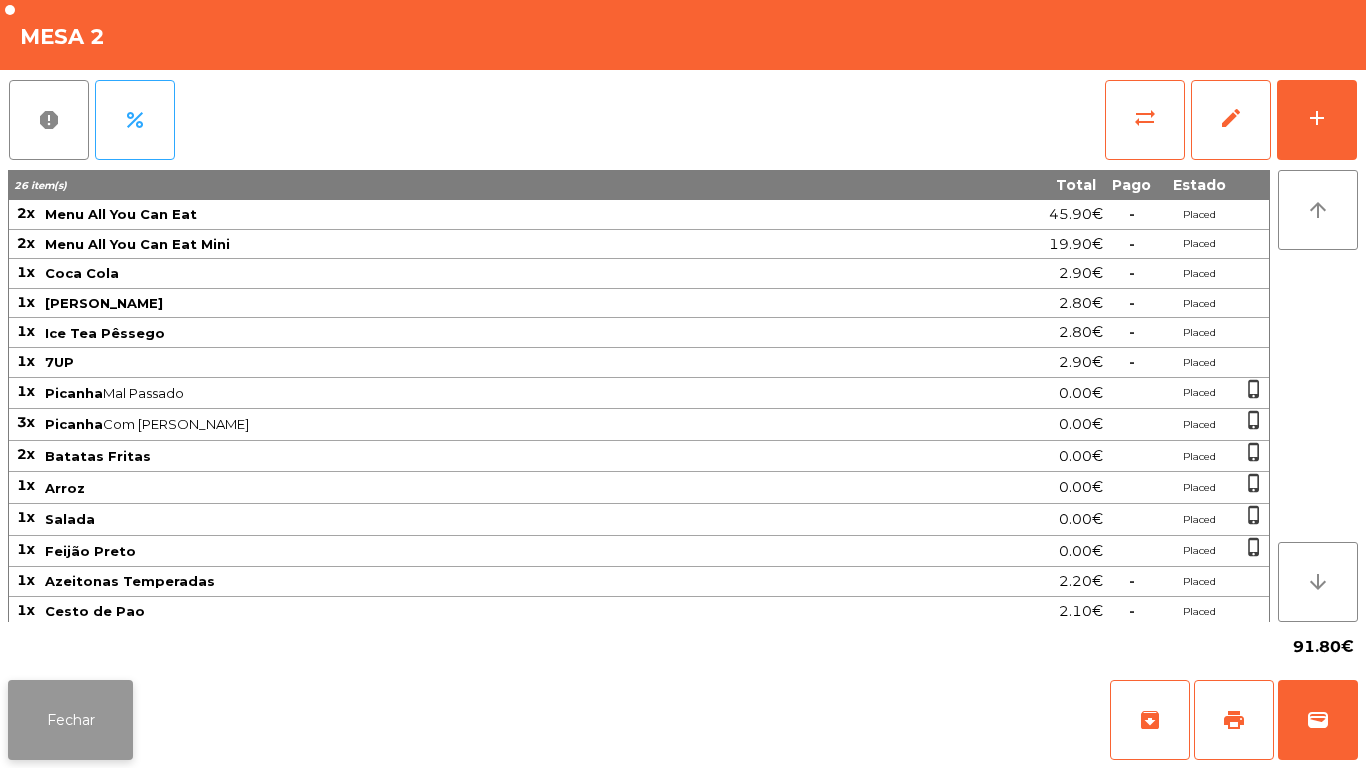click on "Fechar" 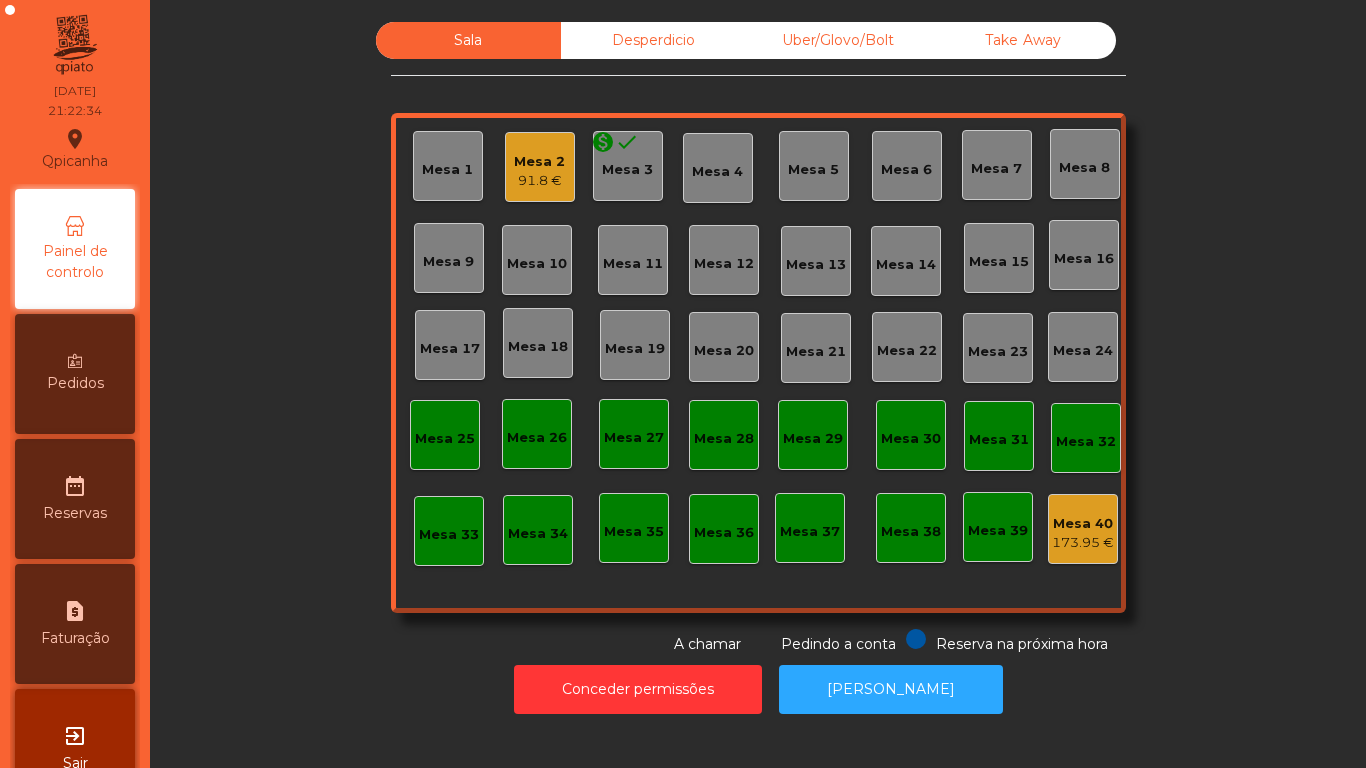 click on "Mesa 40" 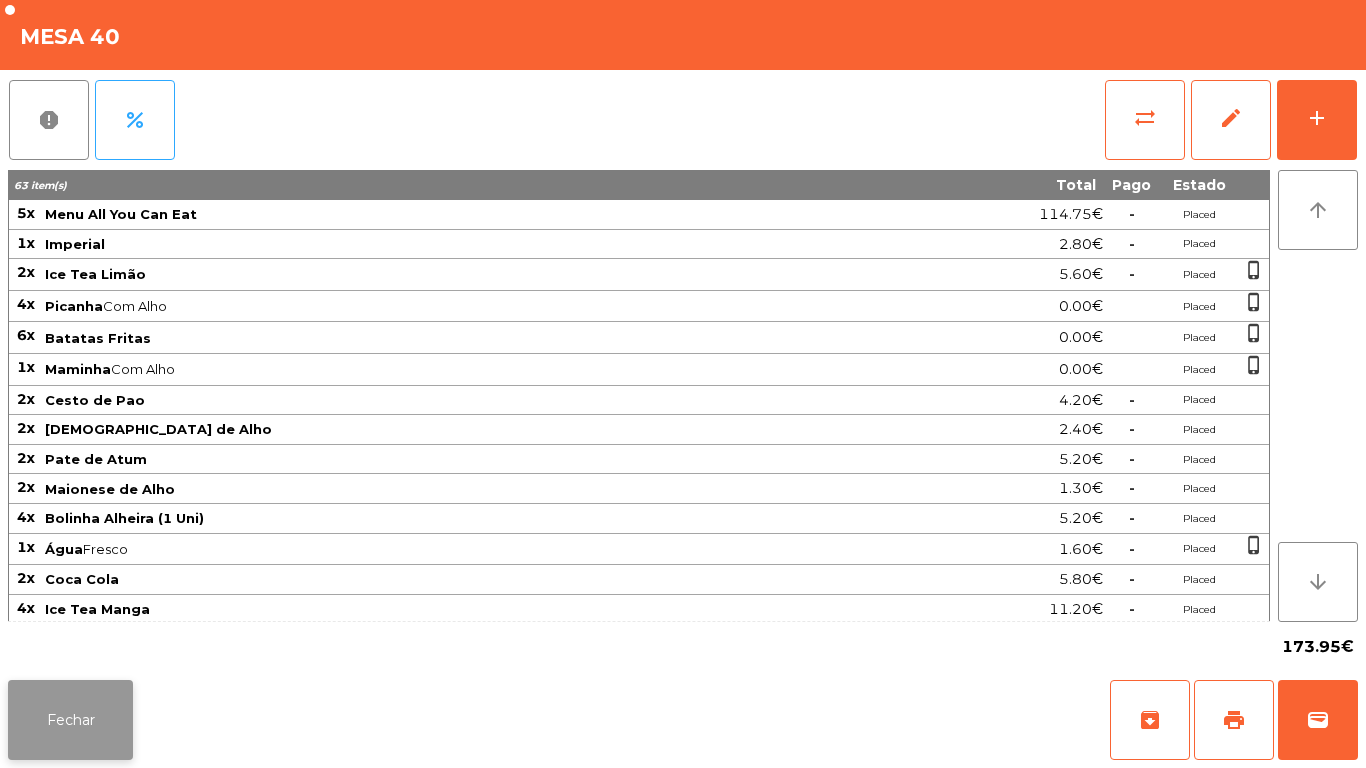 click on "Fechar" 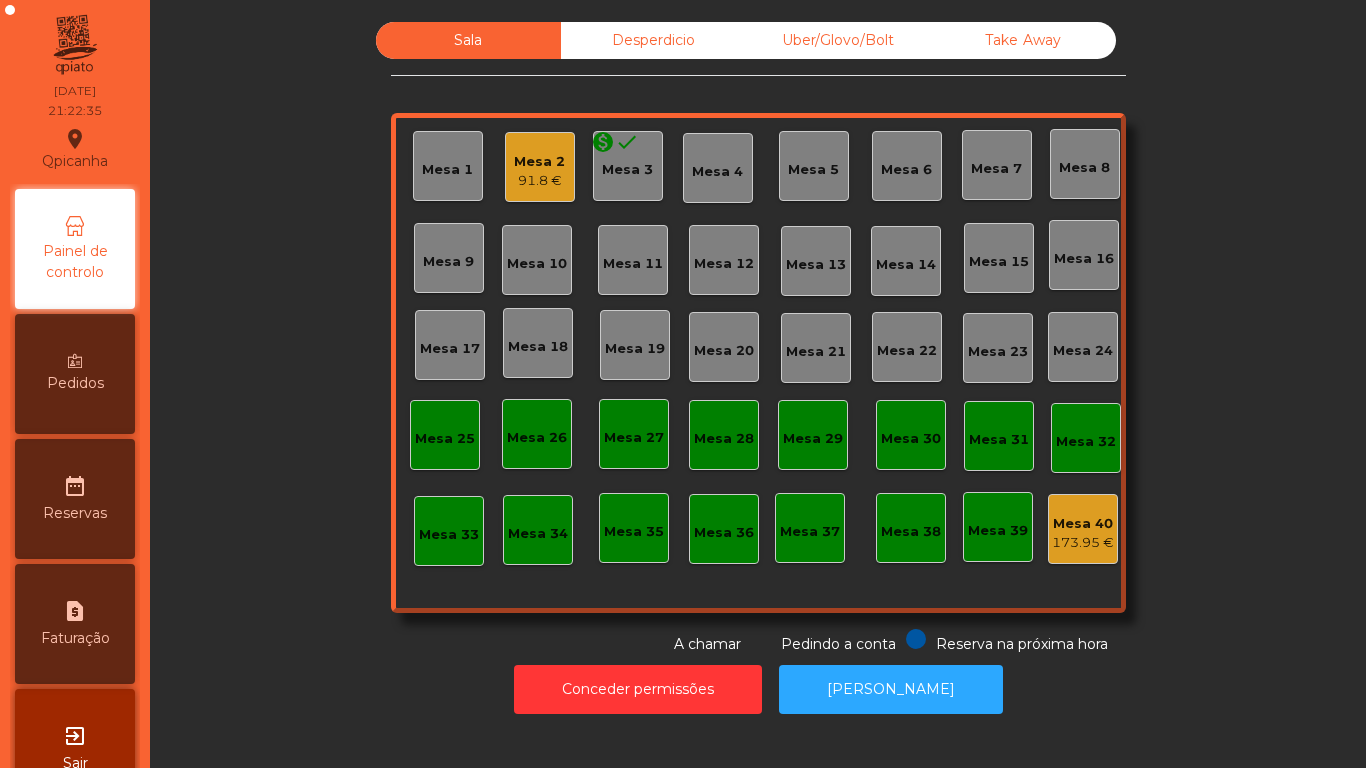click on "Mesa 2   91.8 €" 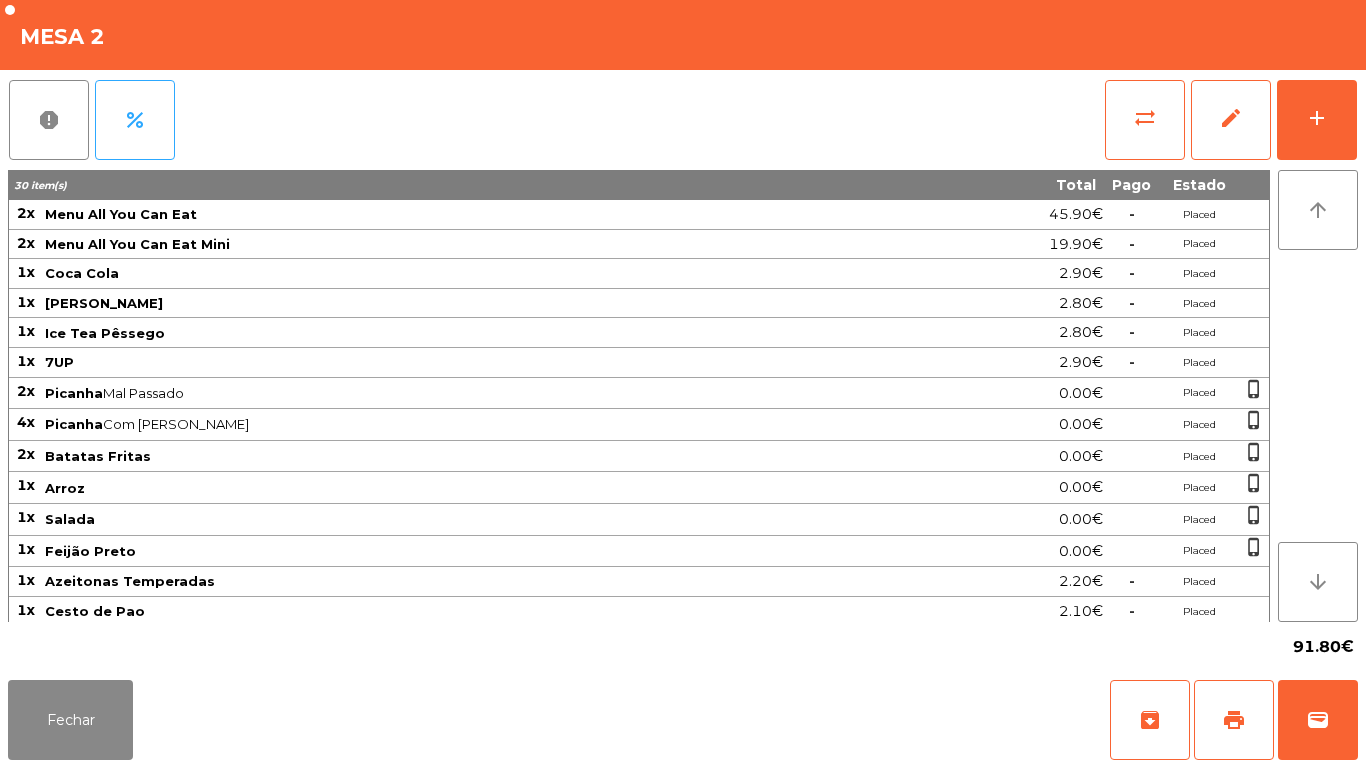 scroll, scrollTop: 125, scrollLeft: 0, axis: vertical 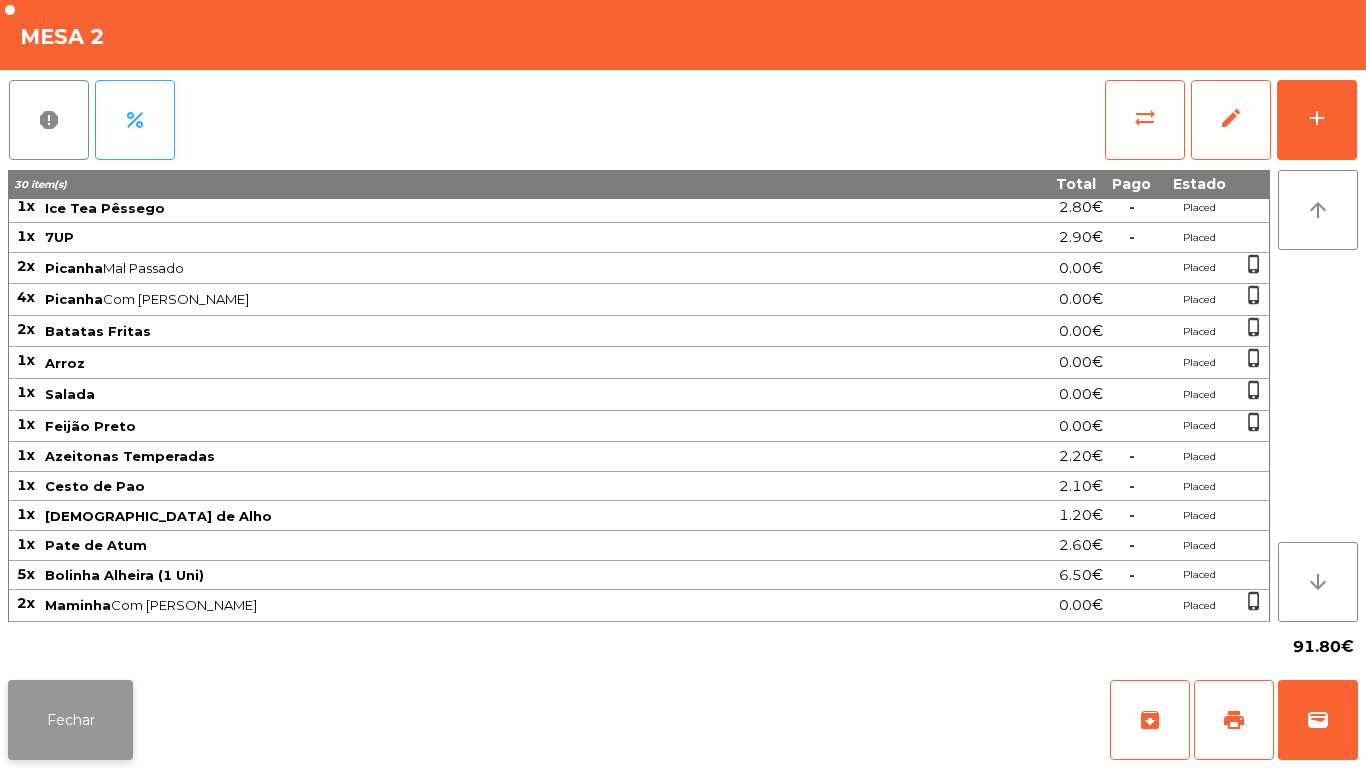click on "Fechar" 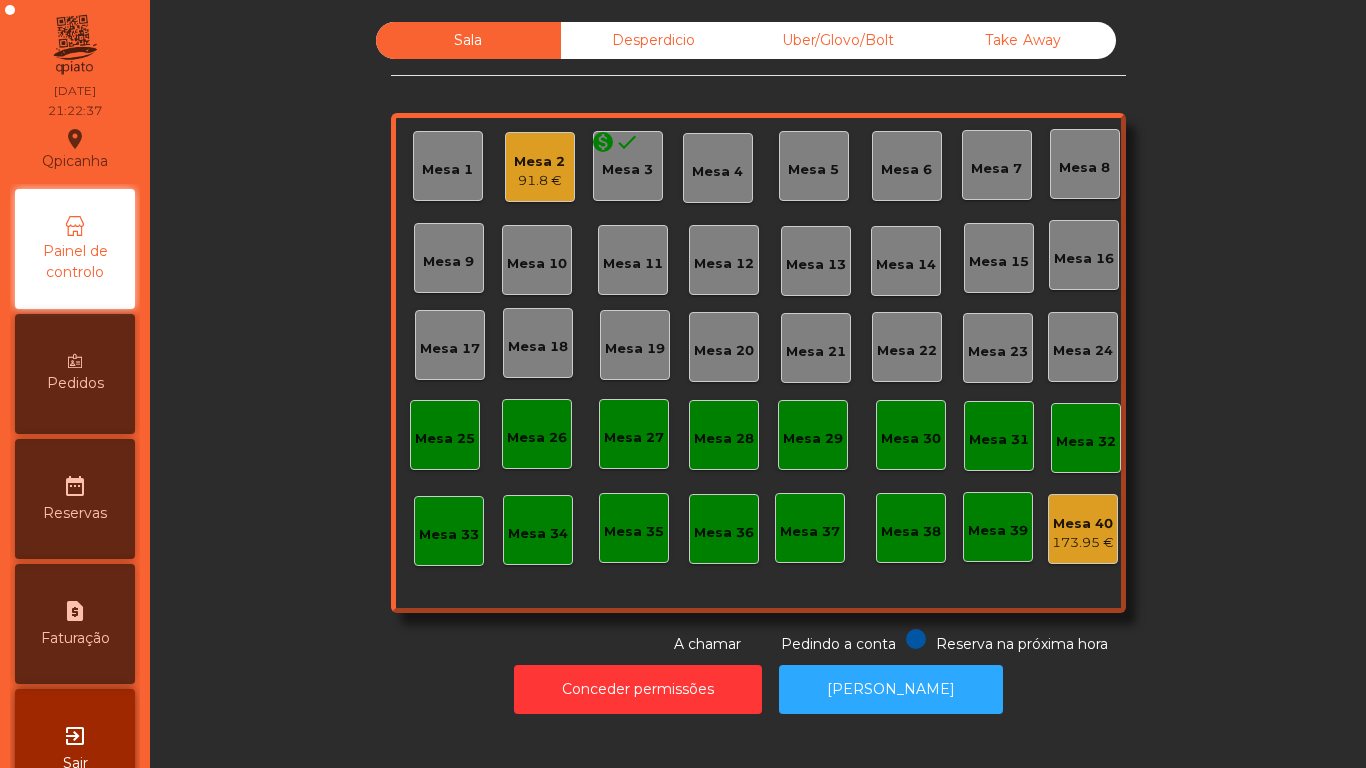 click on "Desperdicio" 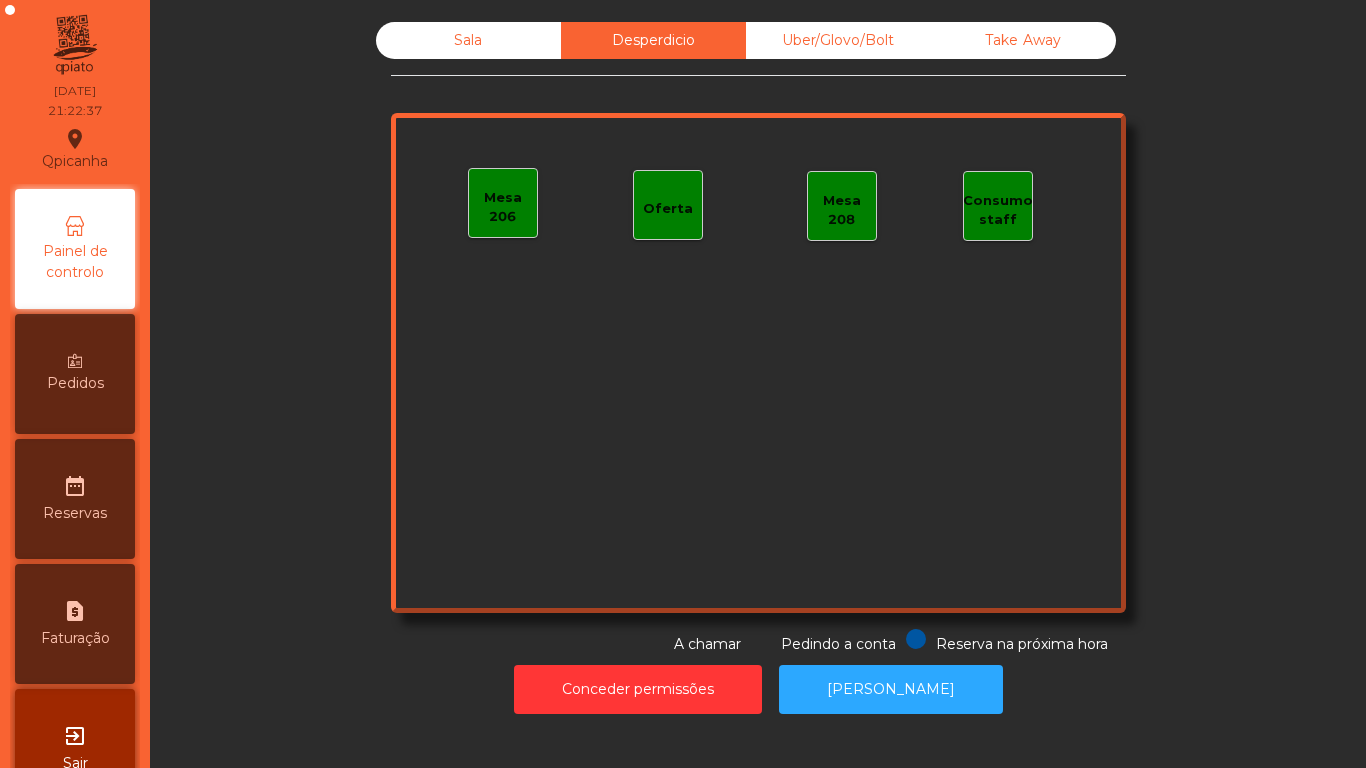 click on "Uber/Glovo/Bolt" 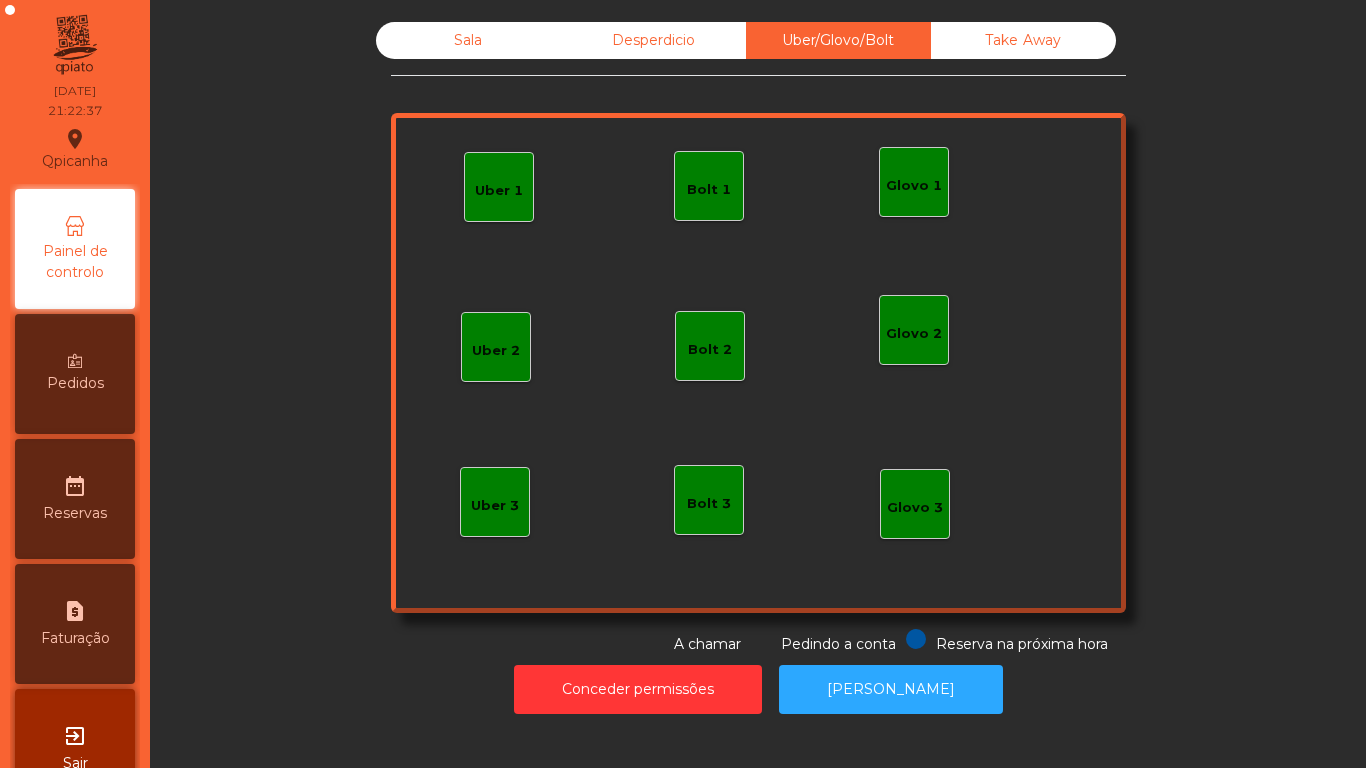 click on "Take Away" 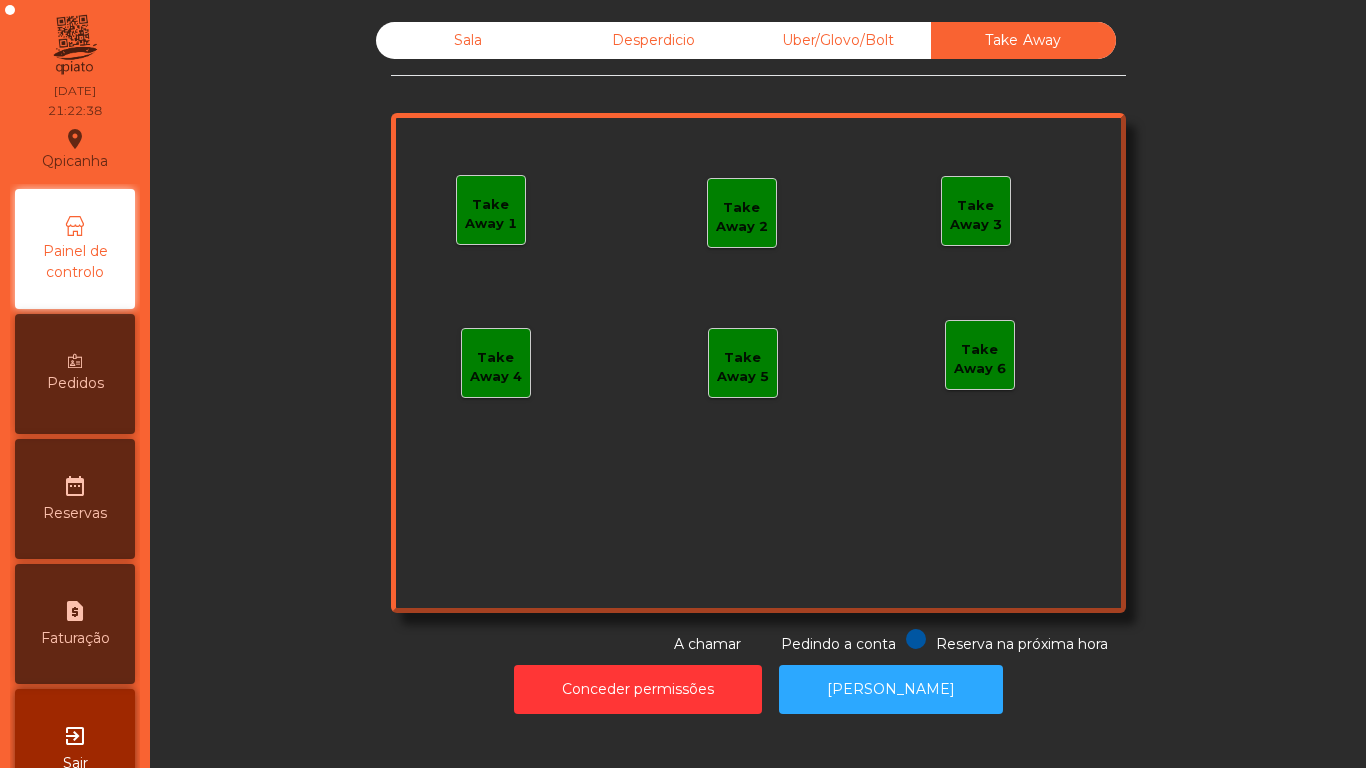 click on "Sala" 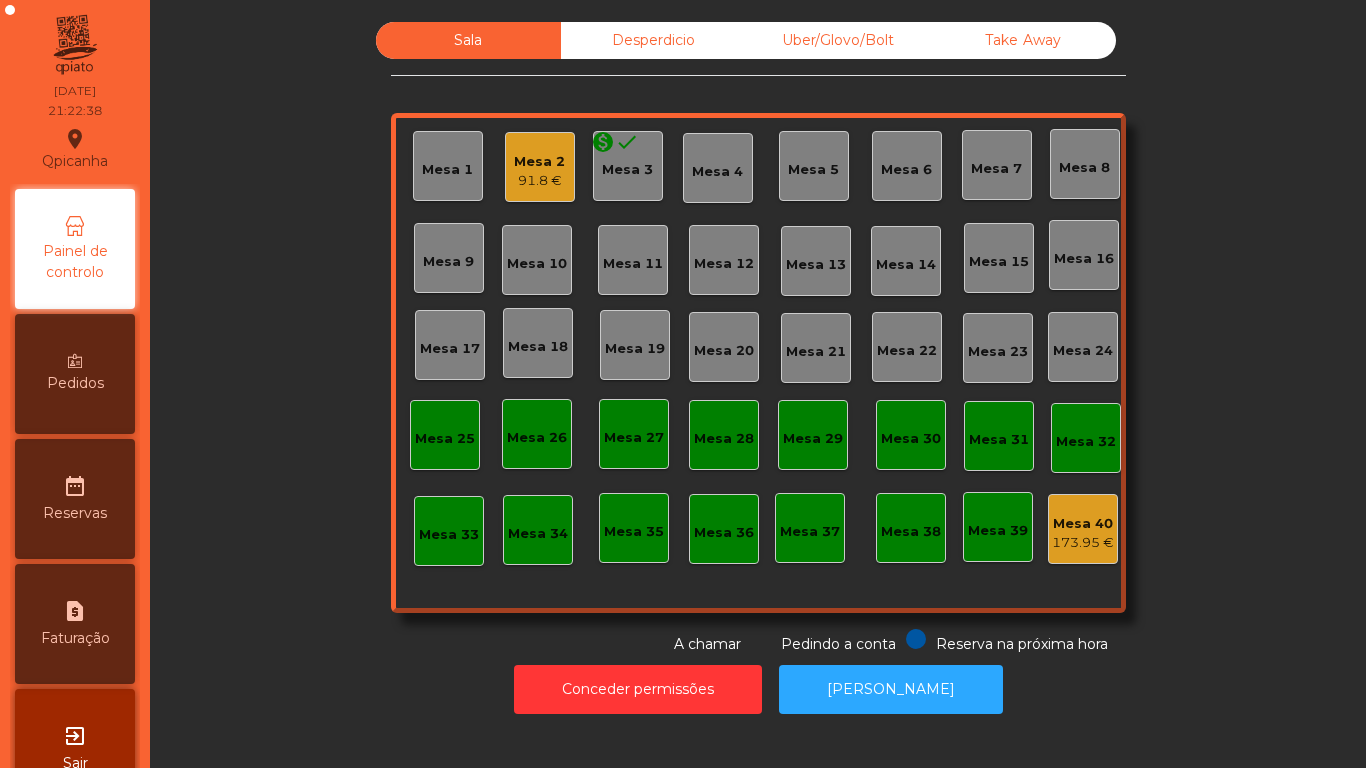 click on "Sala   Desperdicio   Uber/Glovo/Bolt   Take Away   Mesa 1   Mesa 2   91.8 €  monetization_on [GEOGRAPHIC_DATA] 4   [GEOGRAPHIC_DATA] 8   Mesa 9   [GEOGRAPHIC_DATA] 10   [GEOGRAPHIC_DATA] 12   [GEOGRAPHIC_DATA] 13   [GEOGRAPHIC_DATA] 14   [GEOGRAPHIC_DATA] 15   [GEOGRAPHIC_DATA] [GEOGRAPHIC_DATA] [GEOGRAPHIC_DATA] 18   [GEOGRAPHIC_DATA] 20   [GEOGRAPHIC_DATA] 21   [GEOGRAPHIC_DATA] 22   [GEOGRAPHIC_DATA] 23   [GEOGRAPHIC_DATA] [GEOGRAPHIC_DATA] 26   [GEOGRAPHIC_DATA] 27   [GEOGRAPHIC_DATA] 28   [GEOGRAPHIC_DATA] 30   [GEOGRAPHIC_DATA] [GEOGRAPHIC_DATA] 32   [GEOGRAPHIC_DATA] 33   [GEOGRAPHIC_DATA] [GEOGRAPHIC_DATA] 36   [GEOGRAPHIC_DATA] 38   [GEOGRAPHIC_DATA] 40   173.95 €  Reserva na próxima hora Pedindo a conta A chamar" 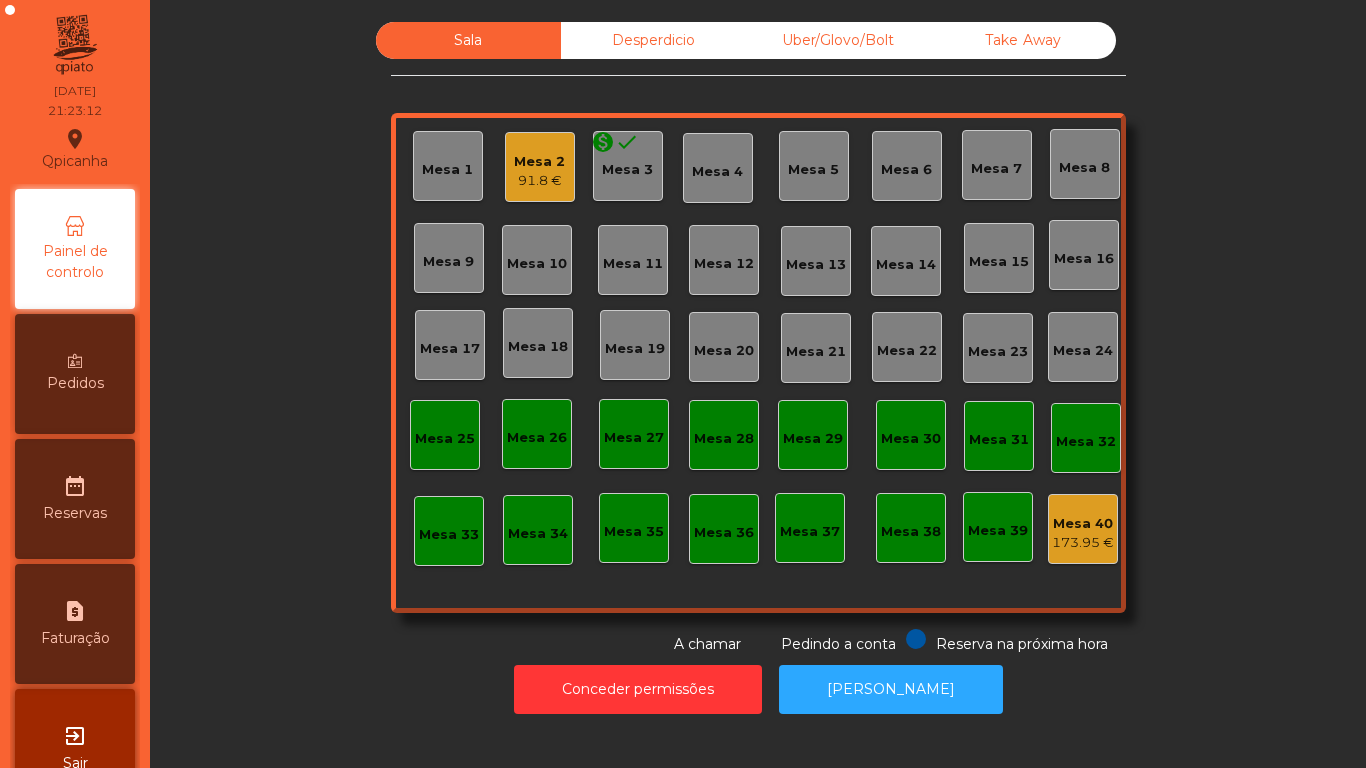 scroll, scrollTop: 0, scrollLeft: 0, axis: both 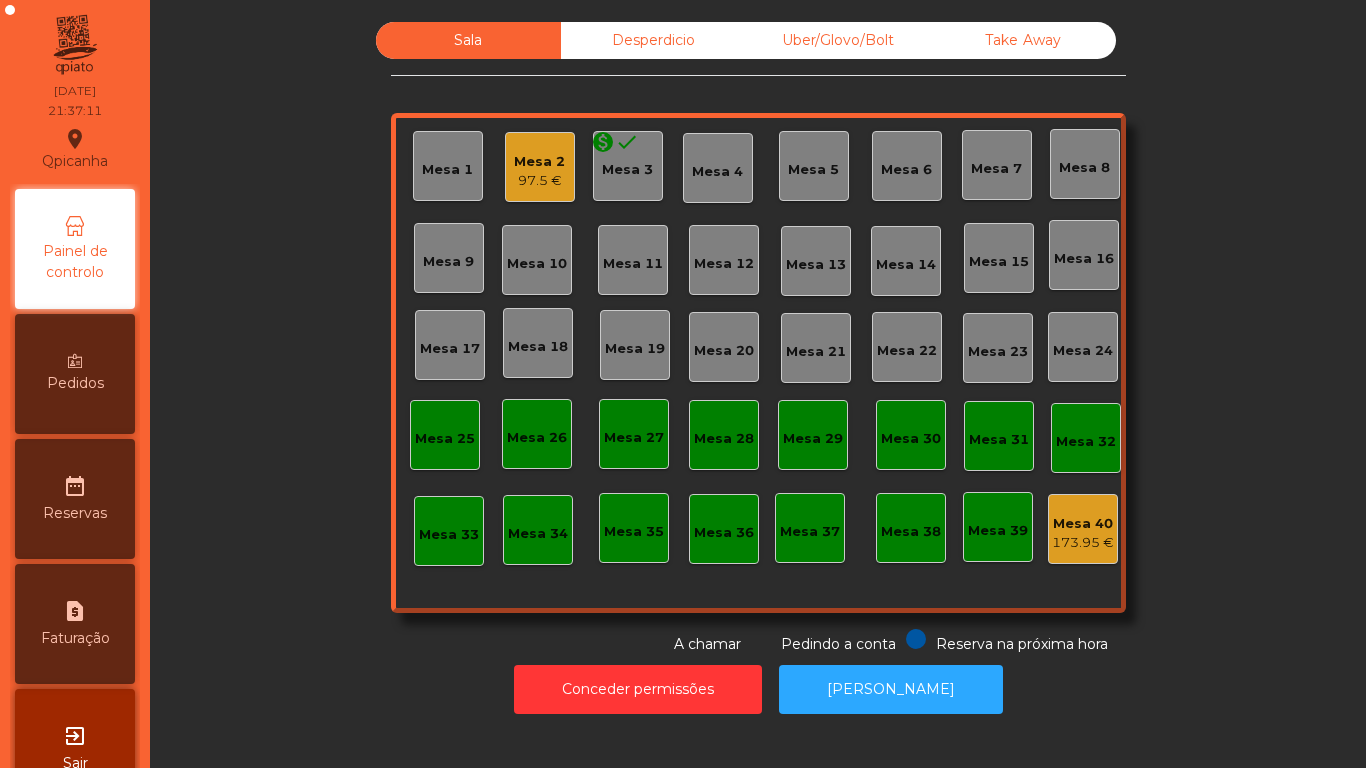 click on "Mesa 2   97.5 €" 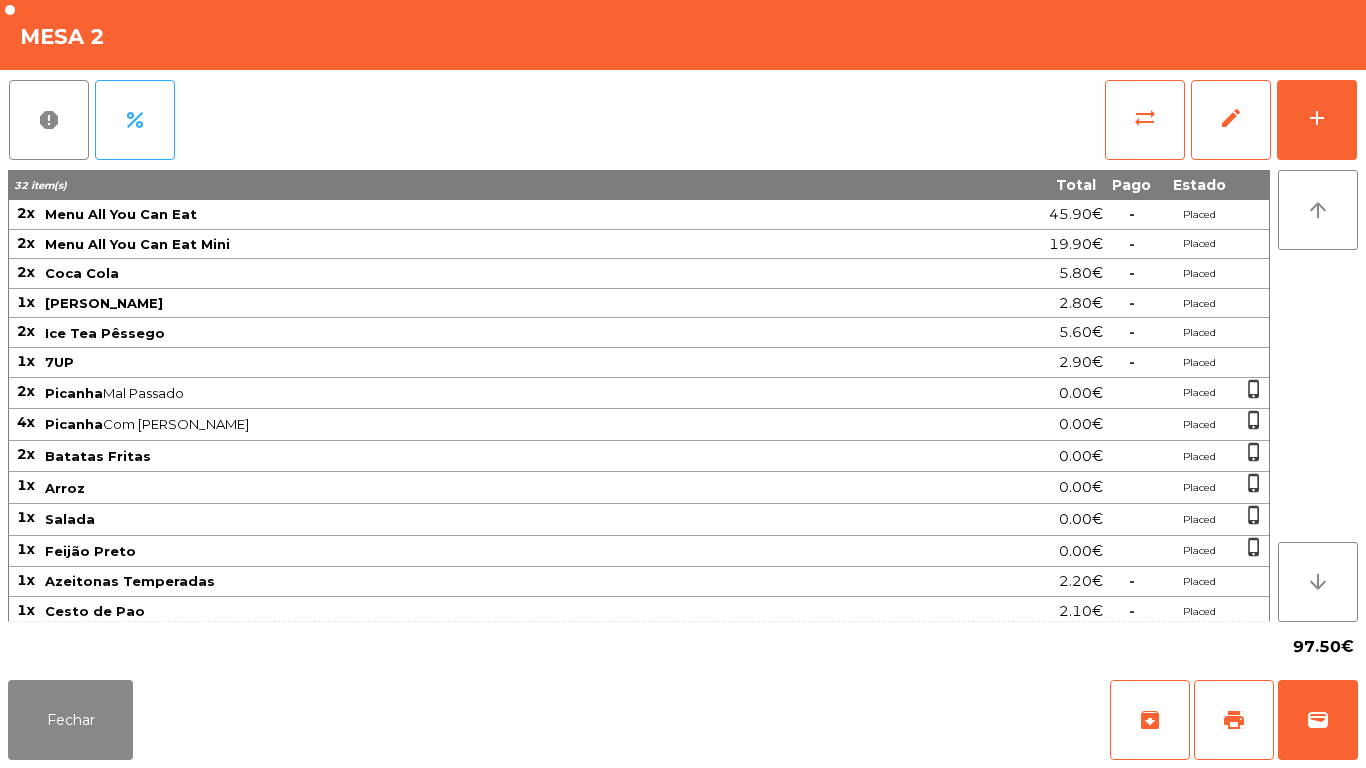 scroll, scrollTop: 126, scrollLeft: 0, axis: vertical 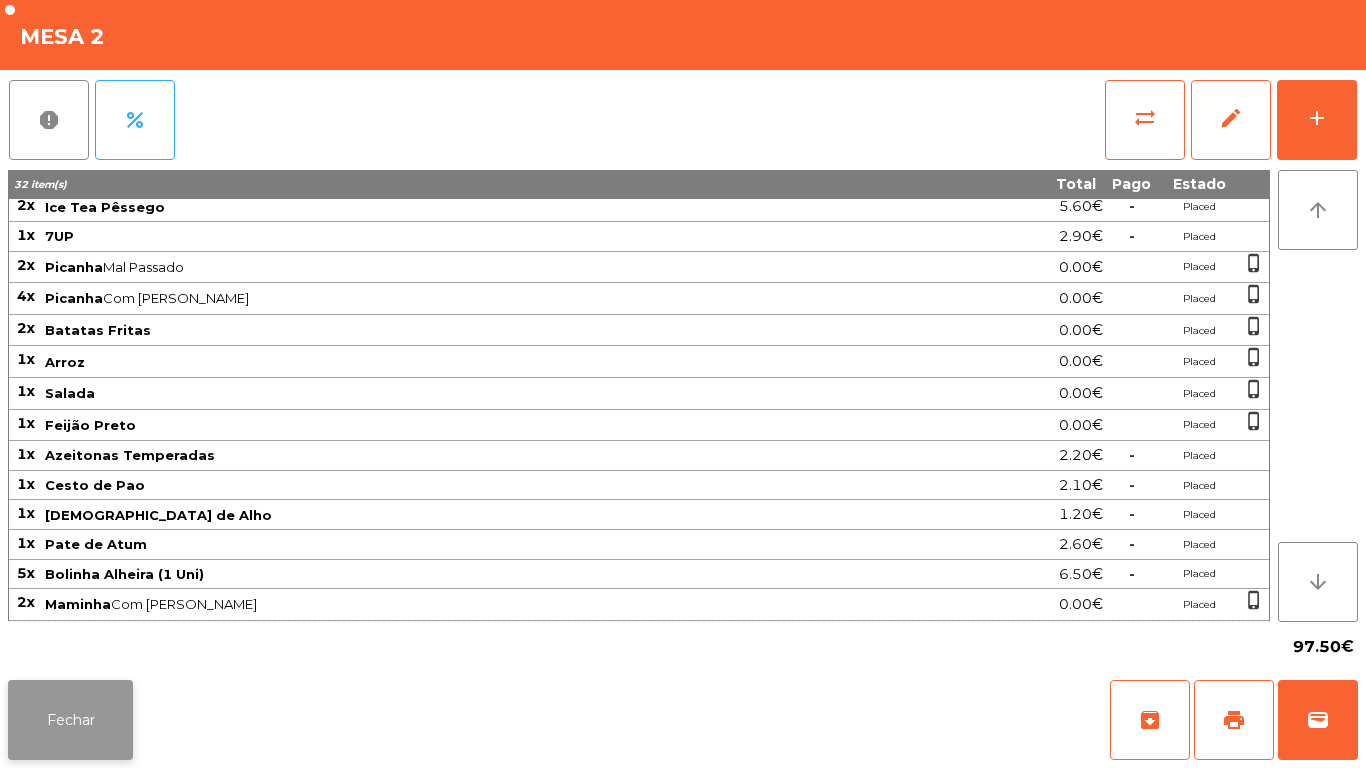 click on "Fechar" 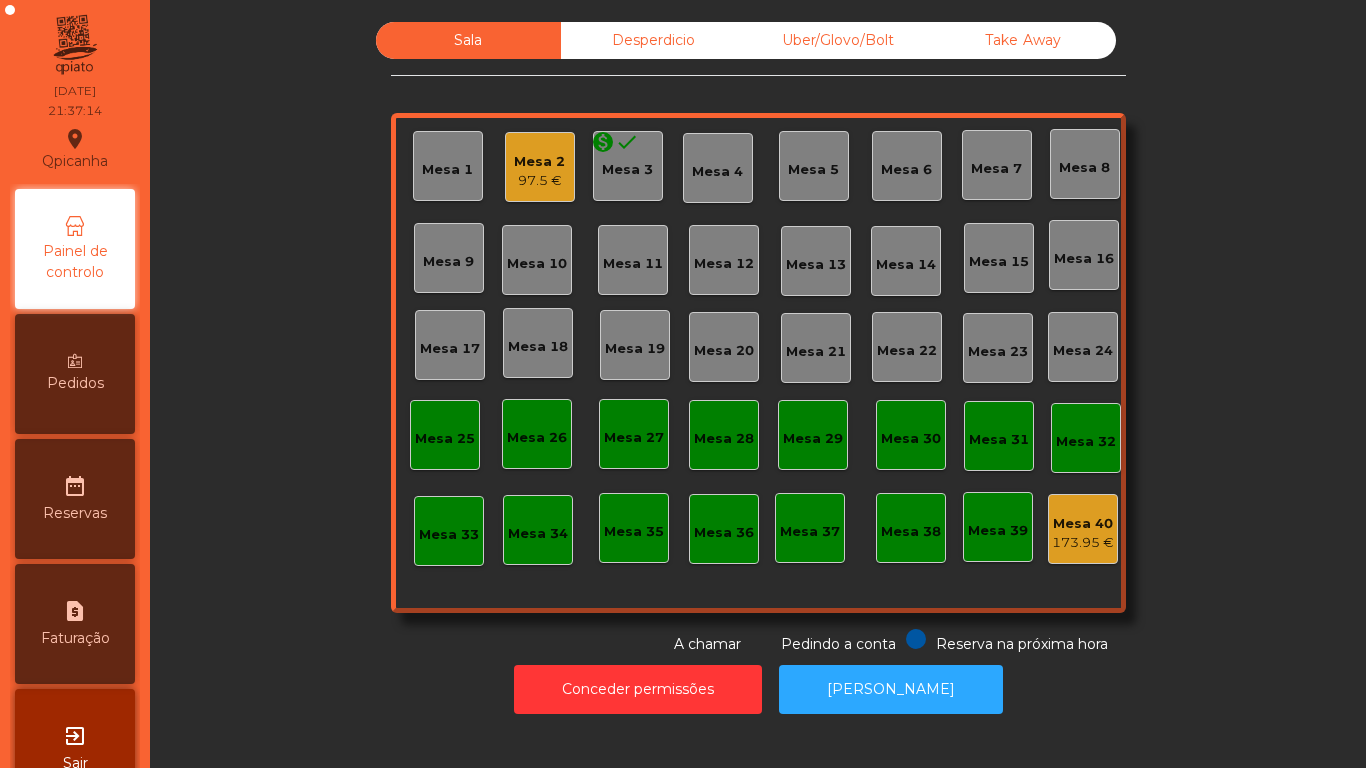 click on "Conceder permissões   Abrir [PERSON_NAME]" 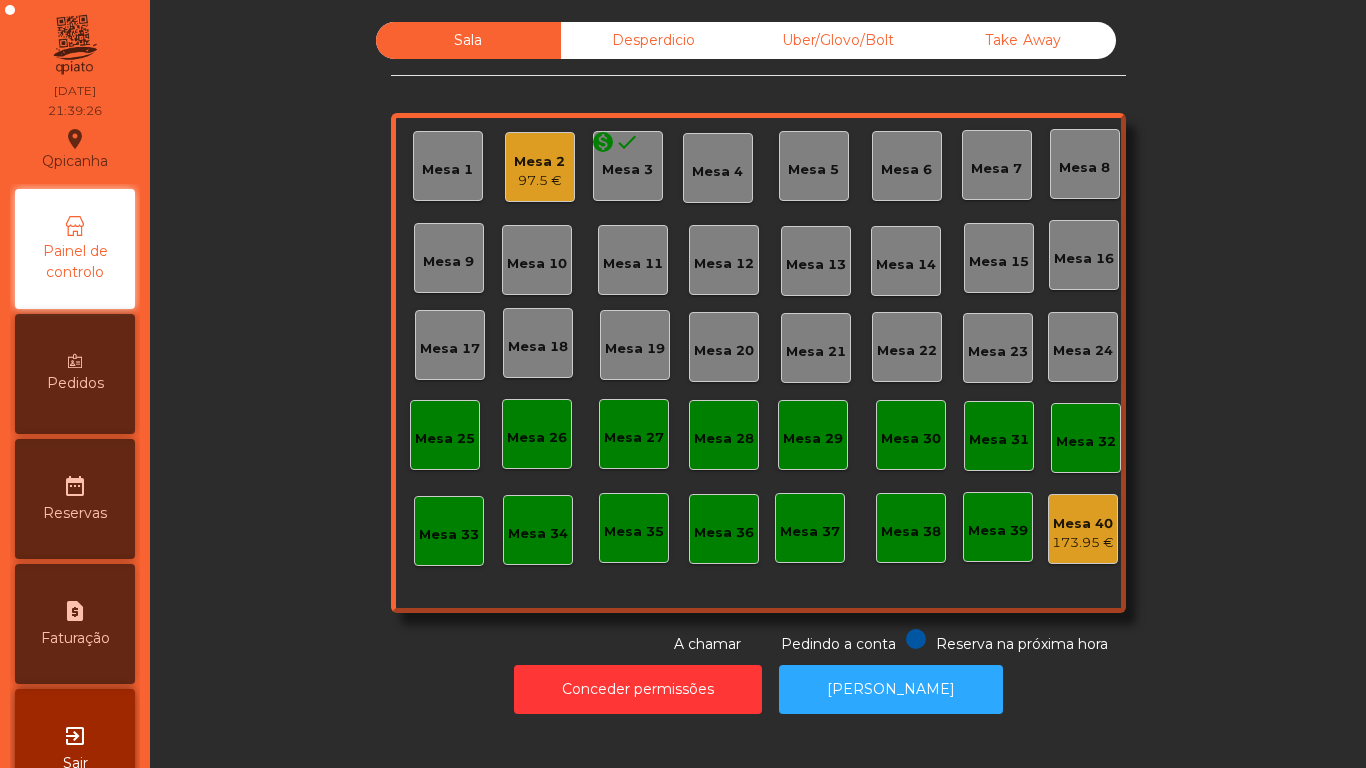 click on "Pedidos" at bounding box center [75, 374] 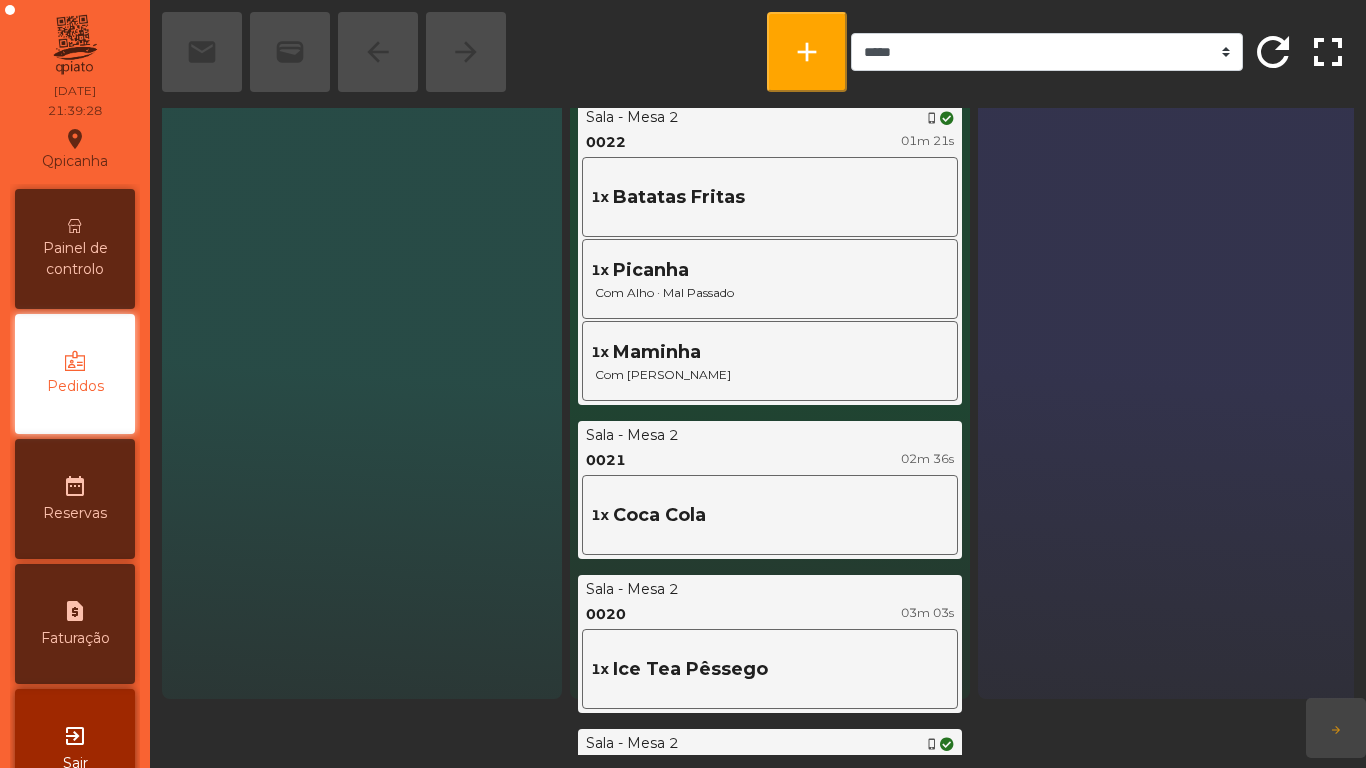 scroll, scrollTop: 0, scrollLeft: 0, axis: both 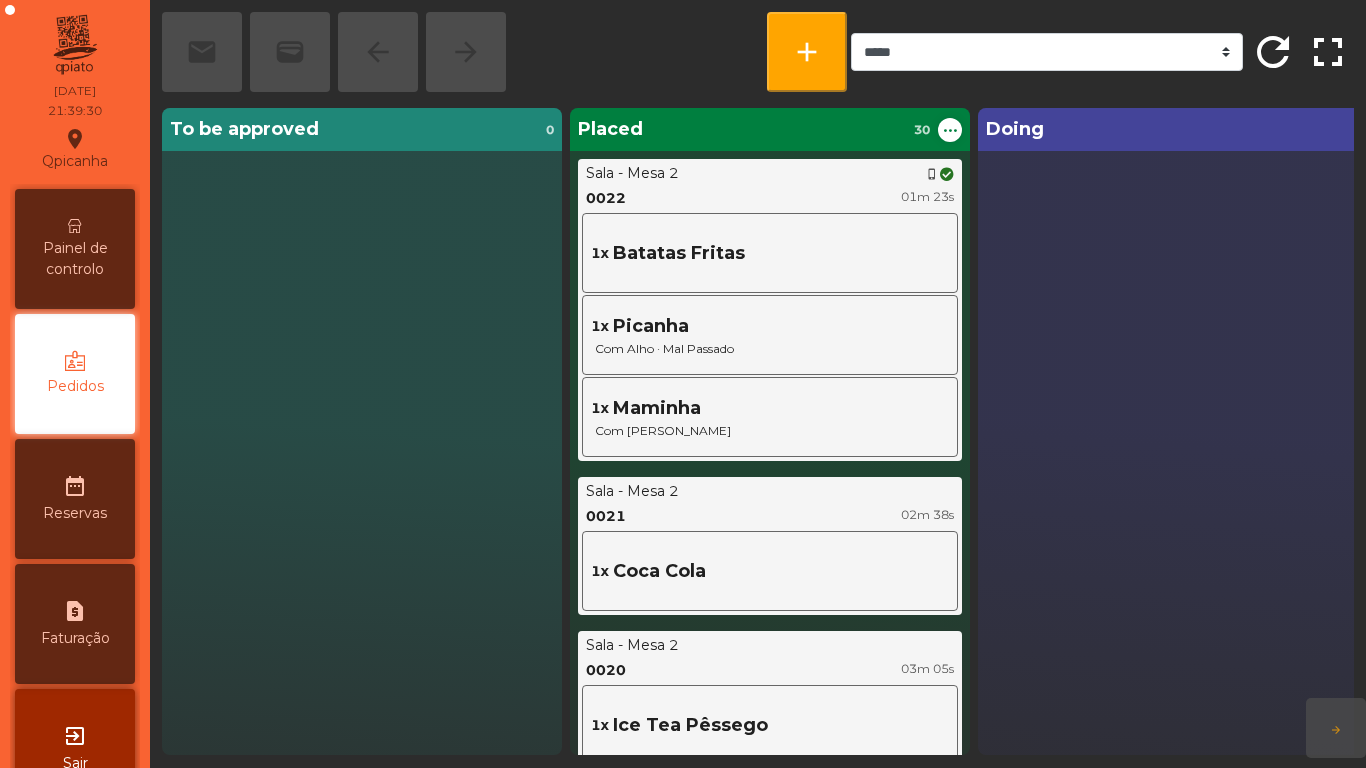 click on "Painel de controlo" at bounding box center [75, 259] 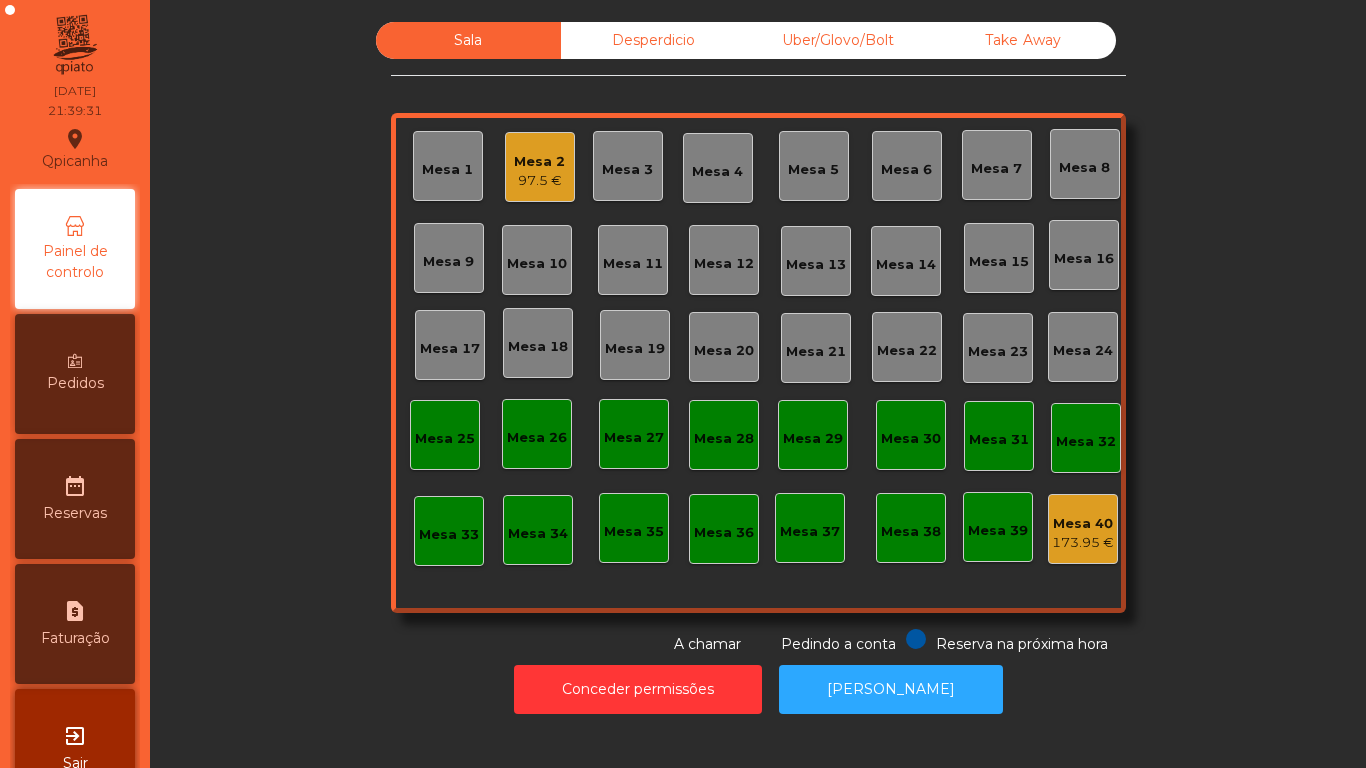 click on "Conceder permissões   Abrir [PERSON_NAME]" 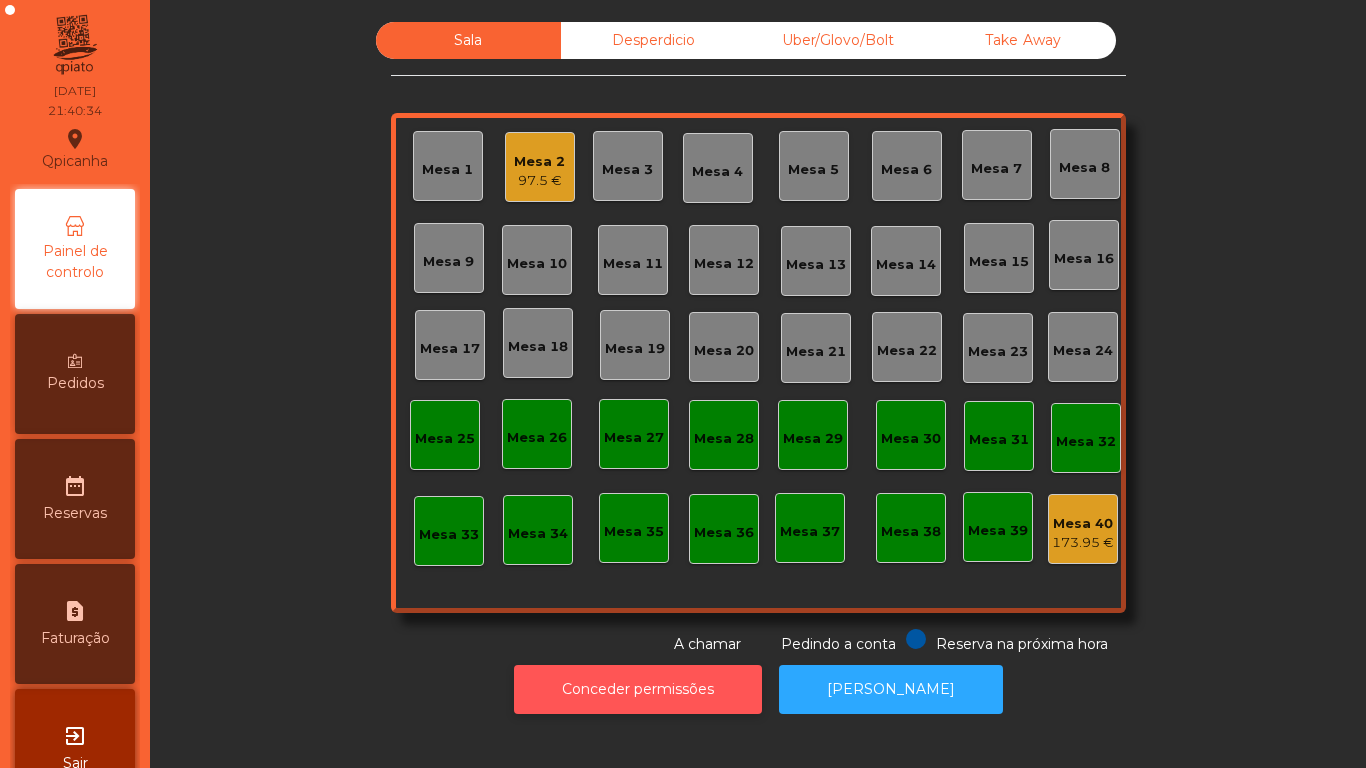 click on "Conceder permissões" 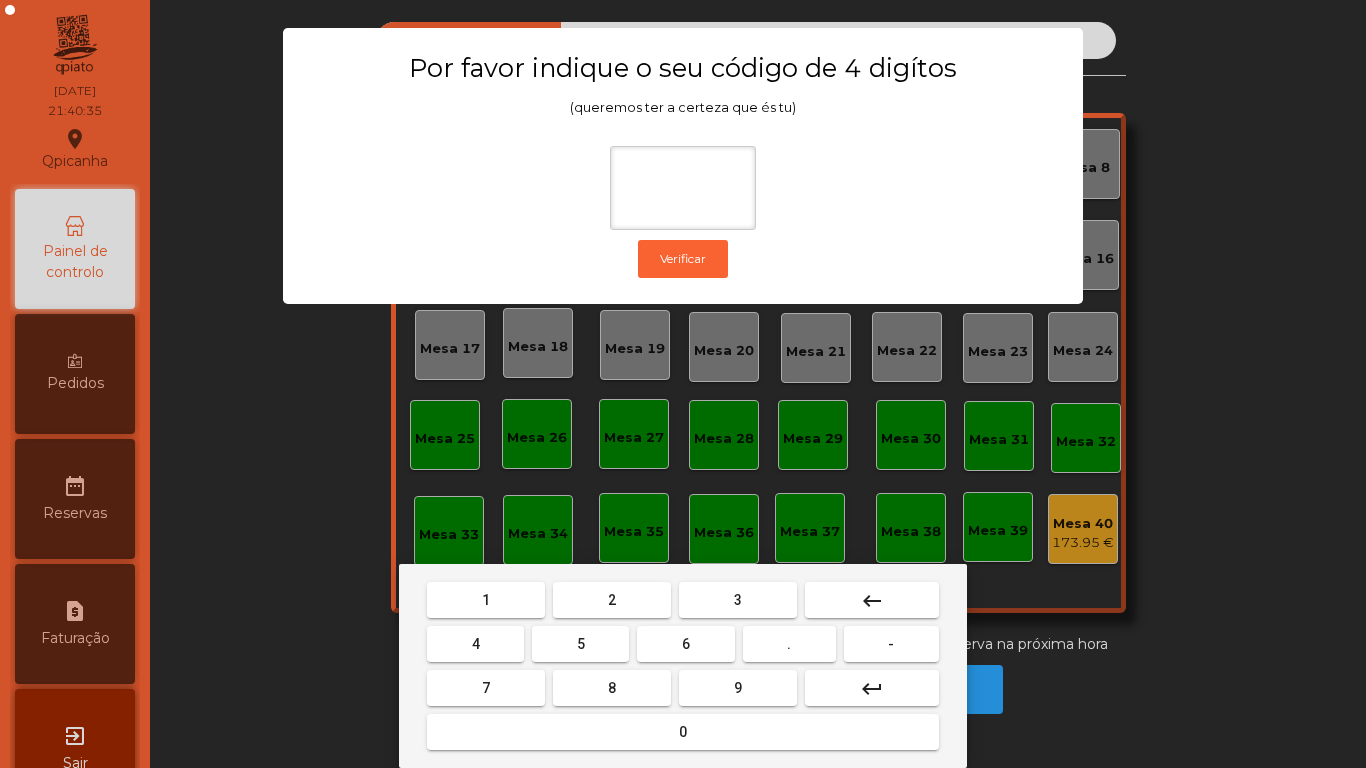 click on "1" at bounding box center (486, 600) 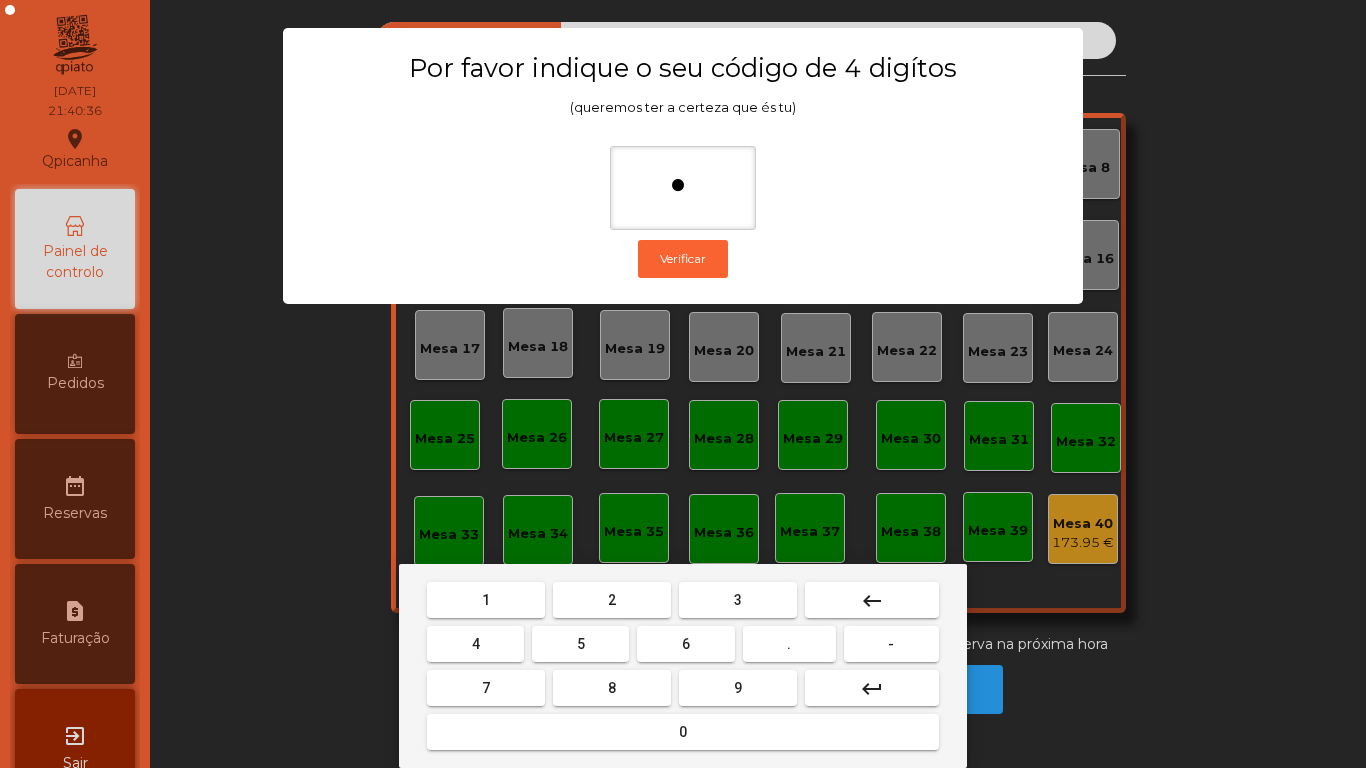 click on "9" at bounding box center [738, 688] 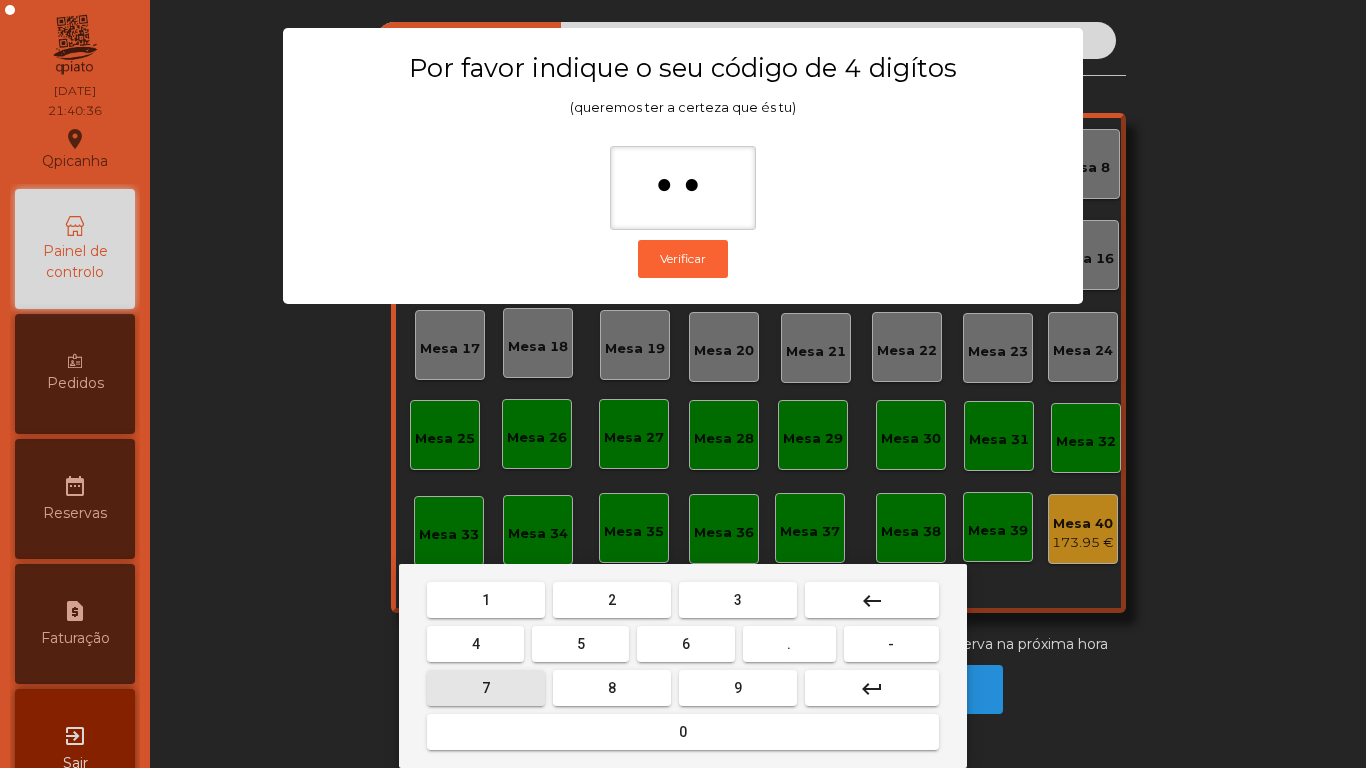 click on "7" at bounding box center (486, 688) 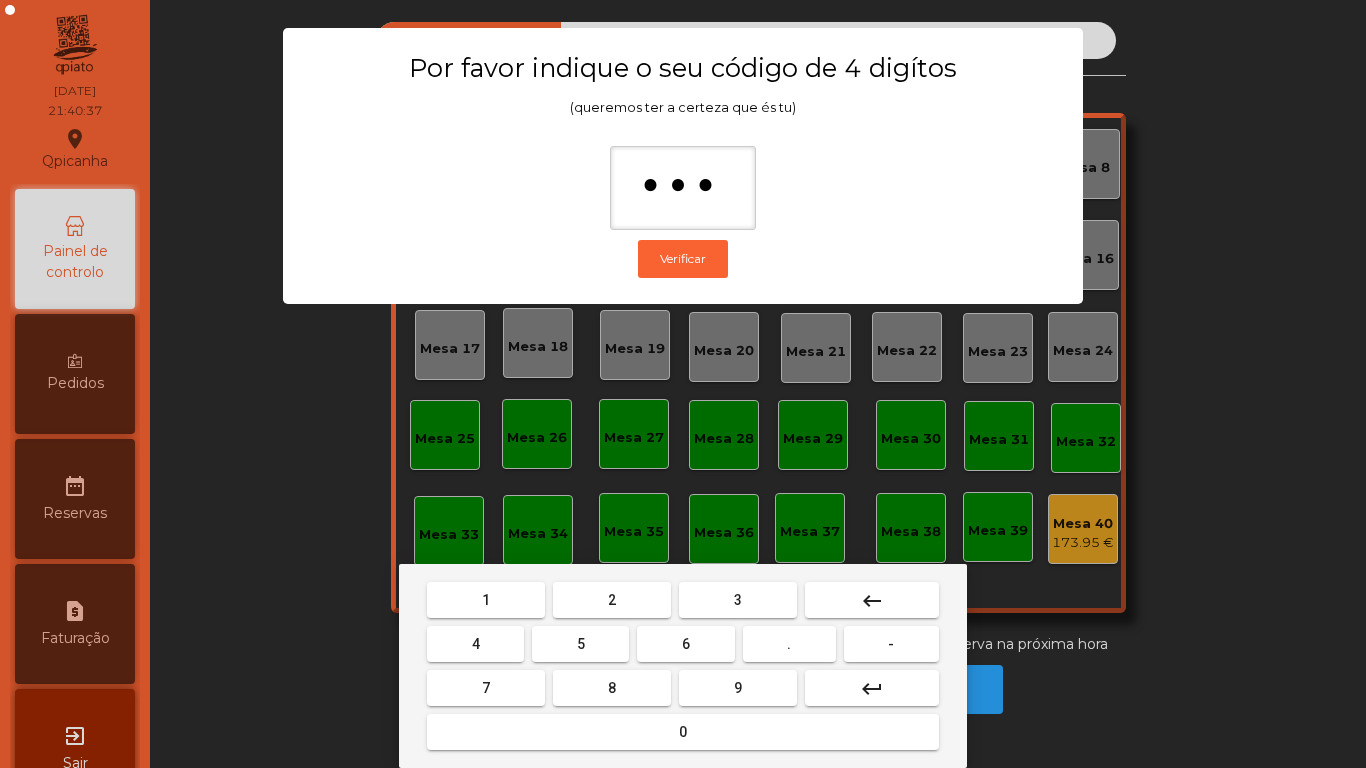 click on "keyboard_backspace" at bounding box center (872, 600) 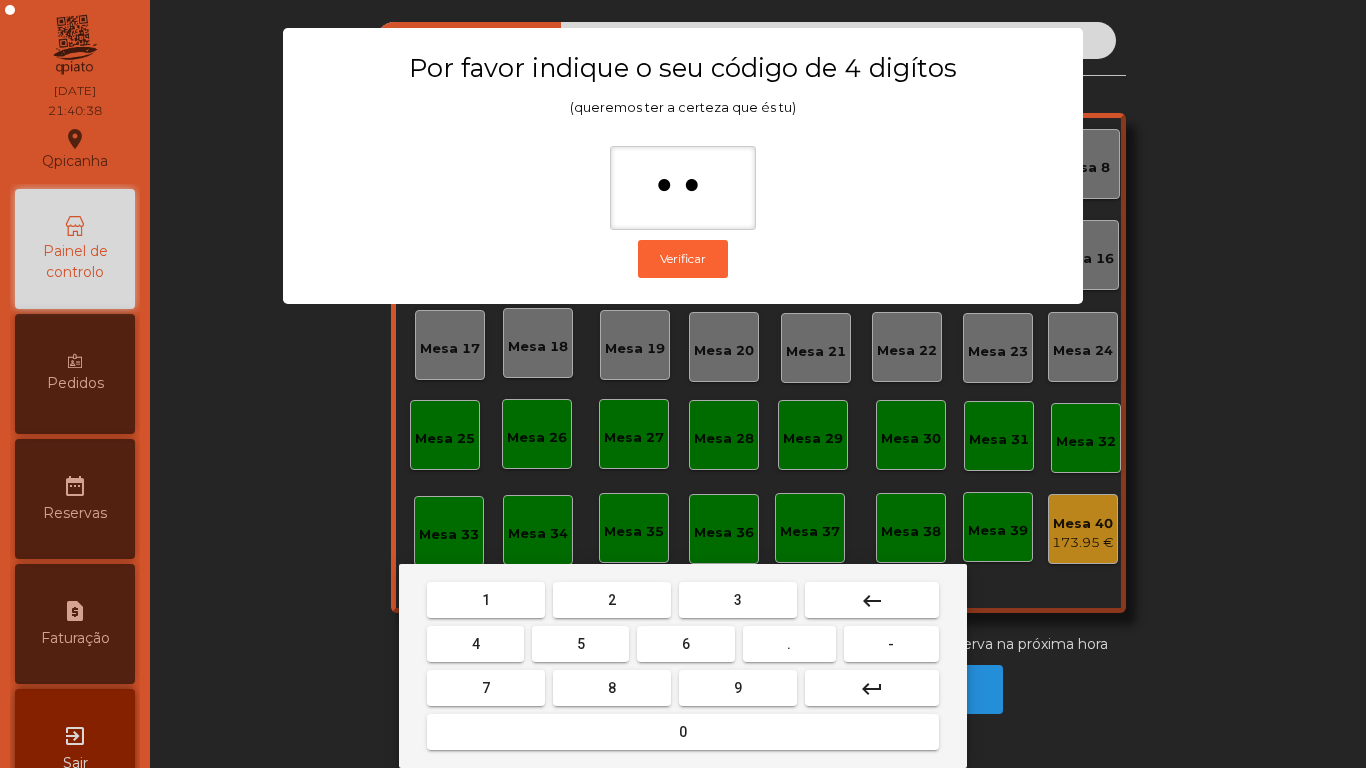 click on "4" at bounding box center (476, 644) 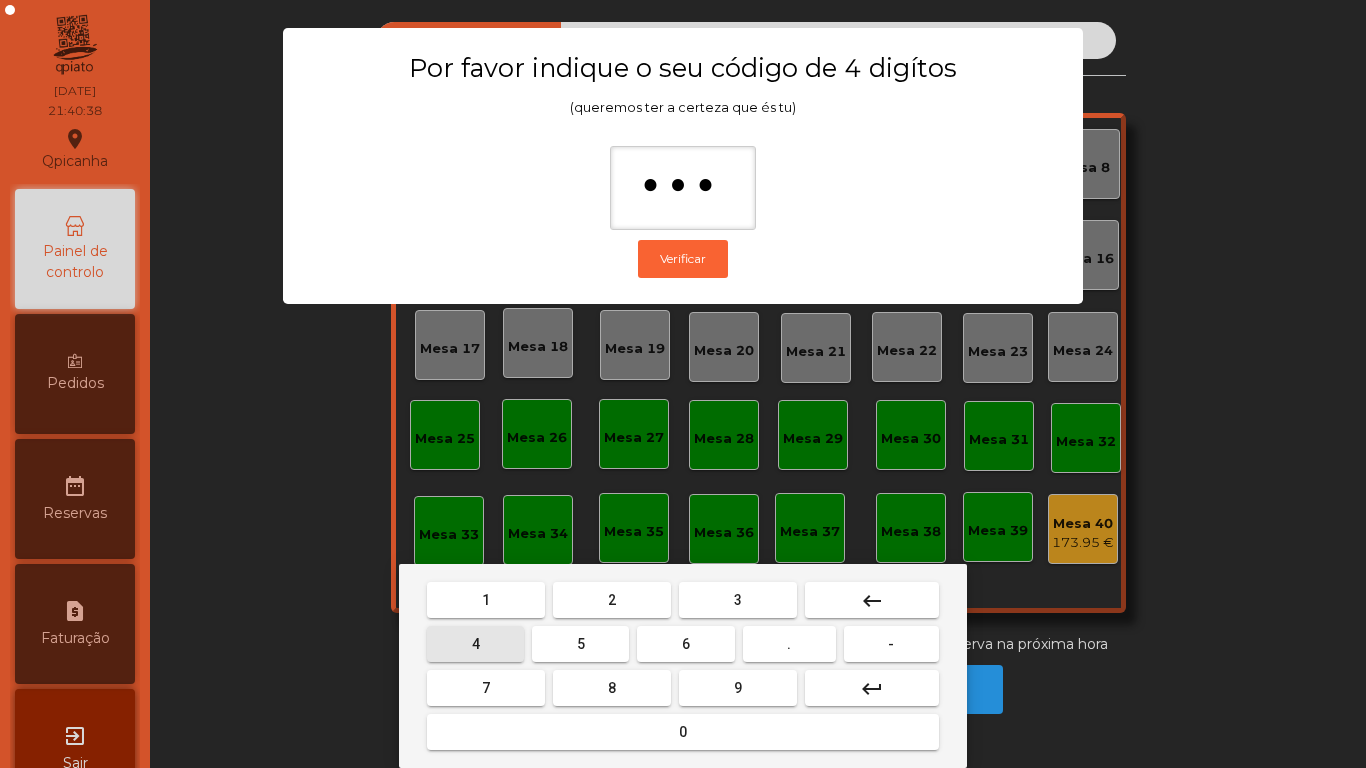 click on "0" at bounding box center (683, 732) 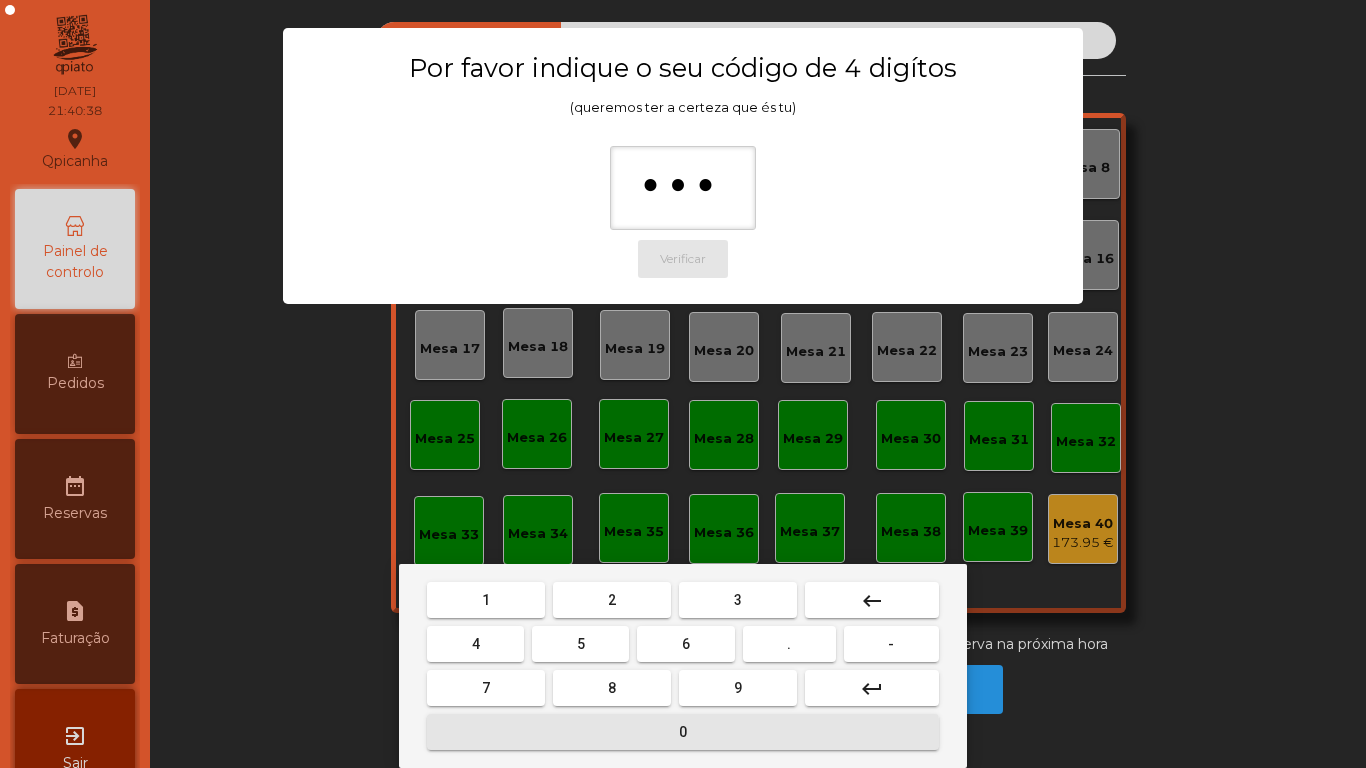 type on "****" 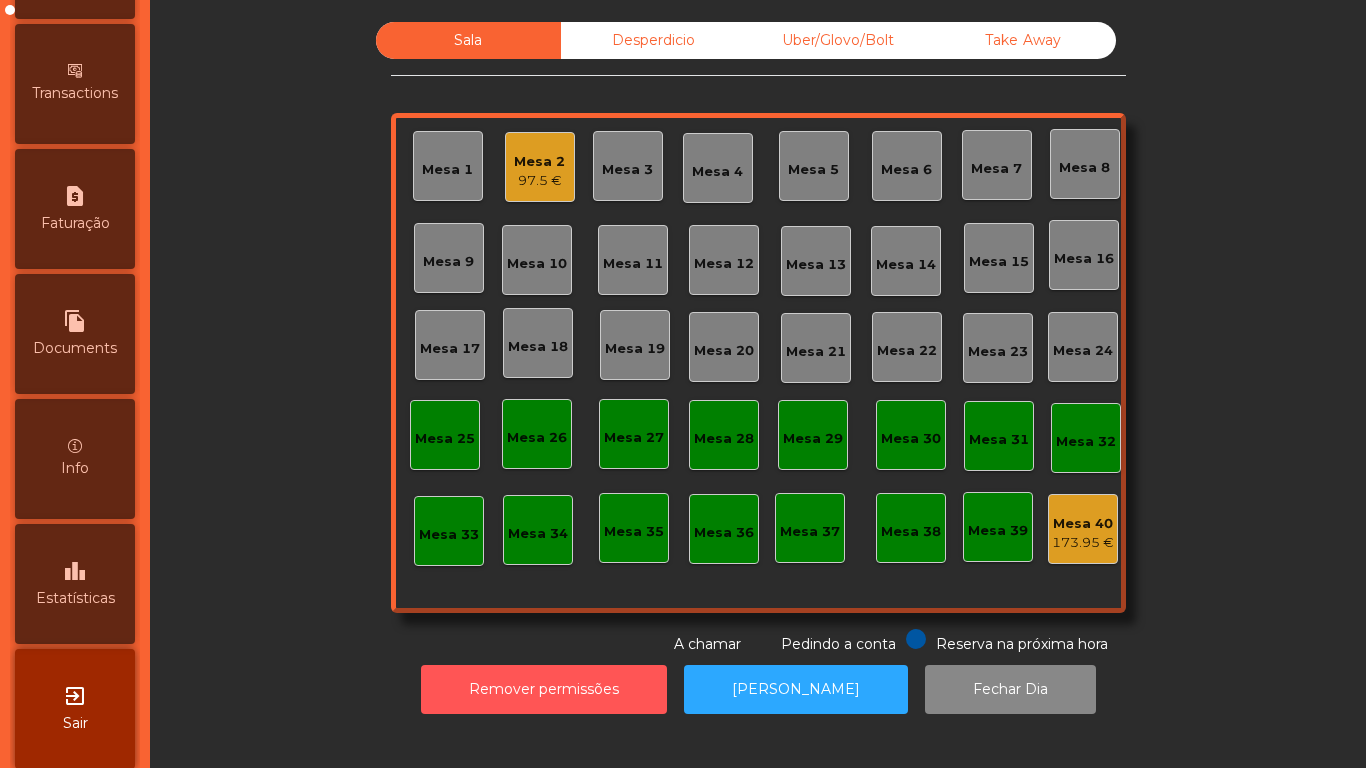 scroll, scrollTop: 931, scrollLeft: 0, axis: vertical 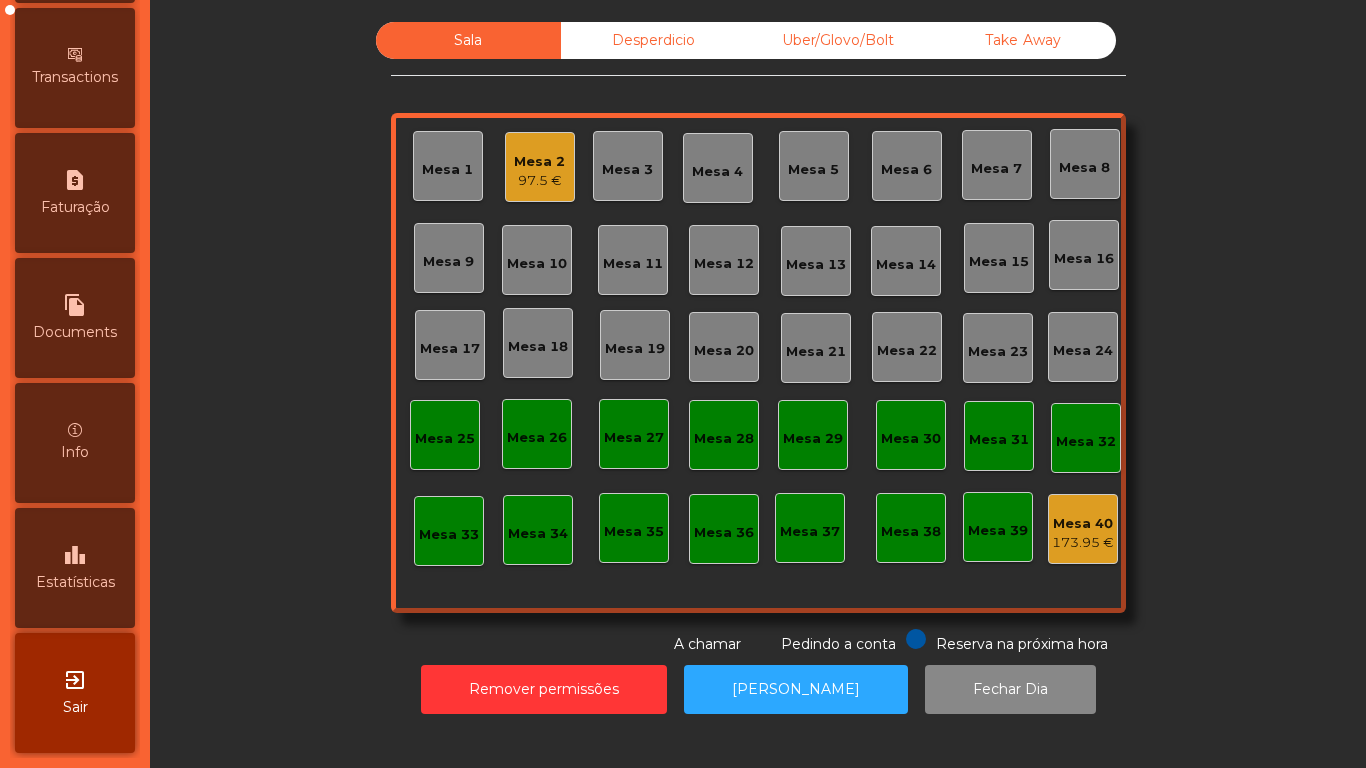 click on "leaderboard  Estatísticas" at bounding box center (75, 568) 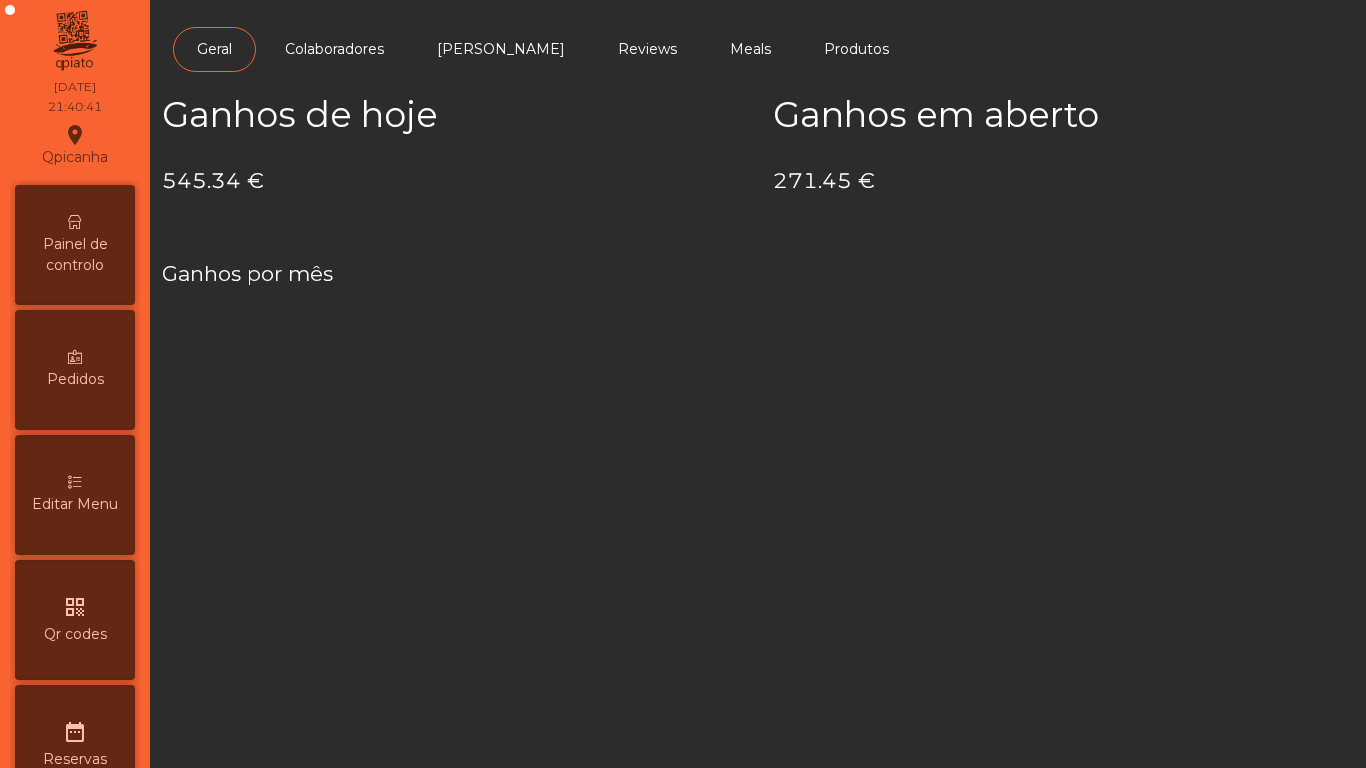 scroll, scrollTop: 0, scrollLeft: 0, axis: both 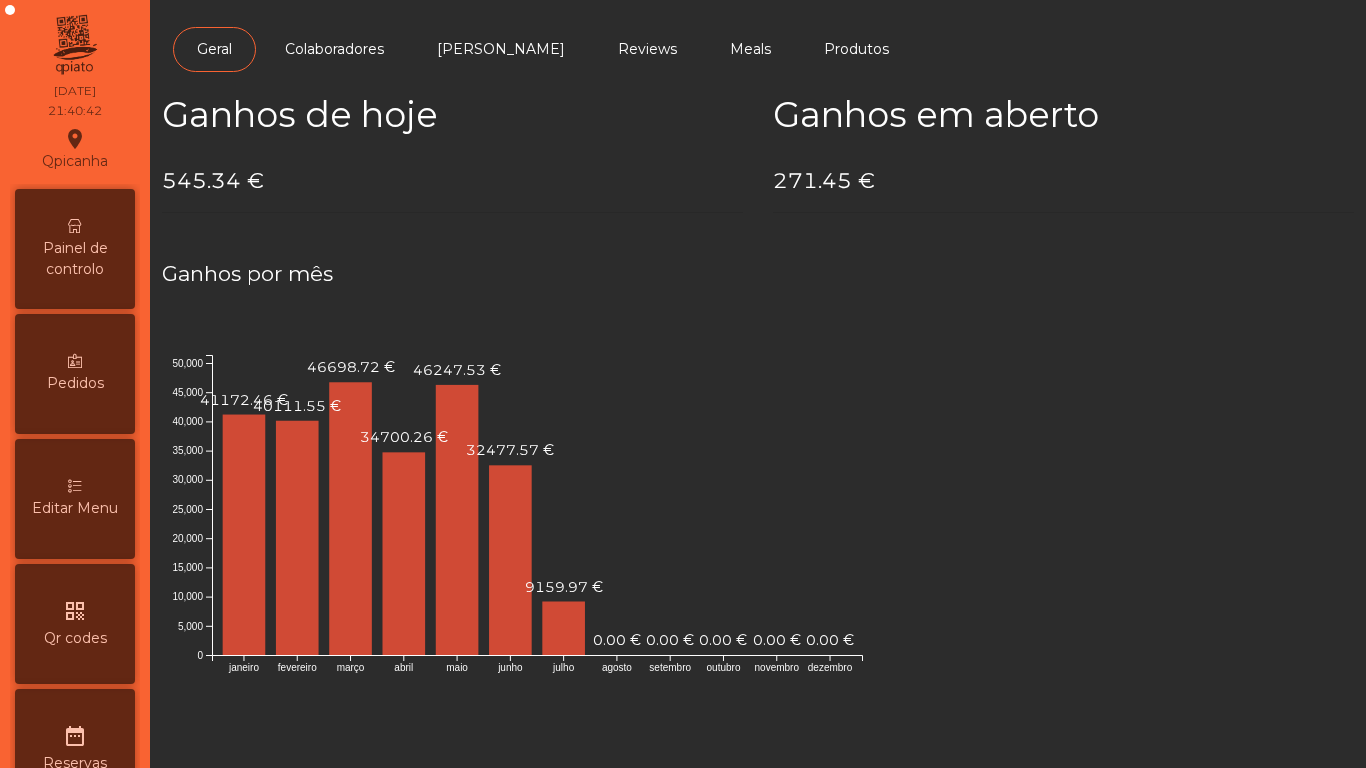 click on "Painel de controlo" at bounding box center (75, 259) 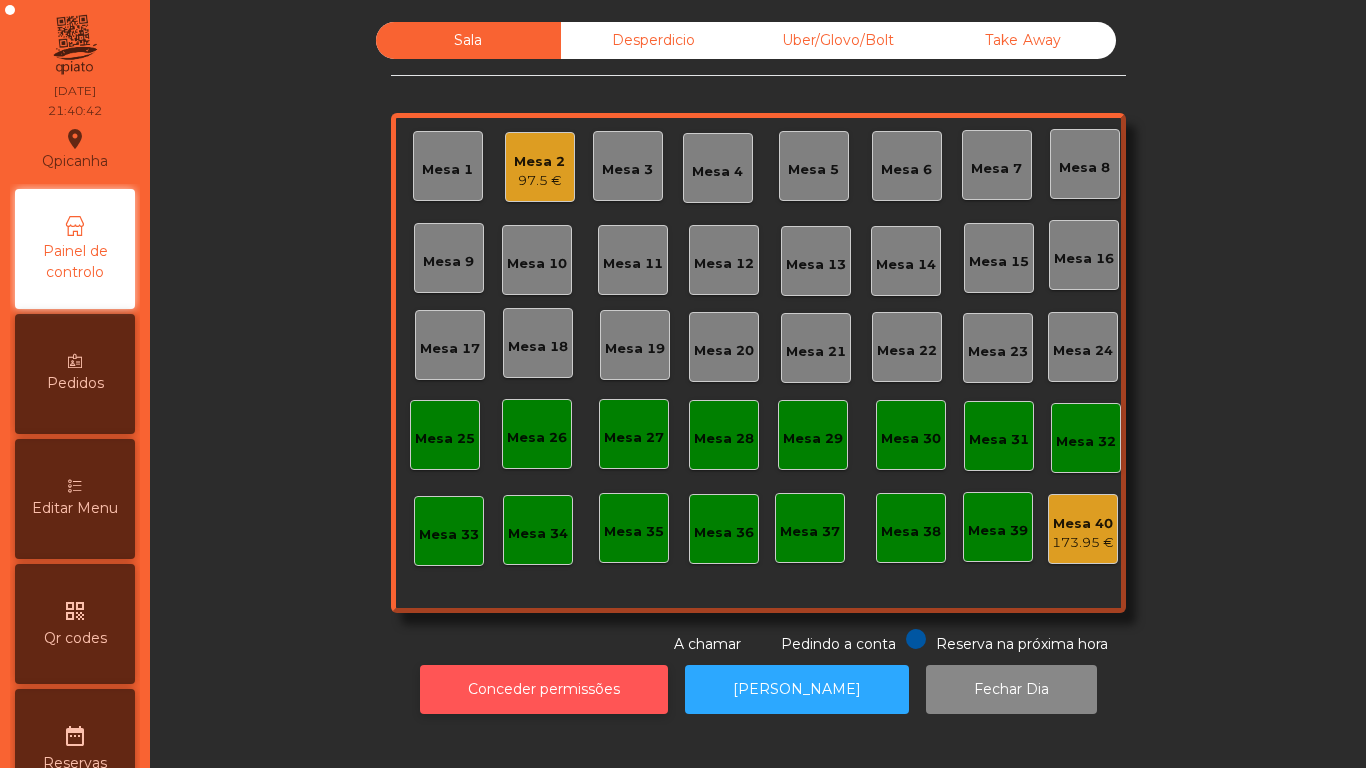 click on "Conceder permissões" 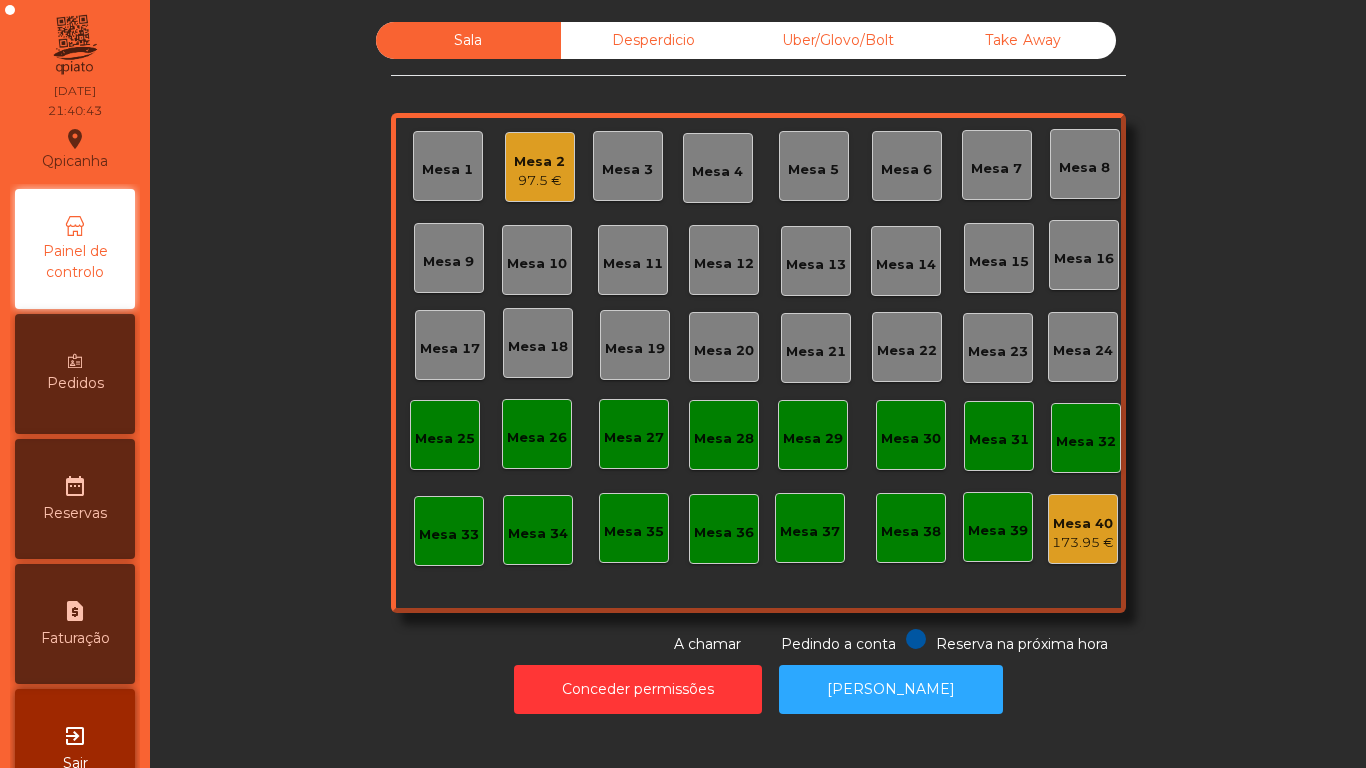 click on "Conceder permissões   Abrir [PERSON_NAME]" 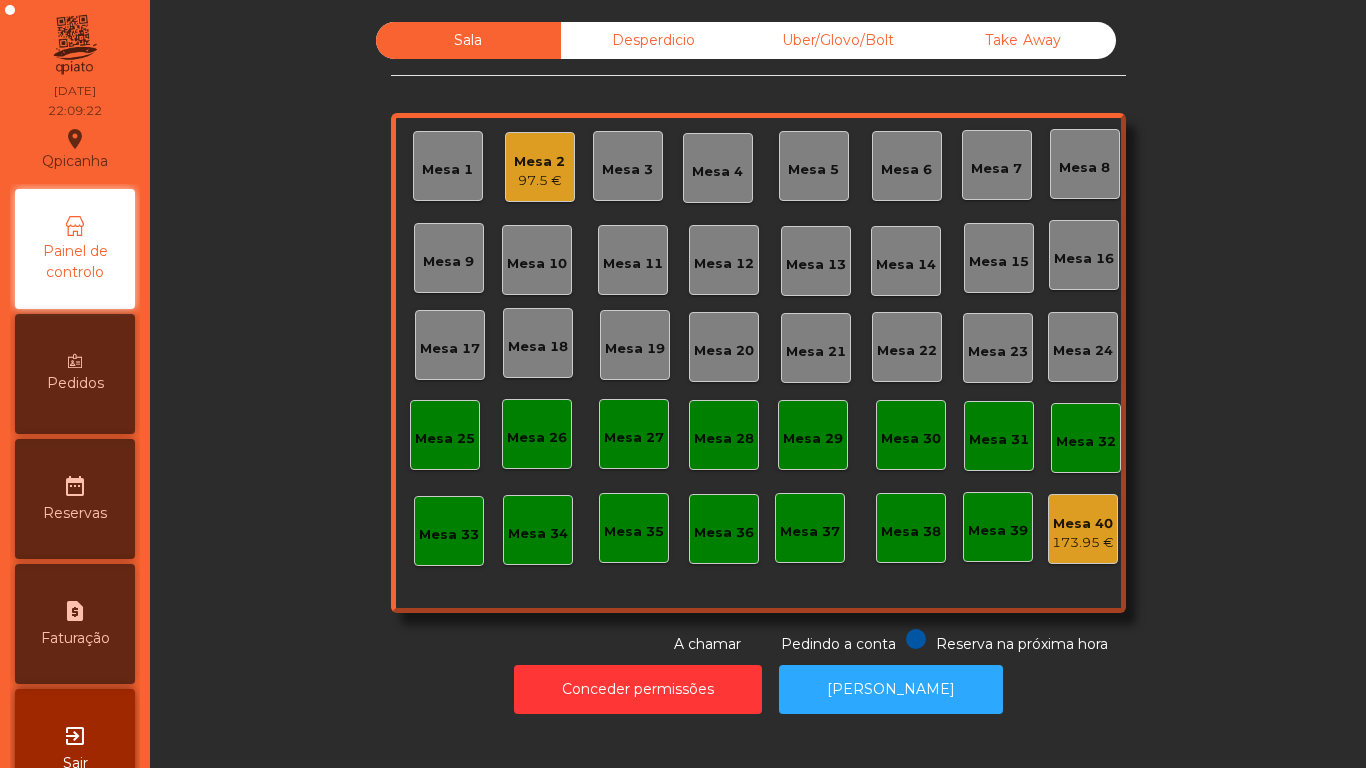 click on "97.5 €" 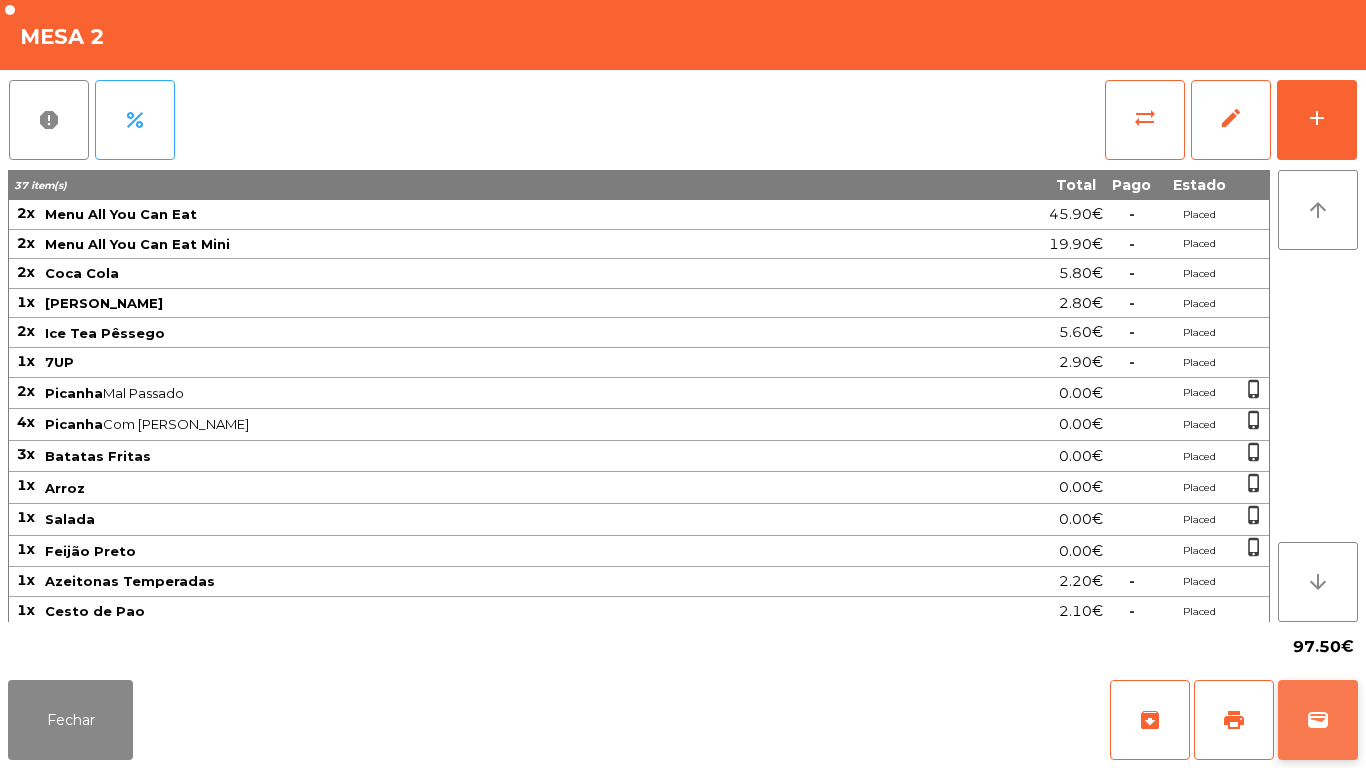 click on "wallet" 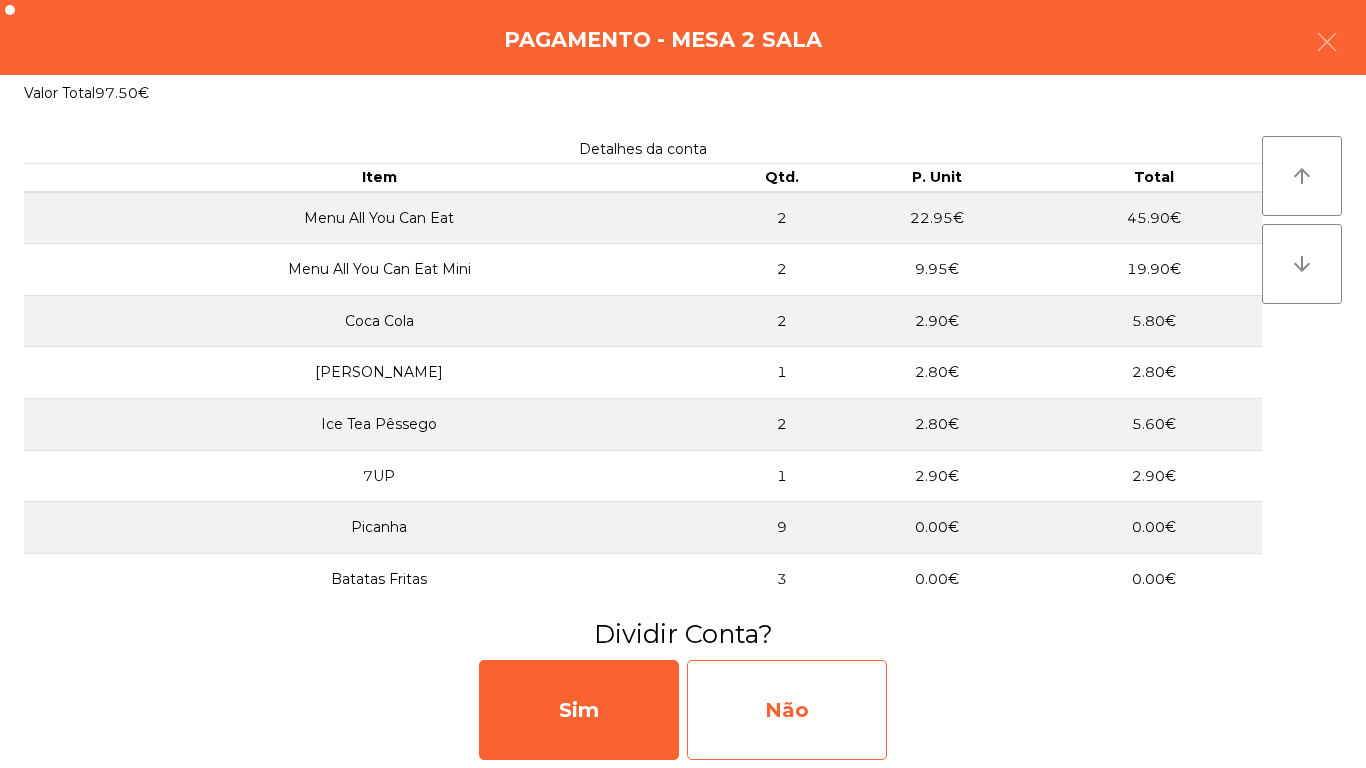 click on "Não" 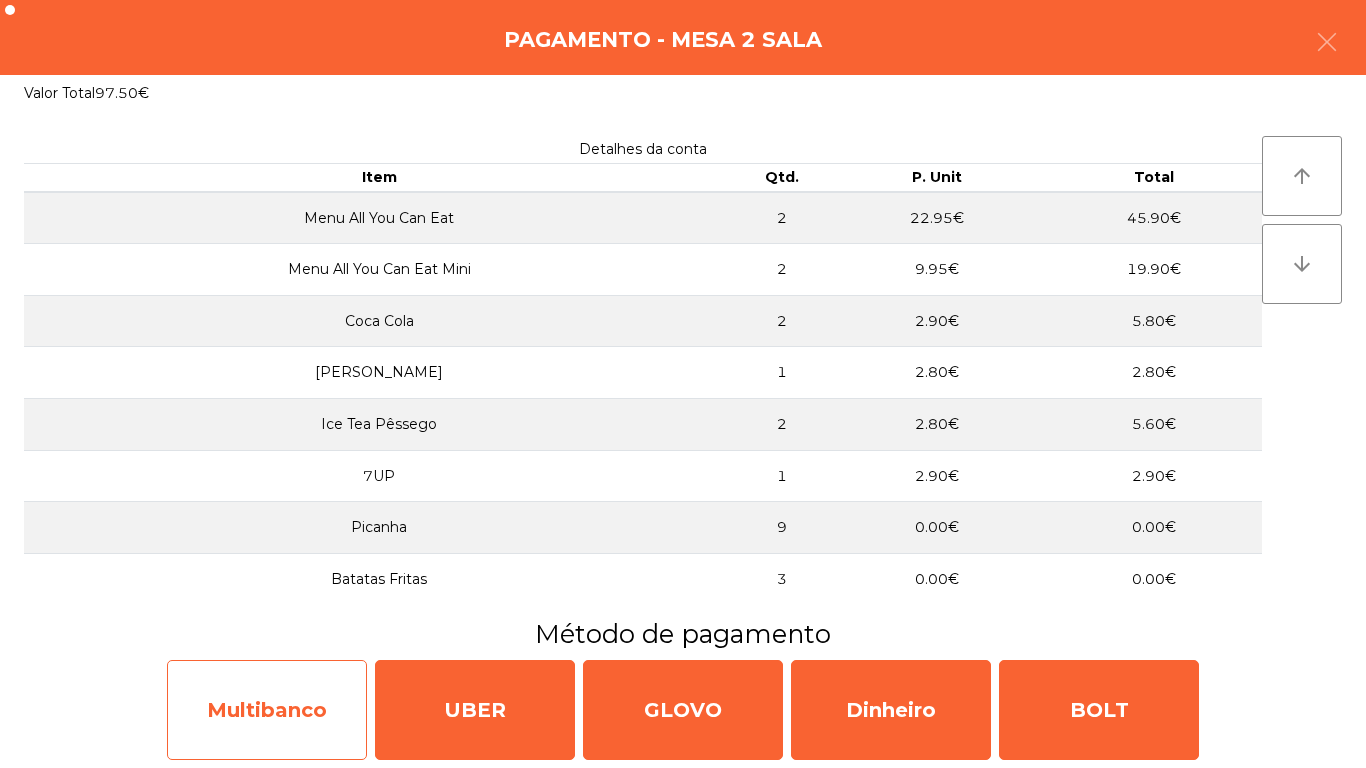 click on "Multibanco" 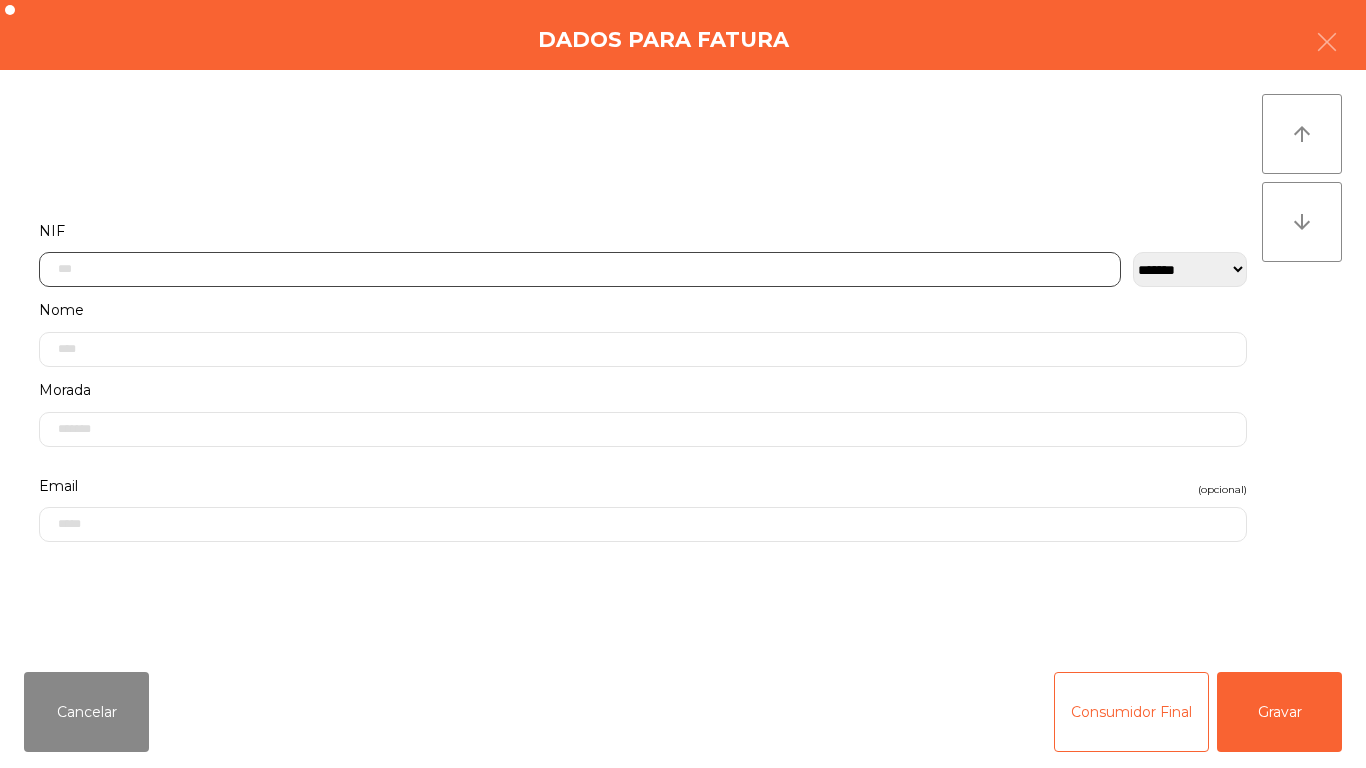 click 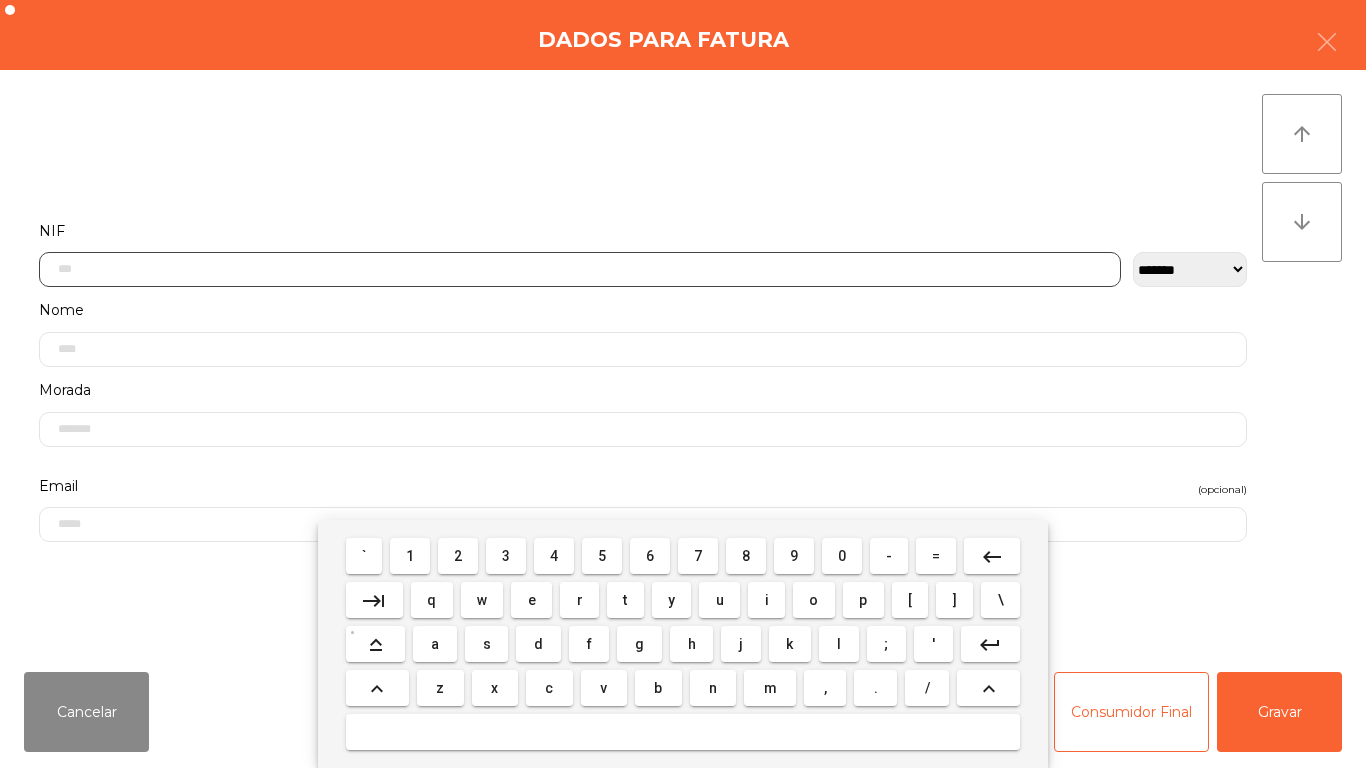 scroll, scrollTop: 122, scrollLeft: 0, axis: vertical 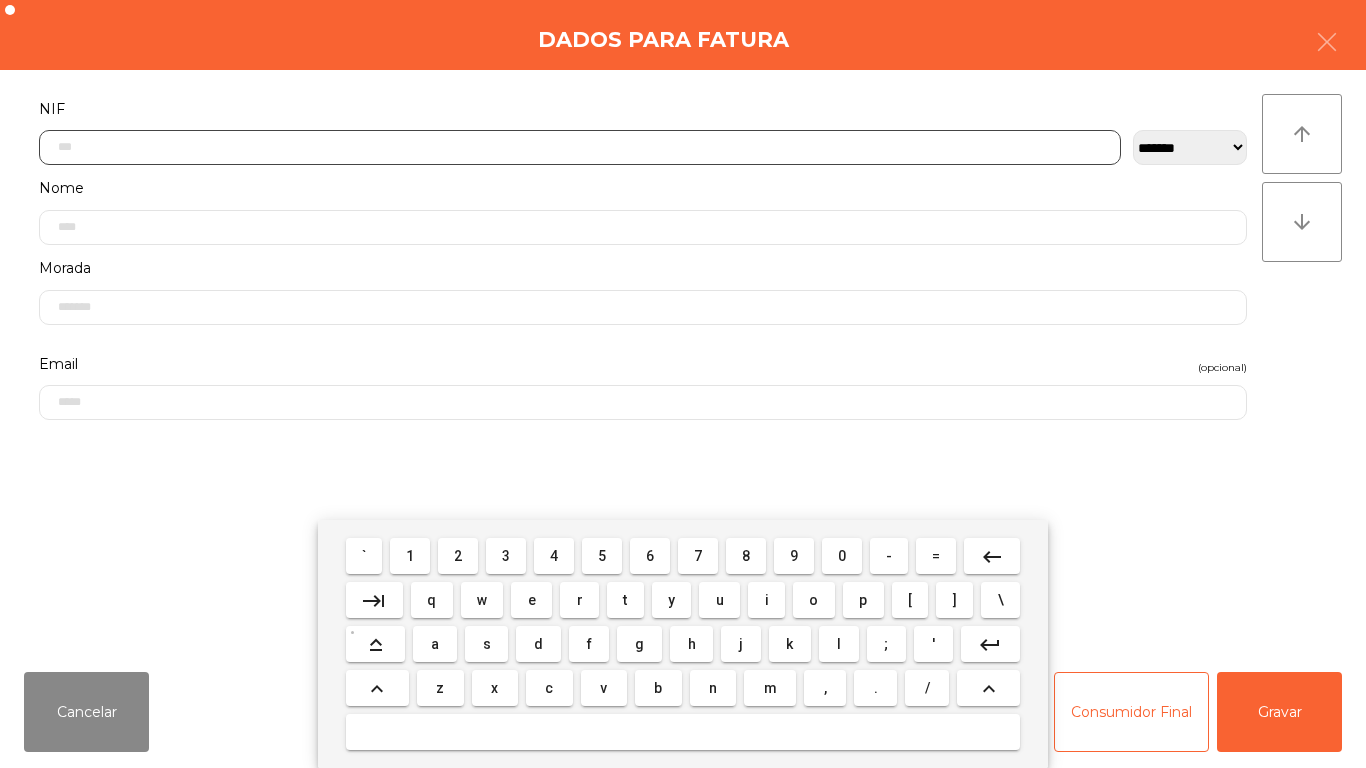 click on "2" at bounding box center [458, 556] 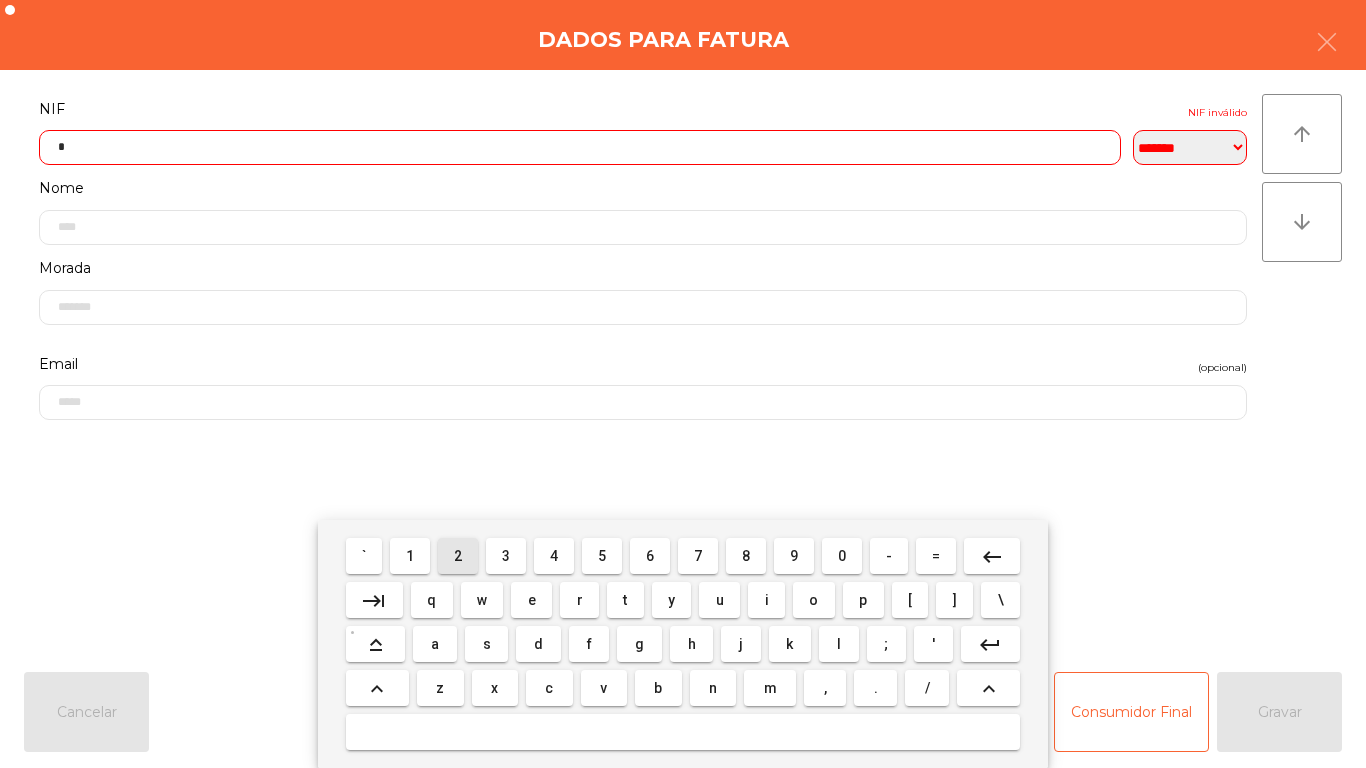 click on "4" at bounding box center [554, 556] 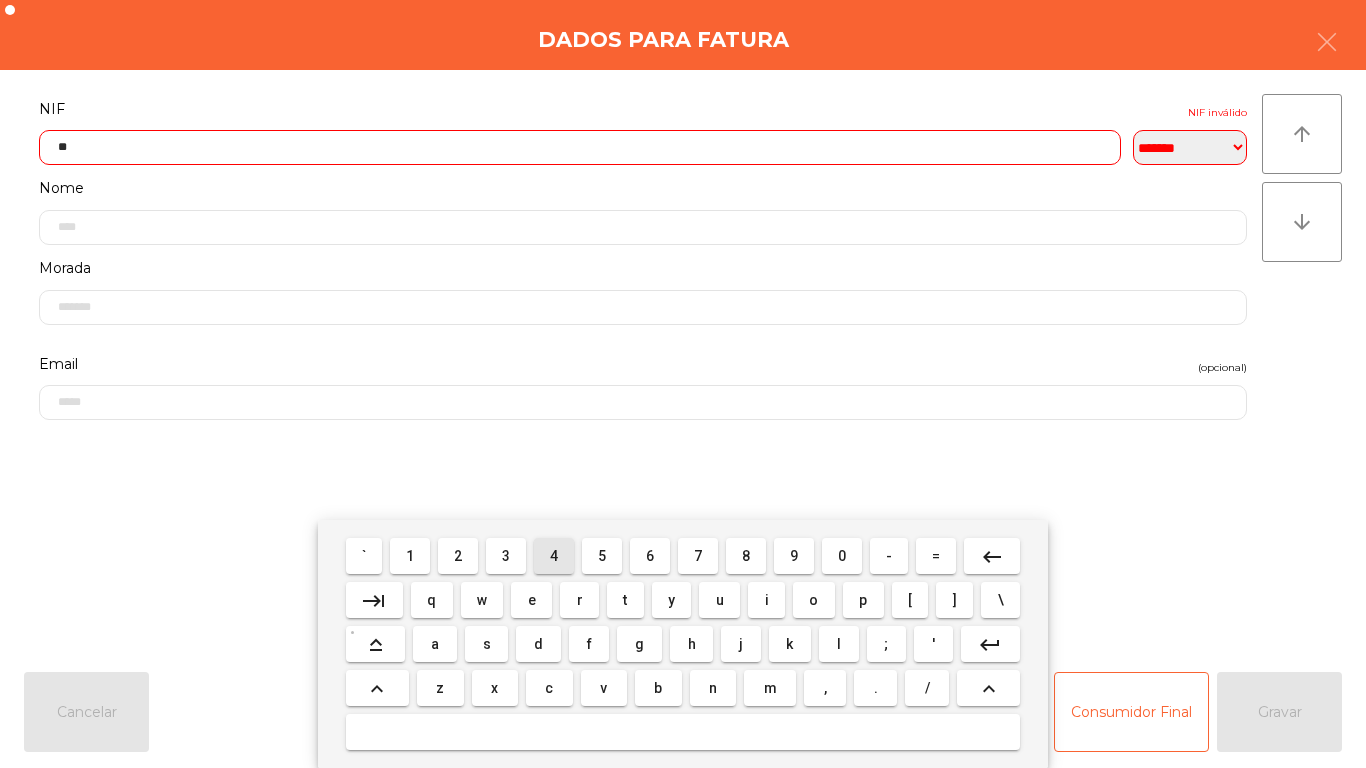 click on "2" at bounding box center [458, 556] 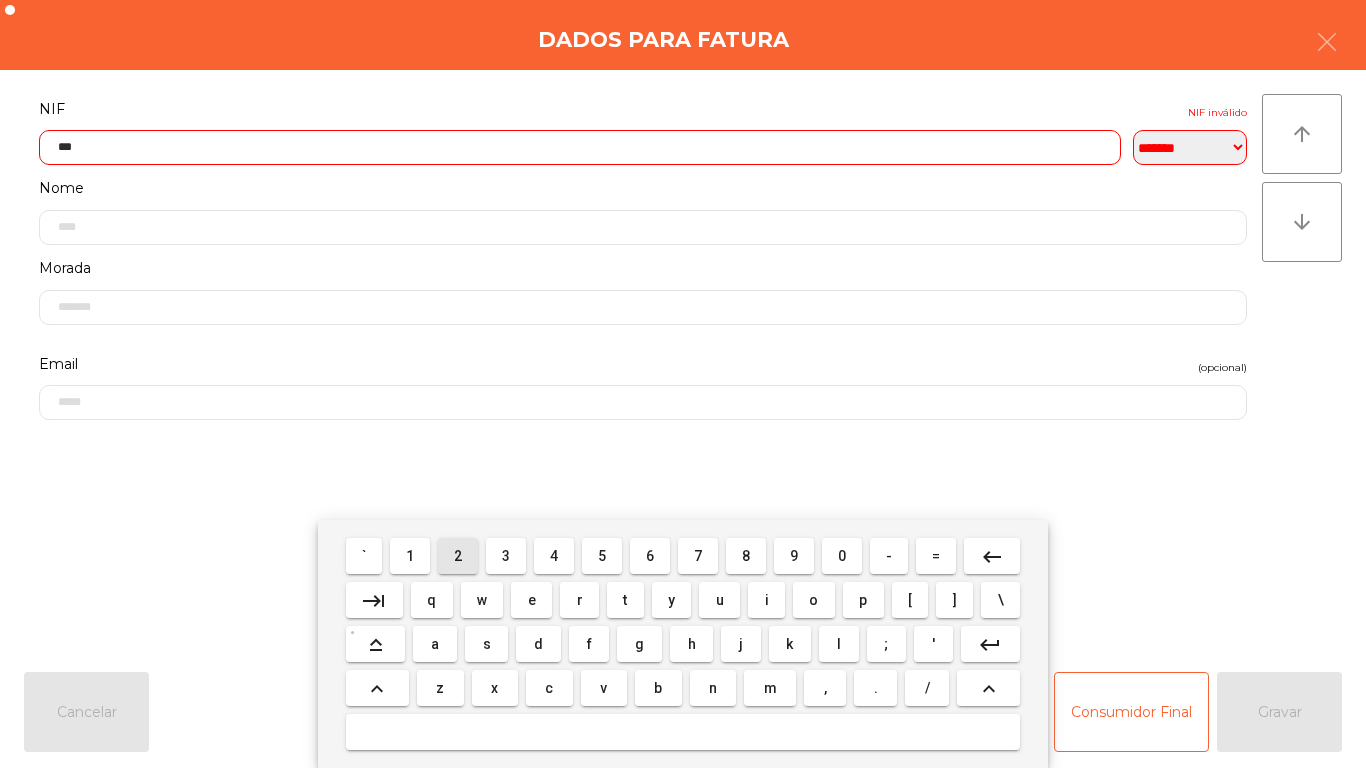click on "4" at bounding box center (554, 556) 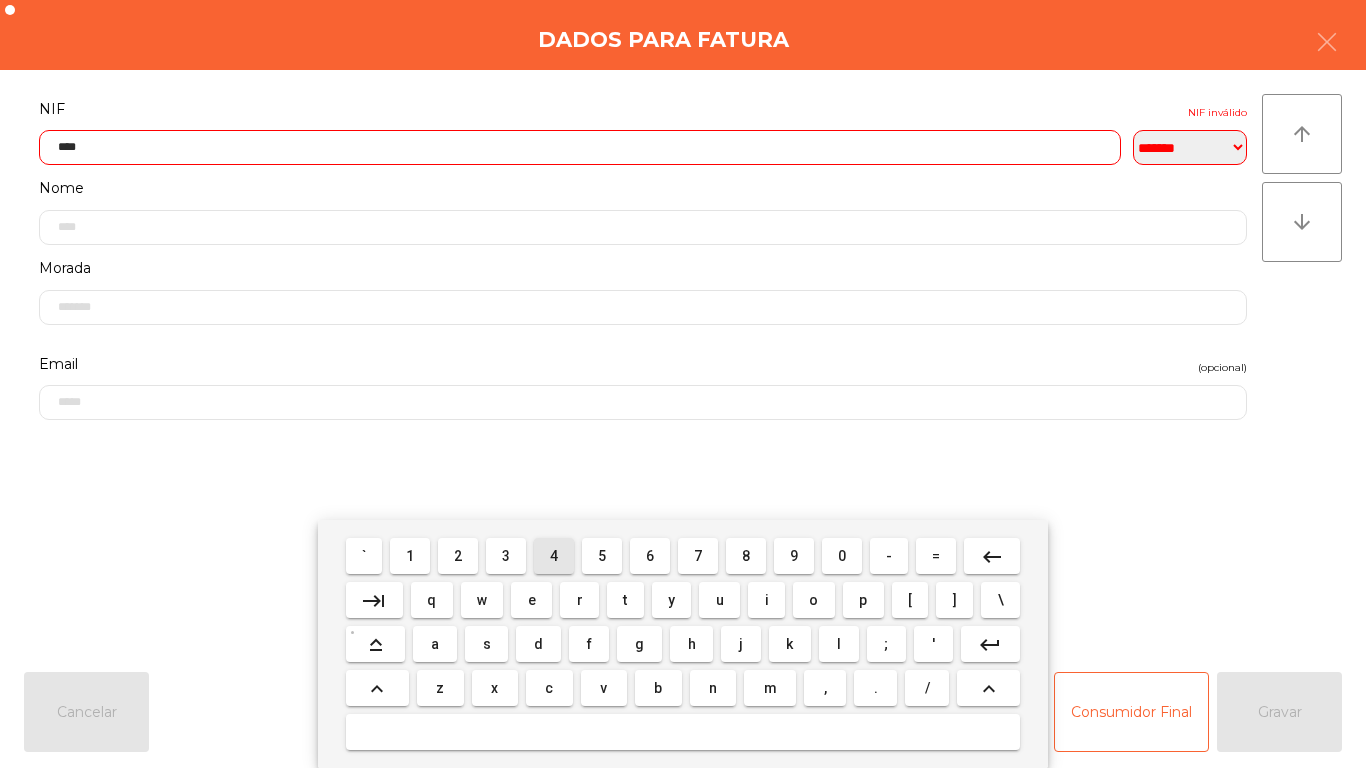 click on "2" at bounding box center [458, 556] 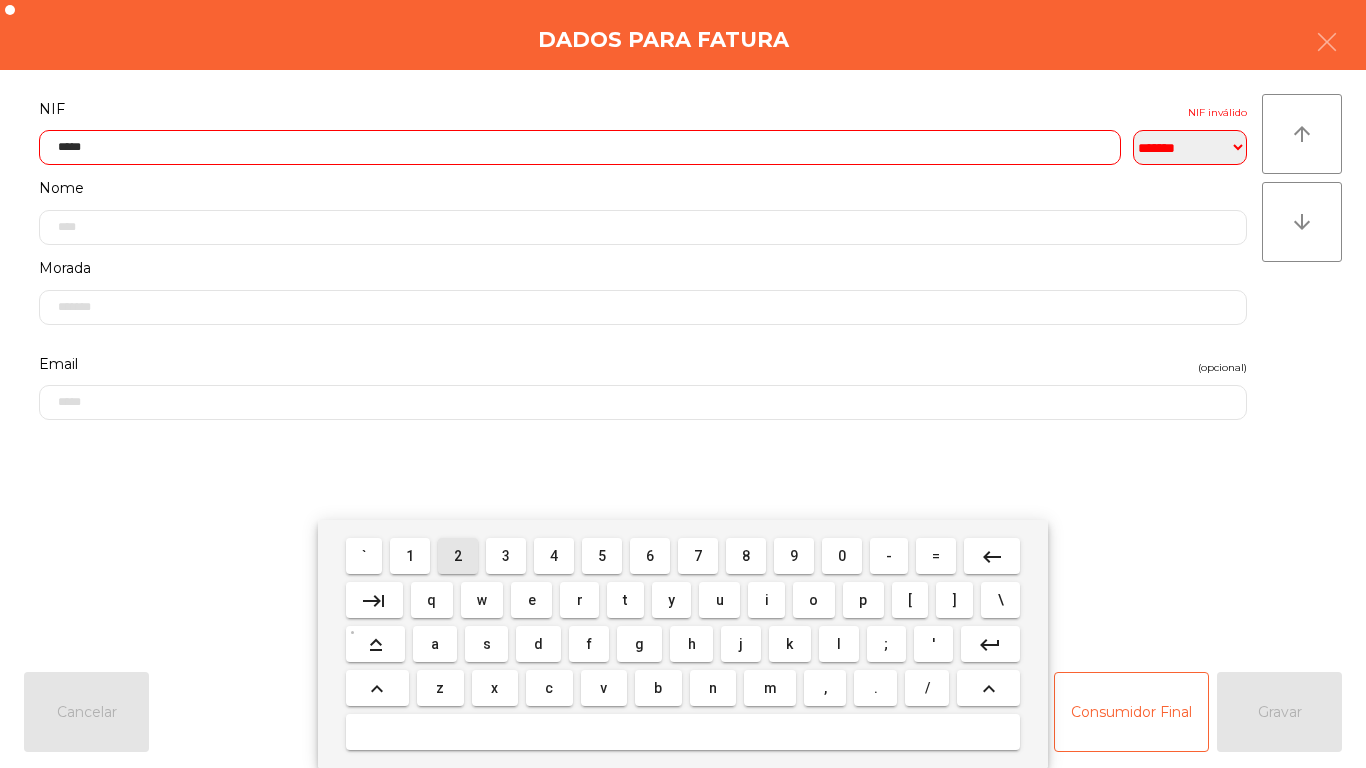 click on "2" at bounding box center (458, 556) 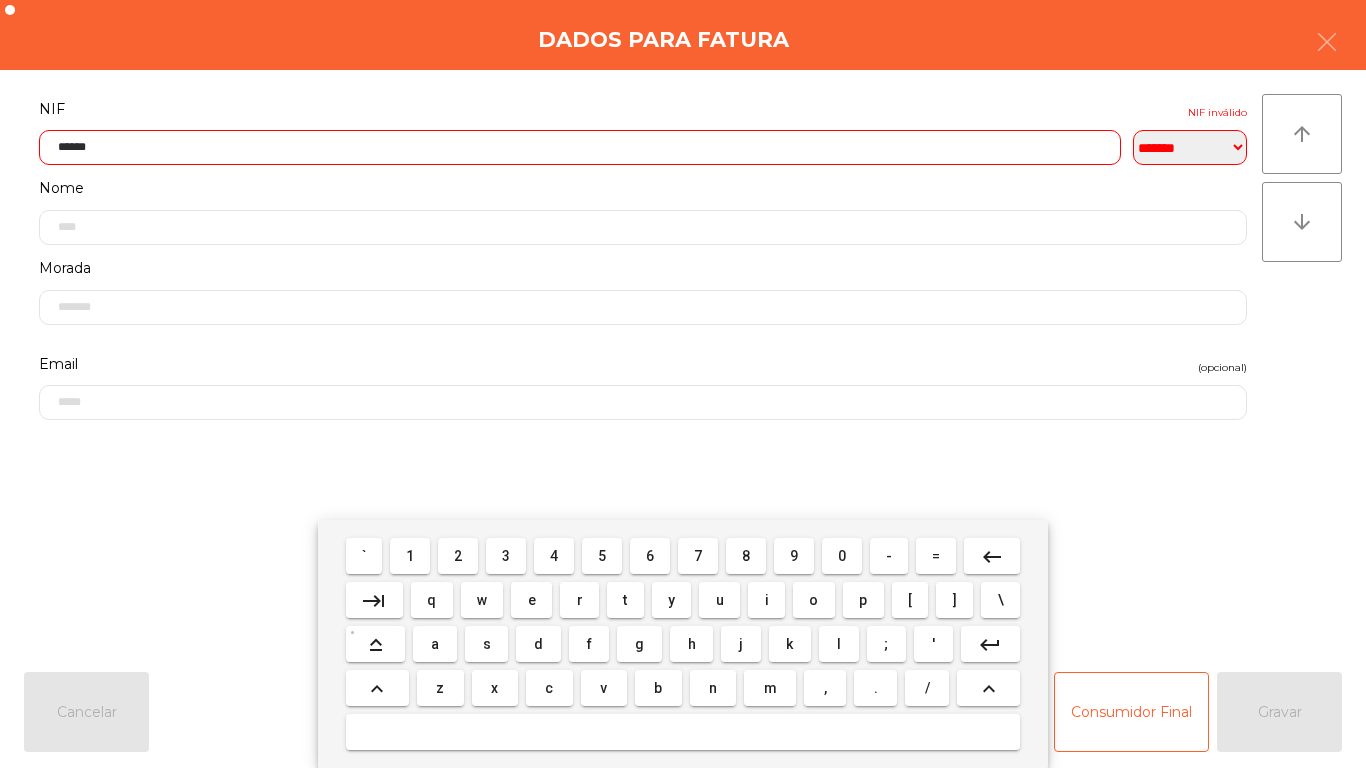 click on "2" at bounding box center [458, 556] 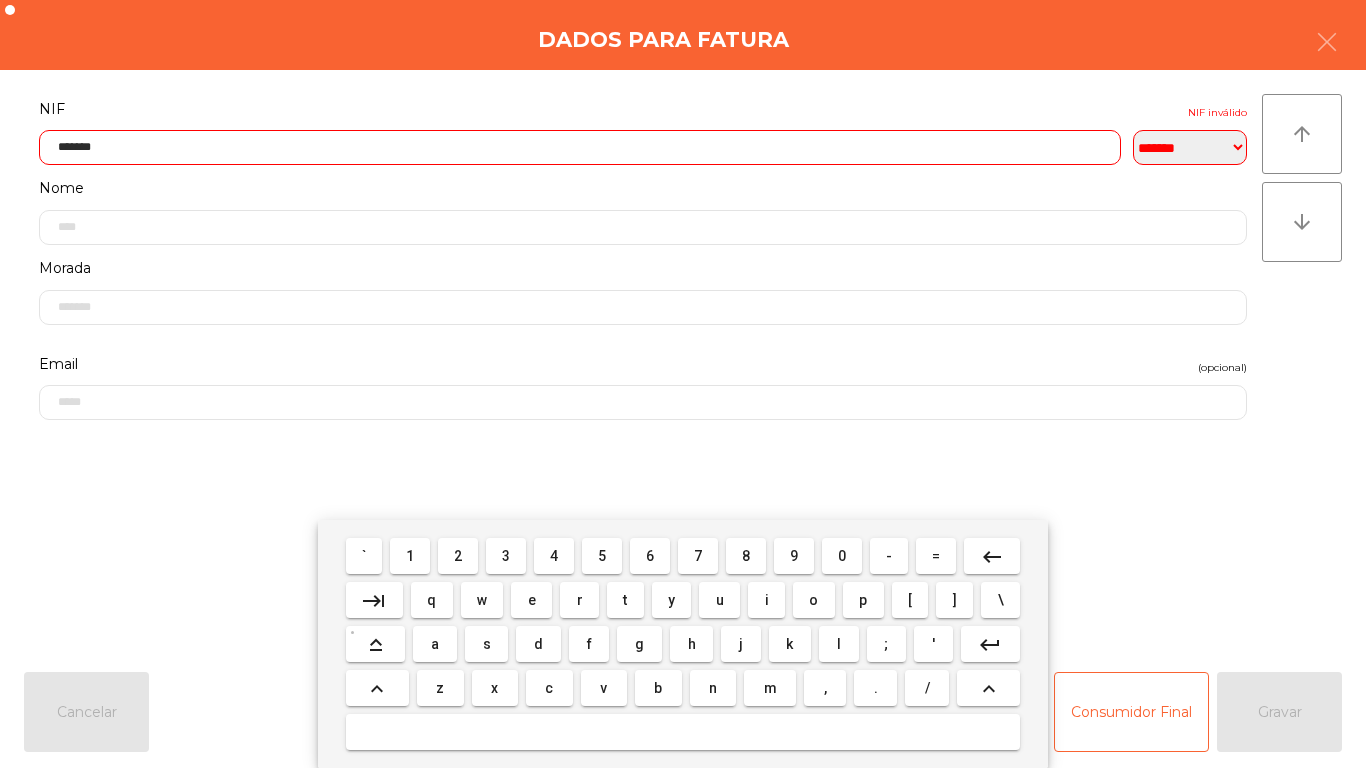 click on "9" at bounding box center (794, 556) 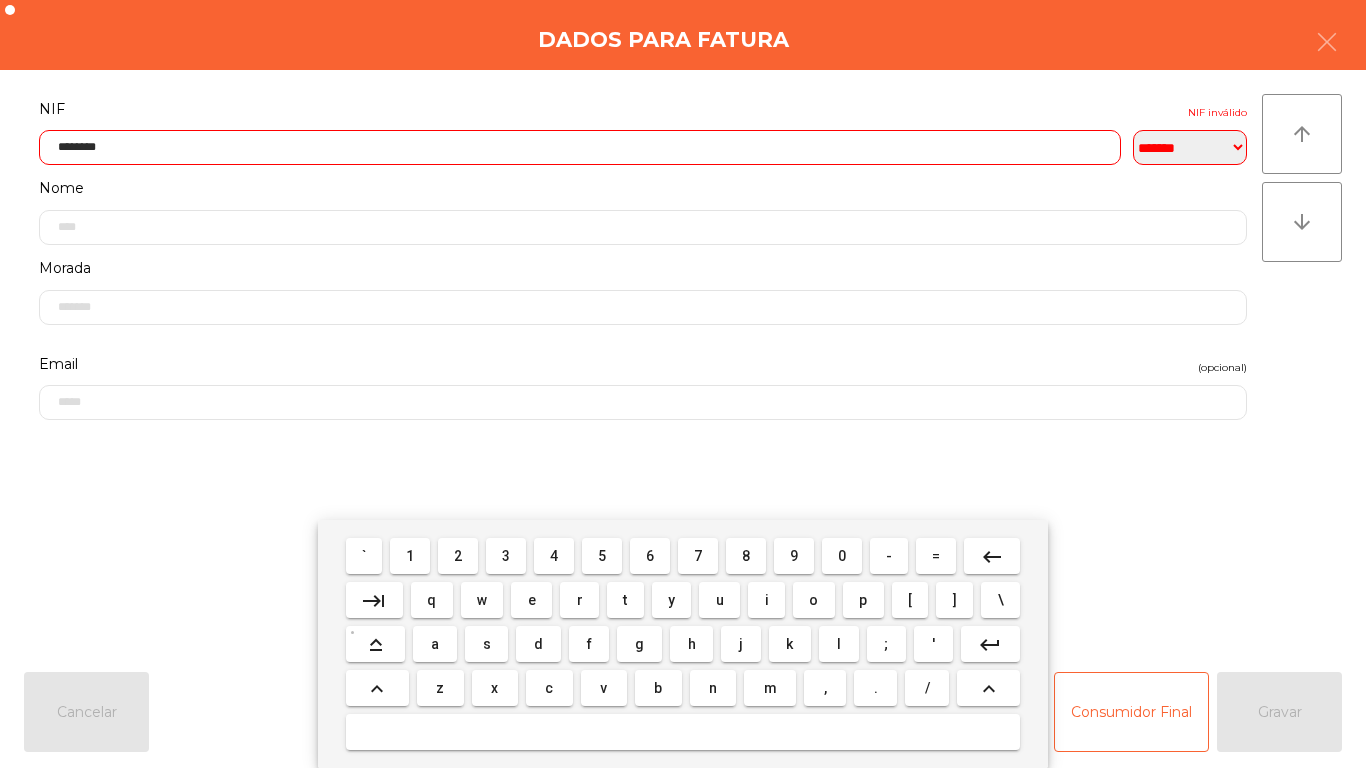 click on "2" at bounding box center [458, 556] 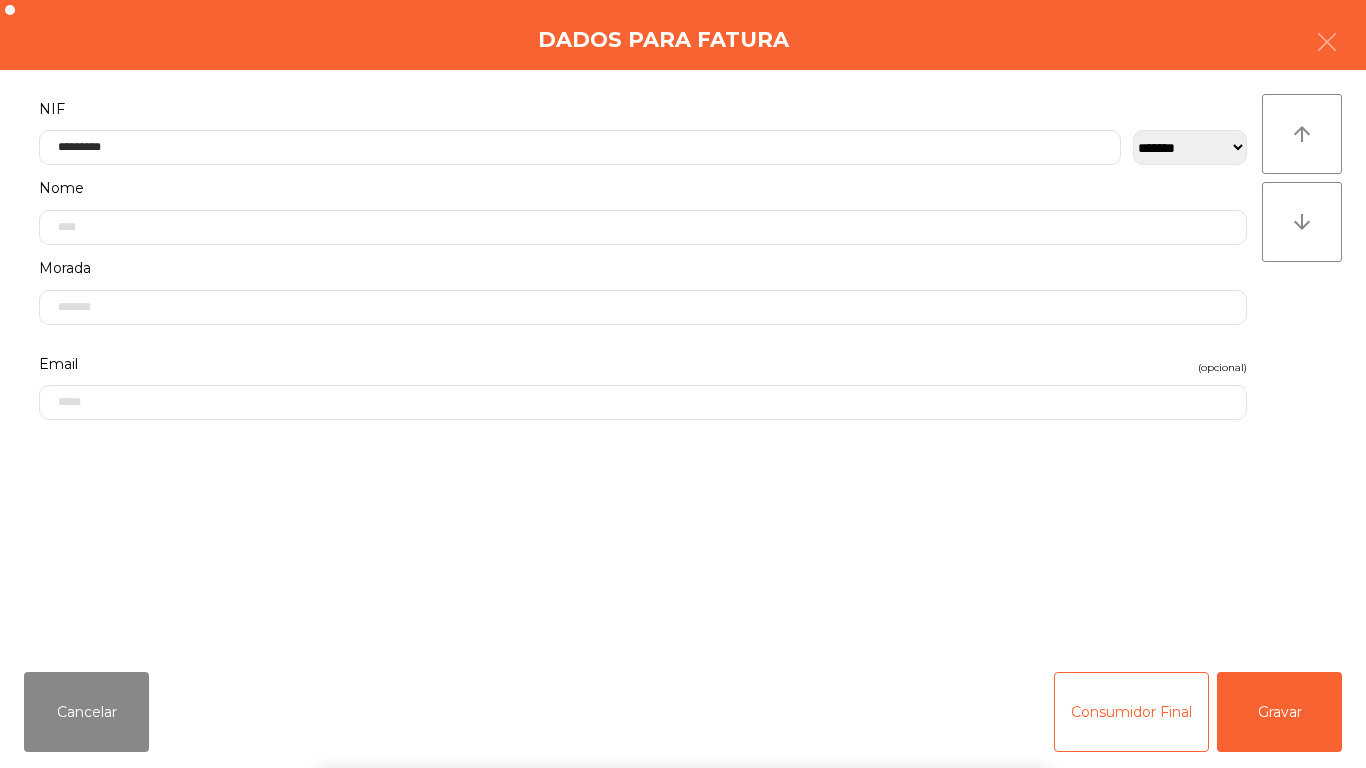 click on "` 1 2 3 4 5 6 7 8 9 0 - = keyboard_backspace keyboard_tab q w e r t y u i o p [ ] \ keyboard_capslock a s d f g h j k l ; ' keyboard_return keyboard_arrow_up z x c v b n m , . / keyboard_arrow_up" at bounding box center (683, 644) 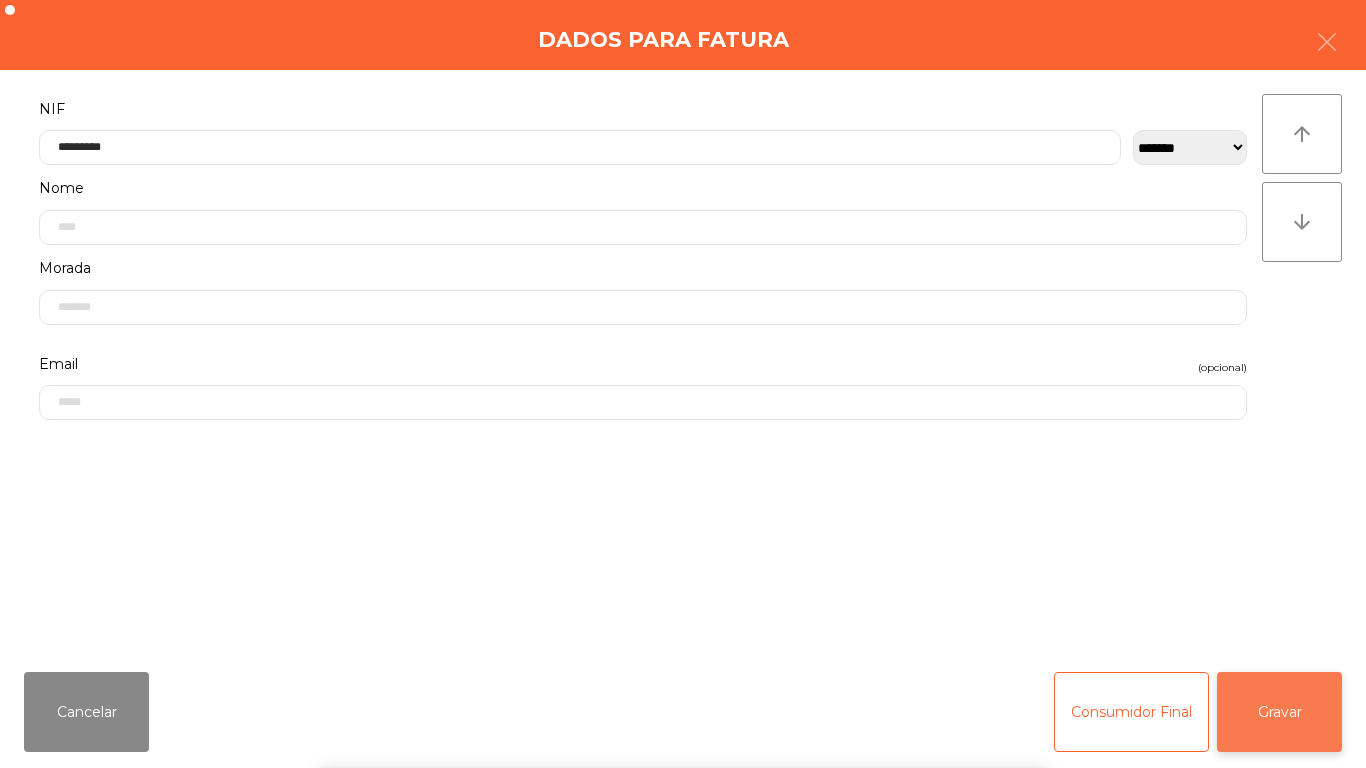 click on "Gravar" 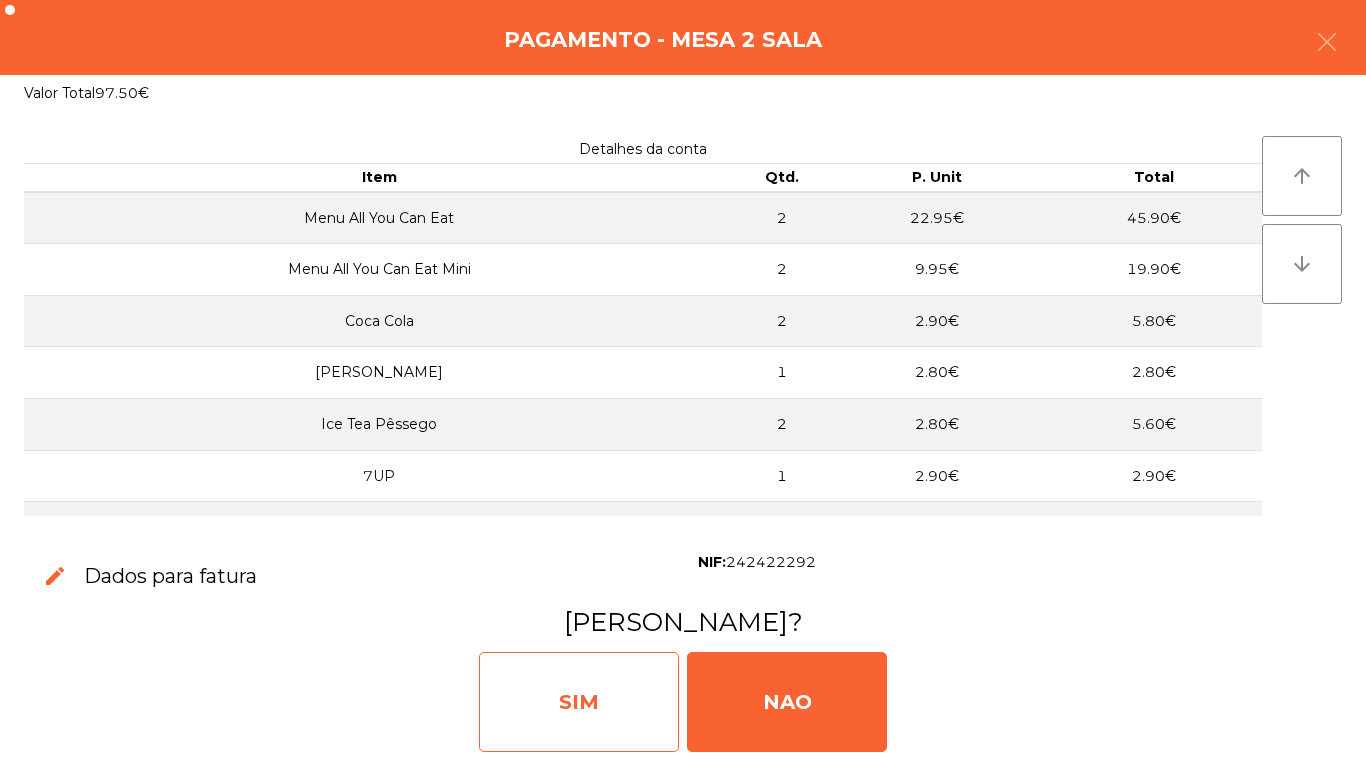 click on "SIM" 